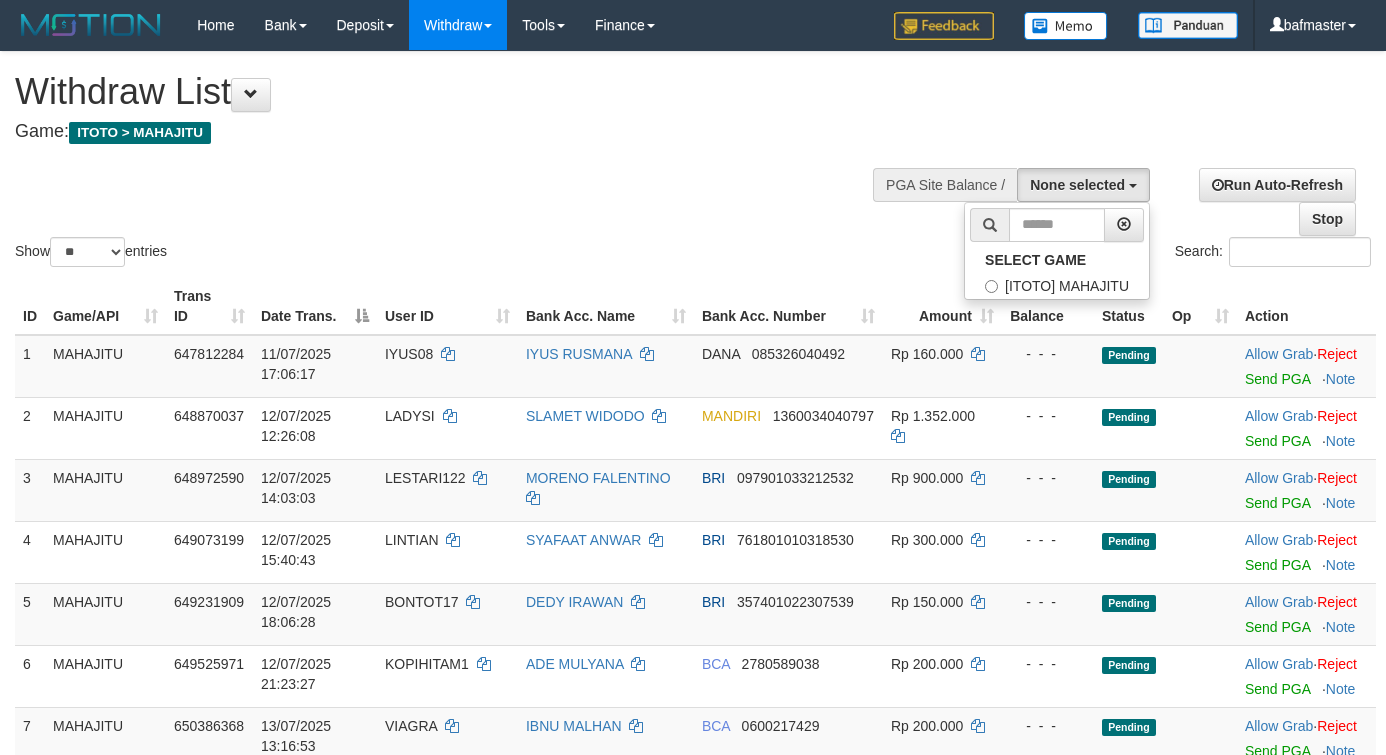 select 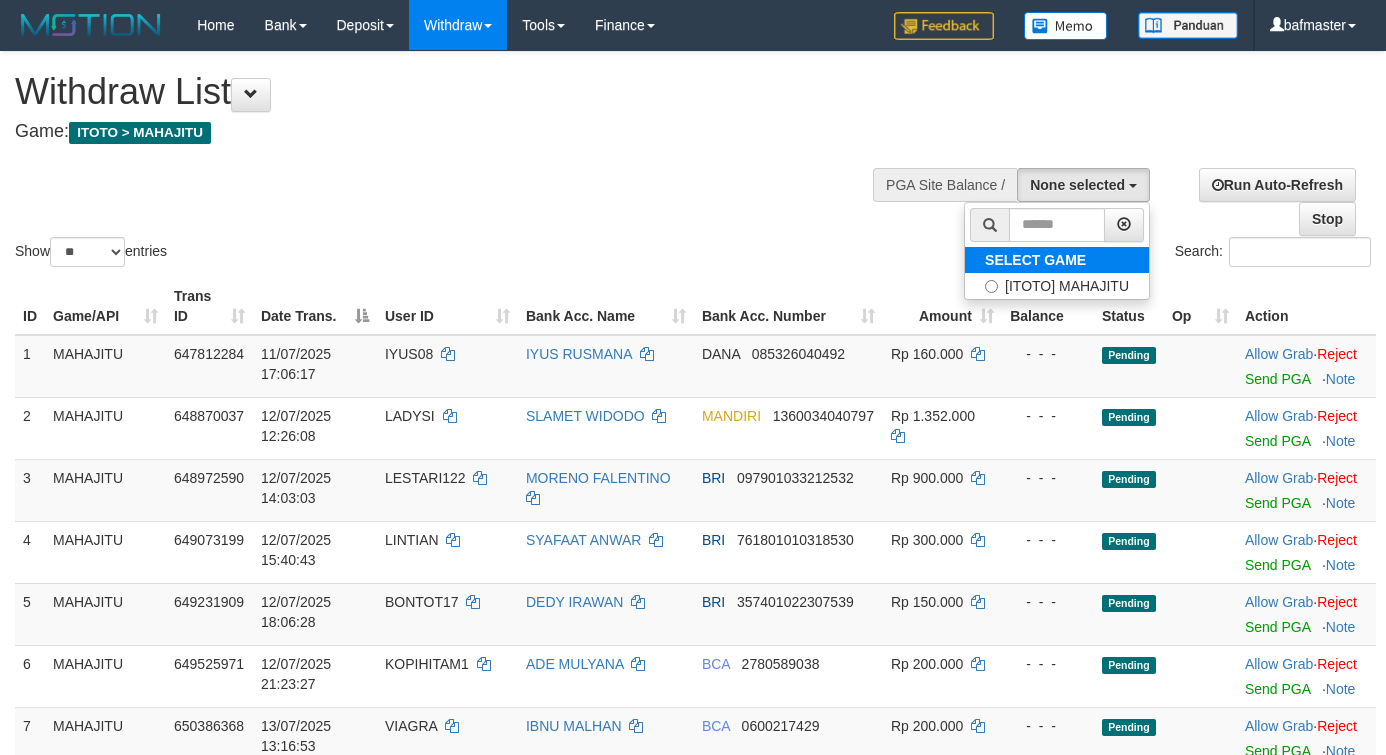 scroll, scrollTop: 0, scrollLeft: 0, axis: both 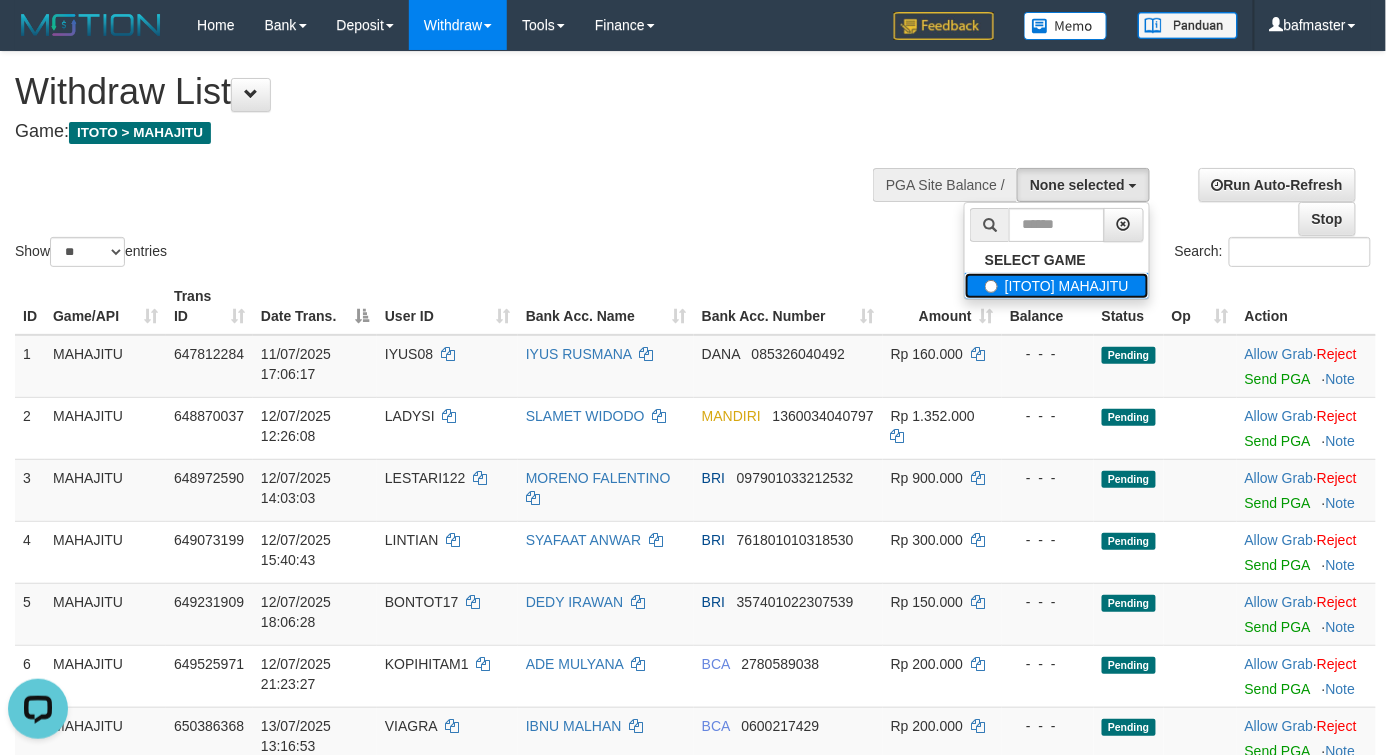 click on "[ITOTO] MAHAJITU" at bounding box center [1057, 286] 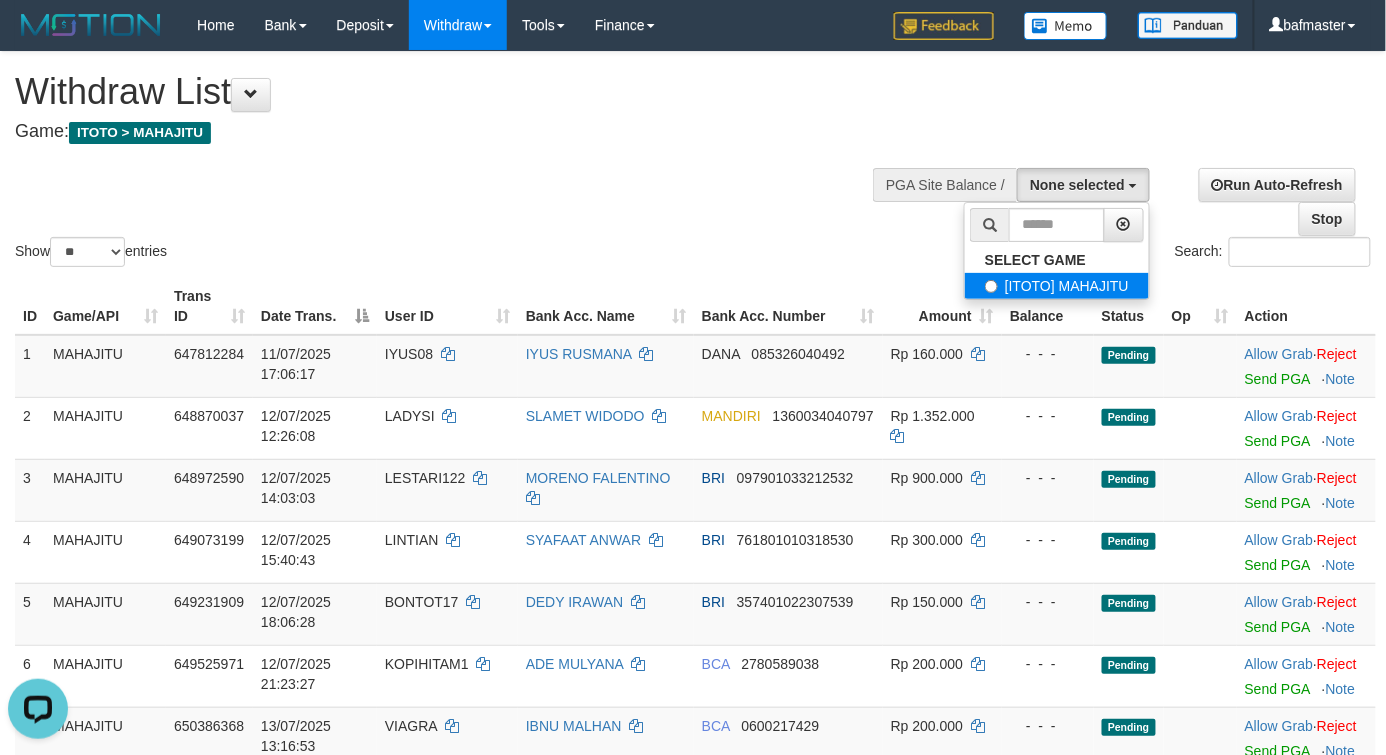 select on "***" 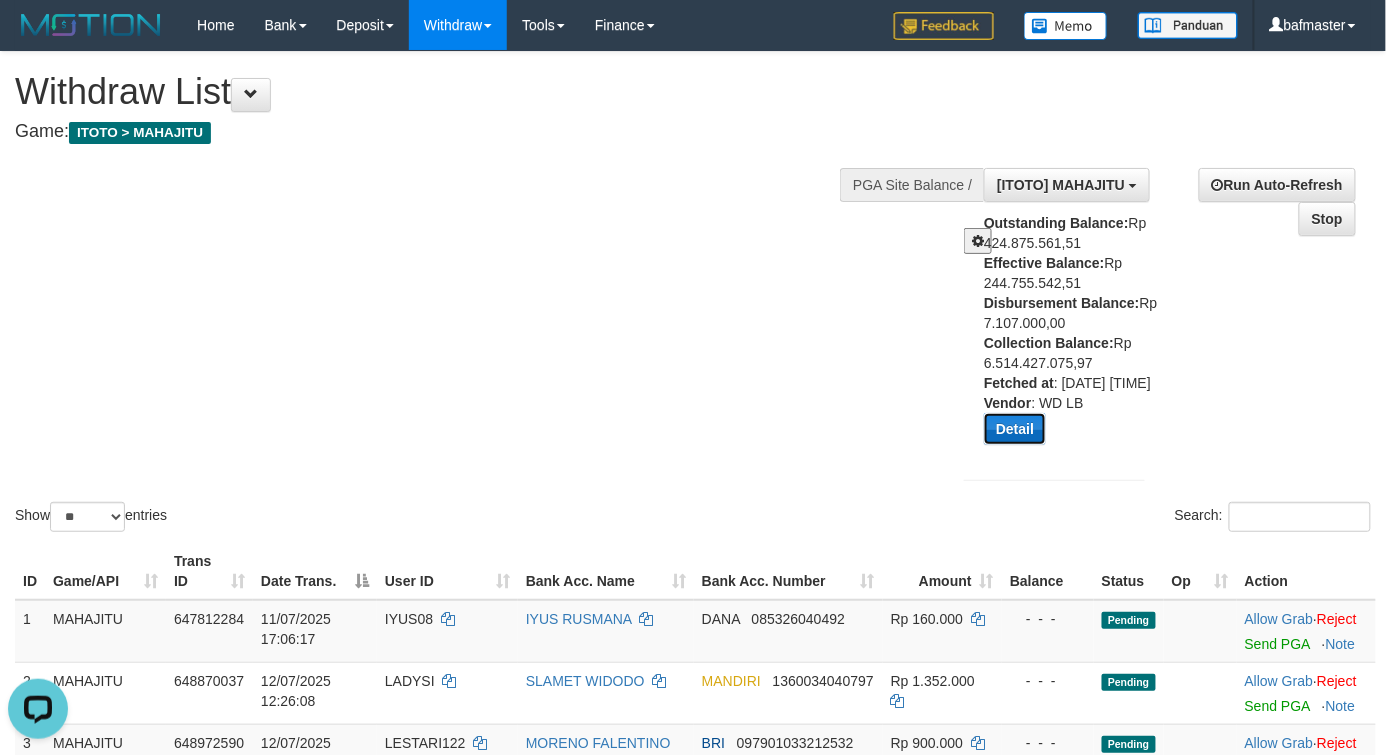 click on "Detail" at bounding box center [1015, 429] 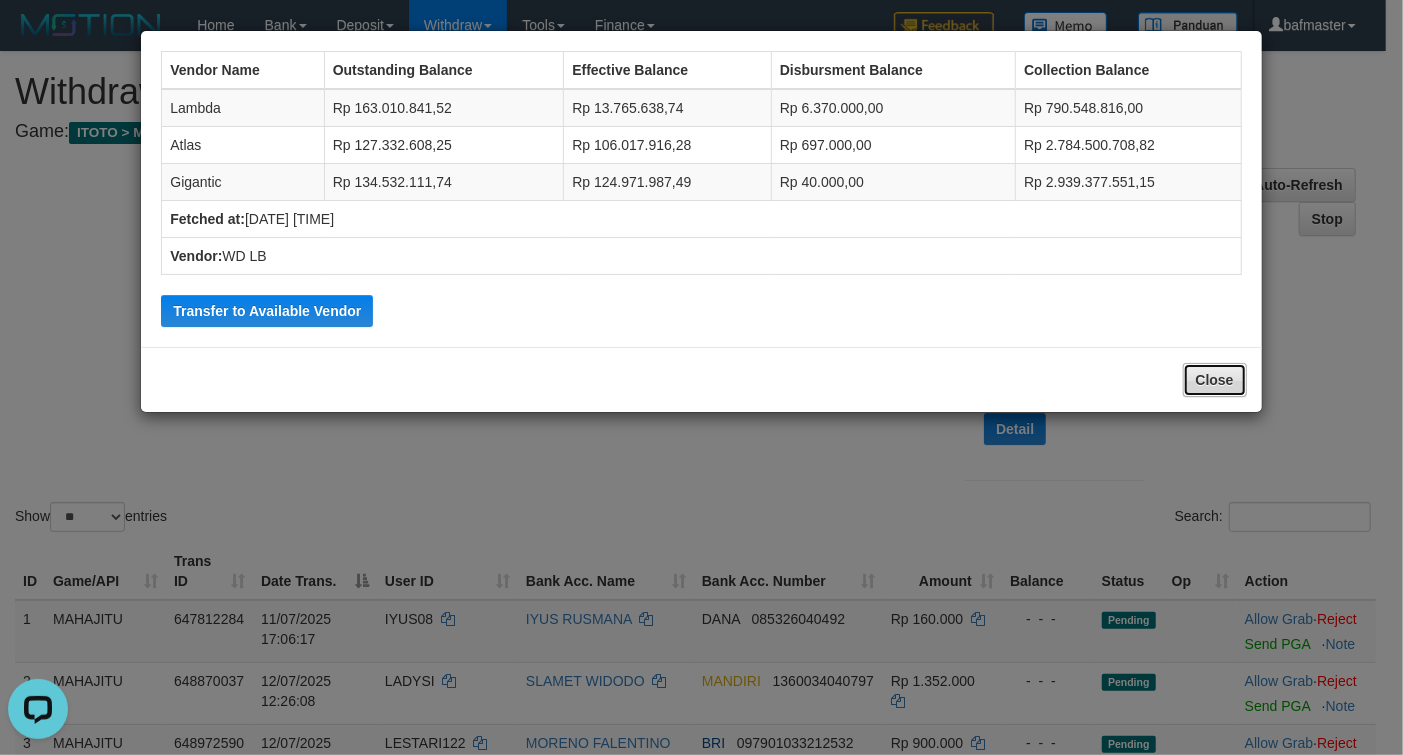 click on "Close" at bounding box center (1215, 380) 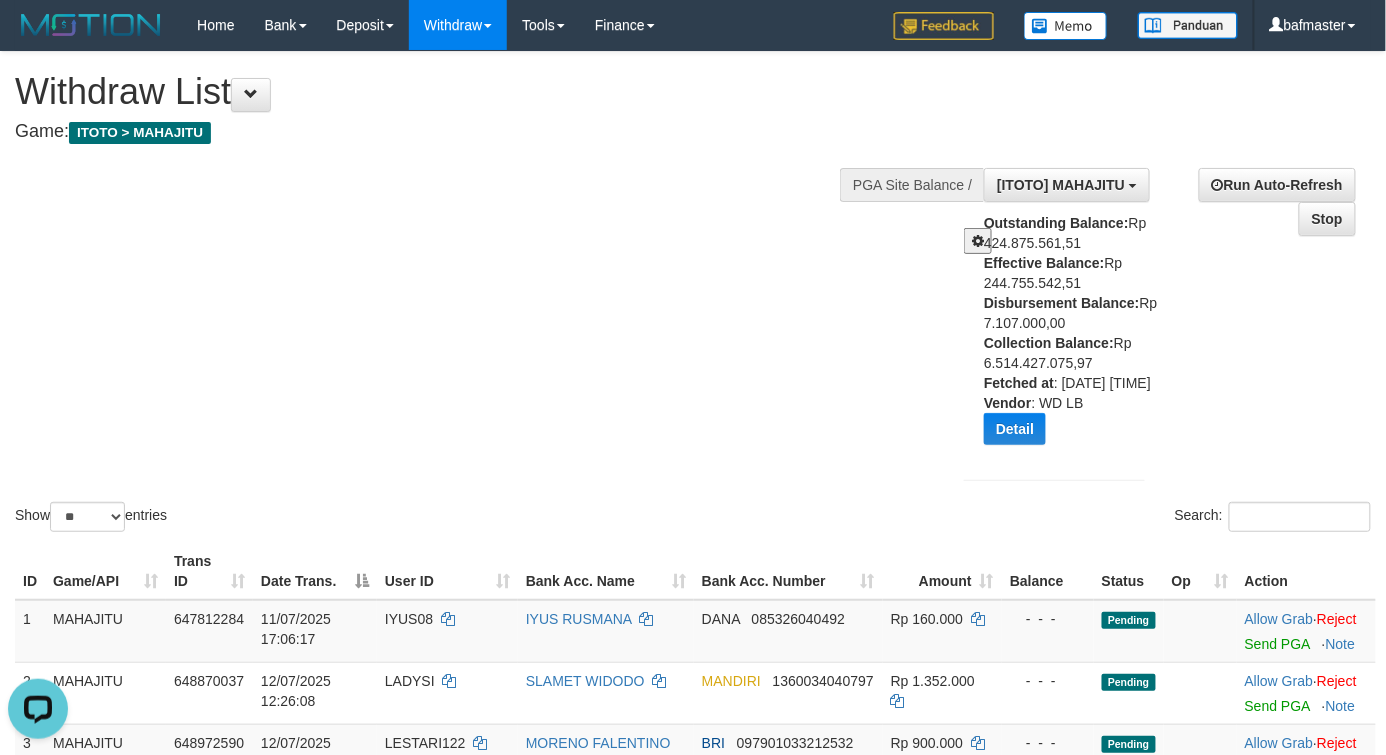 click on "Show  ** ** ** ***  entries Search:" at bounding box center [693, 294] 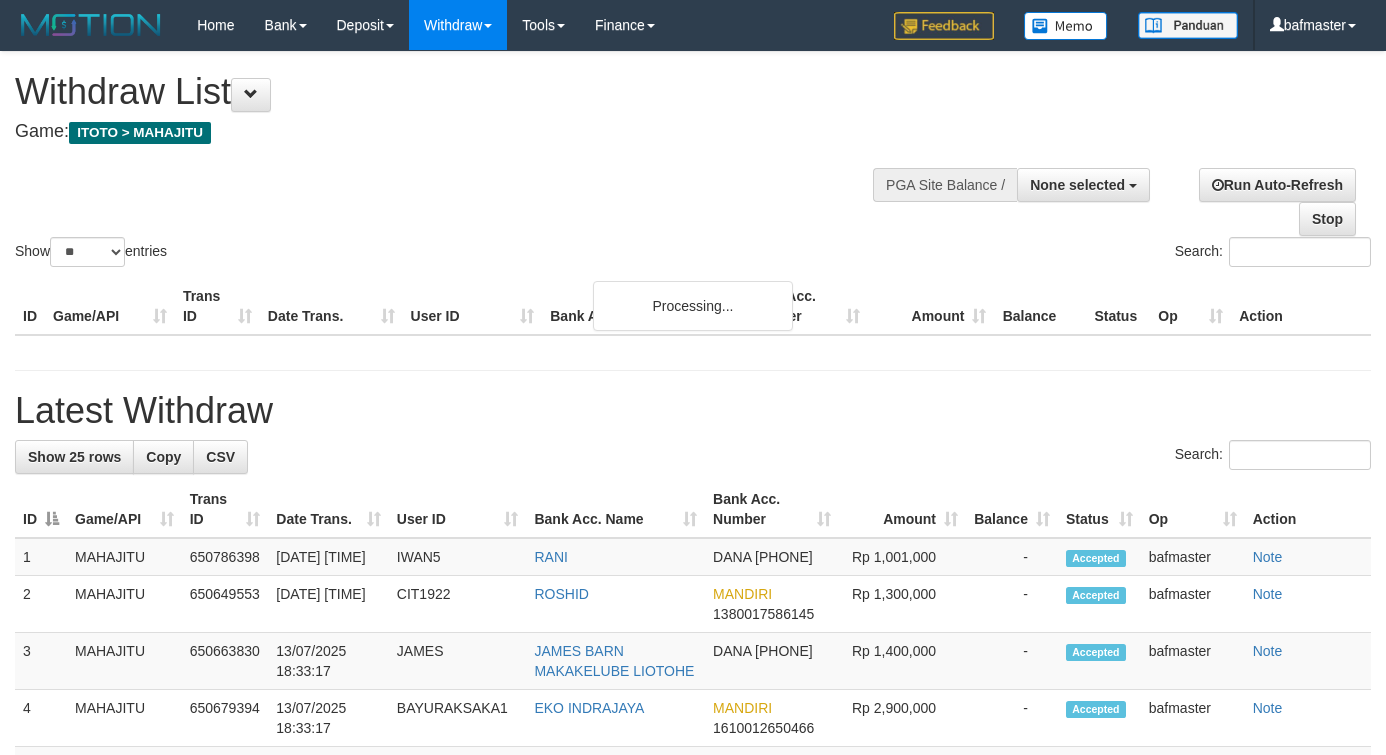 select 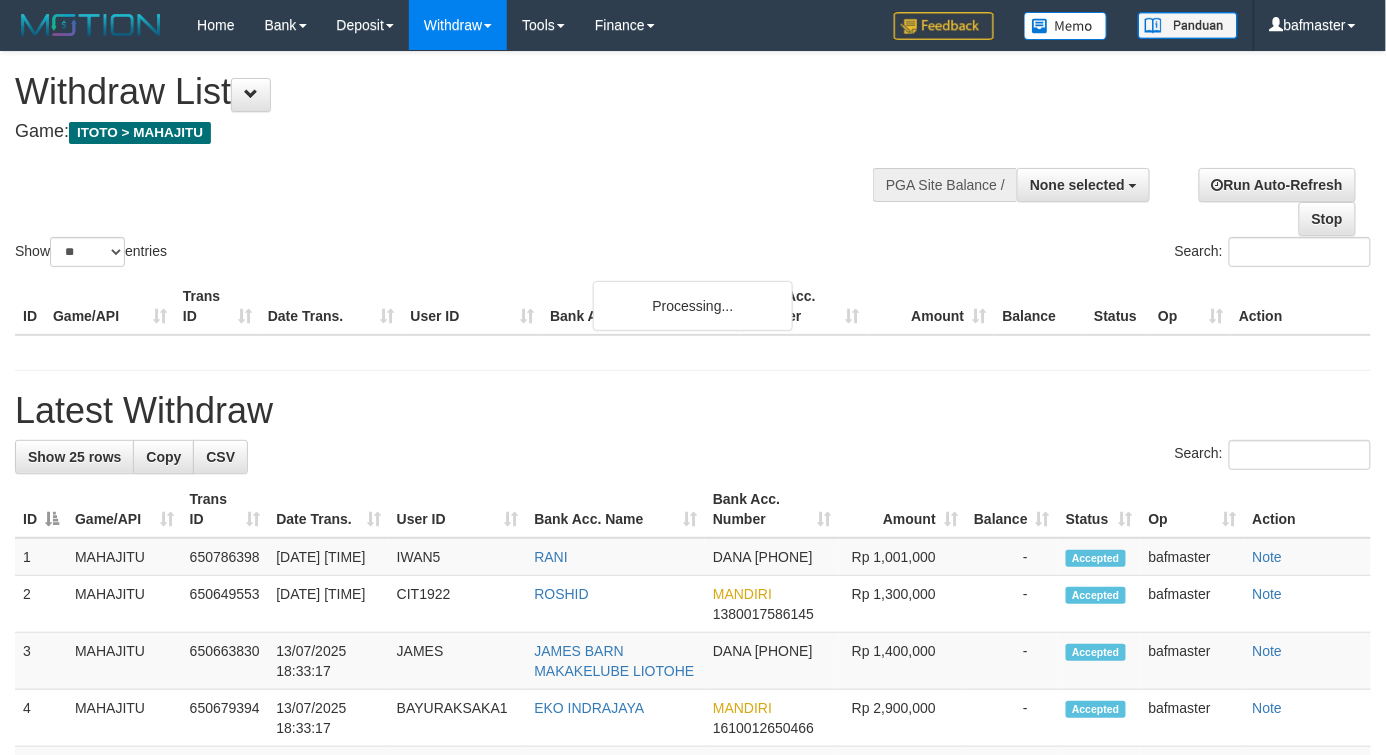 scroll, scrollTop: 631, scrollLeft: 0, axis: vertical 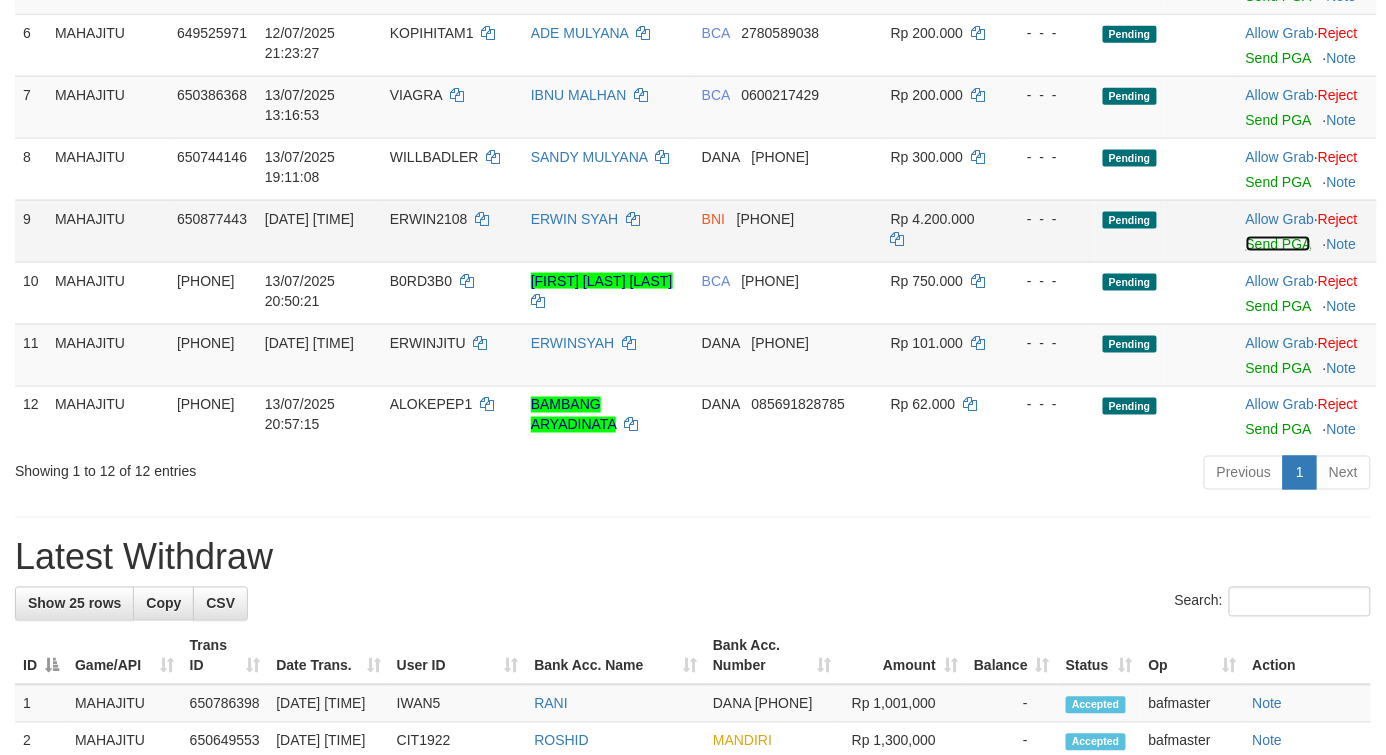 click on "Send PGA" at bounding box center [1278, 244] 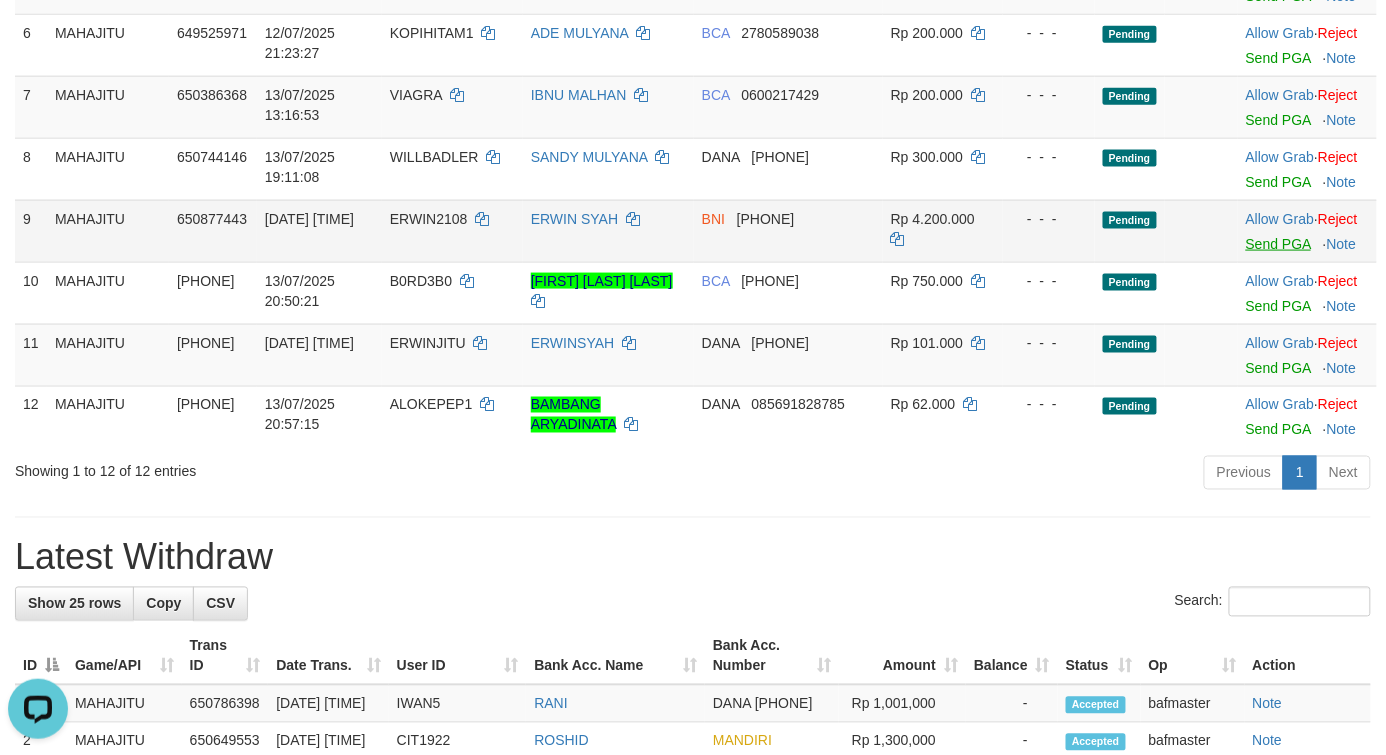 scroll, scrollTop: 0, scrollLeft: 0, axis: both 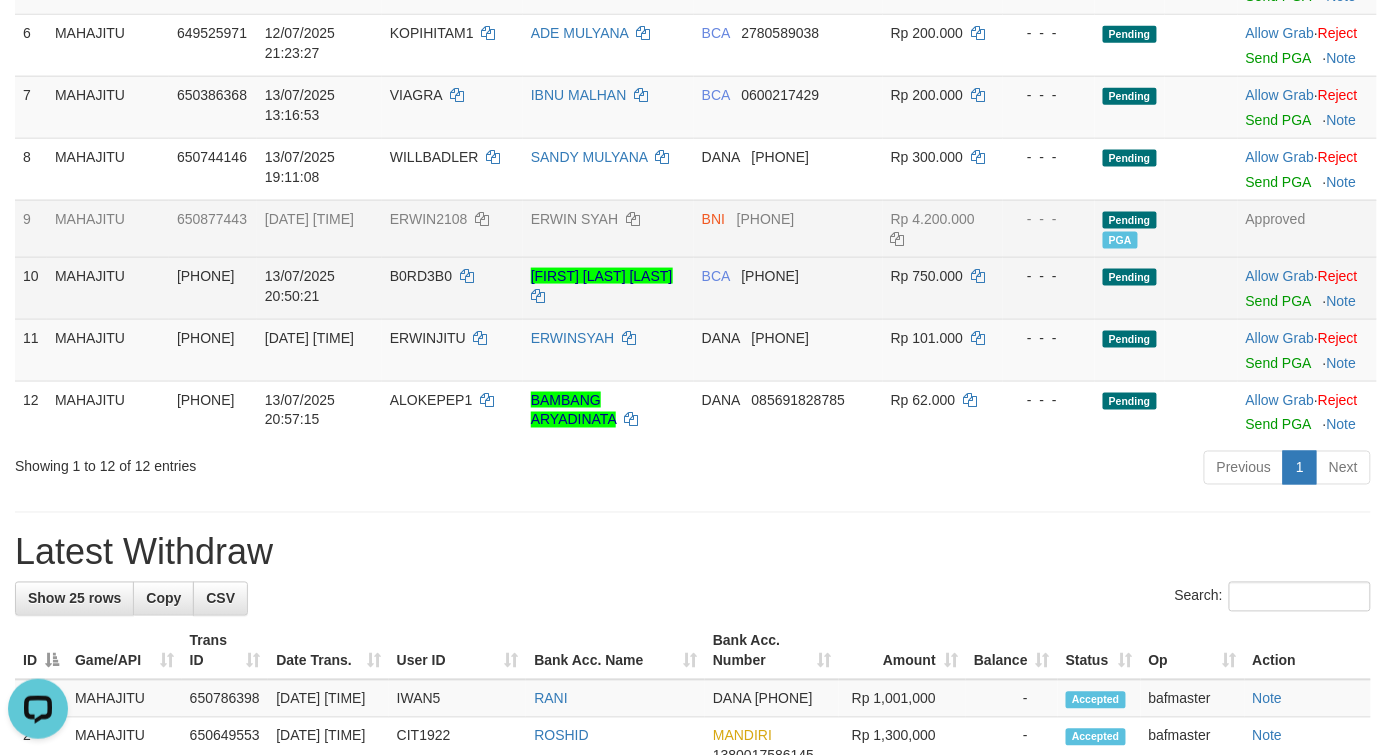 click on "650877586" at bounding box center [213, 288] 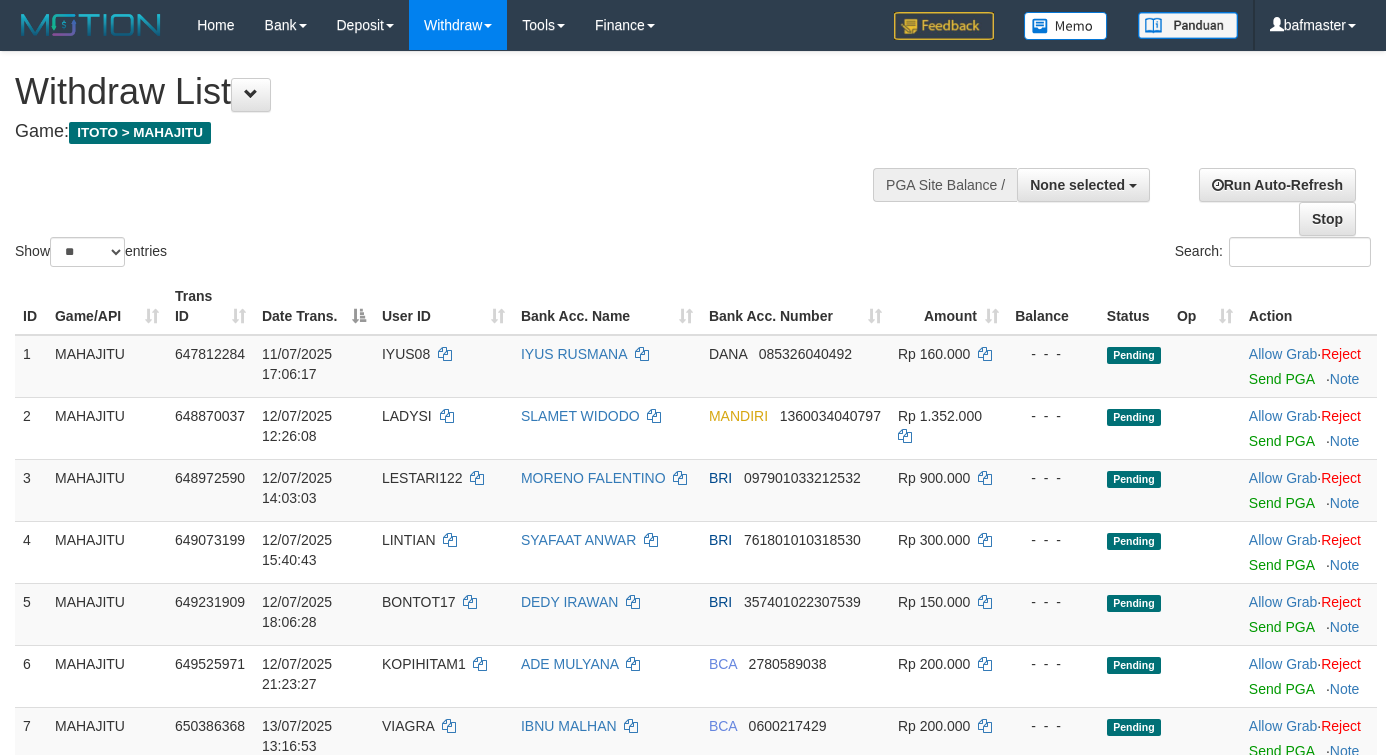select 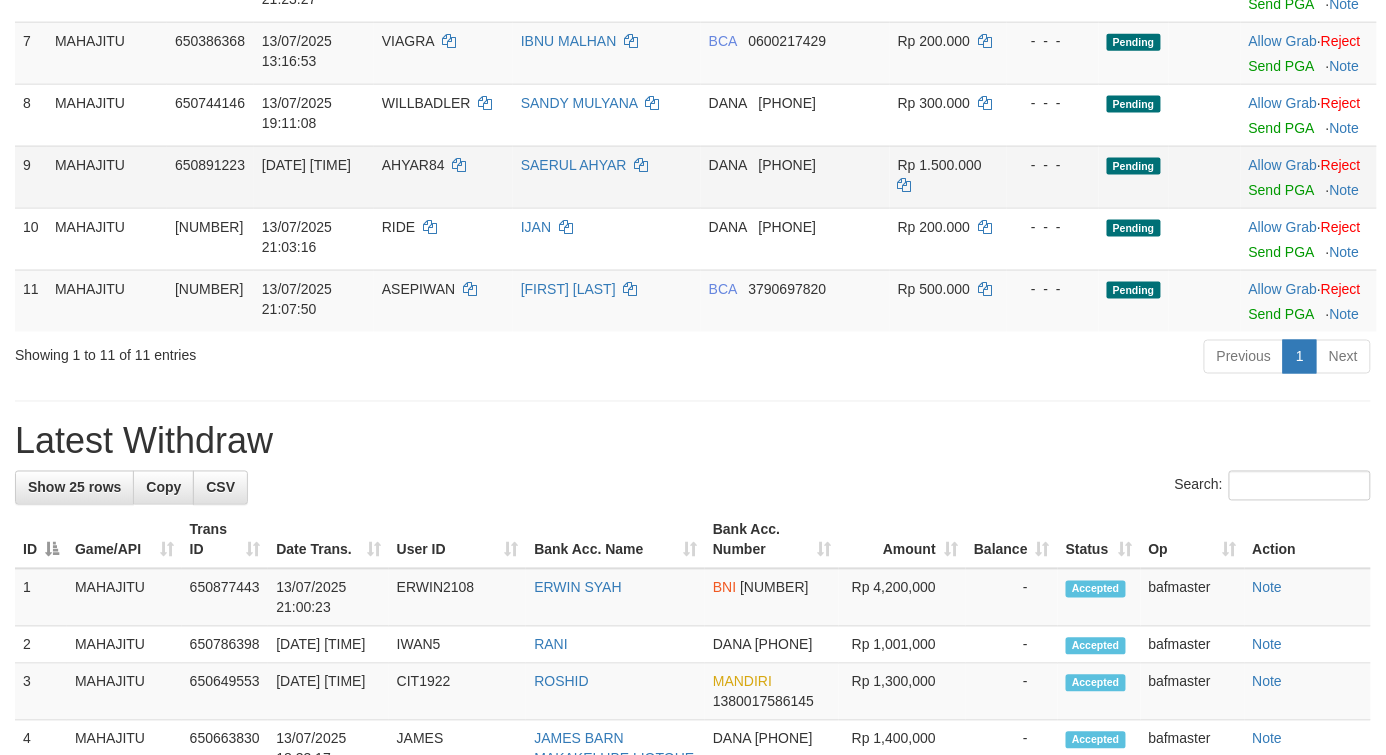 scroll, scrollTop: 691, scrollLeft: 0, axis: vertical 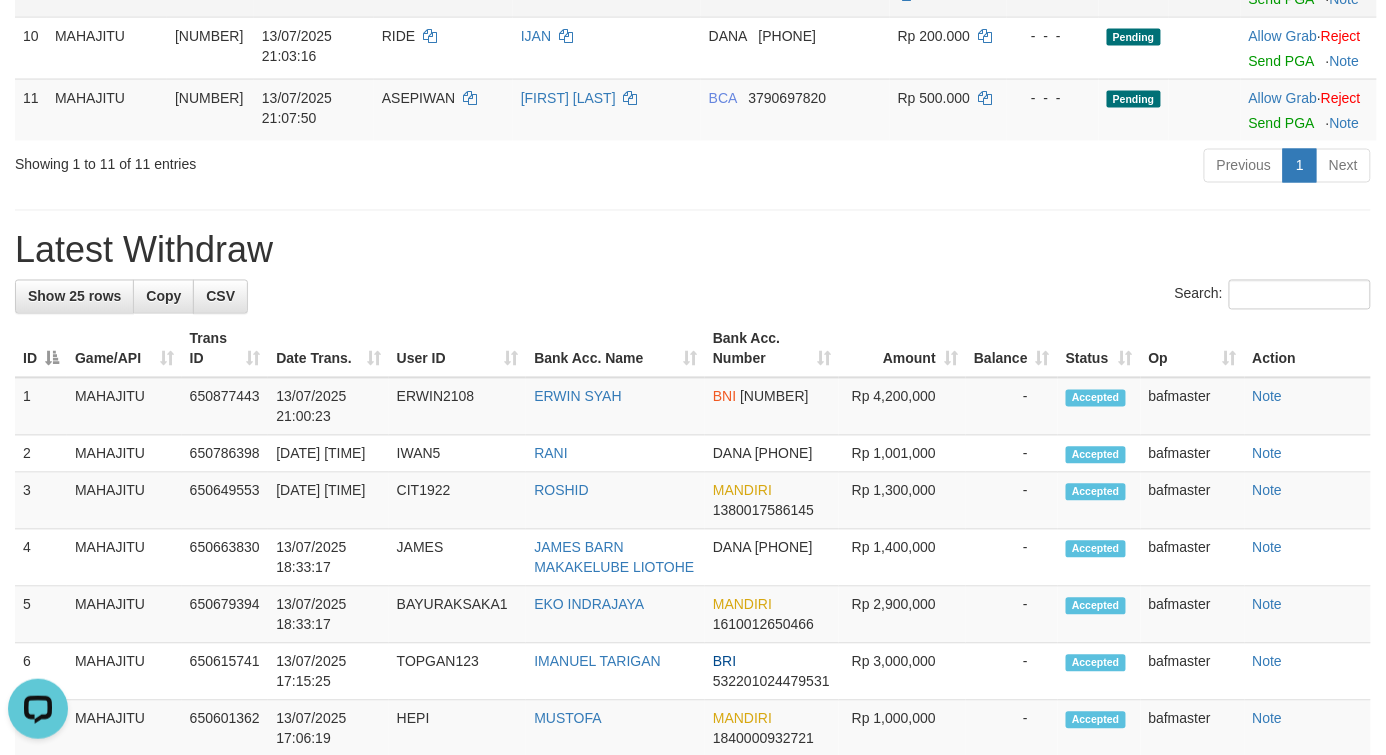 drag, startPoint x: 416, startPoint y: 344, endPoint x: 431, endPoint y: 340, distance: 15.524175 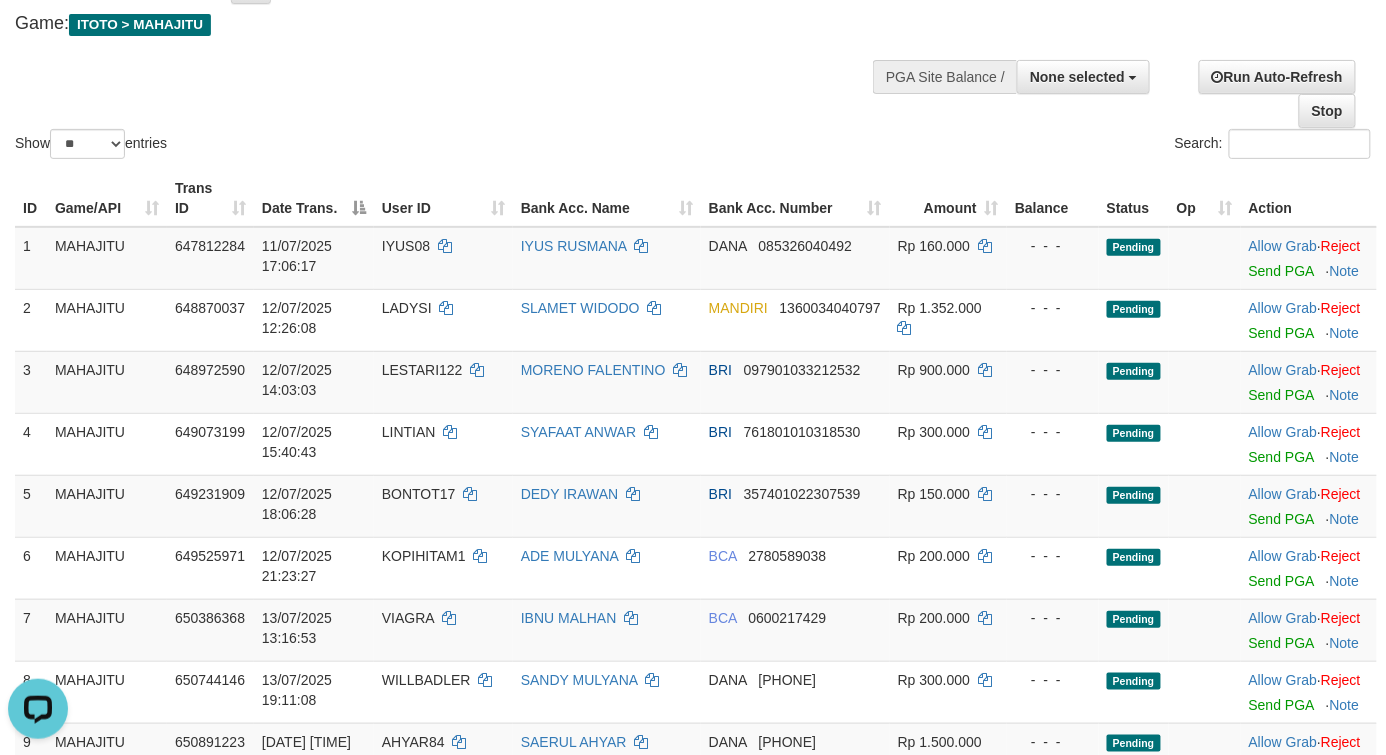 scroll, scrollTop: 0, scrollLeft: 0, axis: both 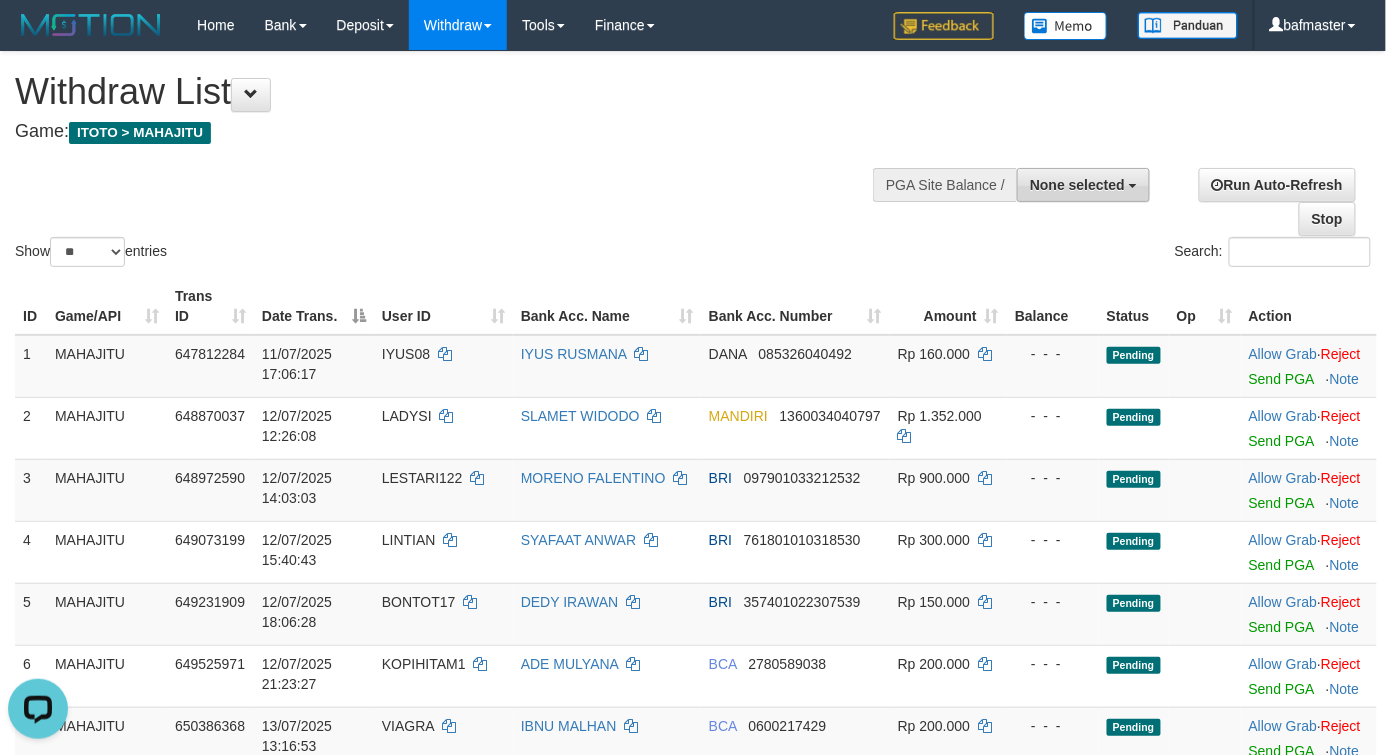 click on "None selected" at bounding box center [1083, 185] 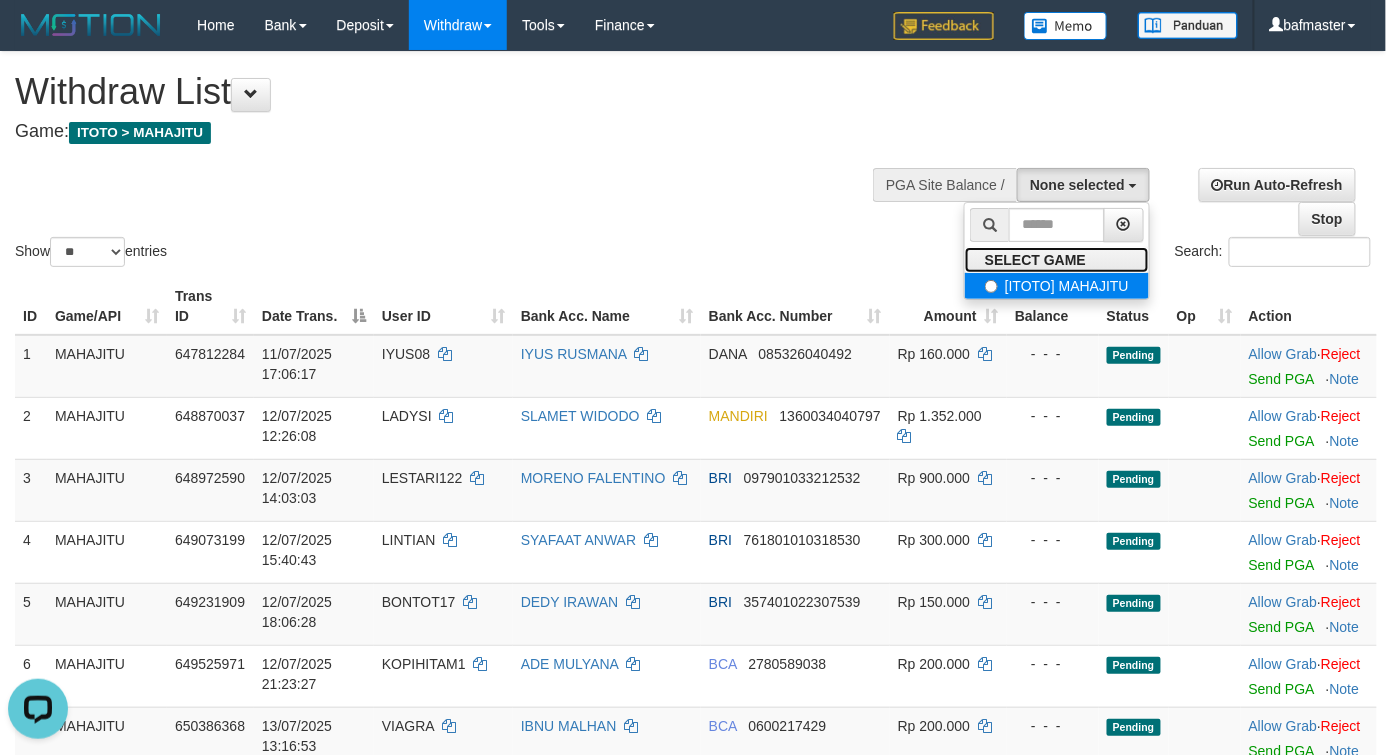 click on "SELECT GAME" at bounding box center (1035, 260) 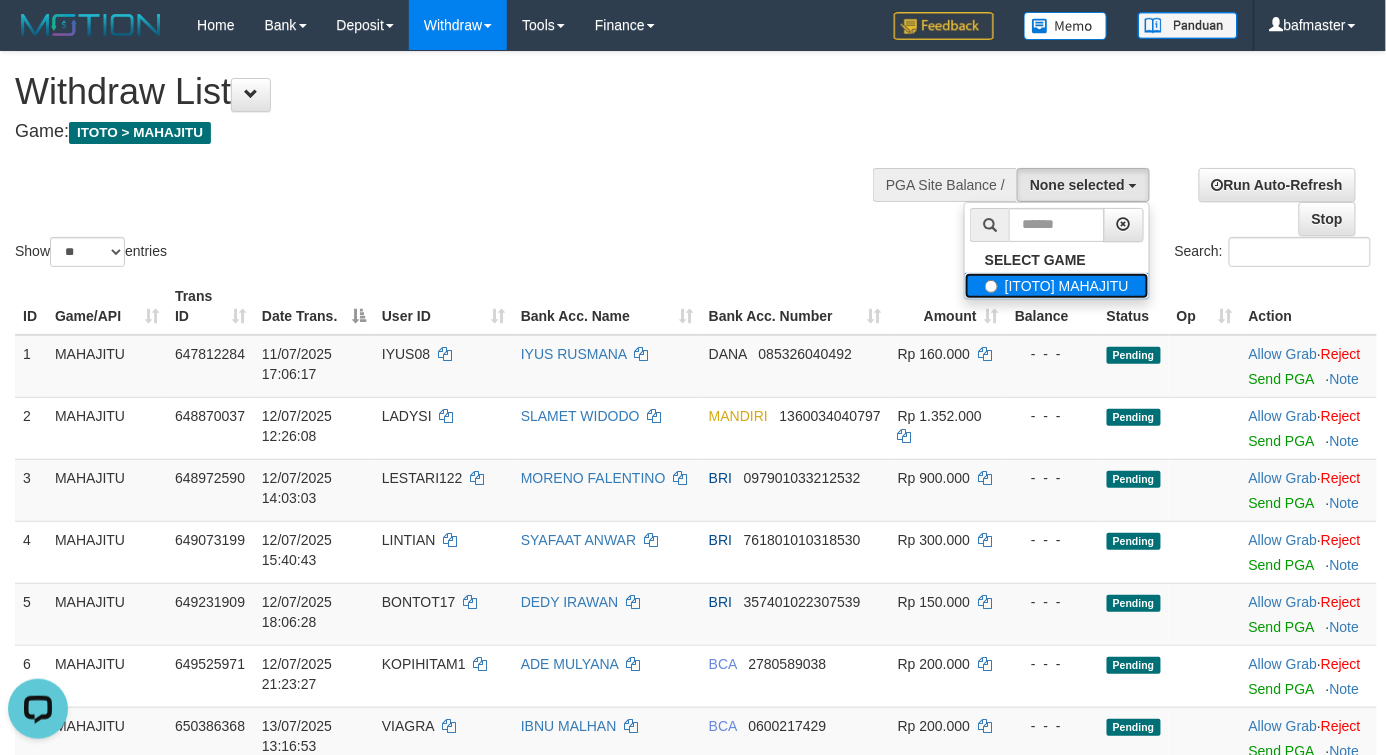 click on "[ITOTO] MAHAJITU" at bounding box center (1057, 286) 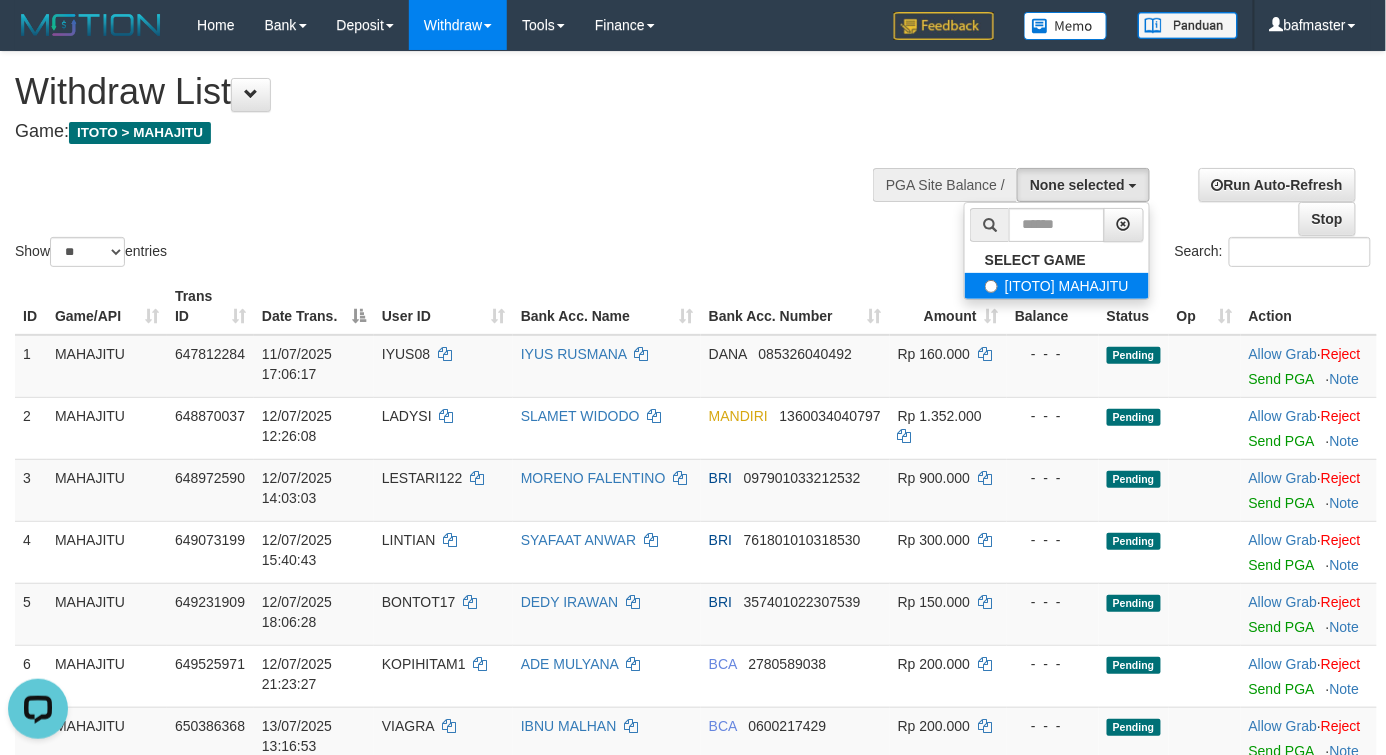 select on "***" 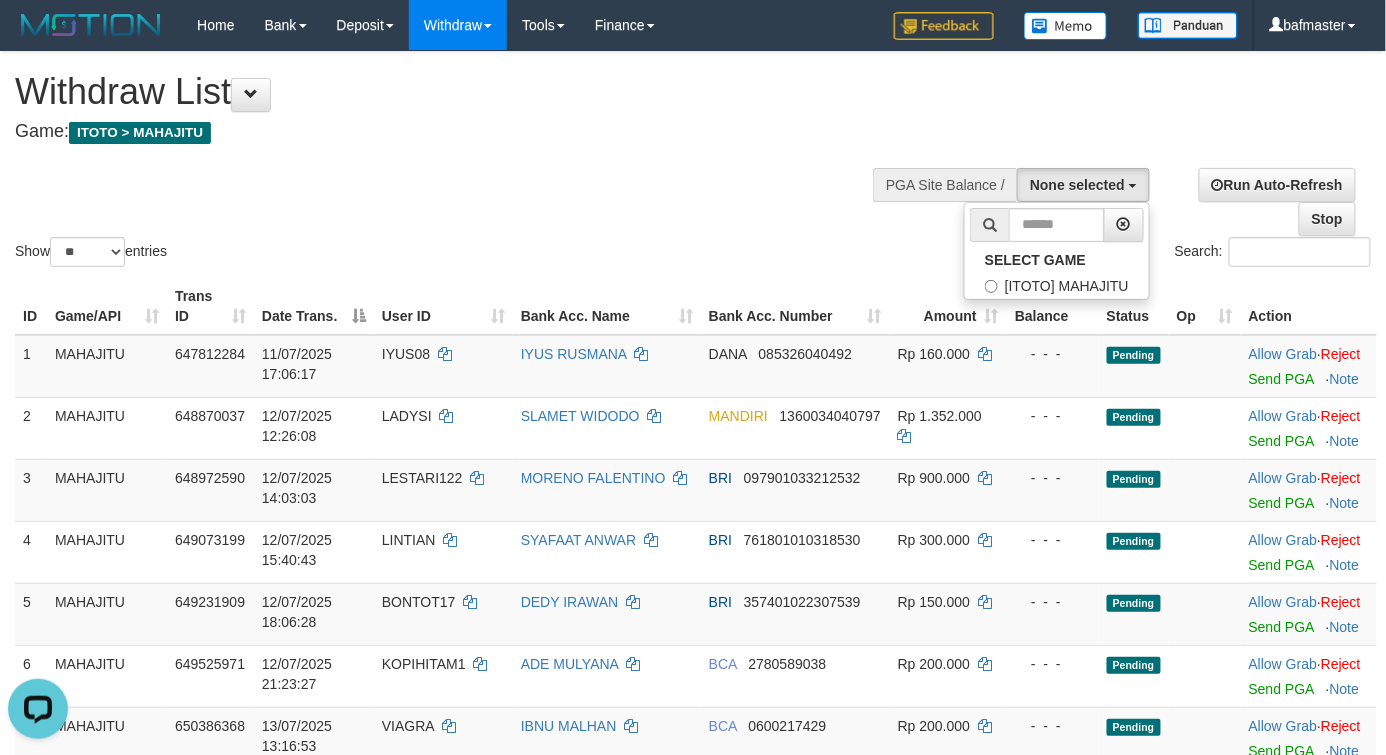 scroll, scrollTop: 17, scrollLeft: 0, axis: vertical 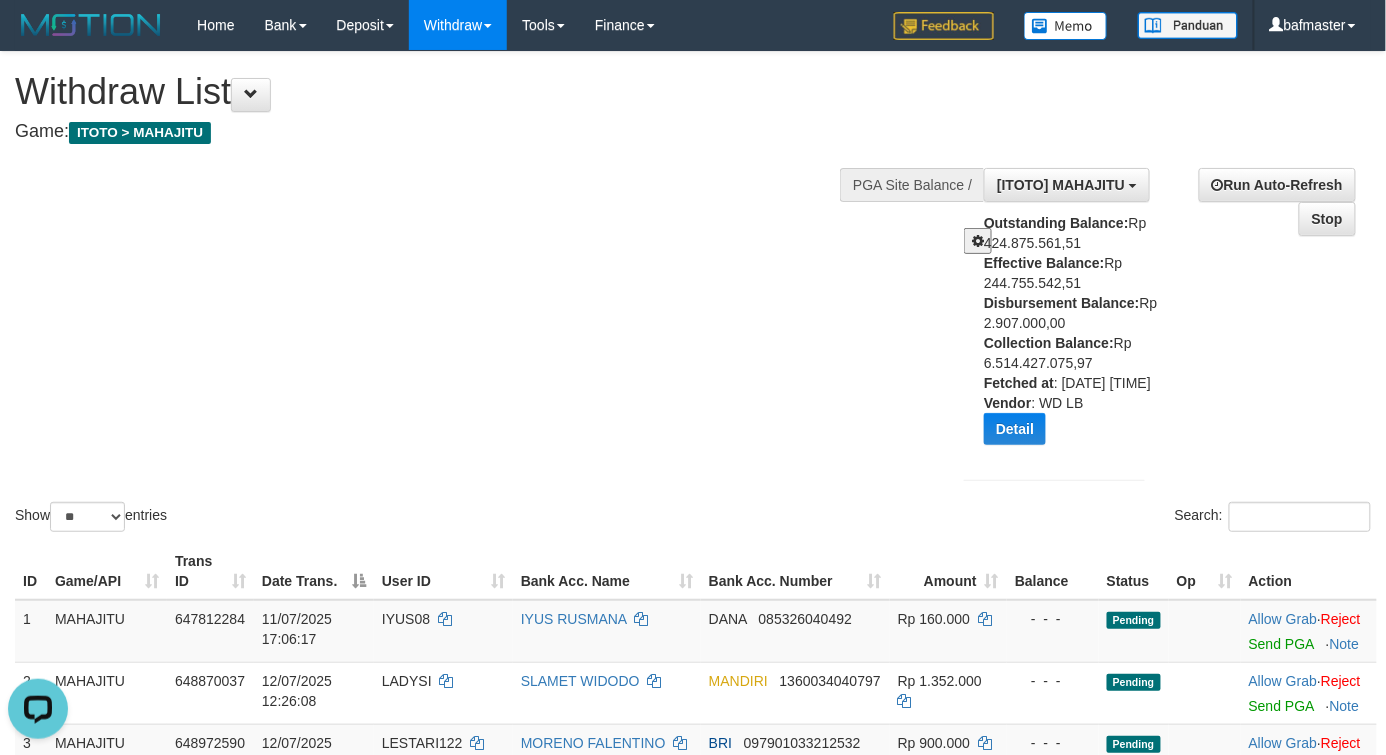 click at bounding box center (978, 241) 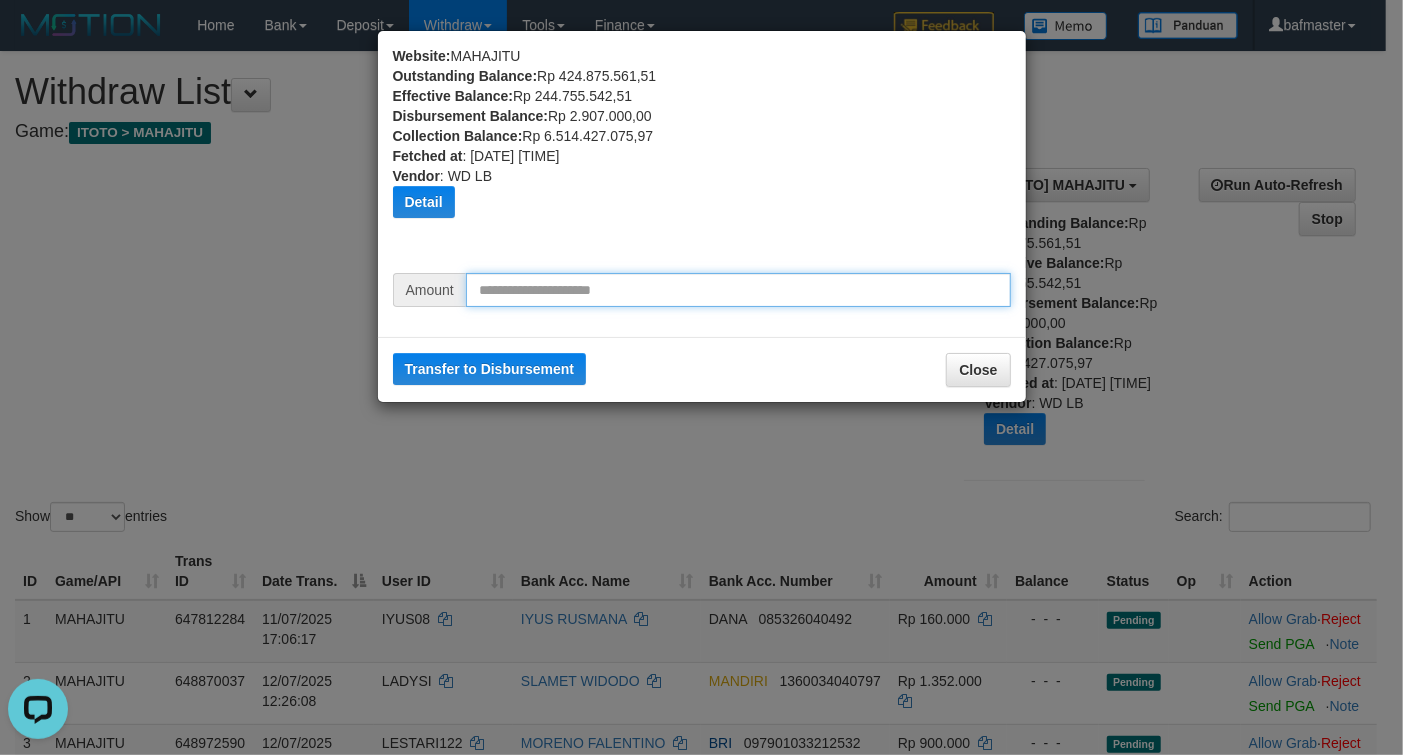 click at bounding box center (738, 290) 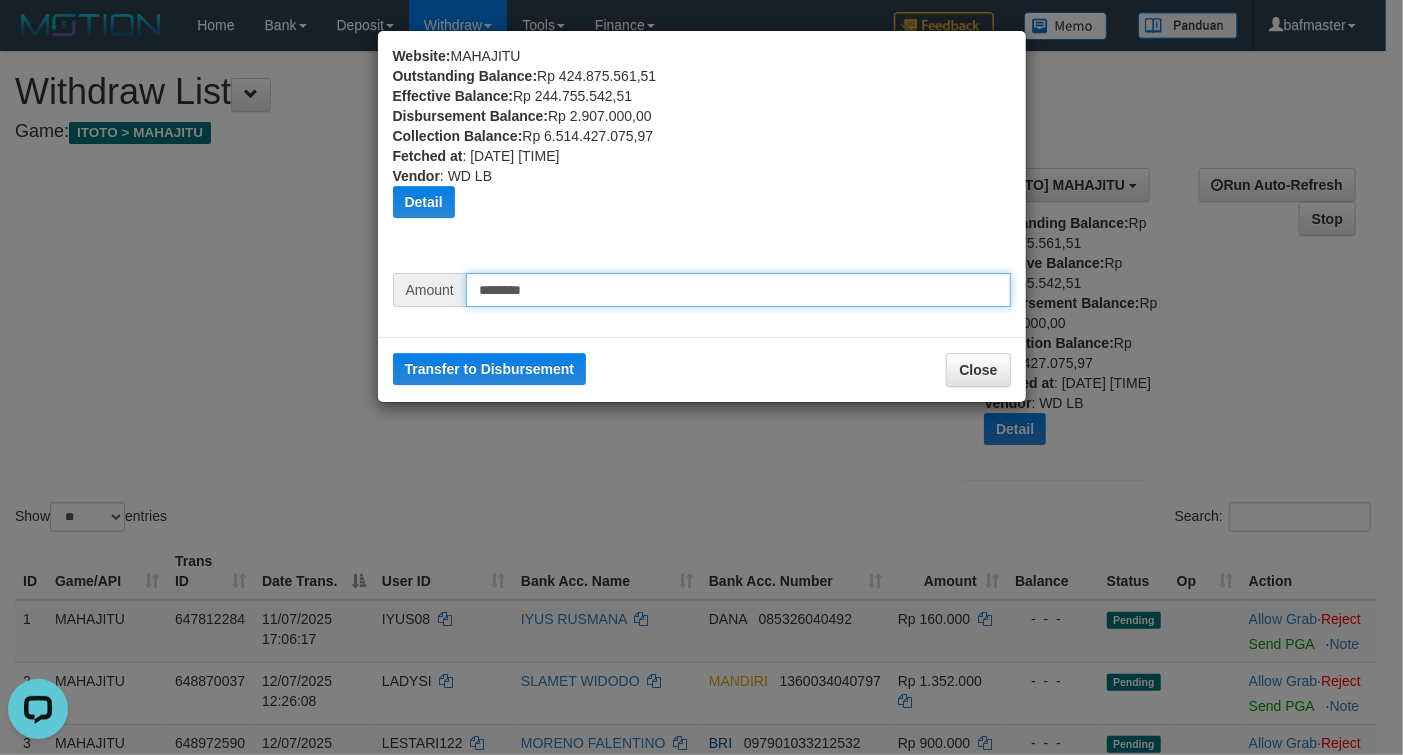 type on "********" 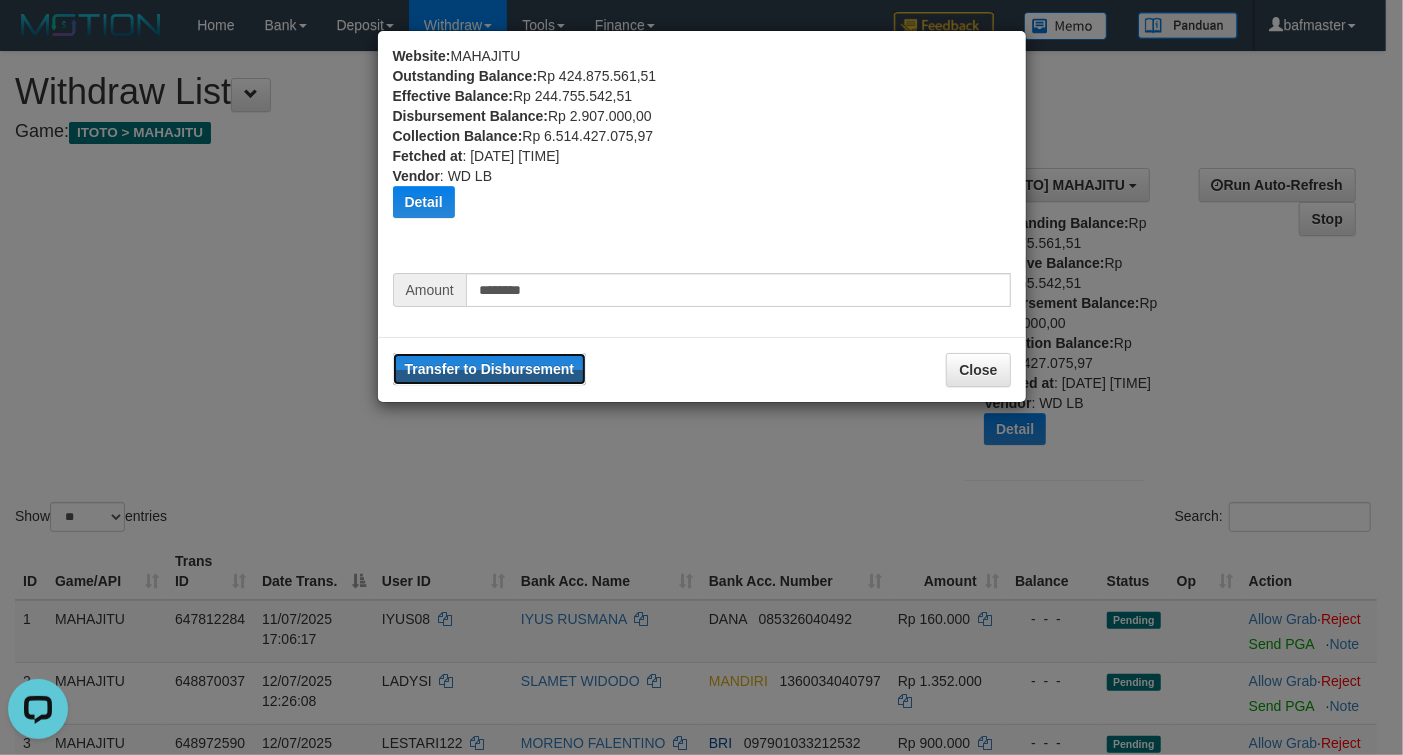 type 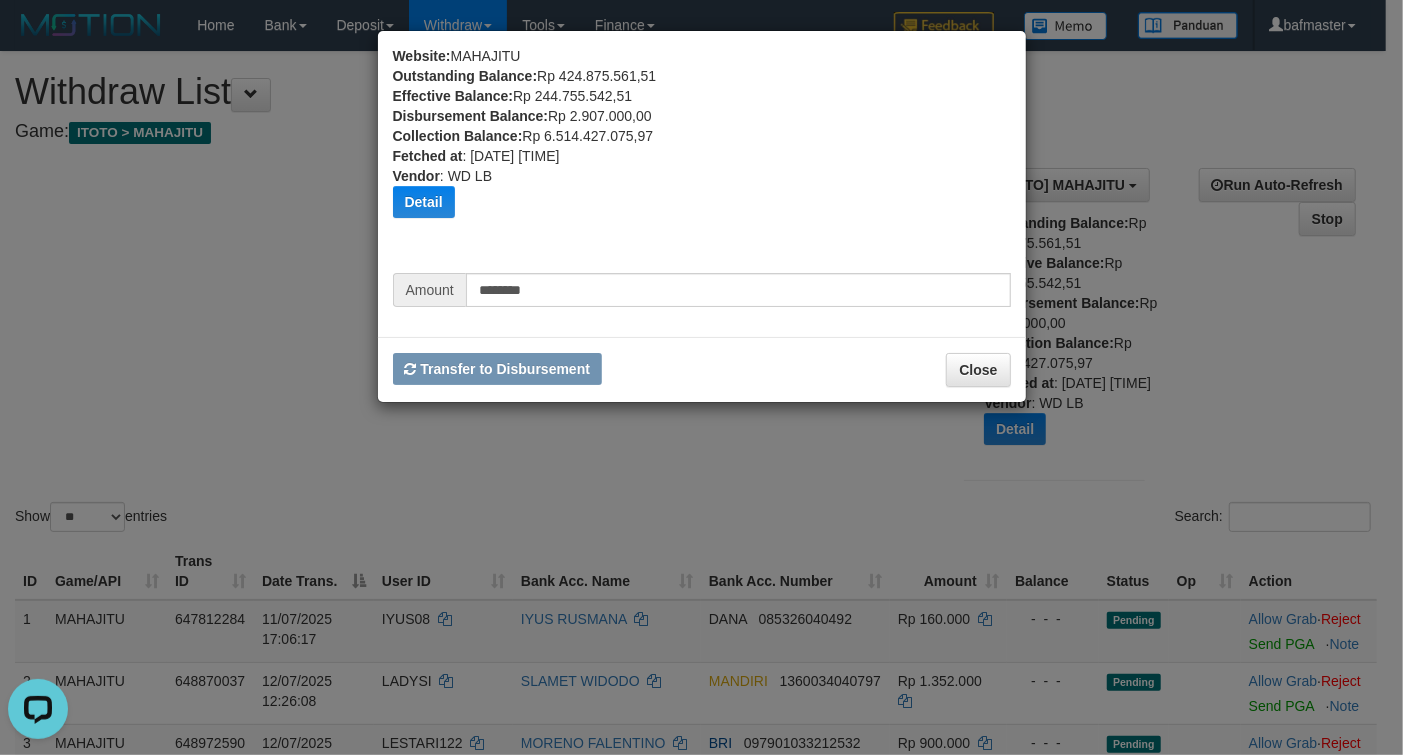 type 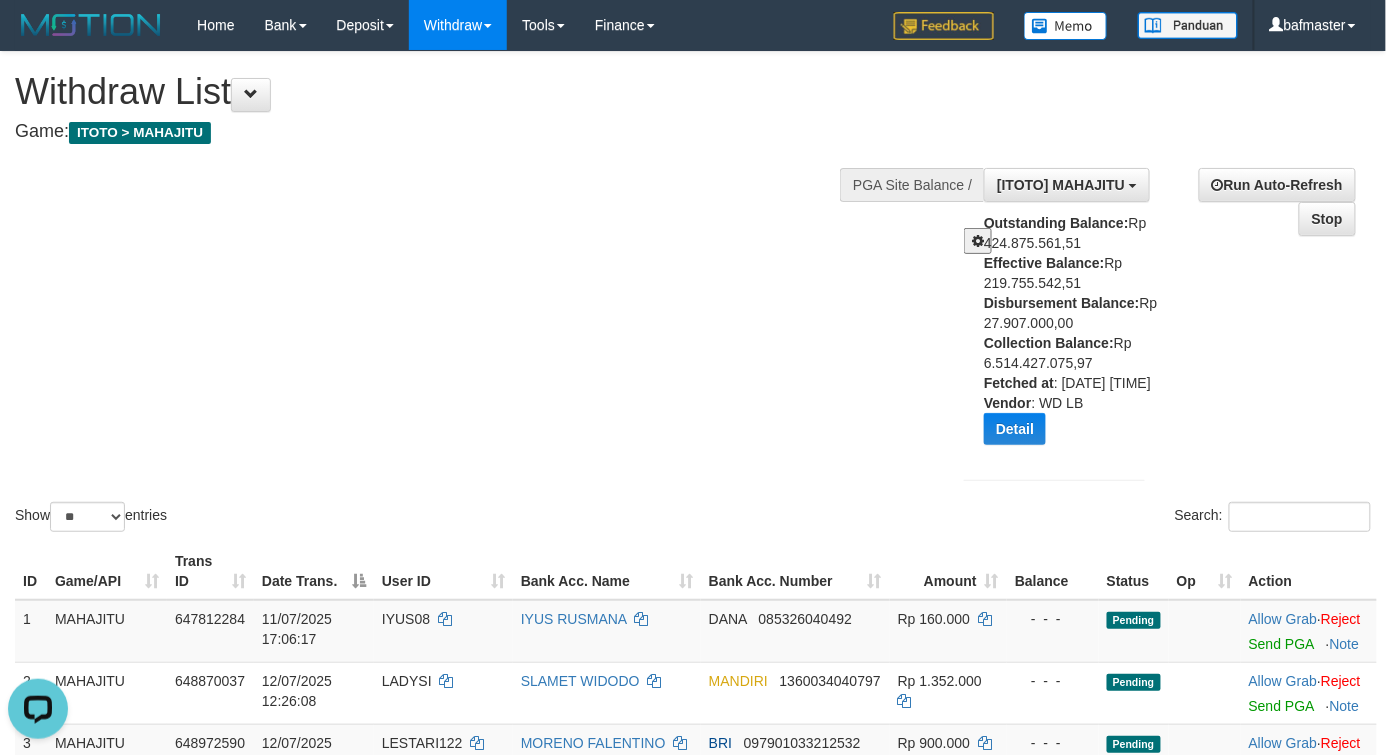 click on "Show  ** ** ** ***  entries Search:" at bounding box center (693, 294) 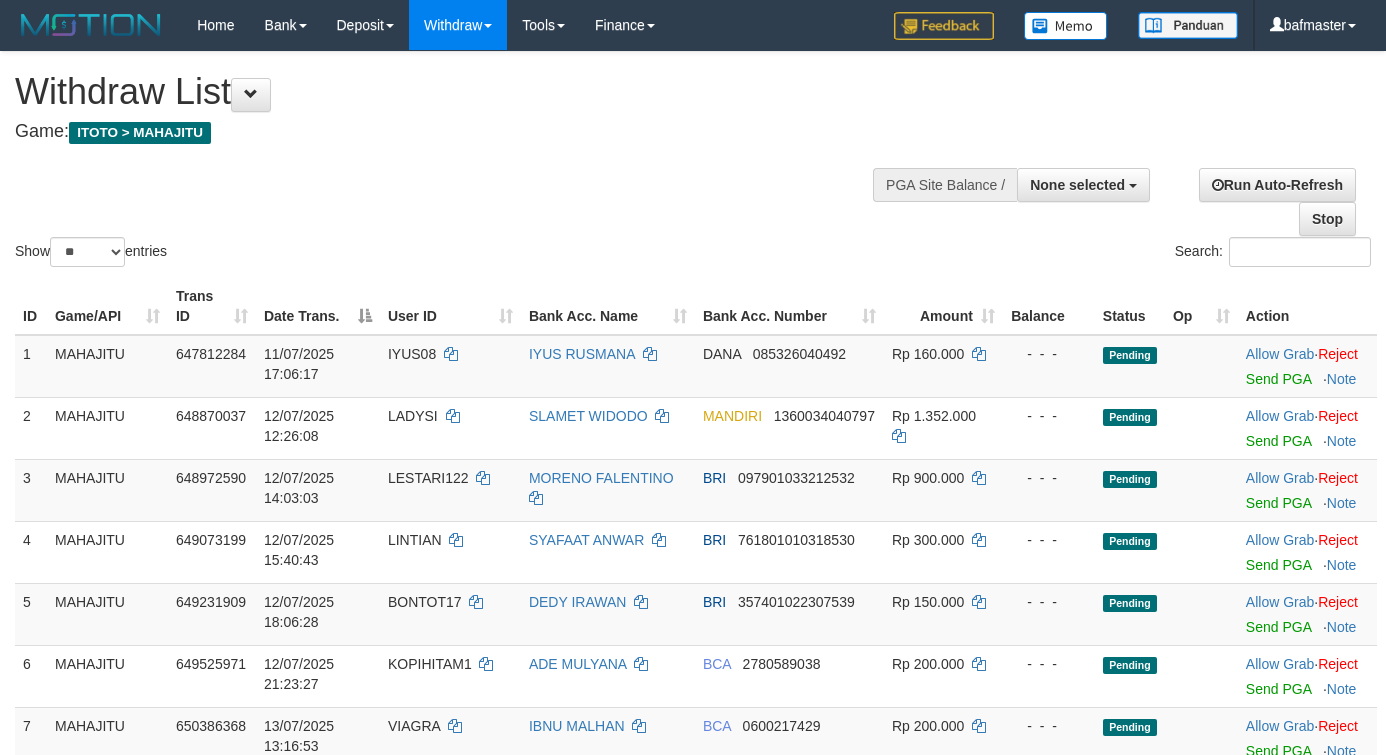 select 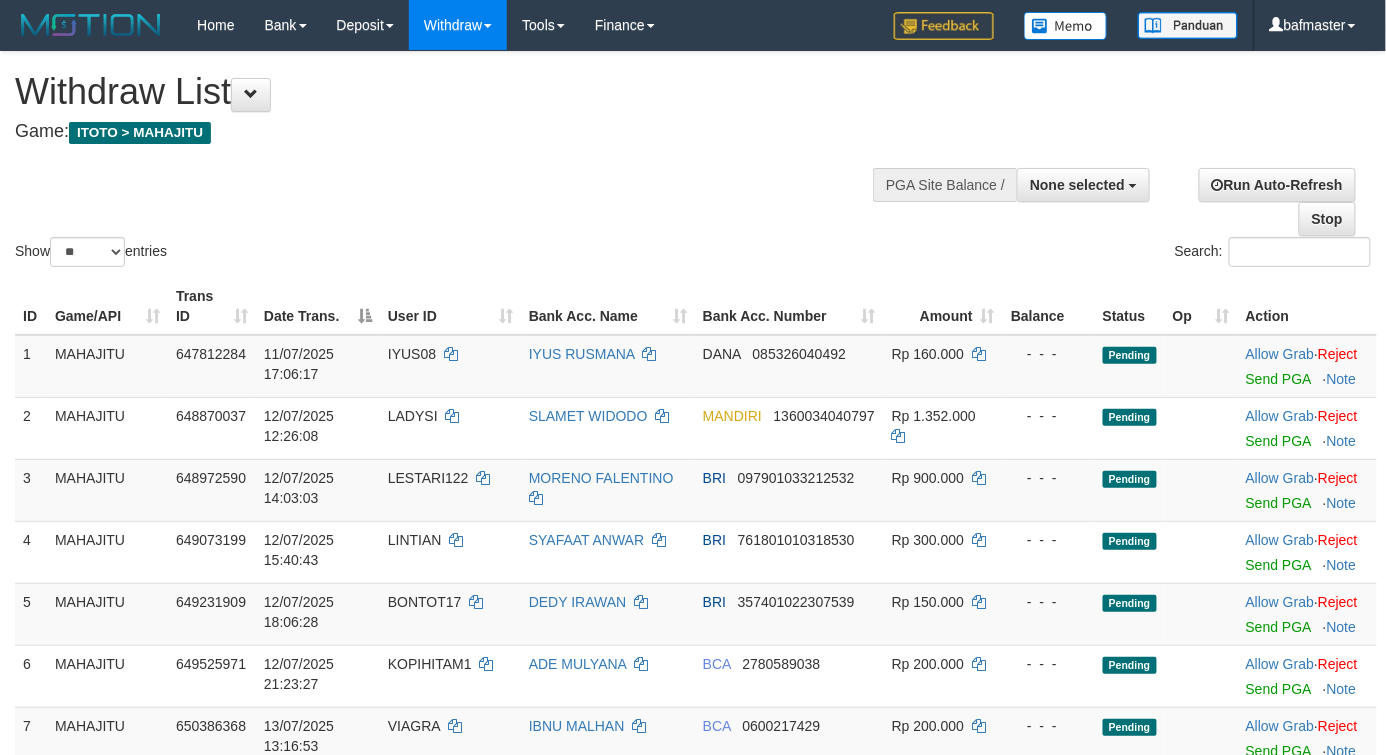 scroll, scrollTop: 631, scrollLeft: 0, axis: vertical 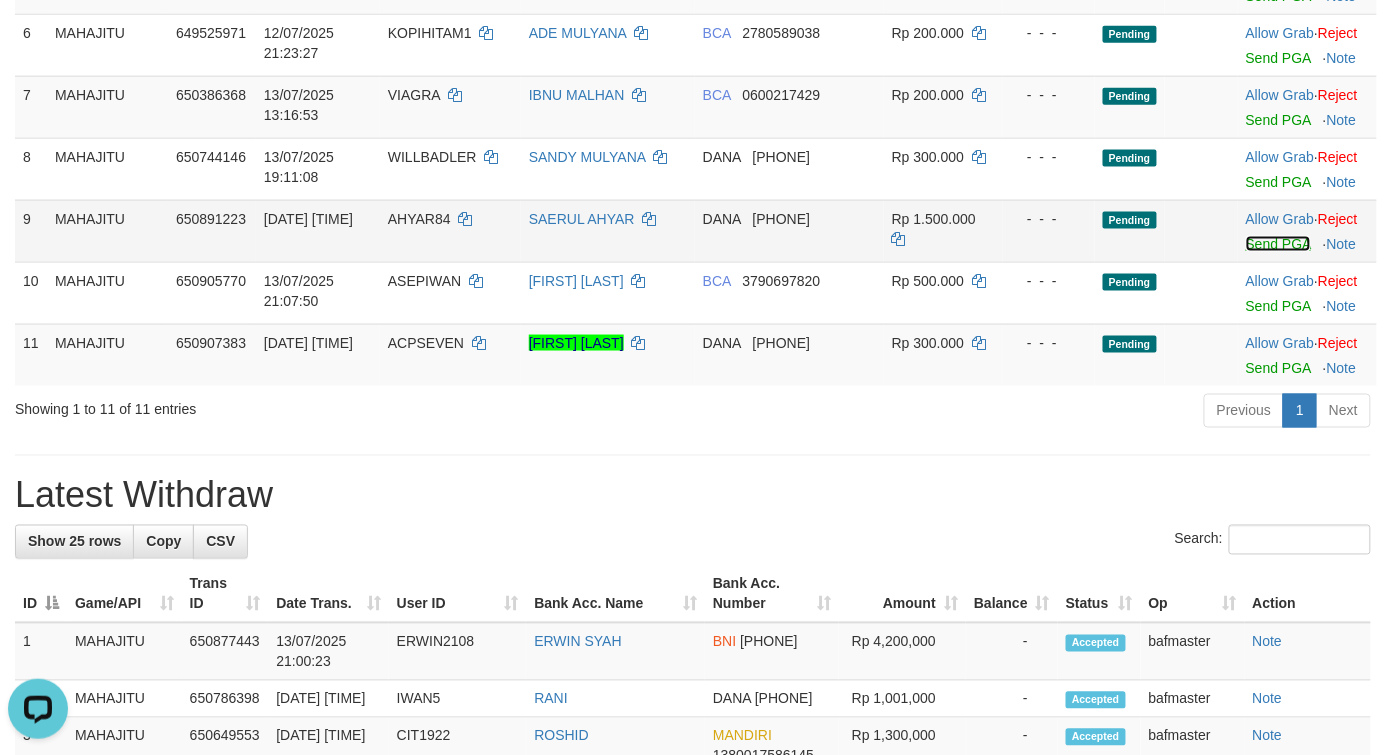 click on "Send PGA" at bounding box center (1278, 244) 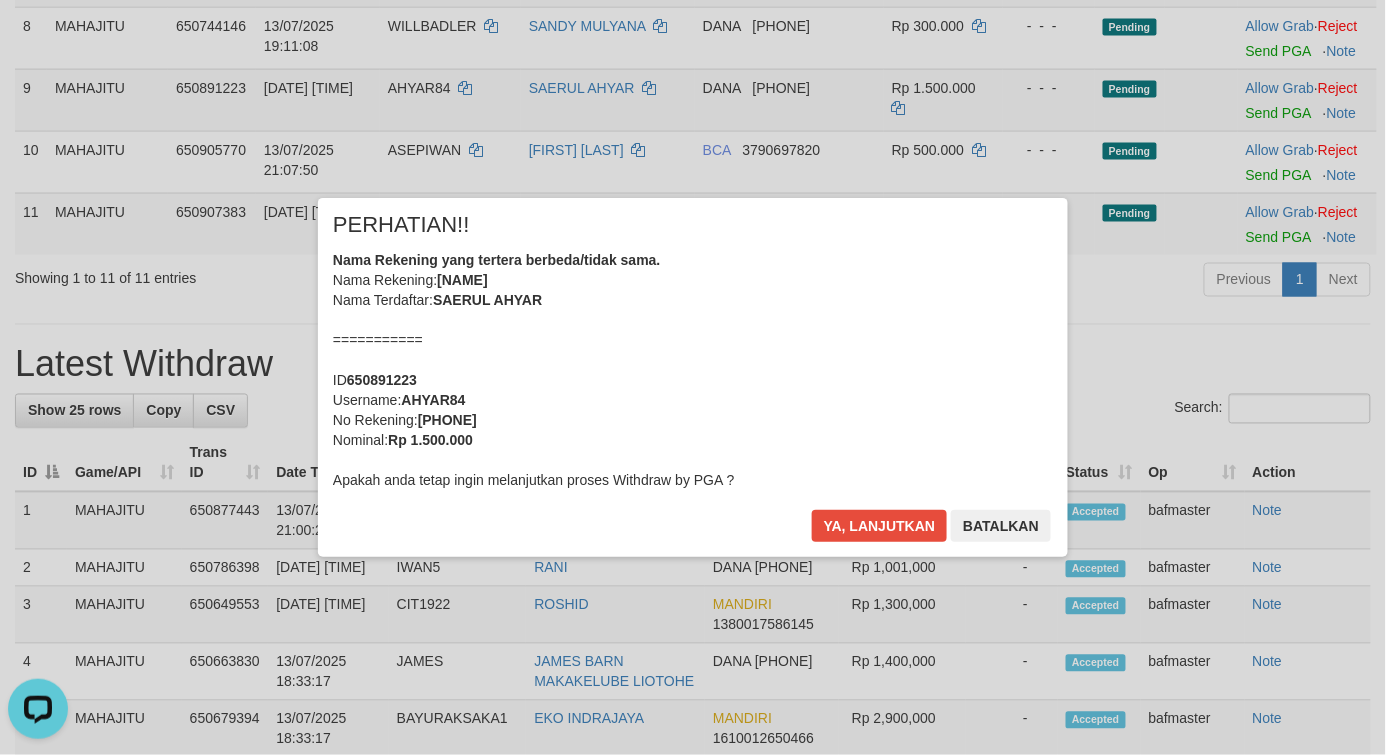 scroll, scrollTop: 816, scrollLeft: 0, axis: vertical 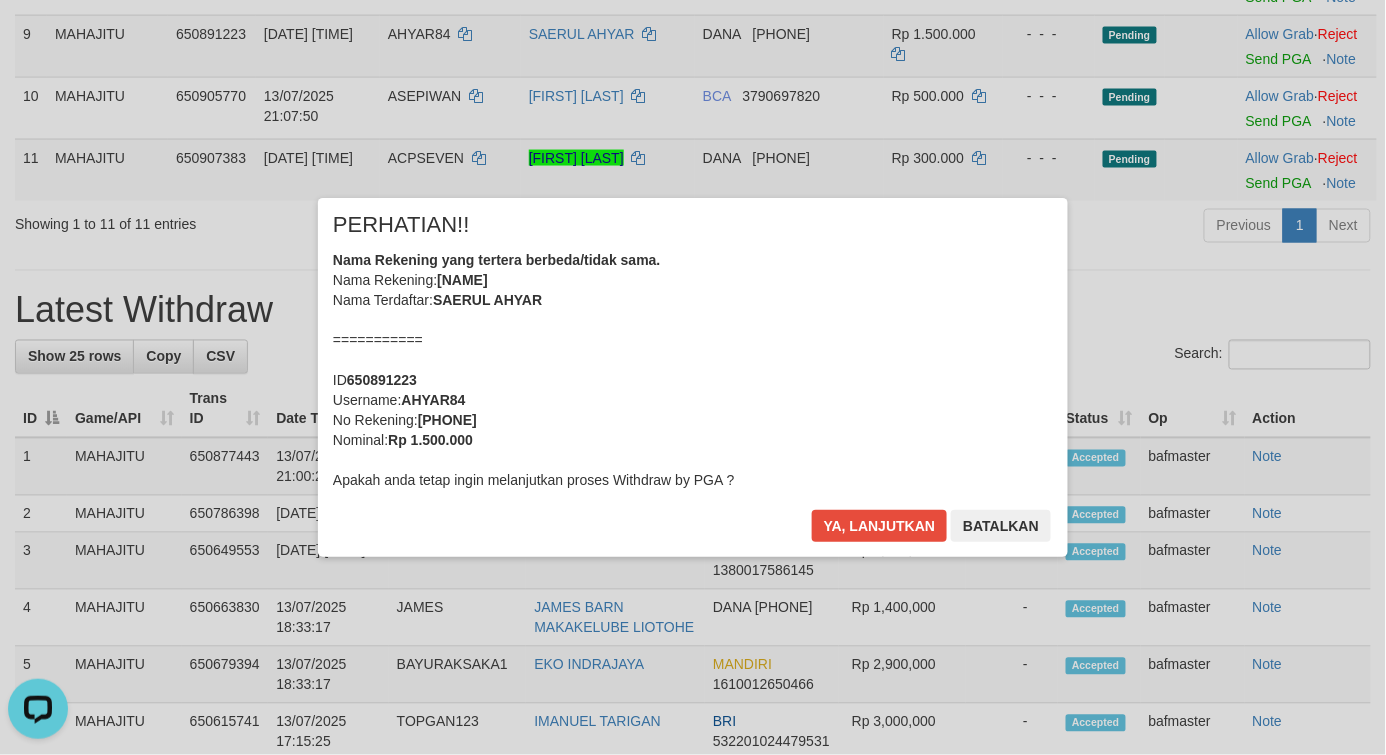 click on "Nama Rekening yang tertera berbeda/tidak sama. Nama Rekening:  DNXX SAXXXX AHXXX Nama Terdaftar:  SAERUL AHYAR =========== ID  650891223 Username:  AHYAR84 No Rekening:  085942066305 Nominal:  Rp 1.500.000 Apakah anda tetap ingin melanjutkan proses Withdraw by PGA ?" at bounding box center [693, 370] 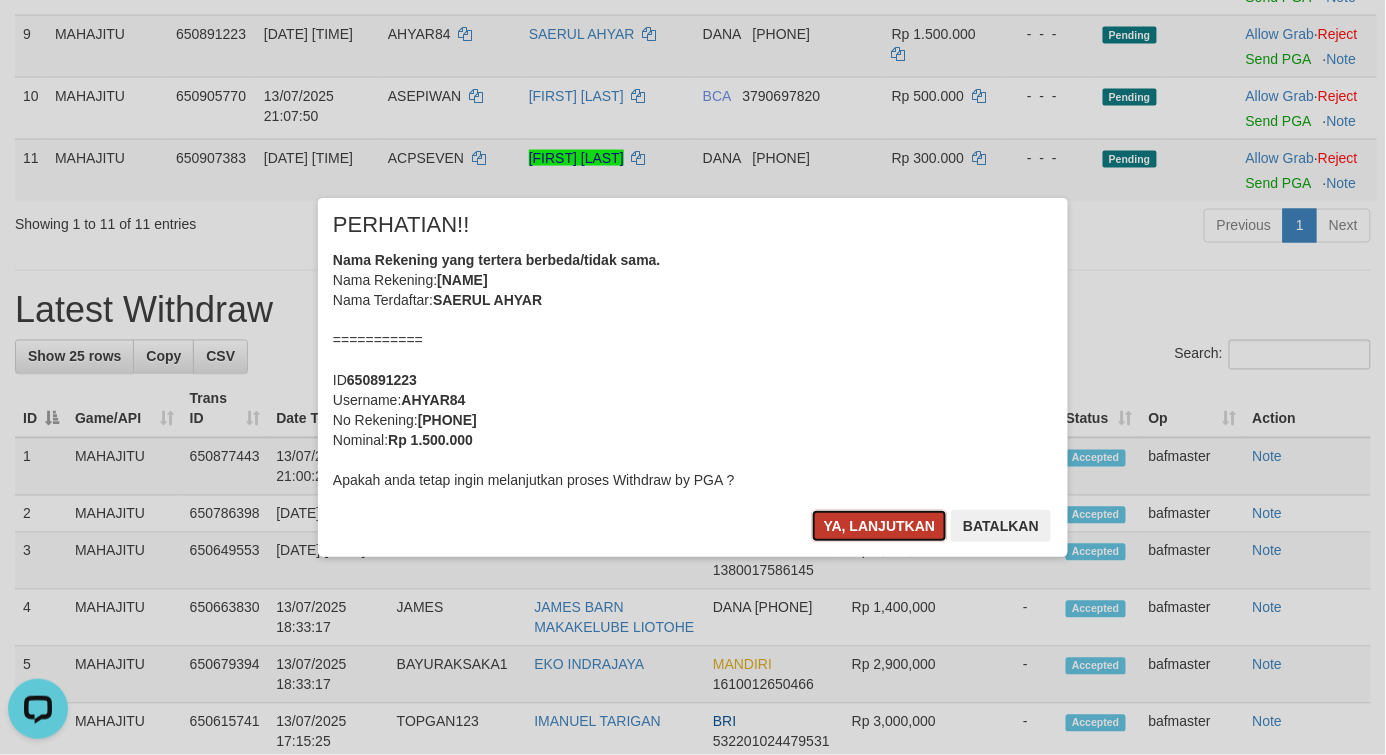 click on "Ya, lanjutkan" at bounding box center [880, 526] 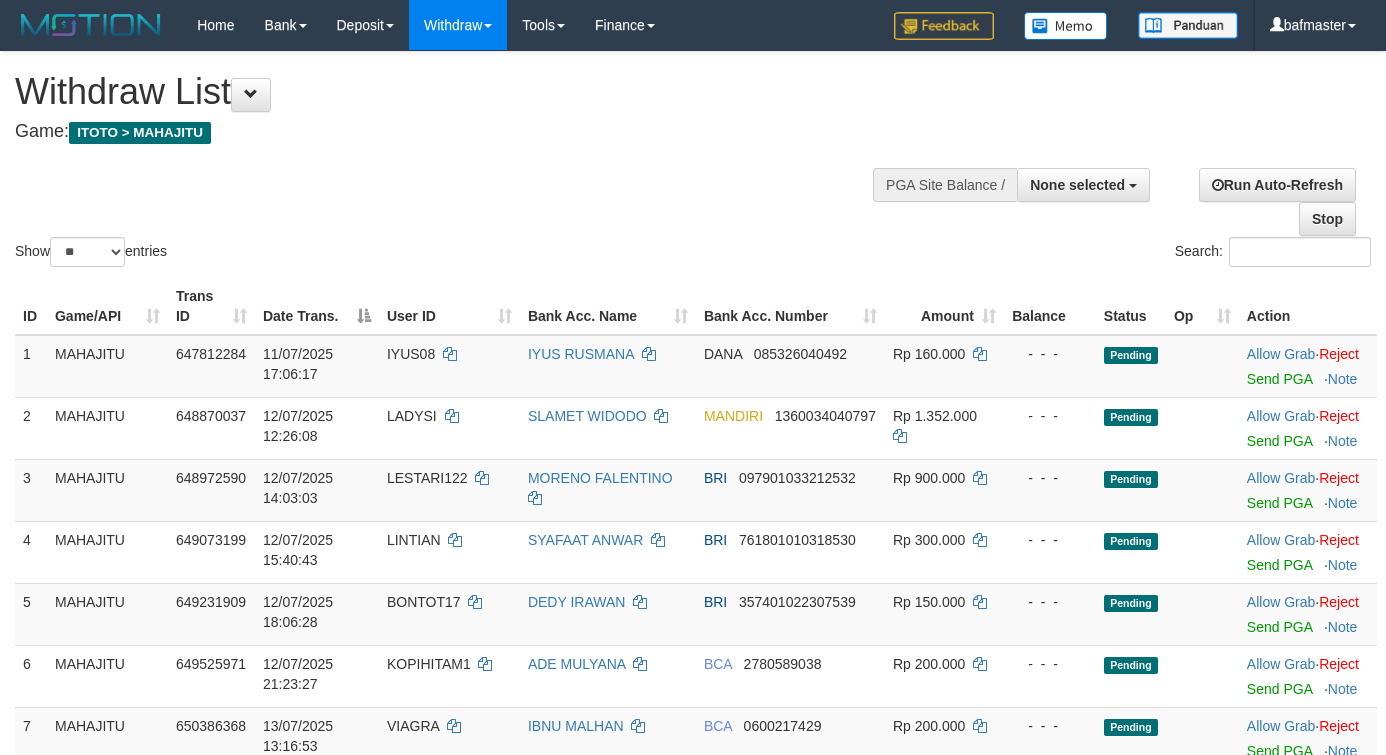 select 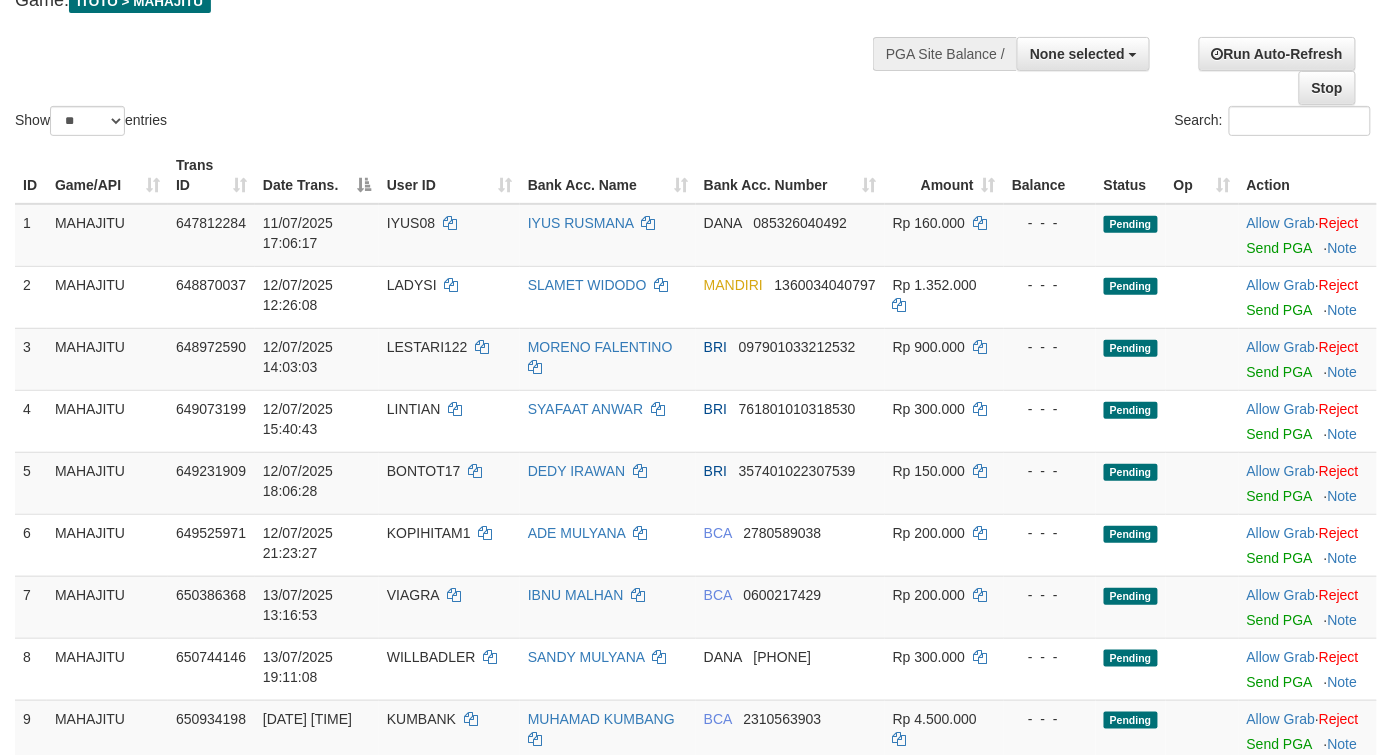 scroll, scrollTop: 0, scrollLeft: 0, axis: both 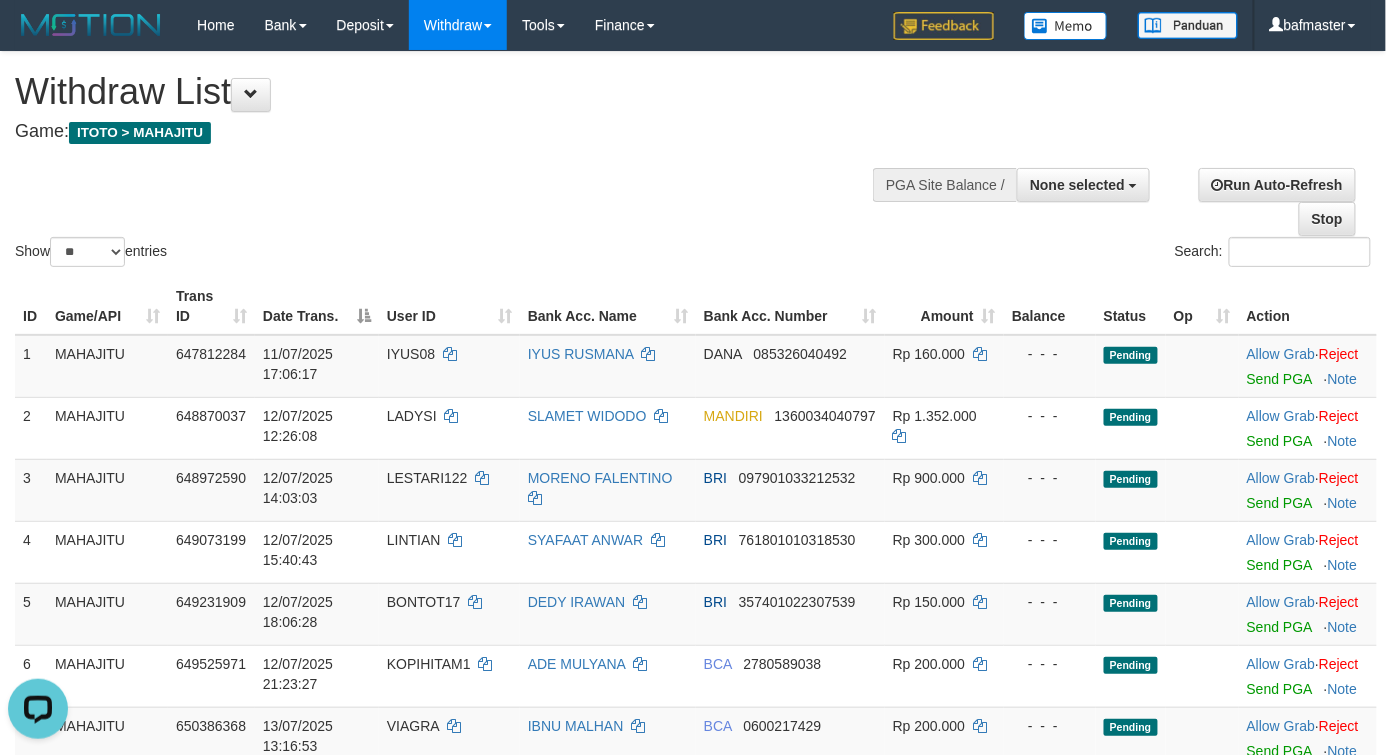 click on "Show  ** ** ** ***  entries Search:" at bounding box center (693, 161) 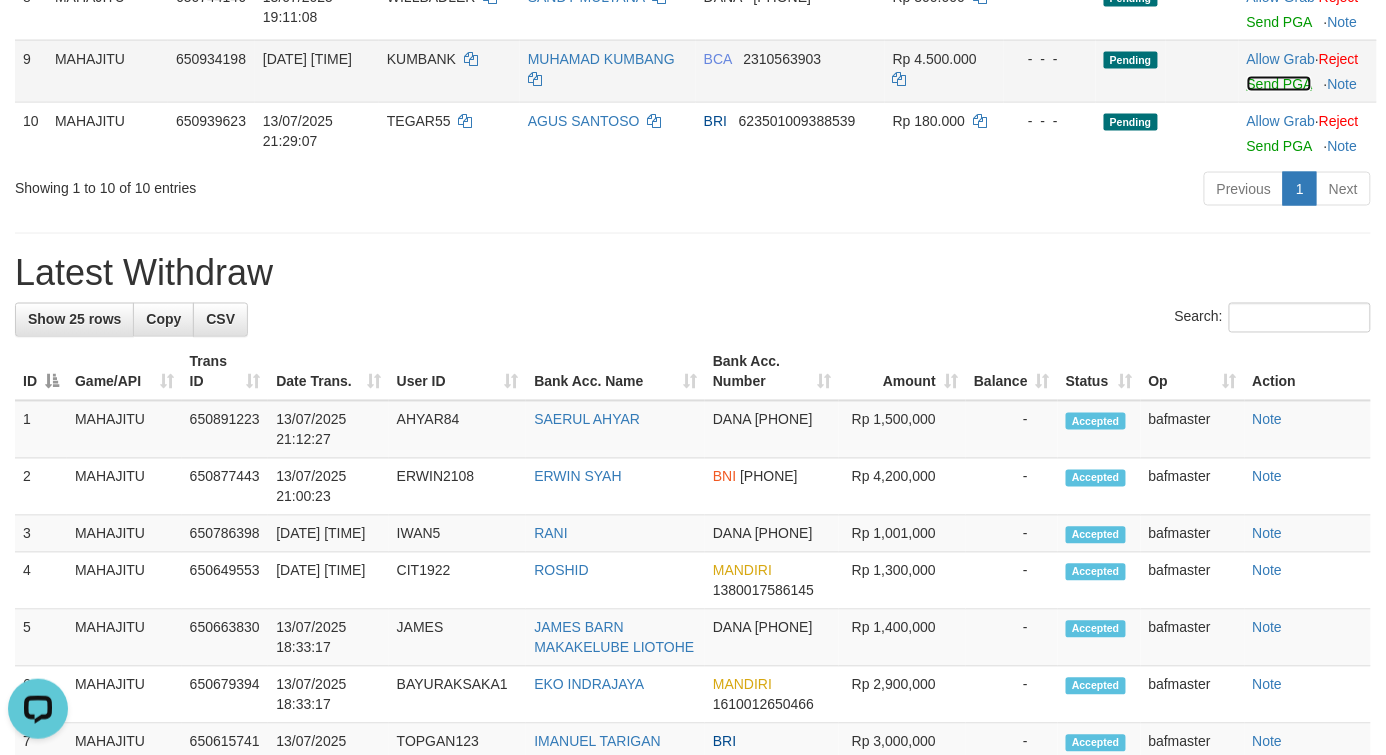 click on "Send PGA" at bounding box center [1279, 84] 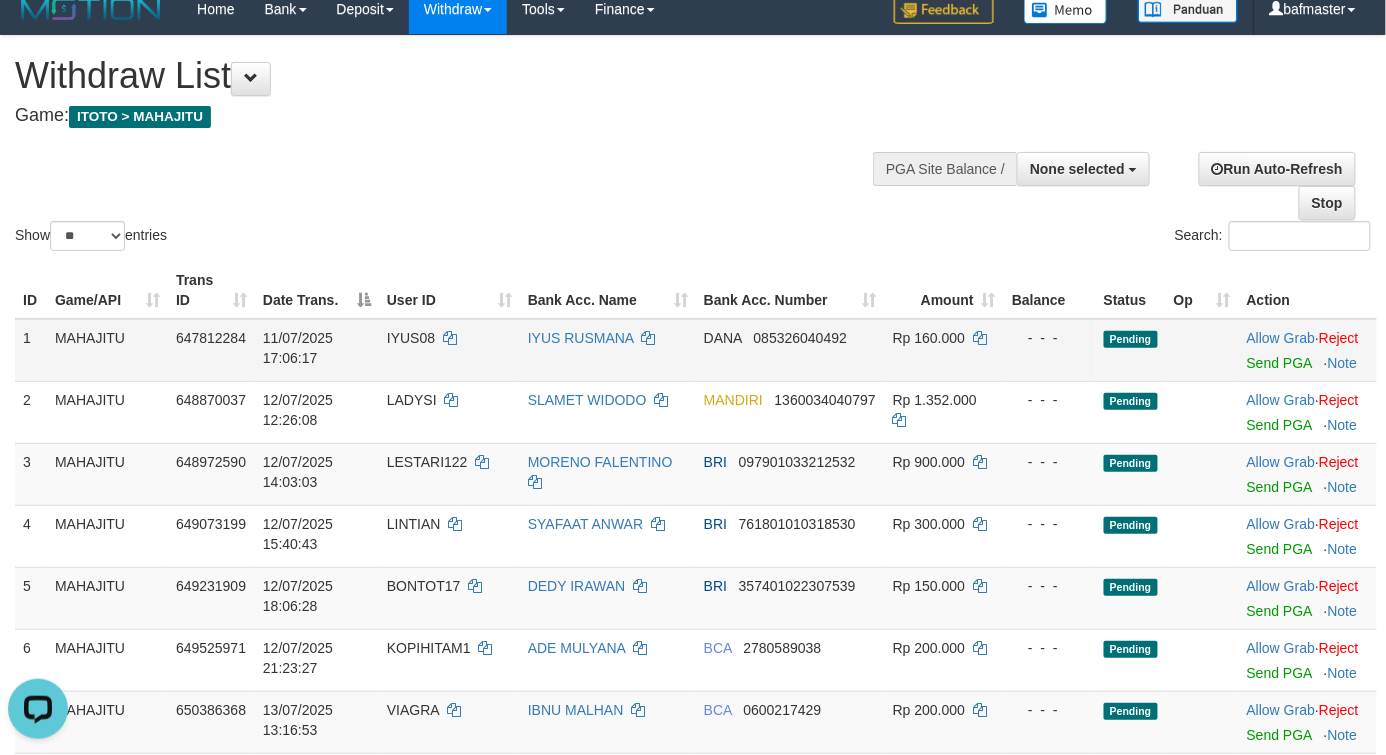 scroll, scrollTop: 0, scrollLeft: 0, axis: both 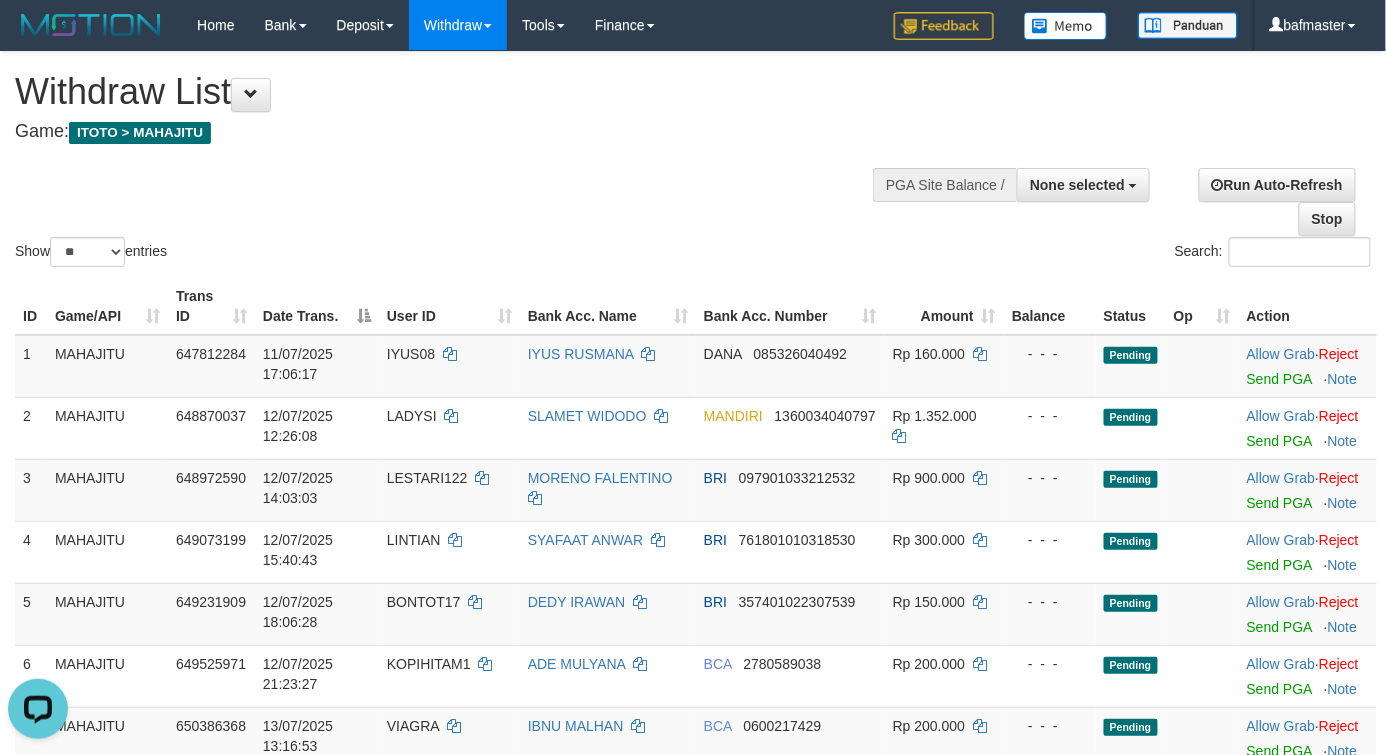 click on "Show  ** ** ** ***  entries Search:" at bounding box center (693, 161) 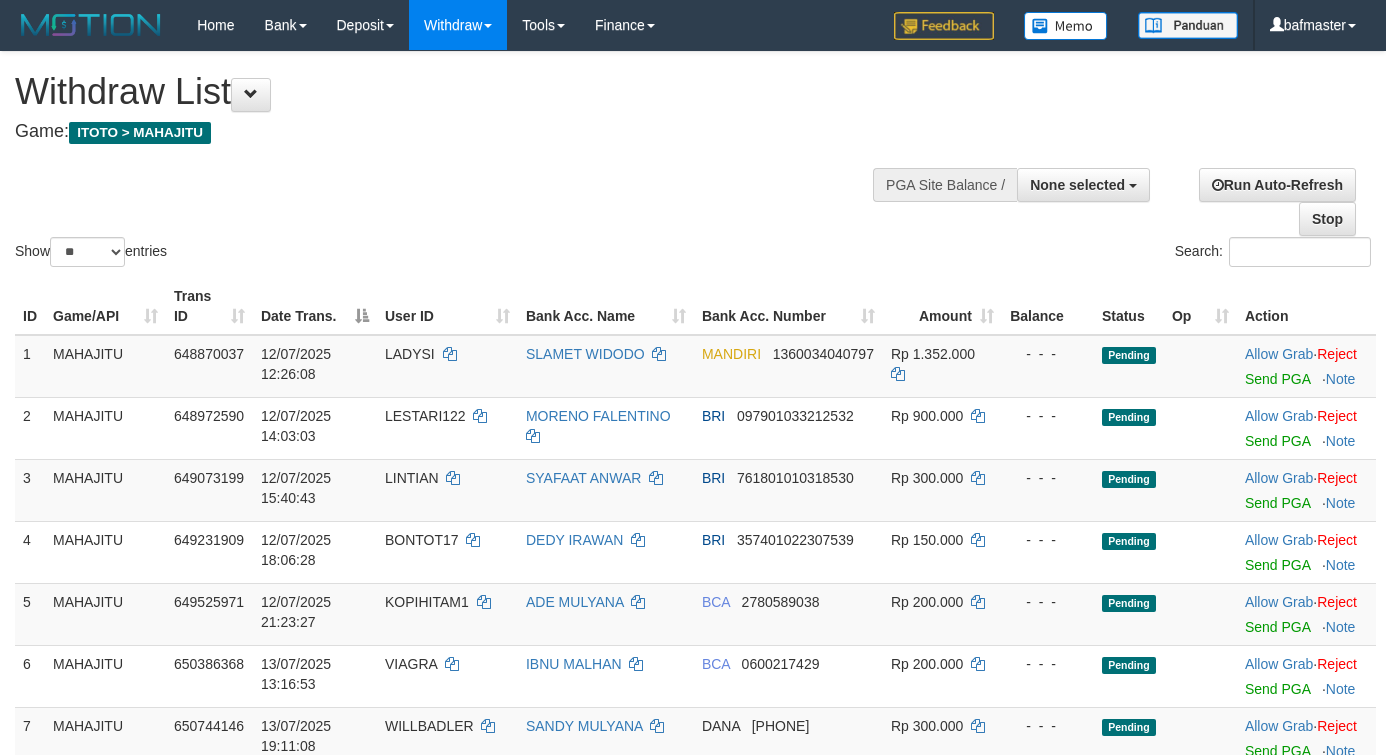 select 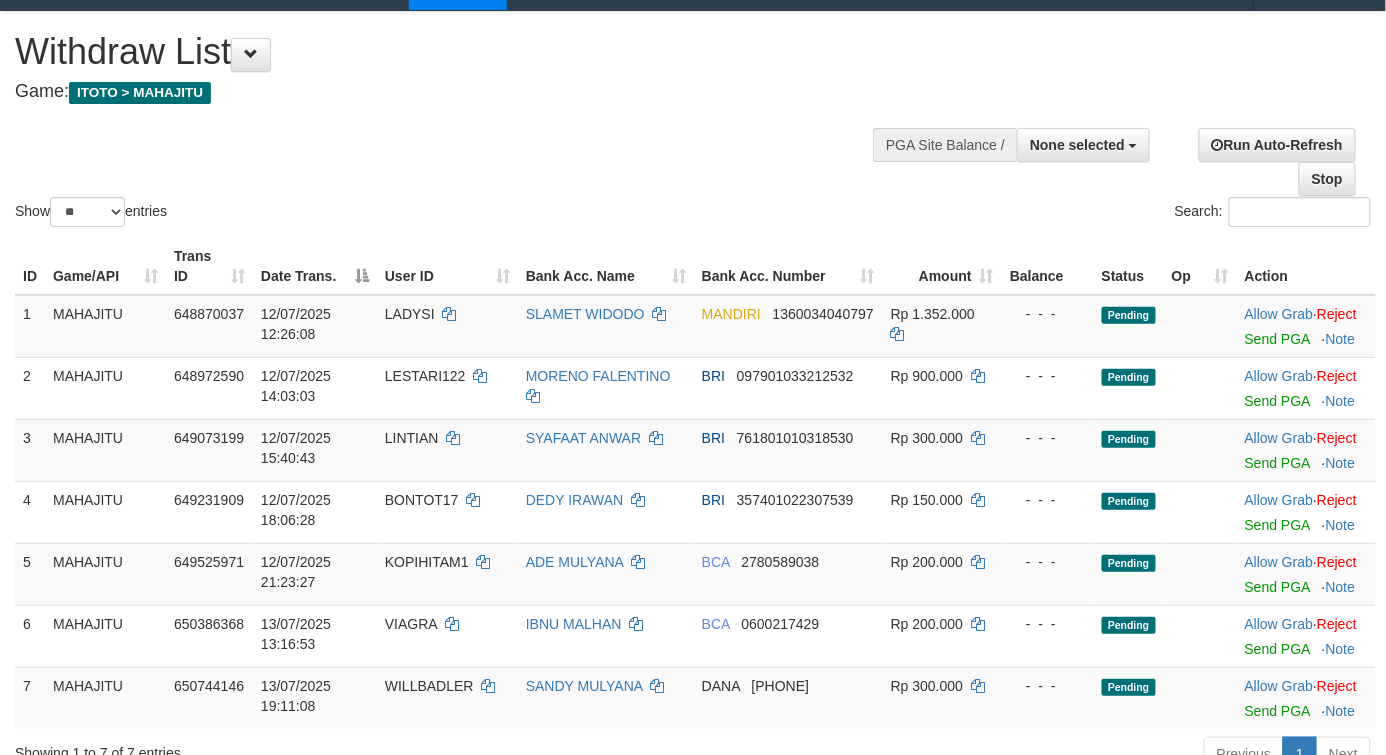scroll, scrollTop: 0, scrollLeft: 0, axis: both 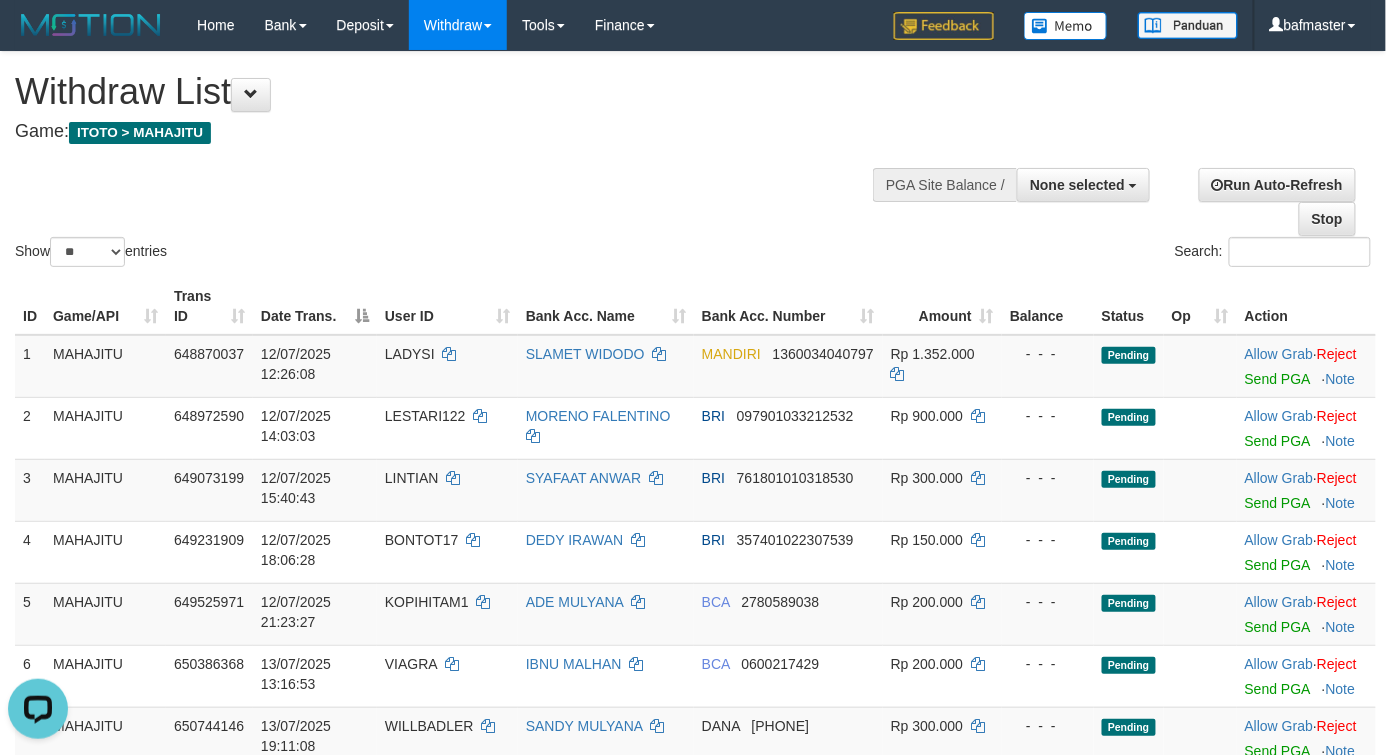 click on "Show  ** ** ** ***  entries Search:" at bounding box center (693, 161) 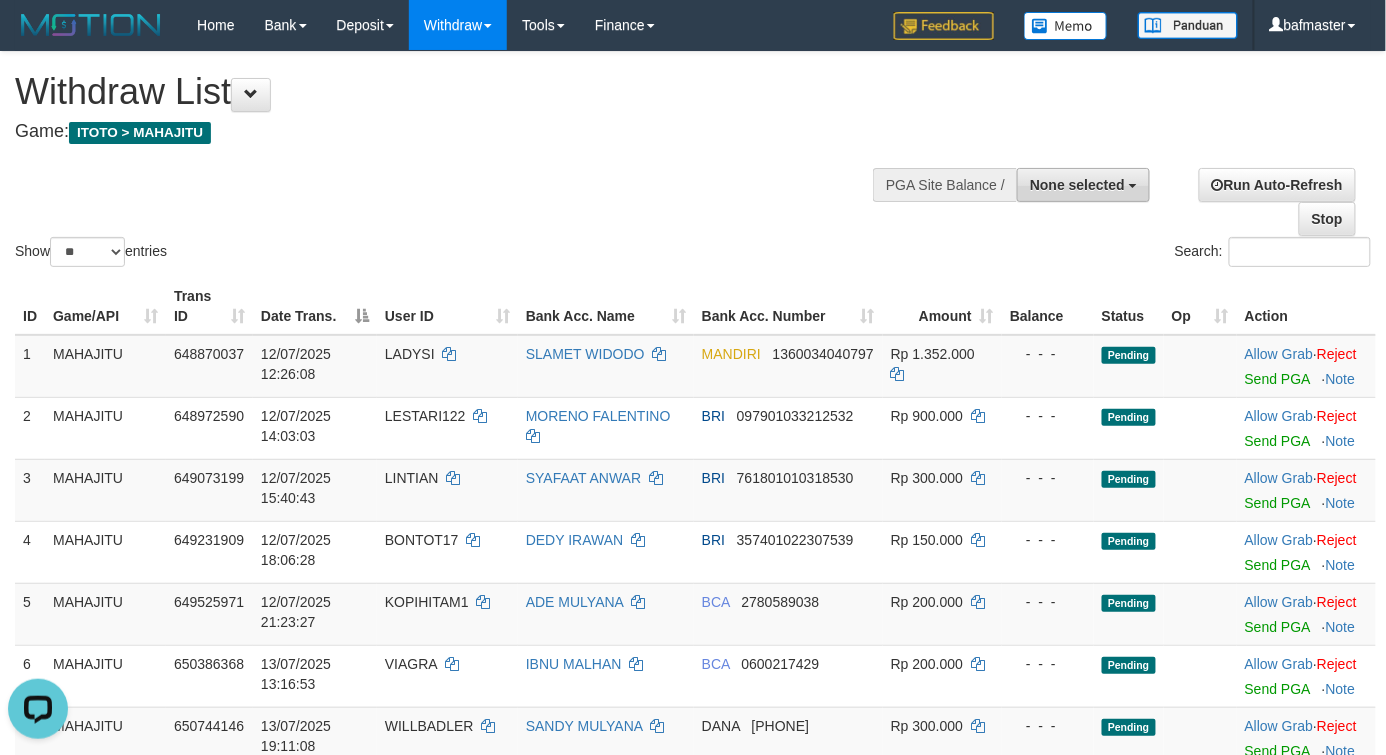 click on "None selected" at bounding box center [1077, 185] 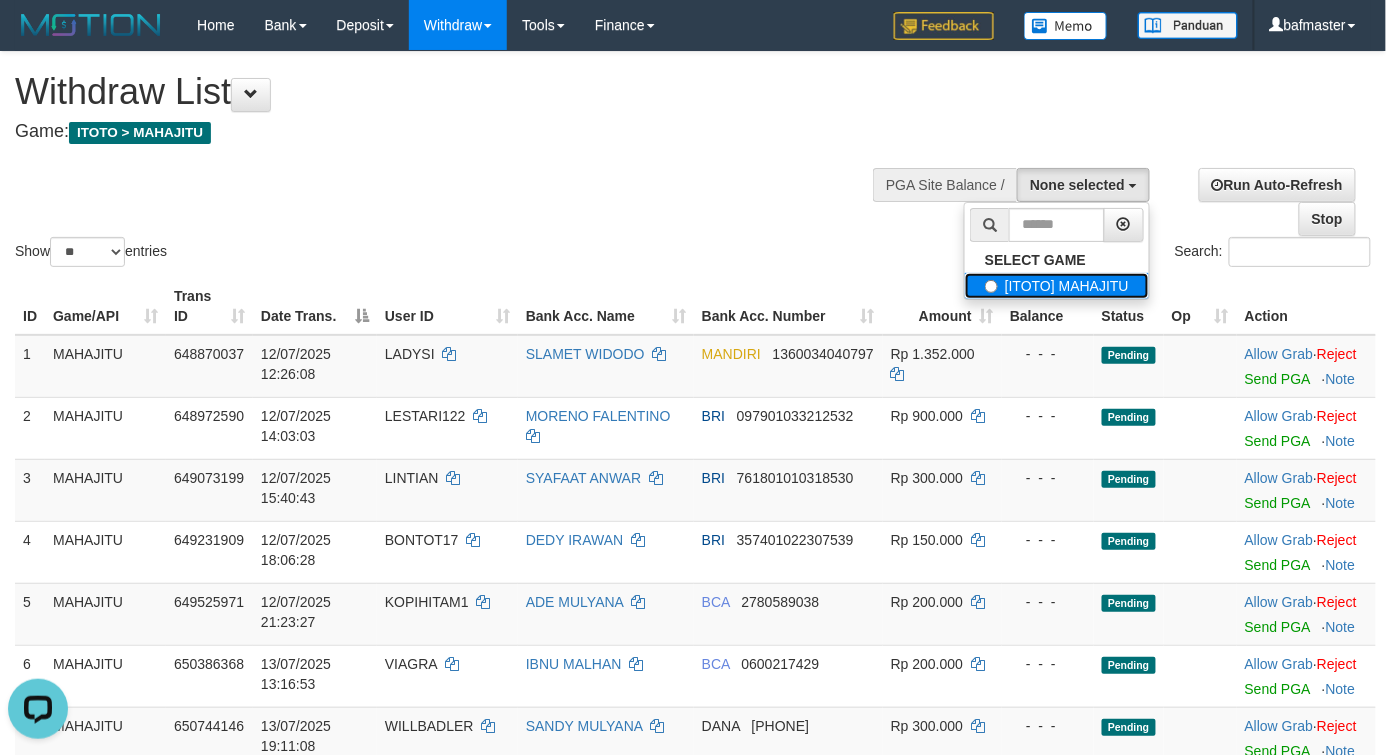 click on "[ITOTO] MAHAJITU" at bounding box center [1057, 286] 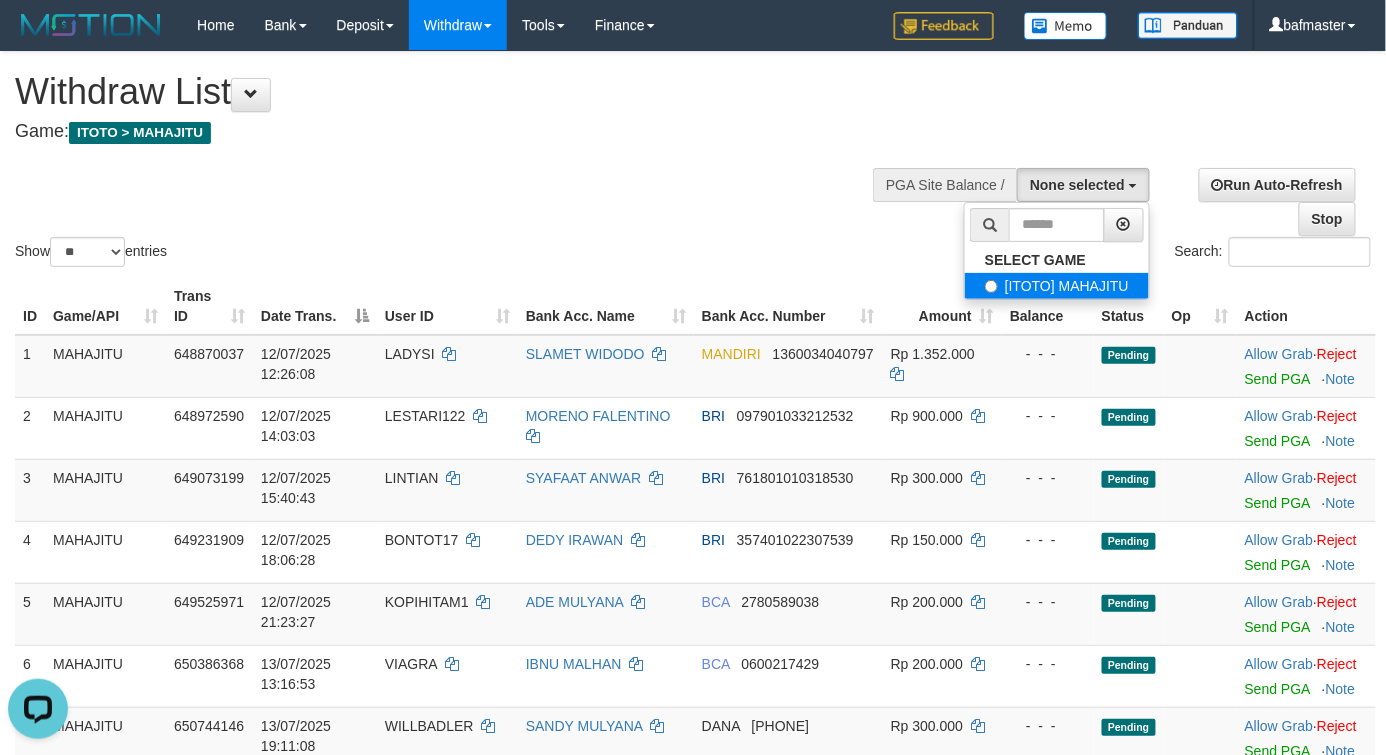 select on "***" 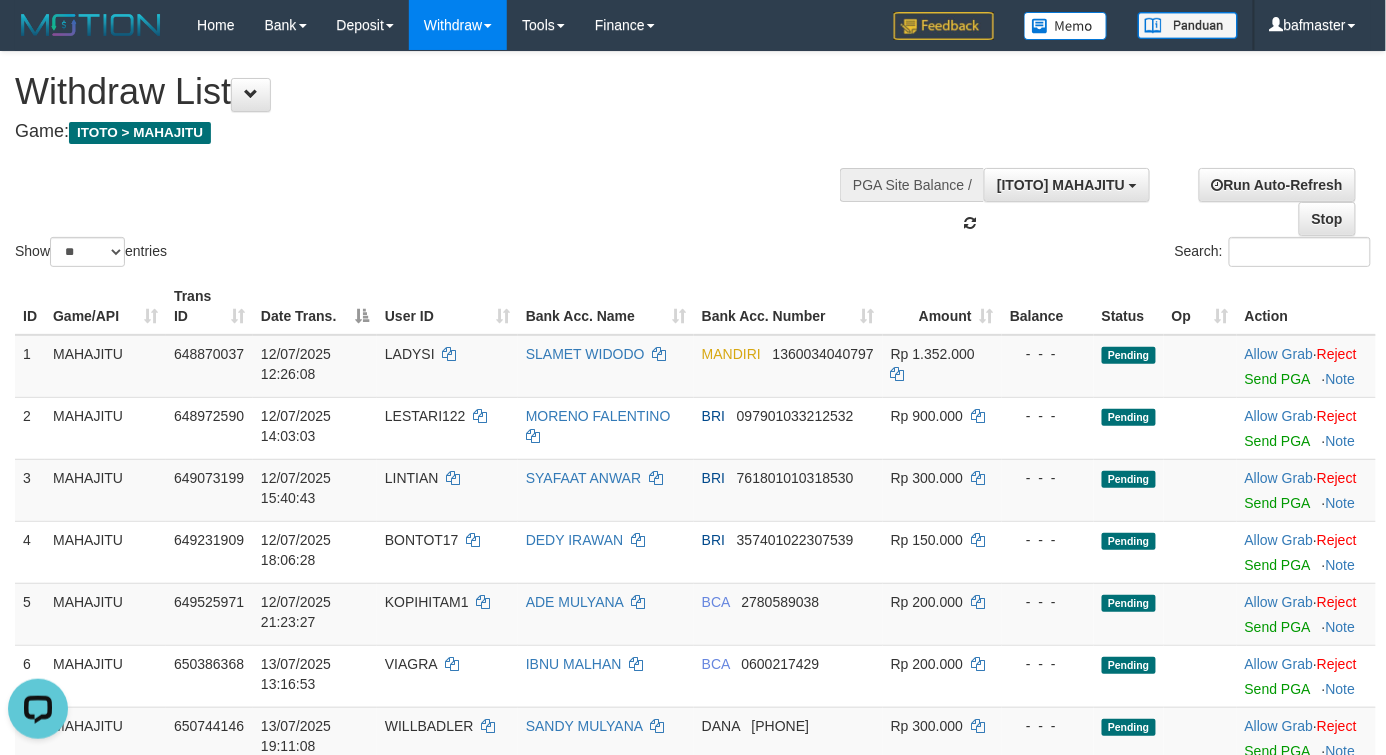 scroll, scrollTop: 17, scrollLeft: 0, axis: vertical 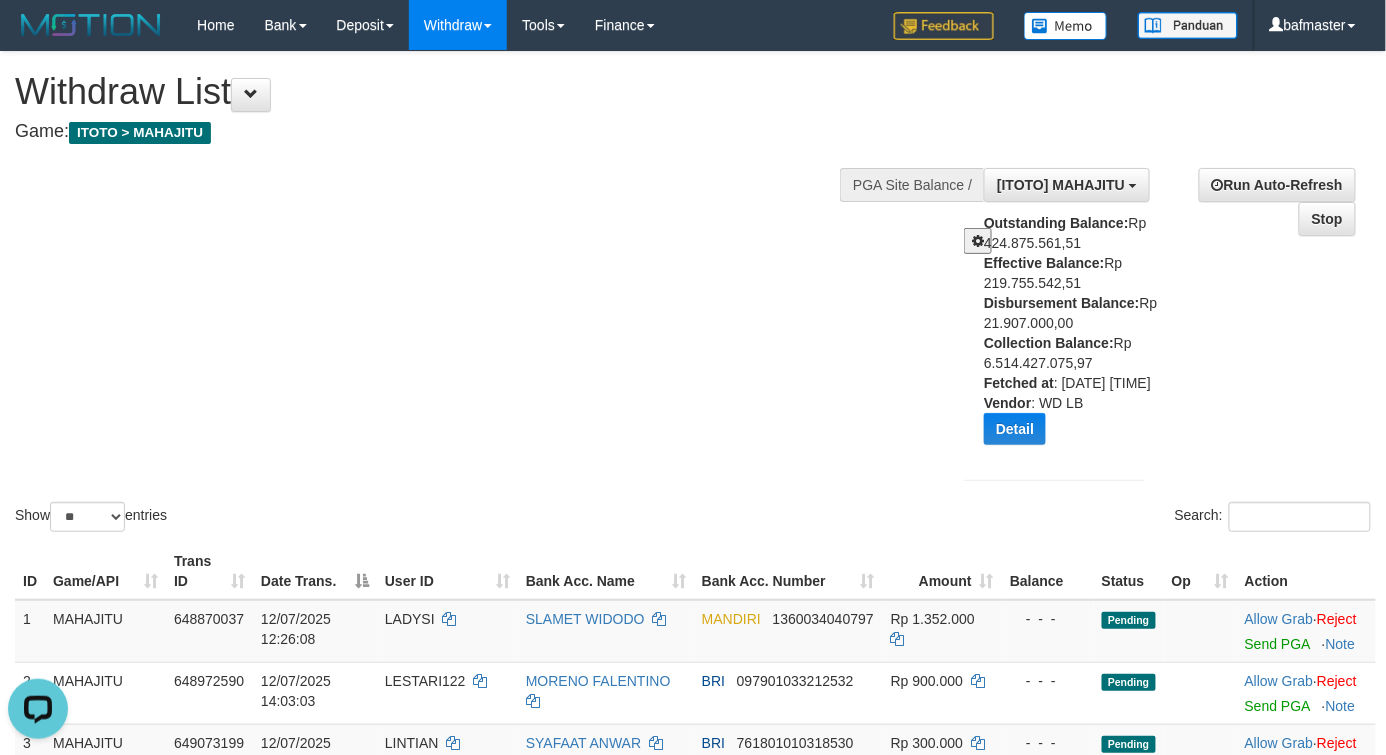 click on "Show  ** ** ** ***  entries Search:" at bounding box center [693, 294] 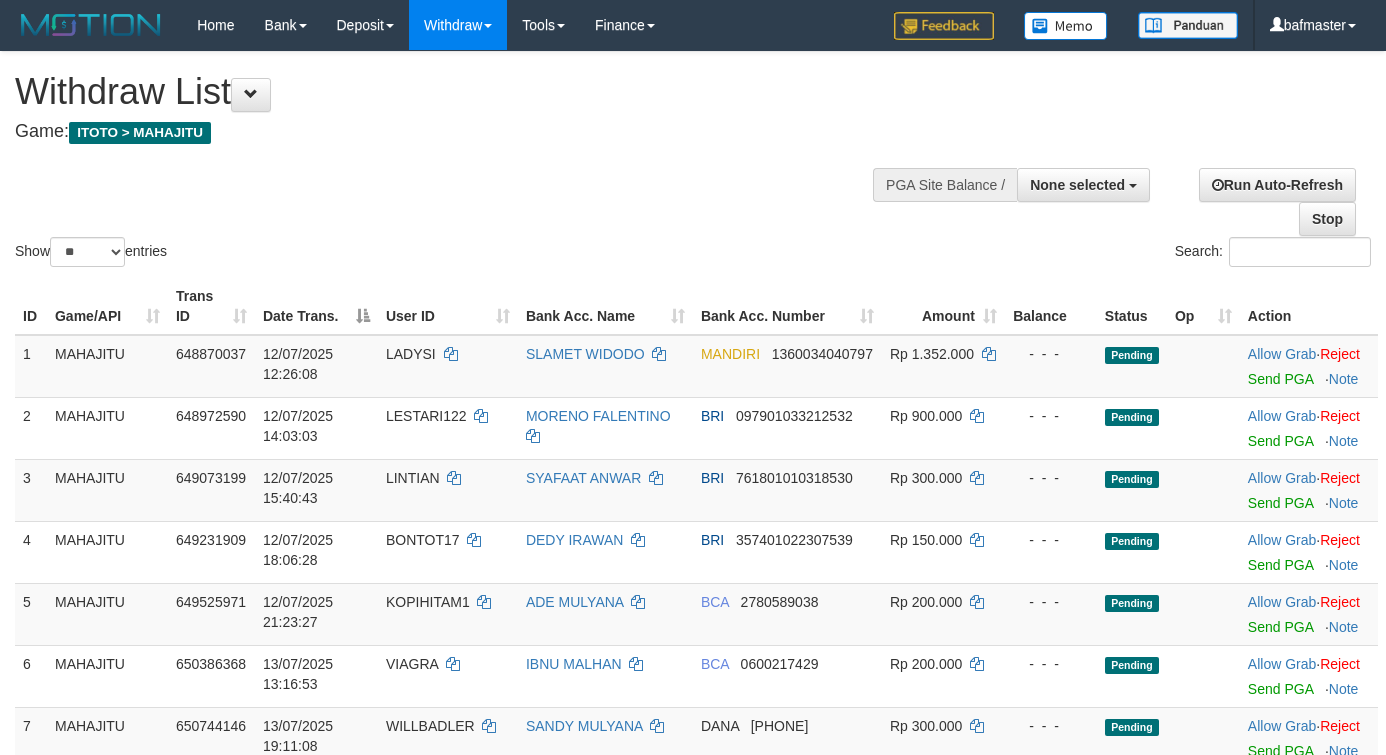 select 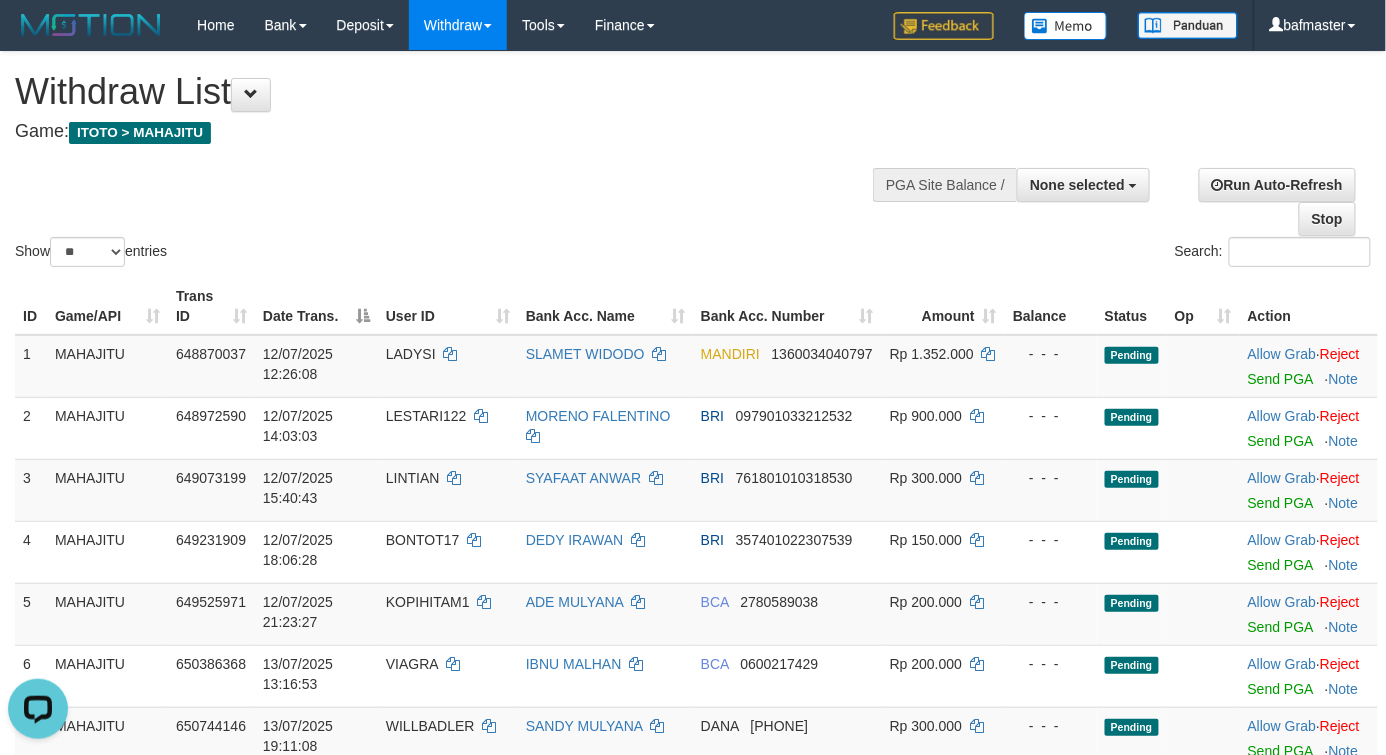 scroll, scrollTop: 0, scrollLeft: 0, axis: both 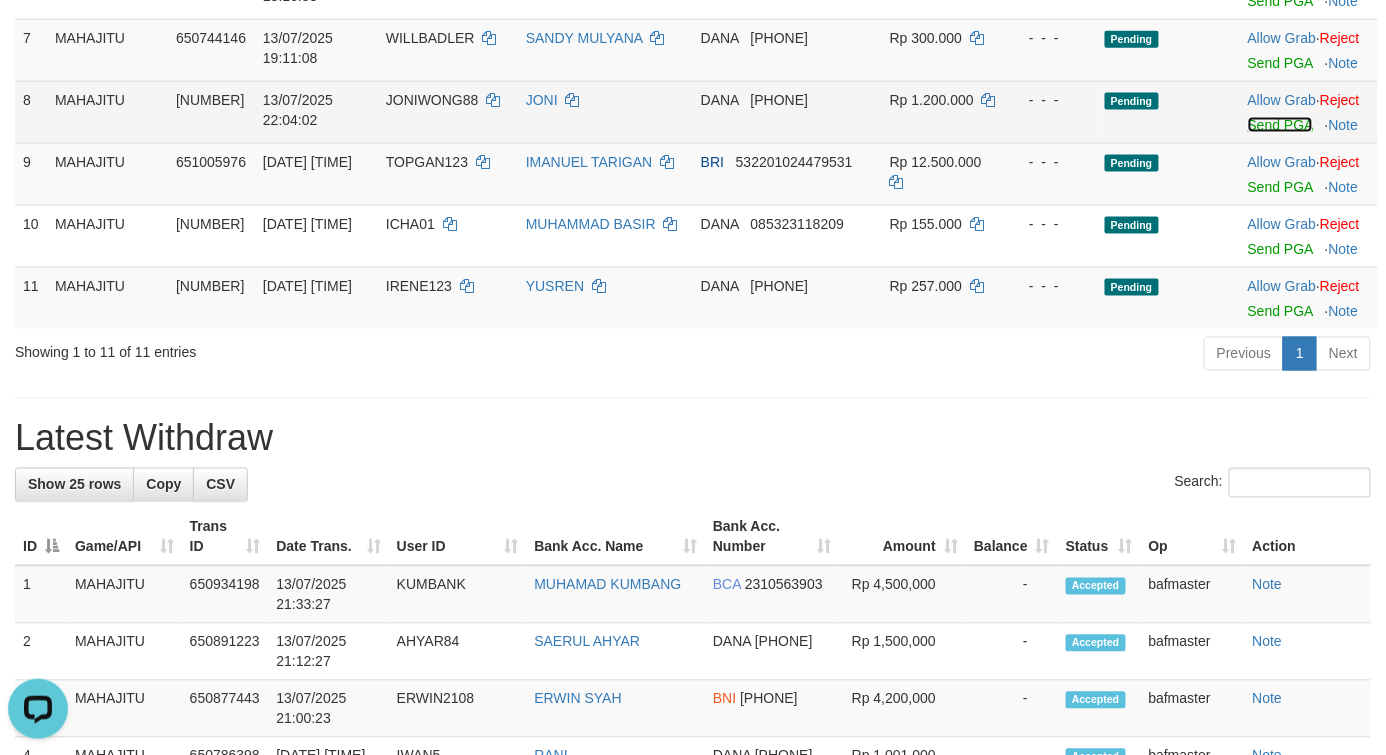 click on "Send PGA" at bounding box center (1280, 125) 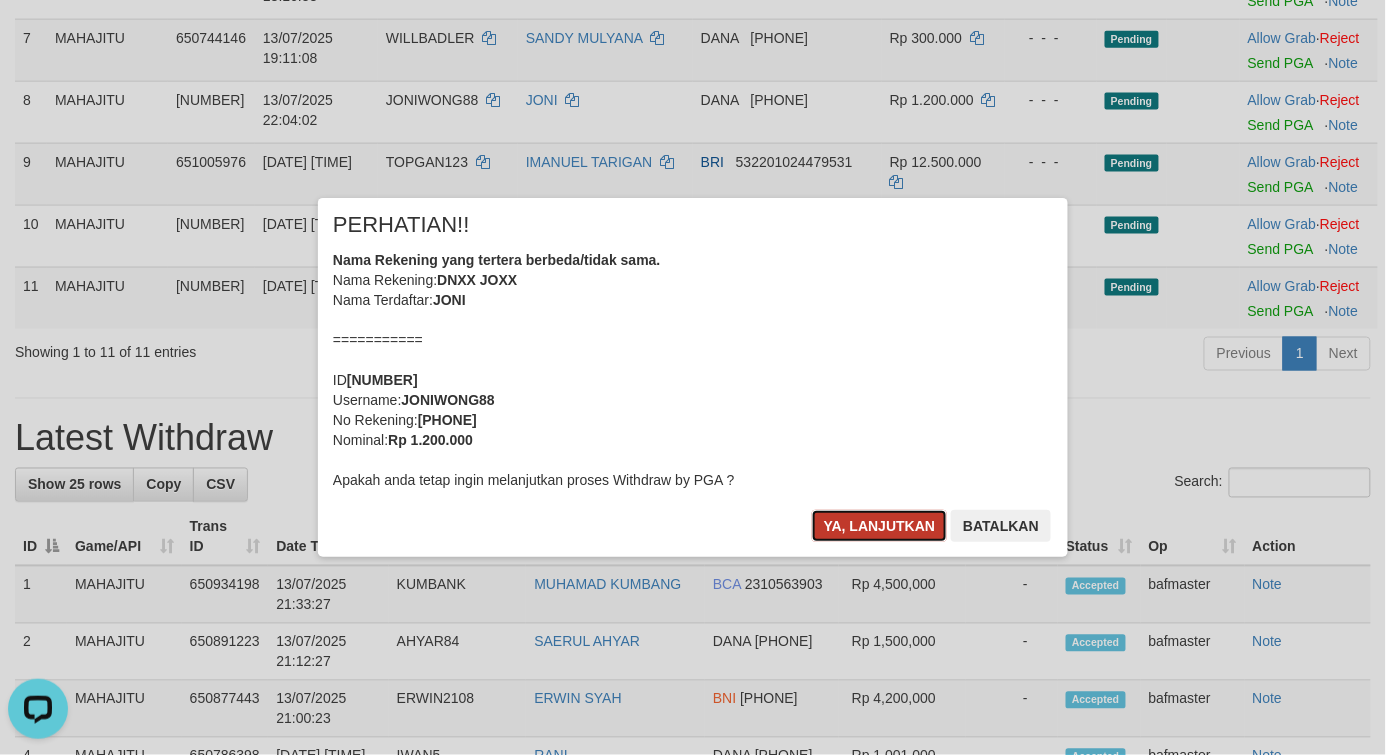click on "Ya, lanjutkan" at bounding box center [880, 526] 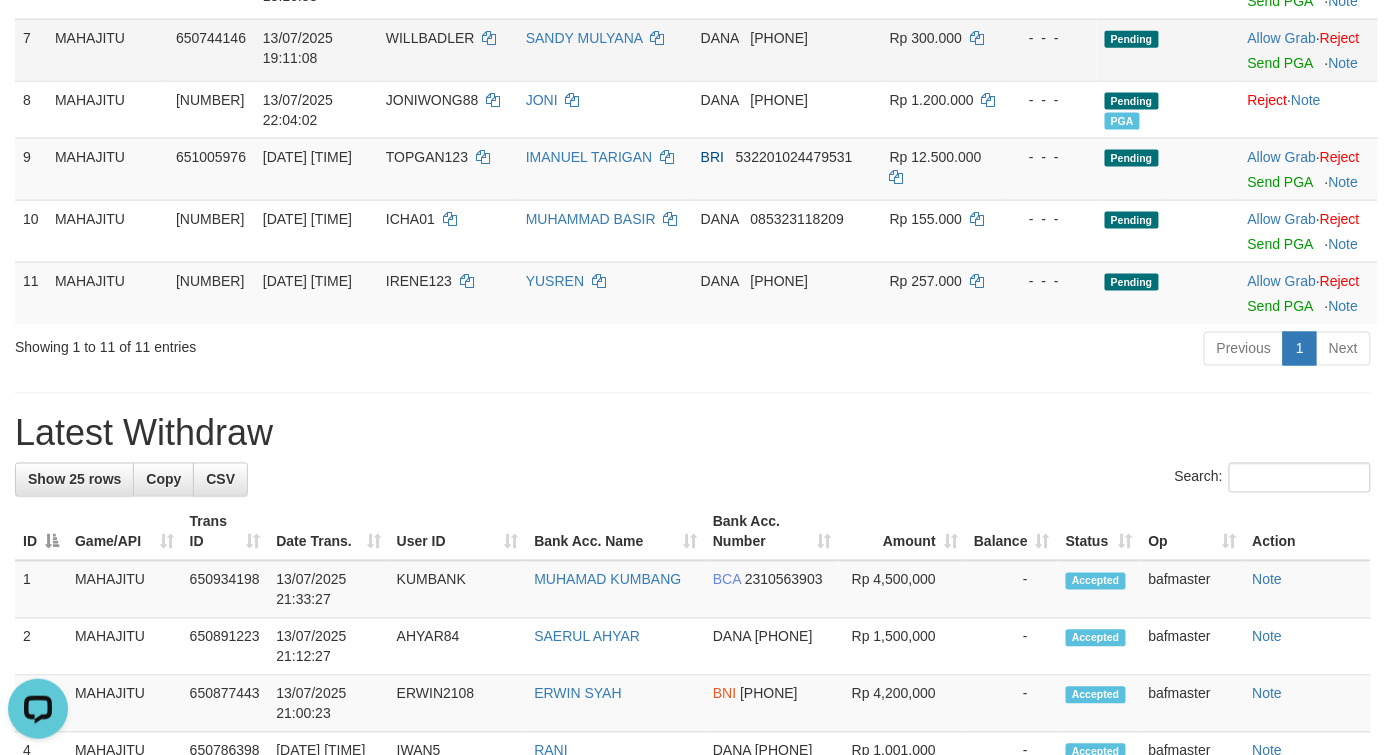 click on "WILLBADLER" at bounding box center (448, 50) 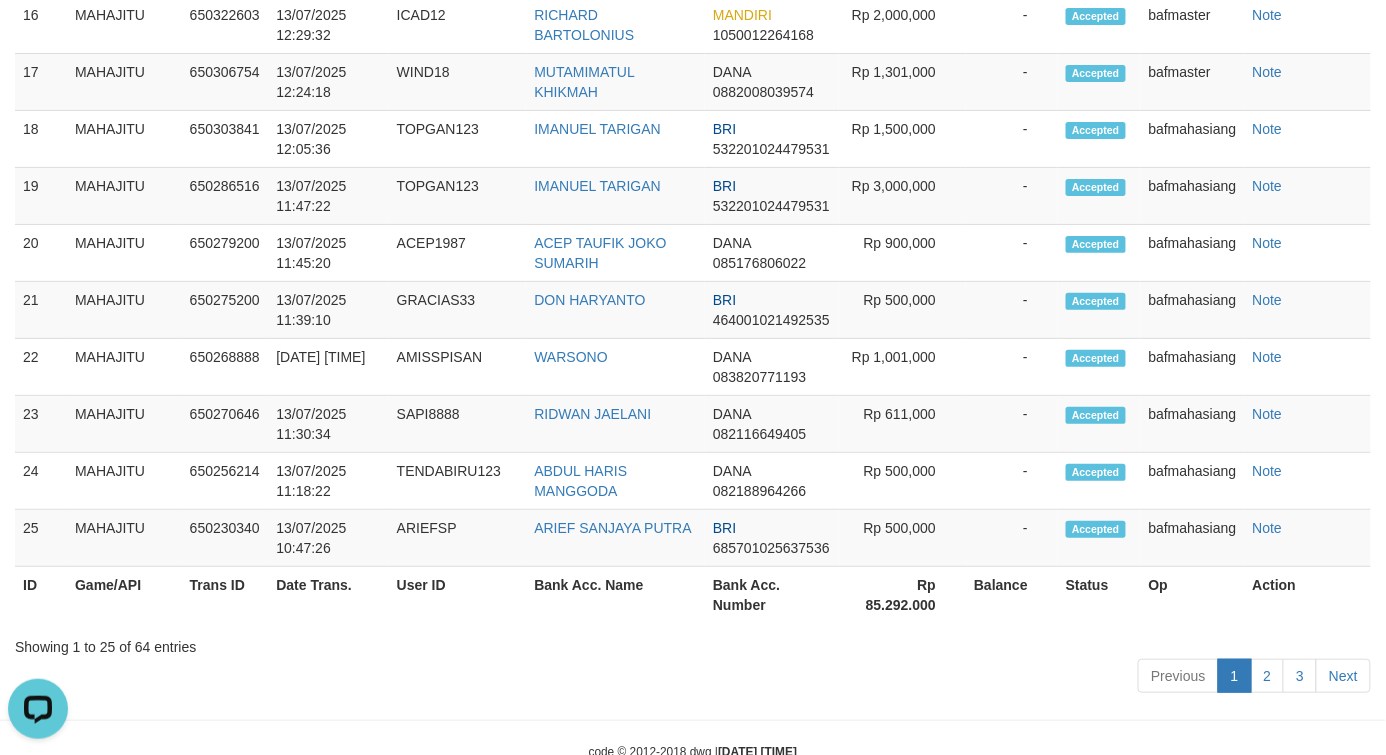 scroll, scrollTop: 745, scrollLeft: 0, axis: vertical 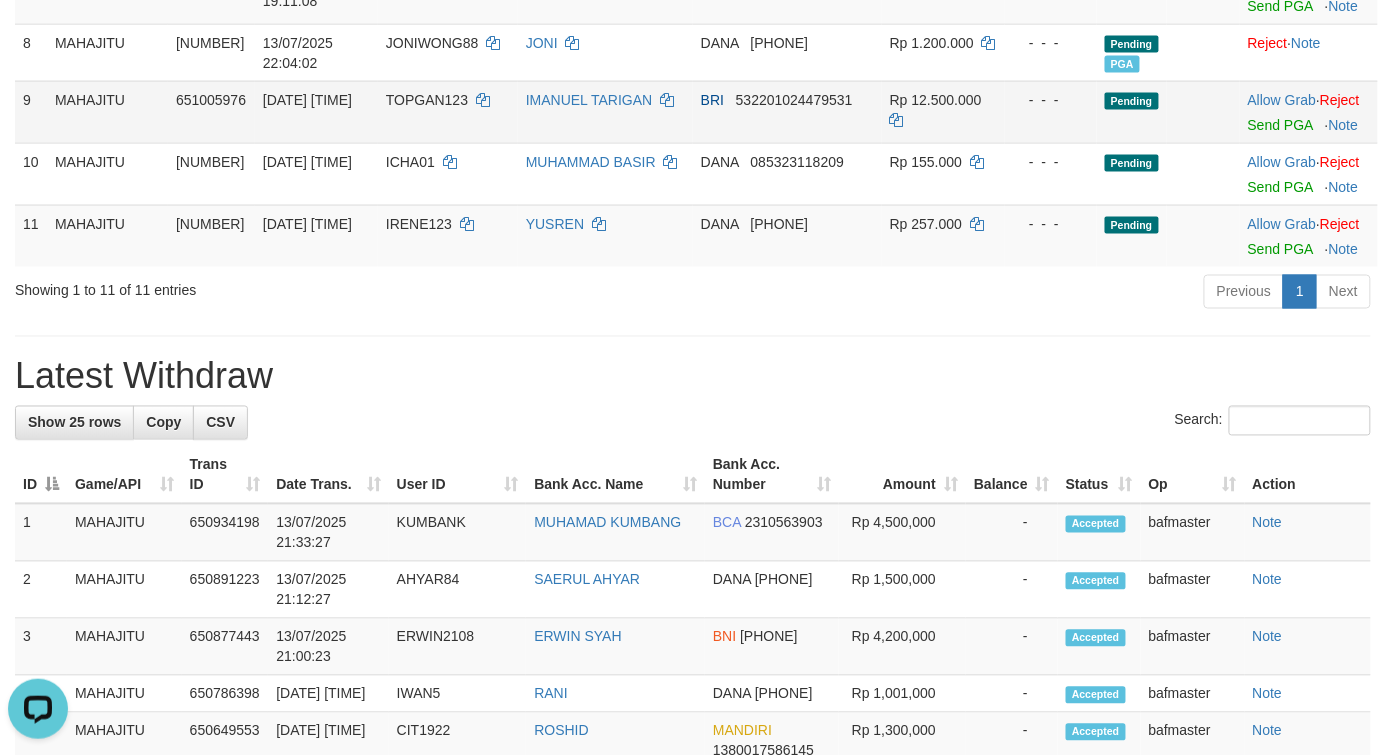click on "TOPGAN123" at bounding box center (448, 112) 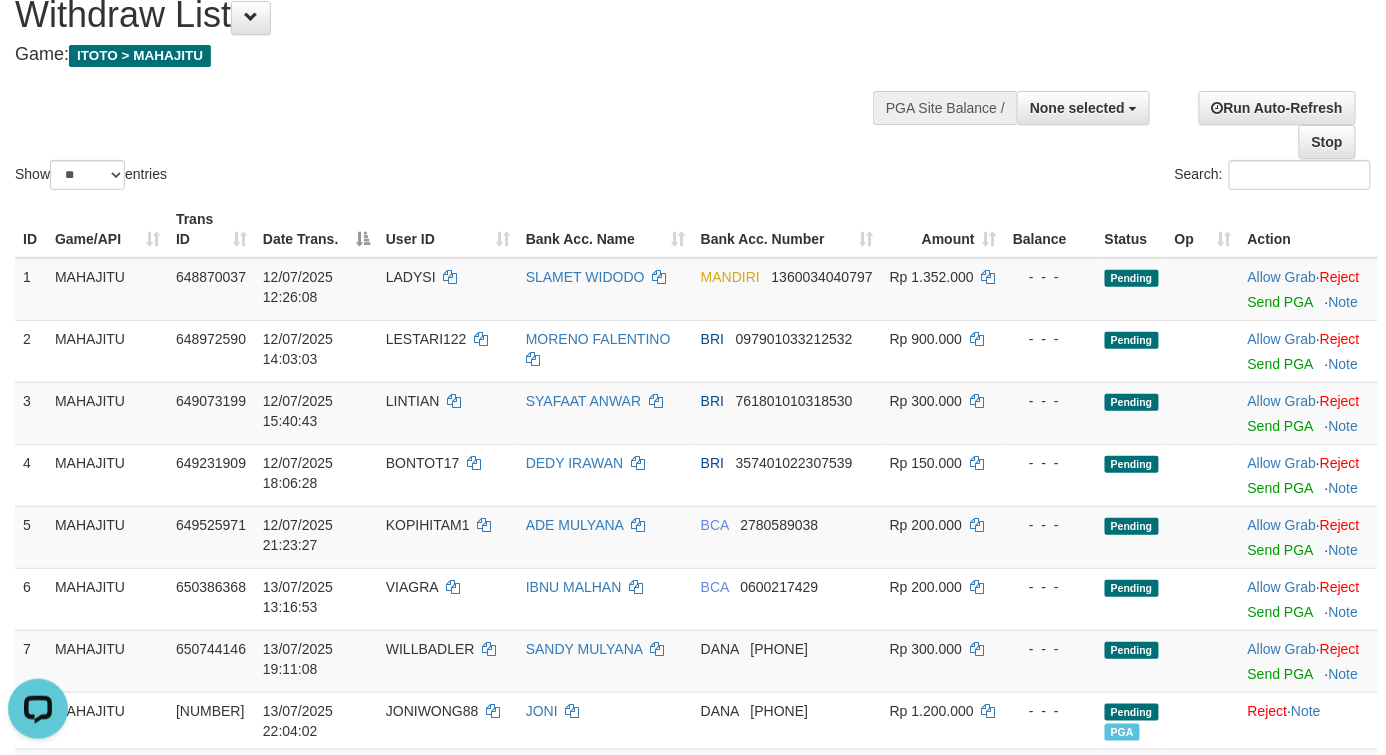 scroll, scrollTop: 0, scrollLeft: 0, axis: both 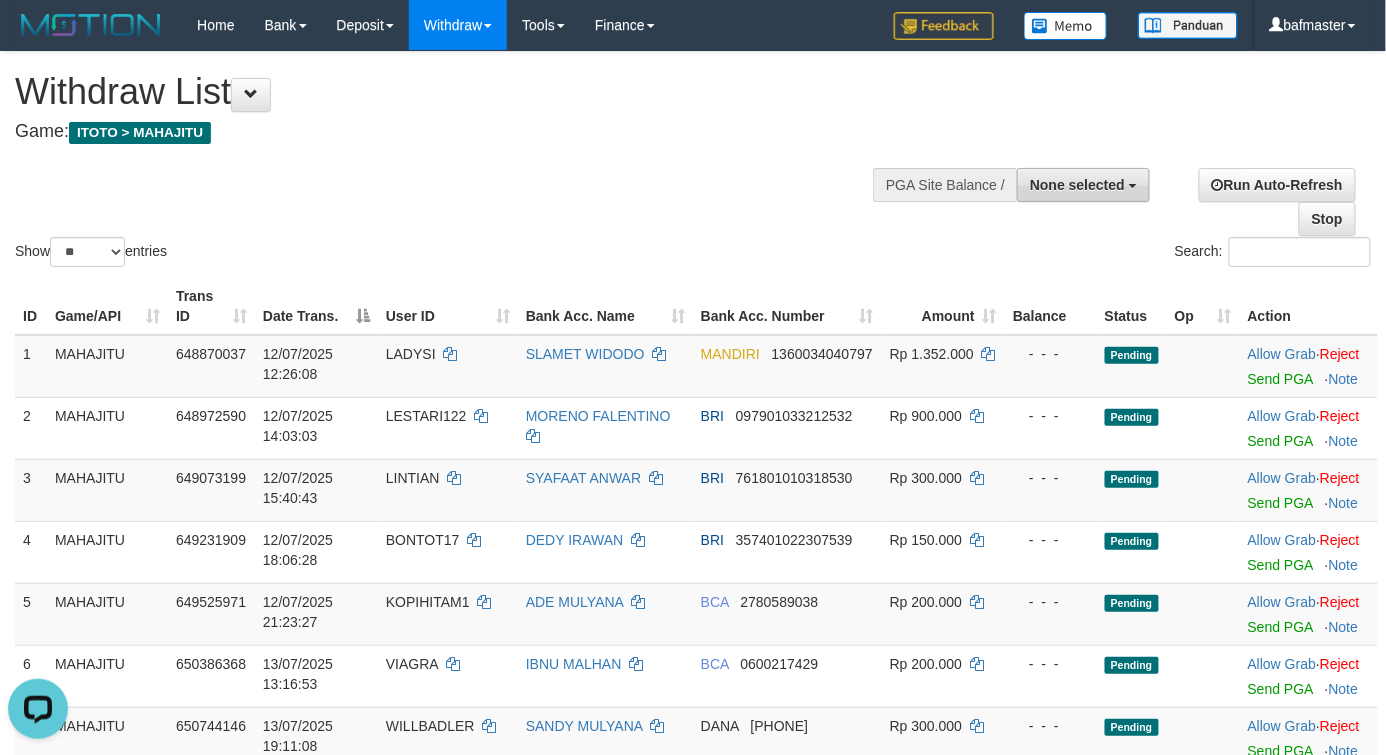 click on "None selected" at bounding box center [1077, 185] 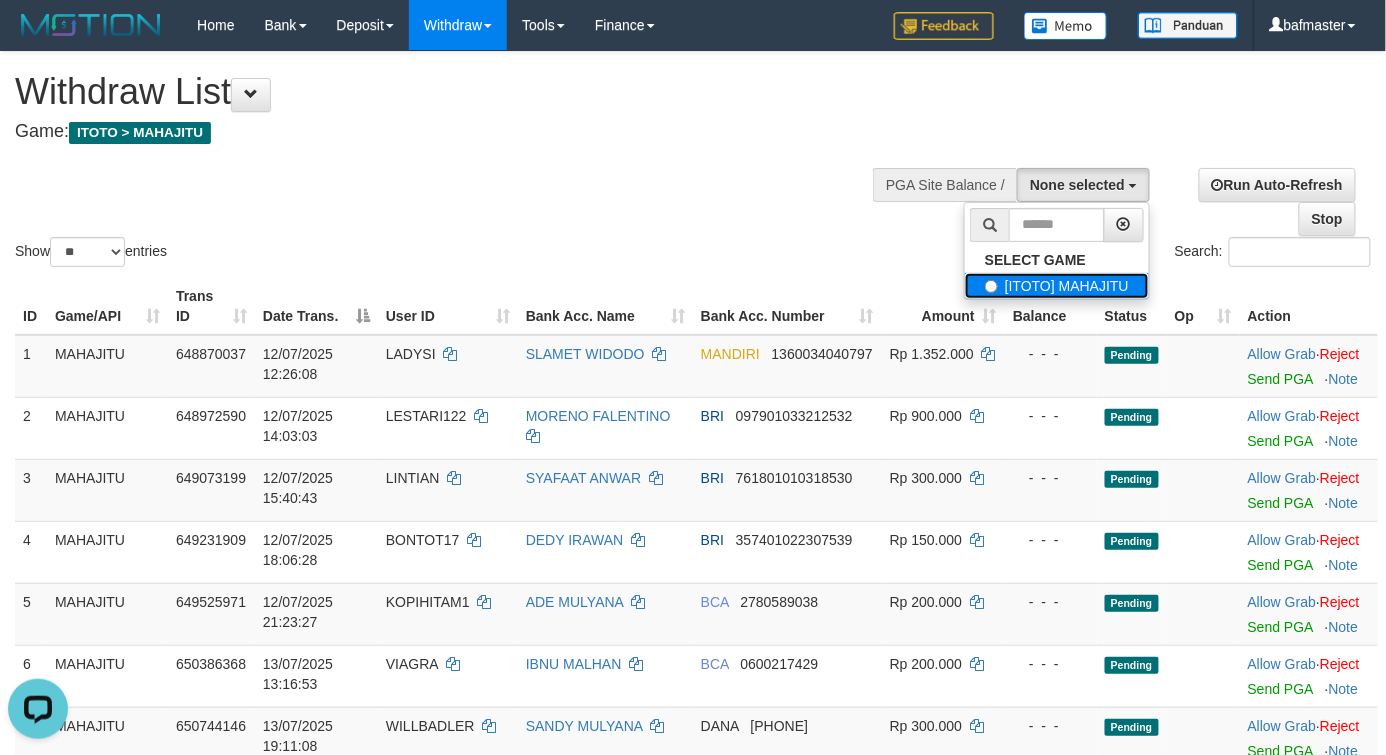 click on "[ITOTO] MAHAJITU" at bounding box center (1057, 286) 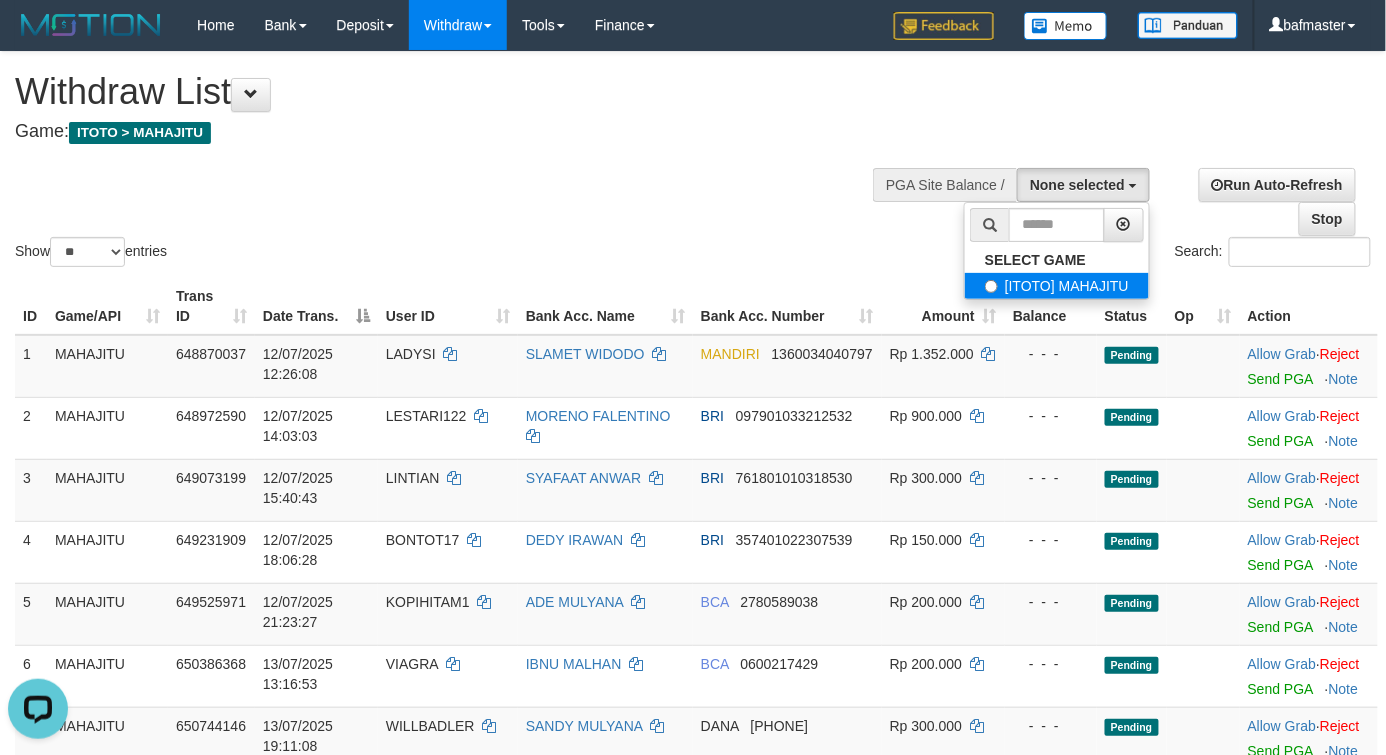 select on "***" 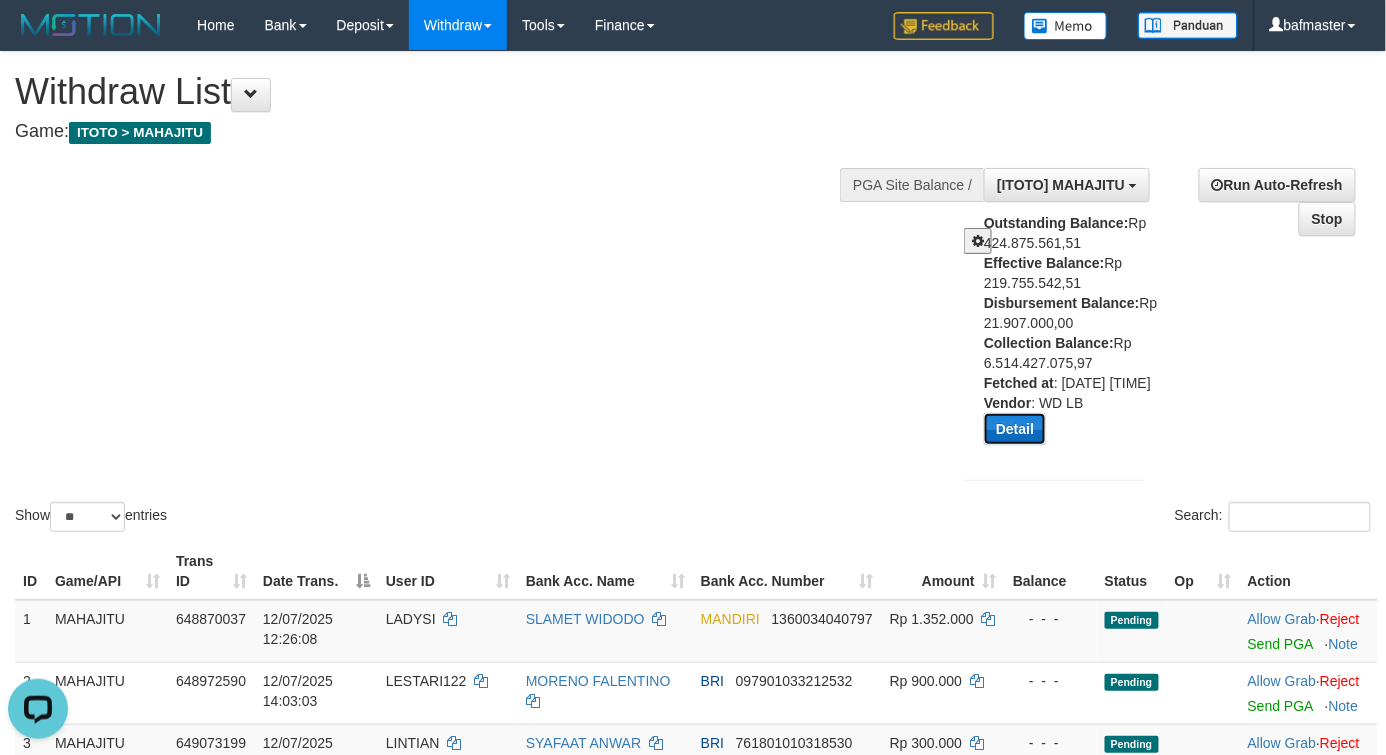 click on "Detail" at bounding box center (1015, 429) 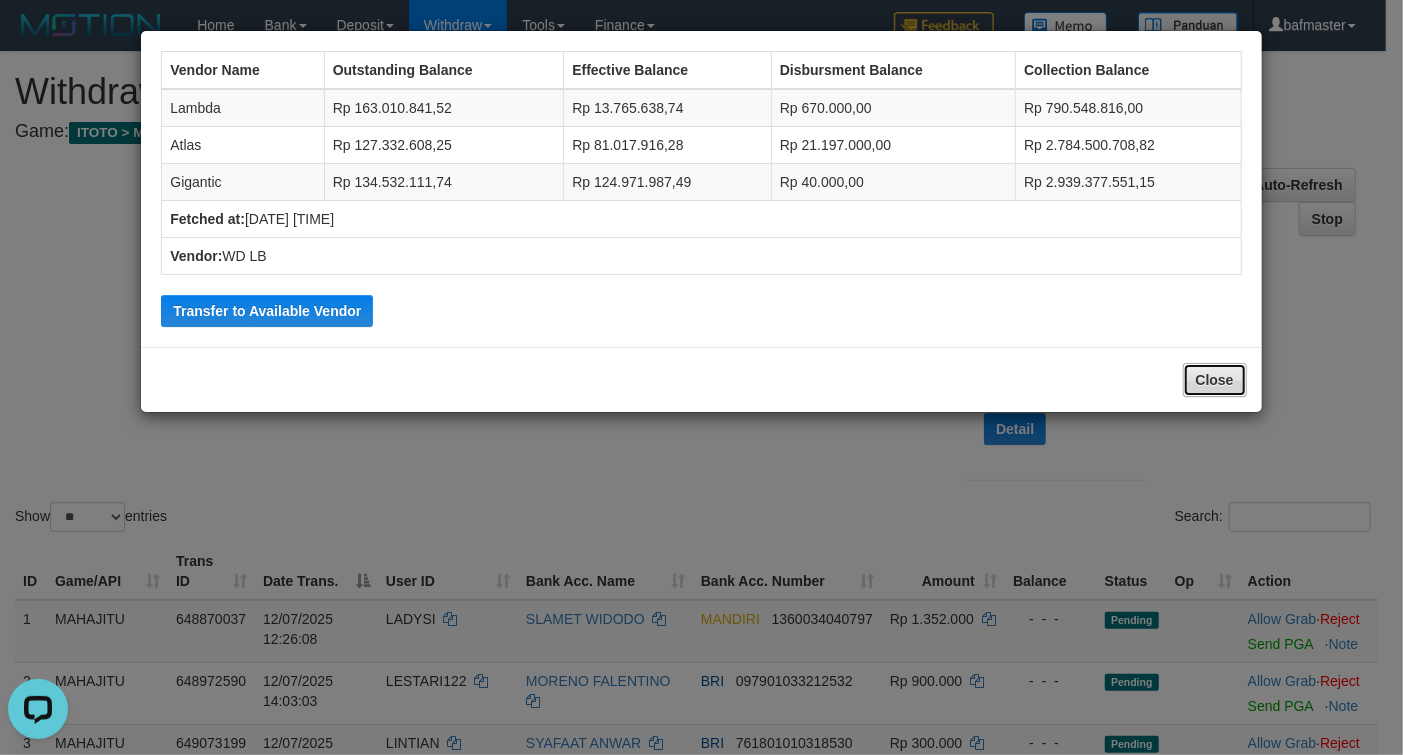 click on "Close" at bounding box center (1215, 380) 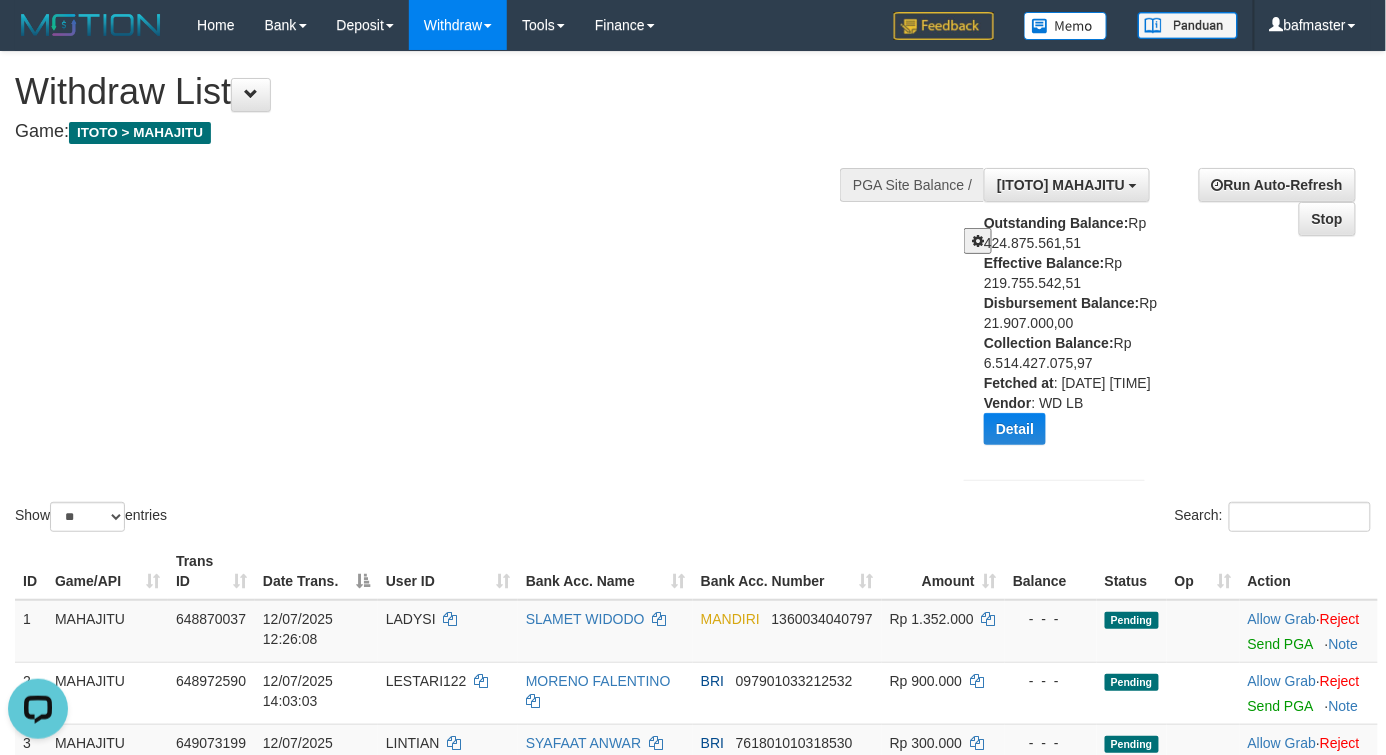 click on "Show  ** ** ** ***  entries Search:" at bounding box center [693, 294] 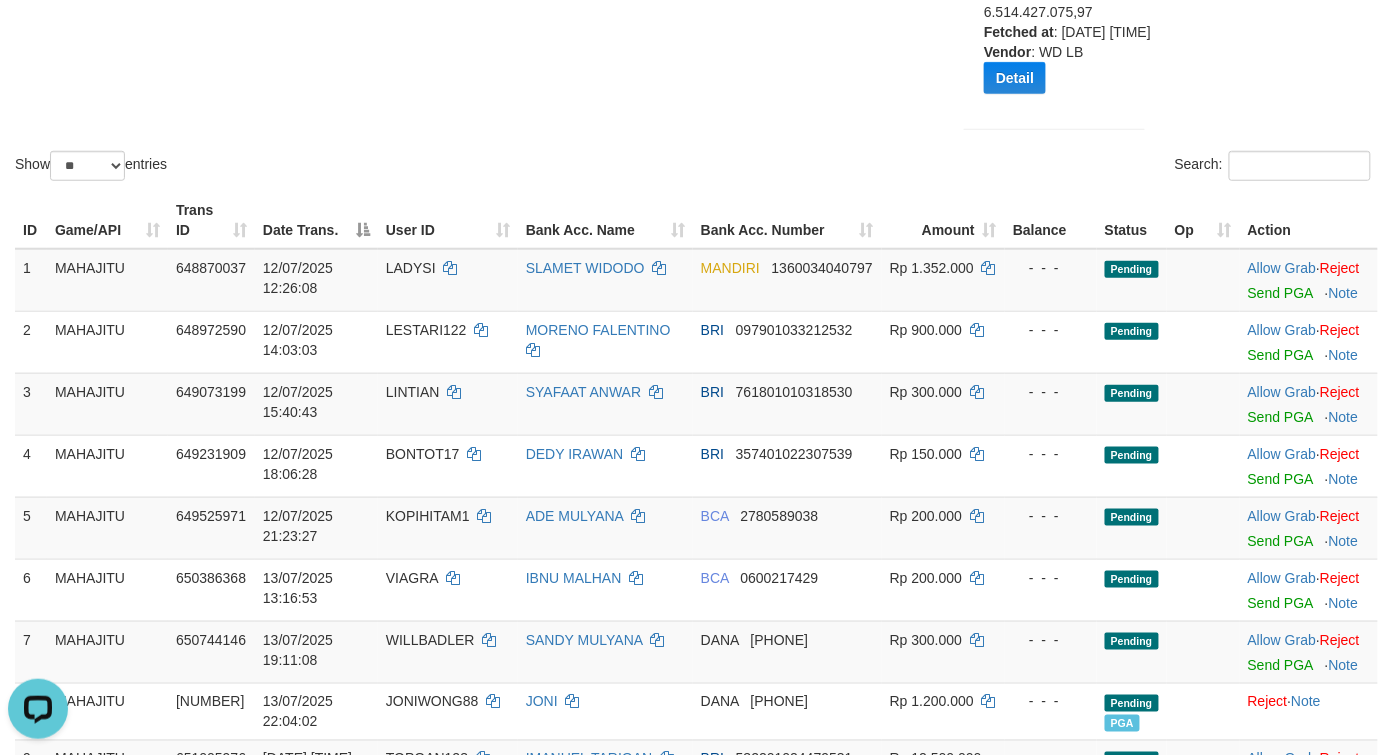 scroll, scrollTop: 0, scrollLeft: 0, axis: both 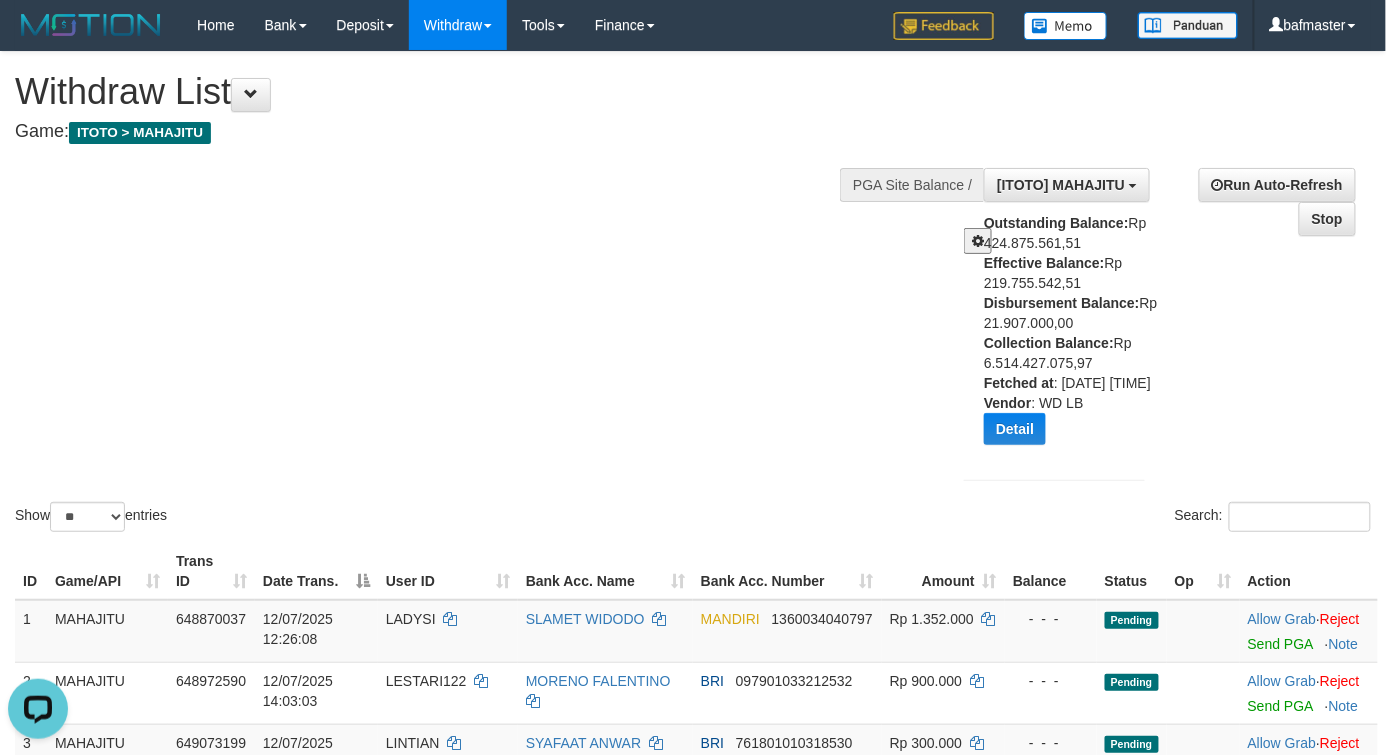 click on "Show  ** ** ** ***  entries Search:" at bounding box center (693, 294) 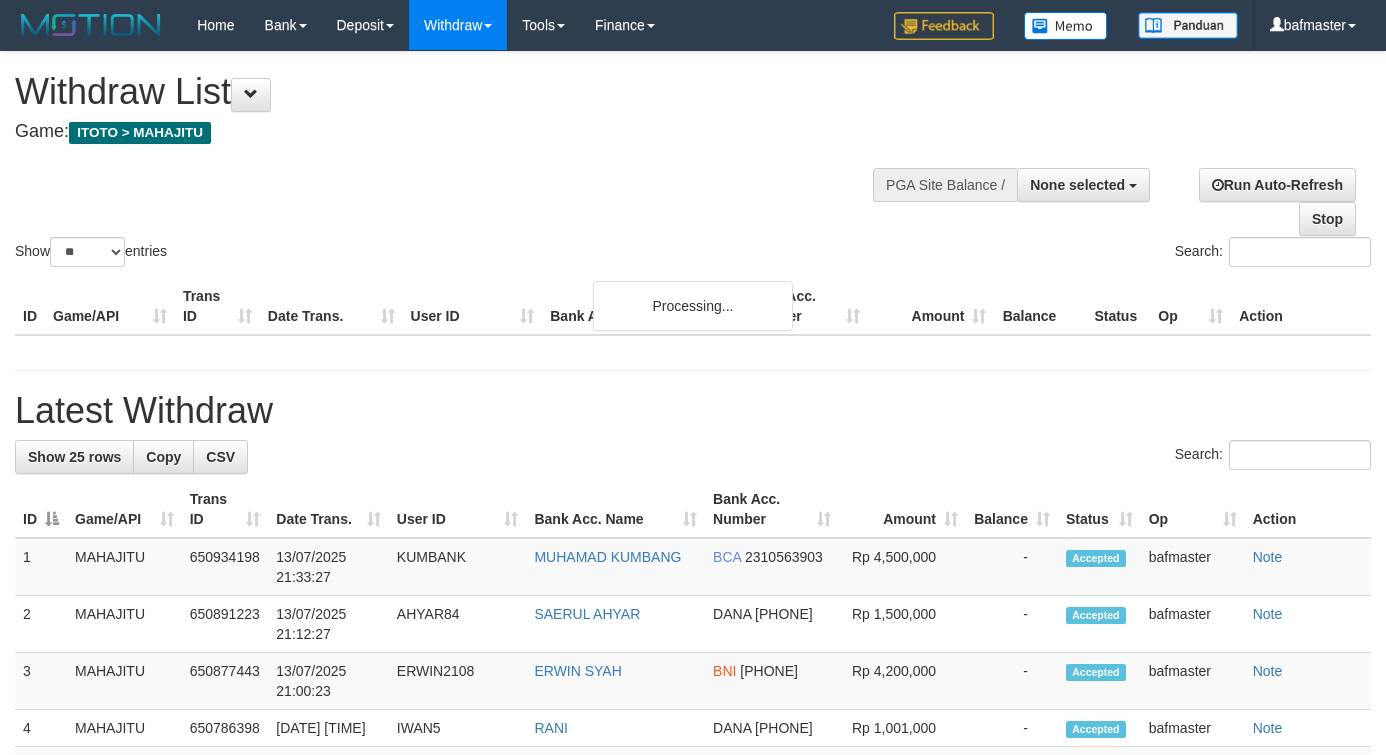 select 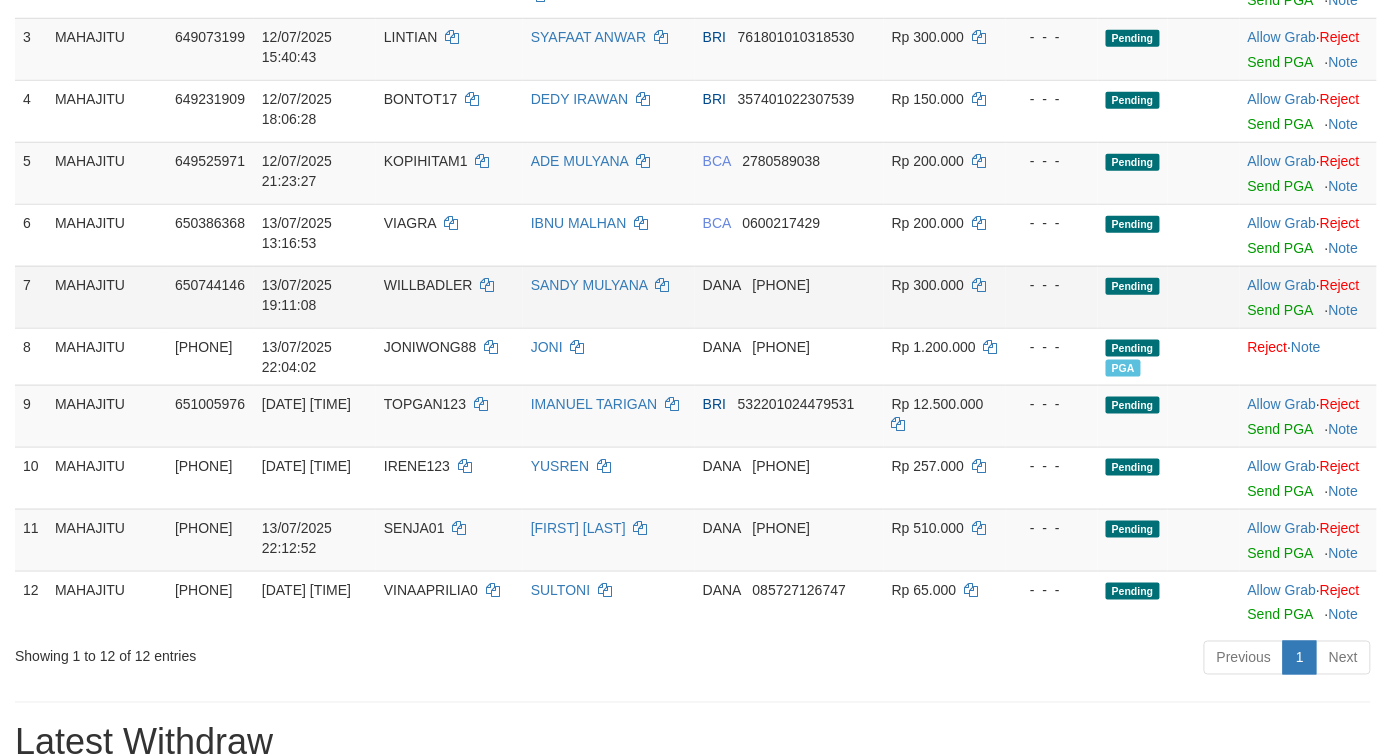 scroll, scrollTop: 555, scrollLeft: 0, axis: vertical 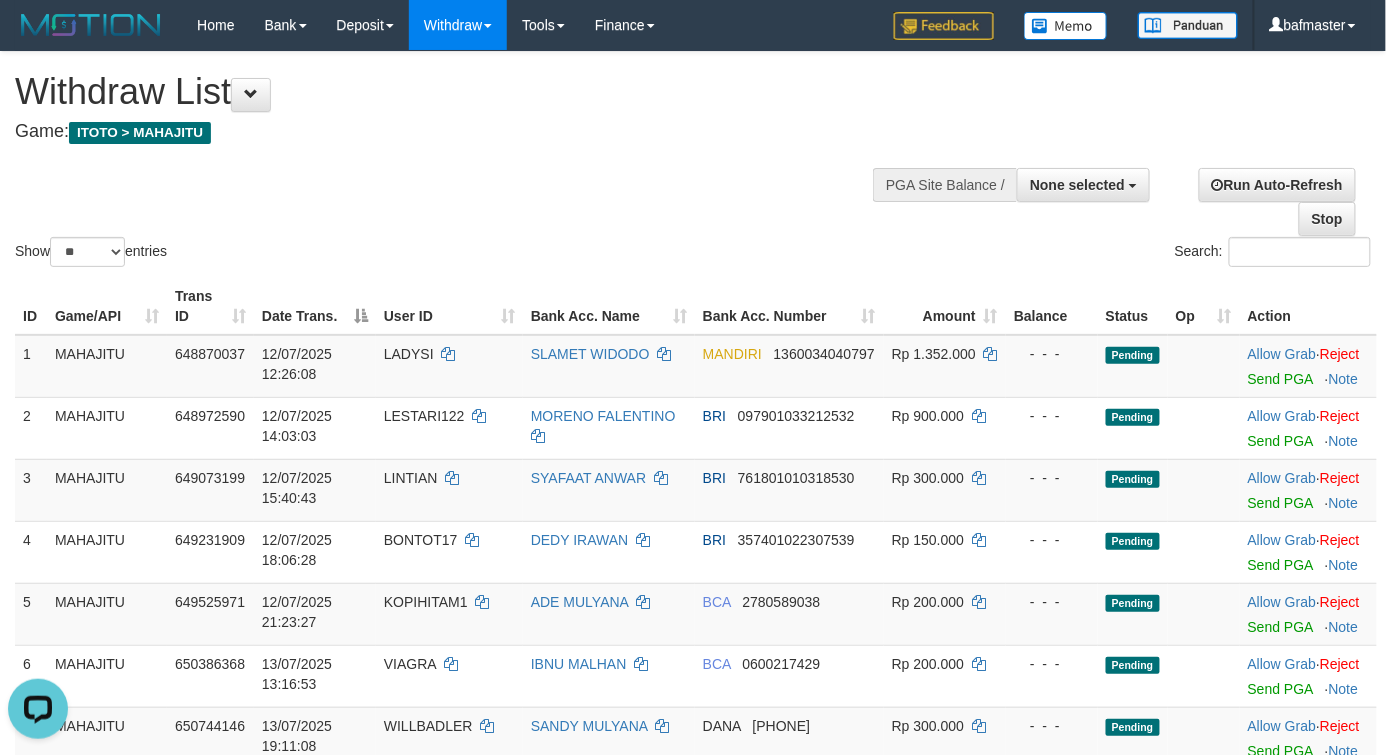 click on "Show  ** ** ** ***  entries Search:" at bounding box center (693, 161) 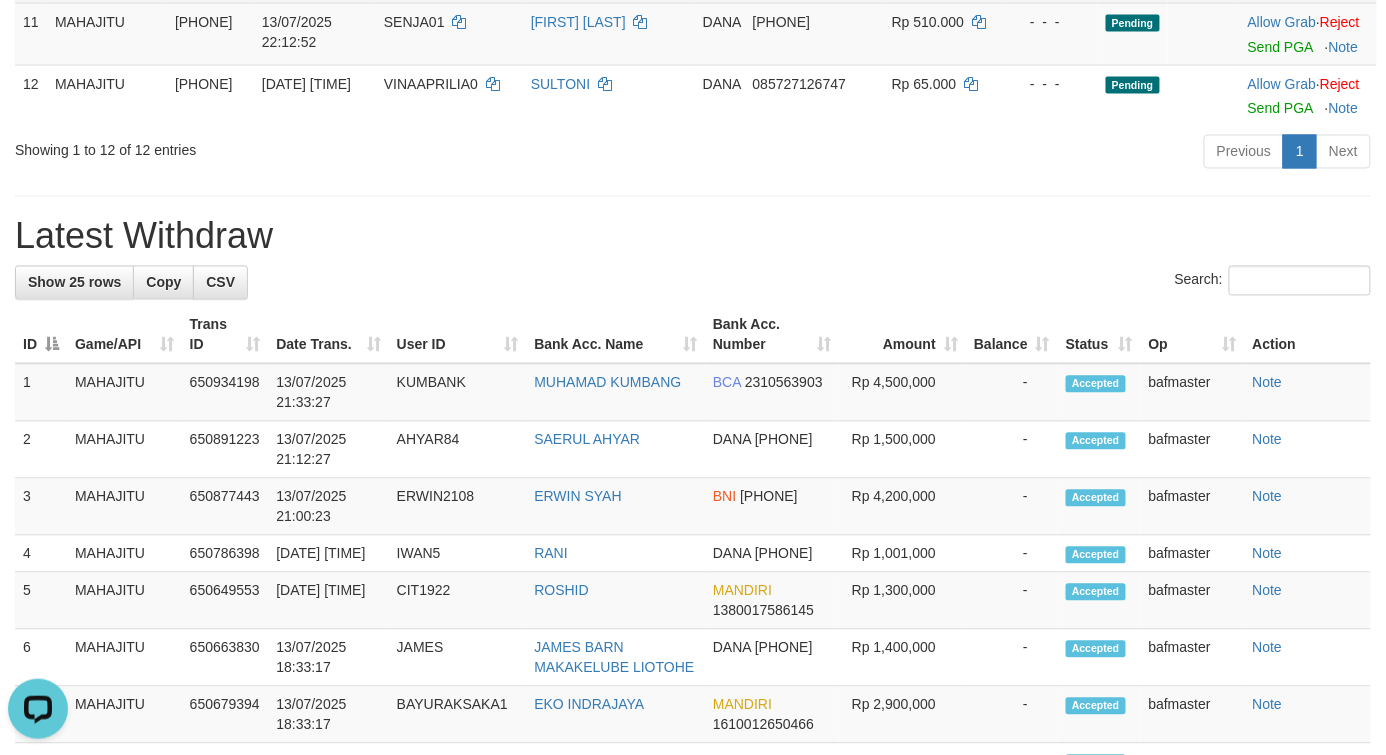 scroll, scrollTop: 866, scrollLeft: 0, axis: vertical 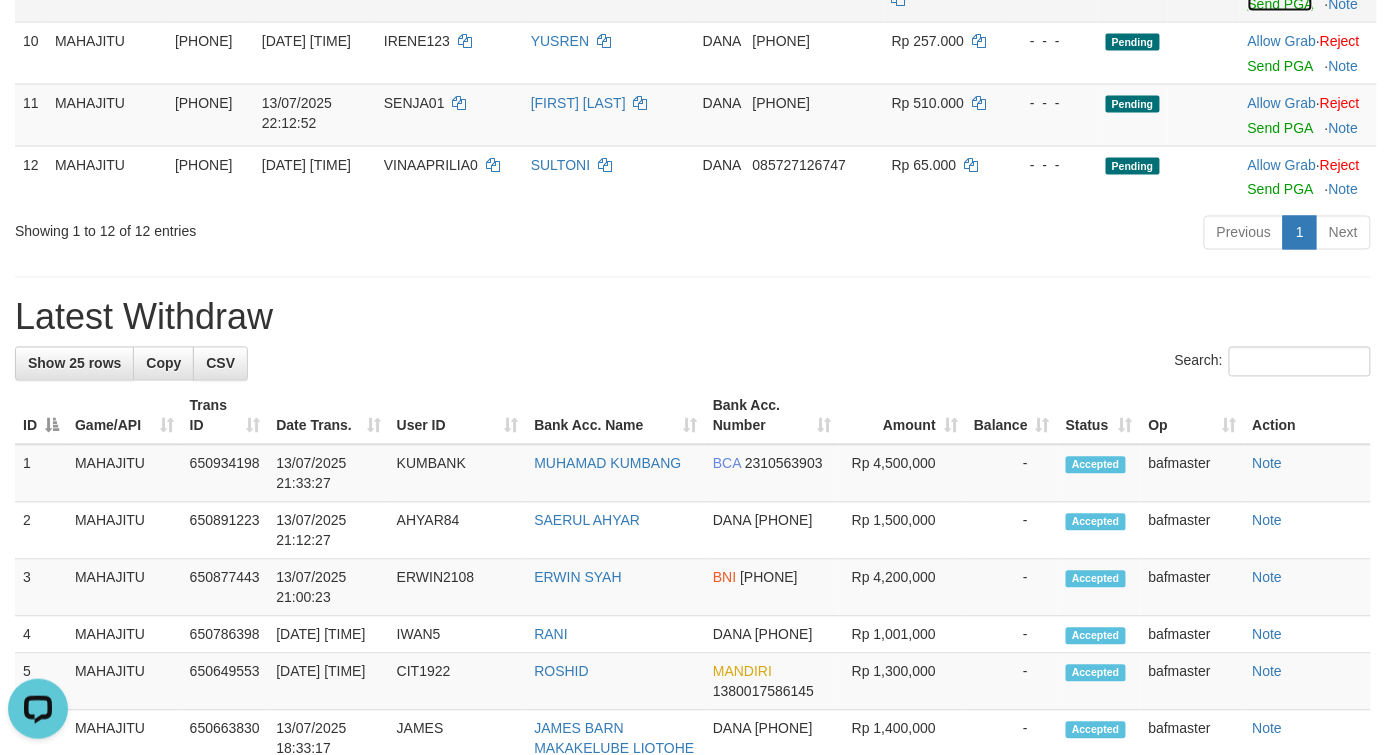 click on "Send PGA" at bounding box center (1280, 4) 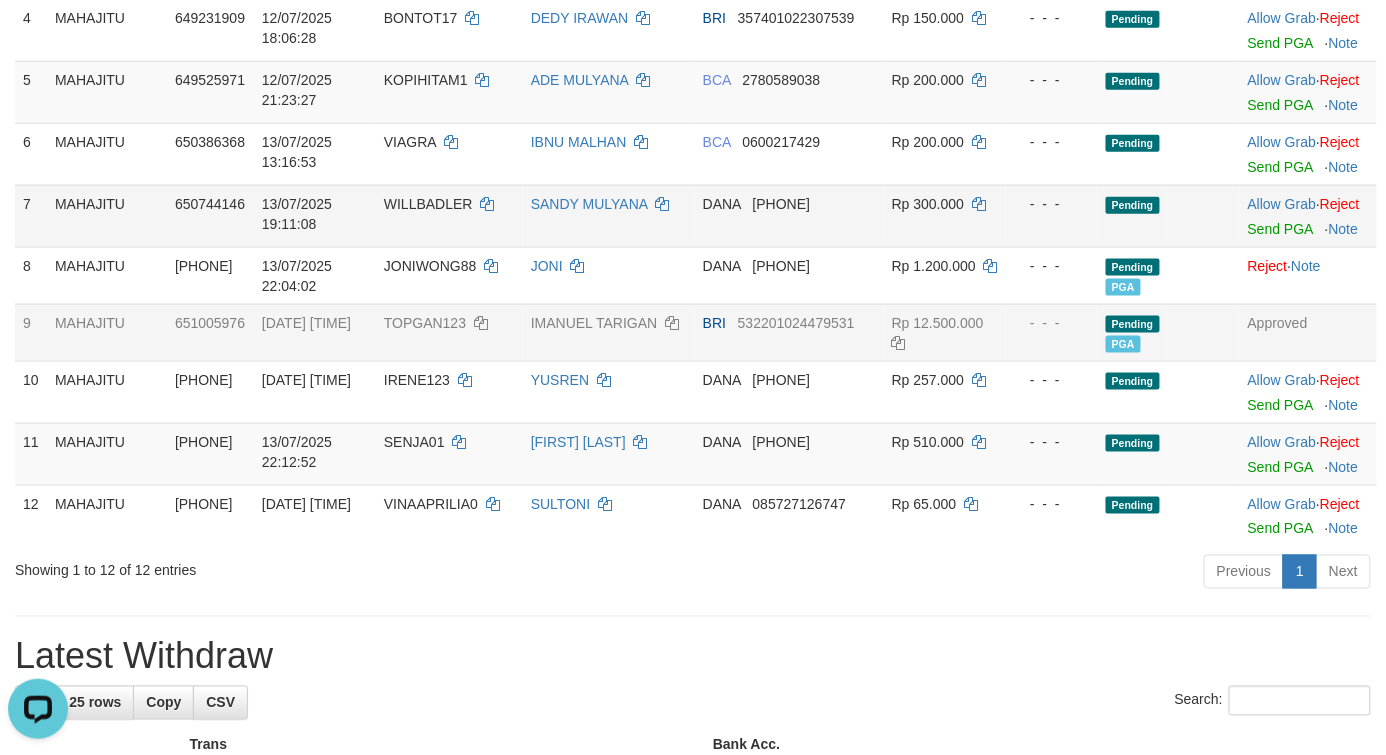 scroll, scrollTop: 741, scrollLeft: 0, axis: vertical 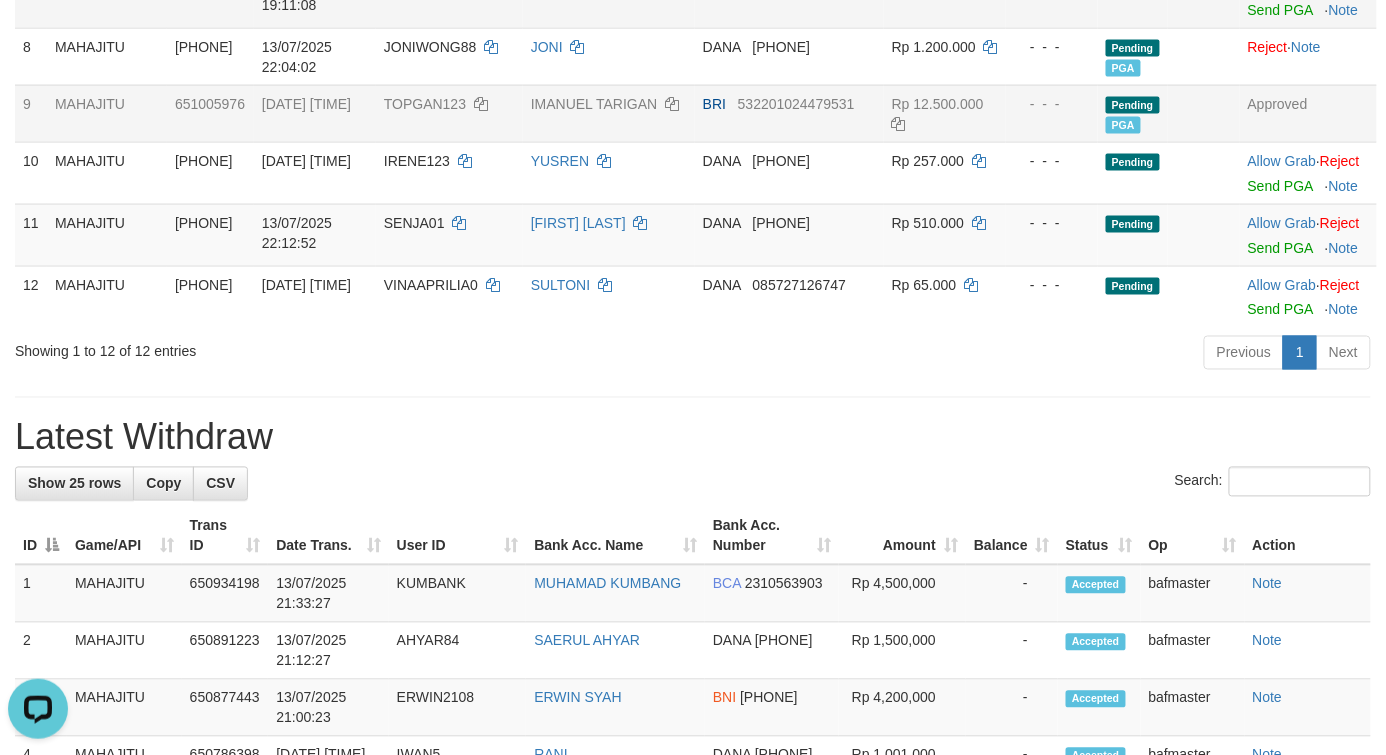 click on "13/07/2025 19:11:08" at bounding box center [315, -3] 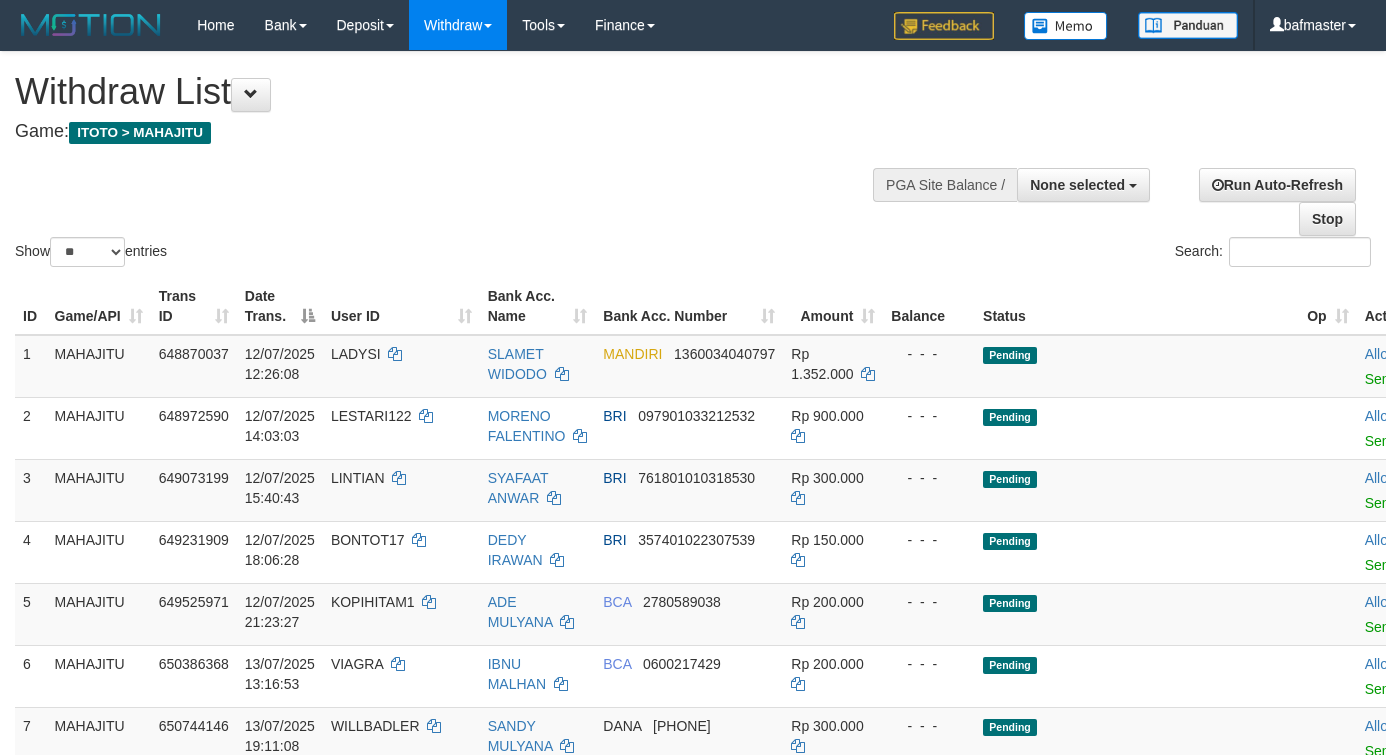 select 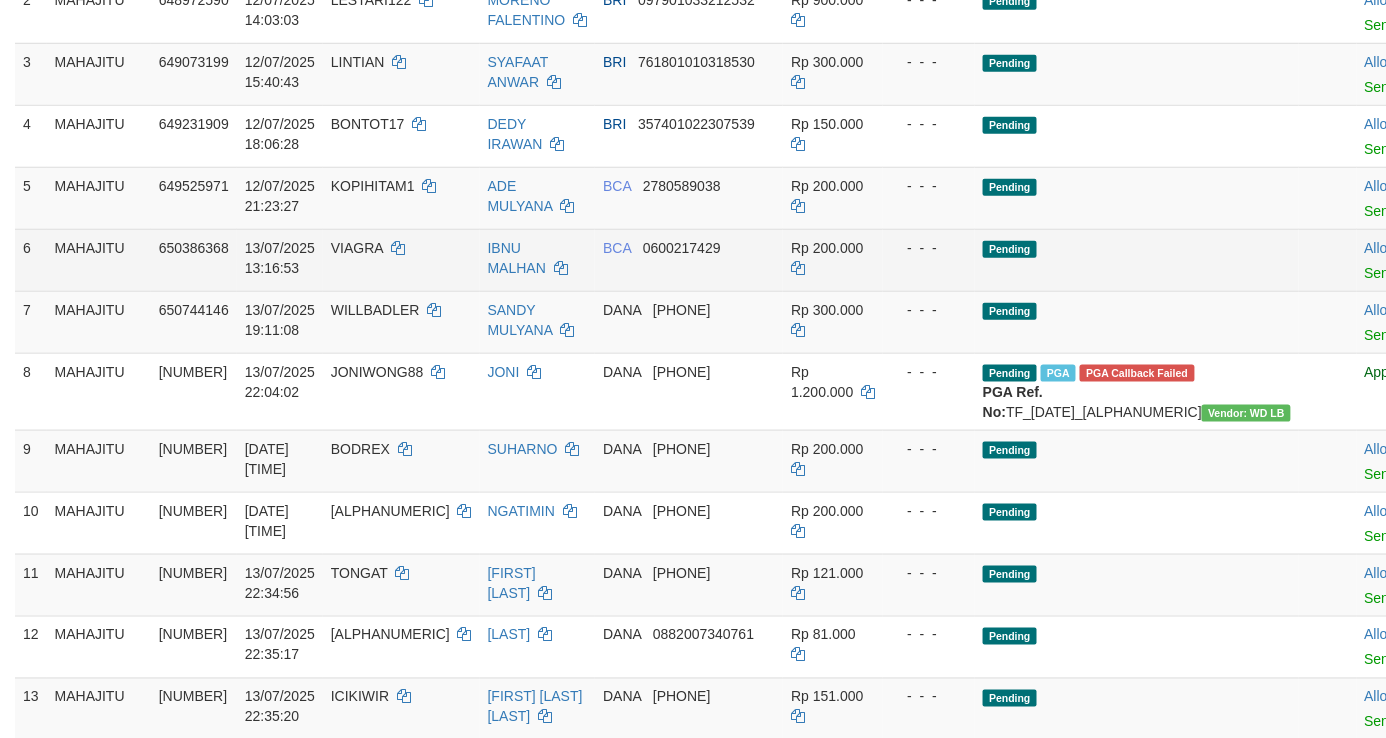 scroll, scrollTop: 416, scrollLeft: 0, axis: vertical 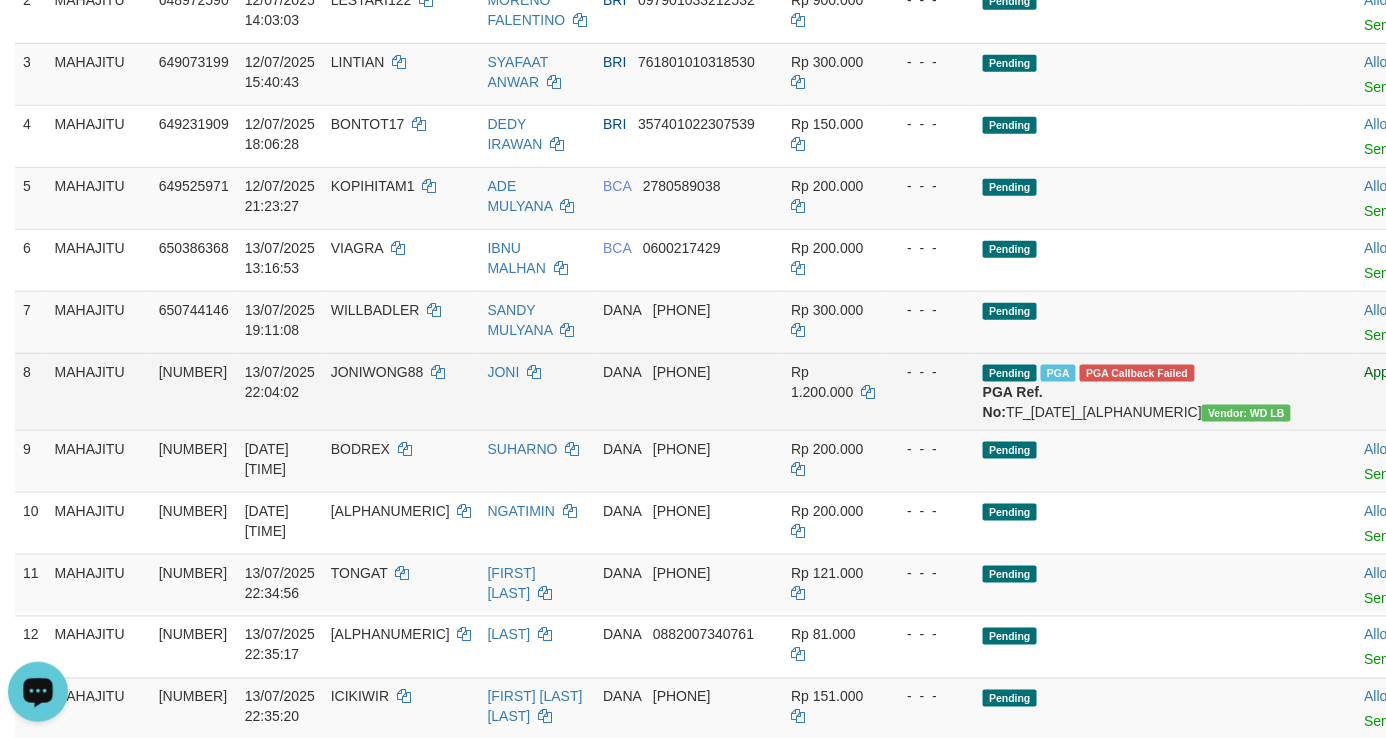 click on "JONI" at bounding box center (538, 391) 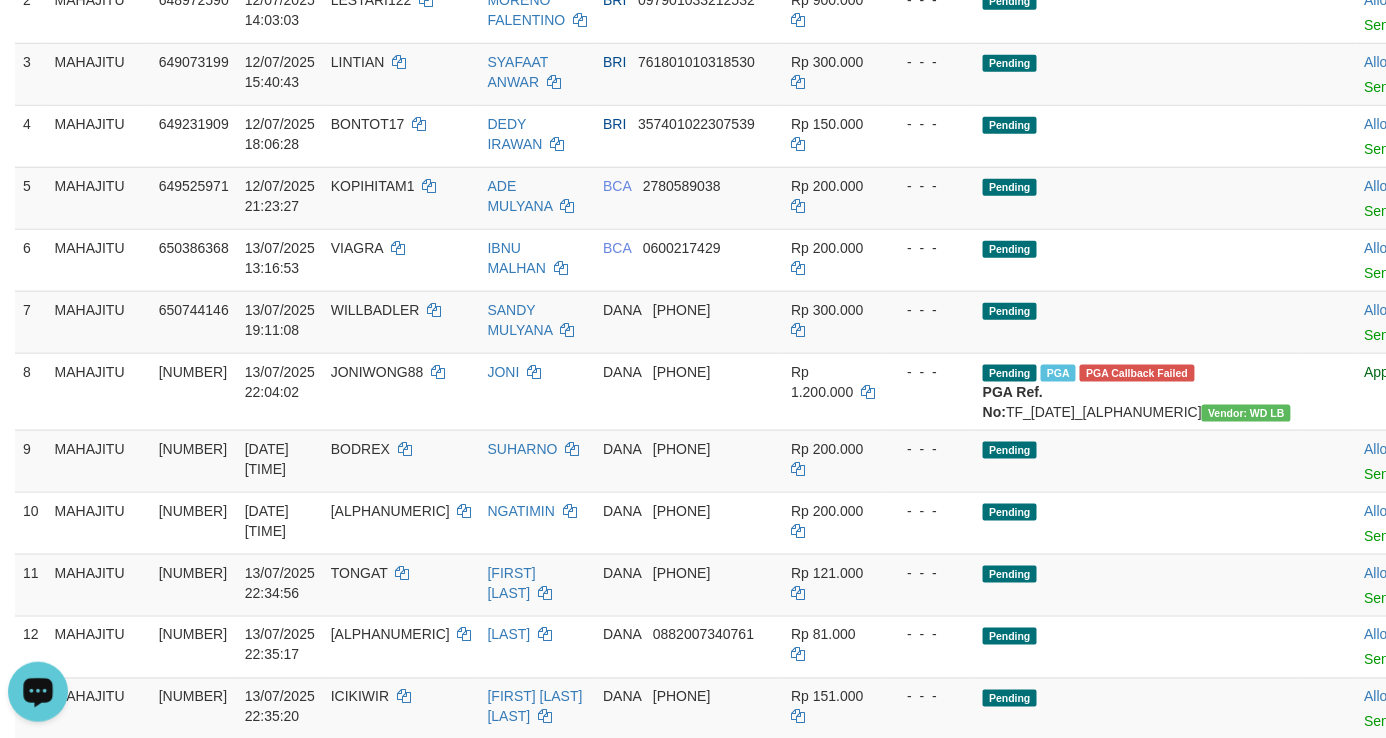 scroll, scrollTop: 886, scrollLeft: 0, axis: vertical 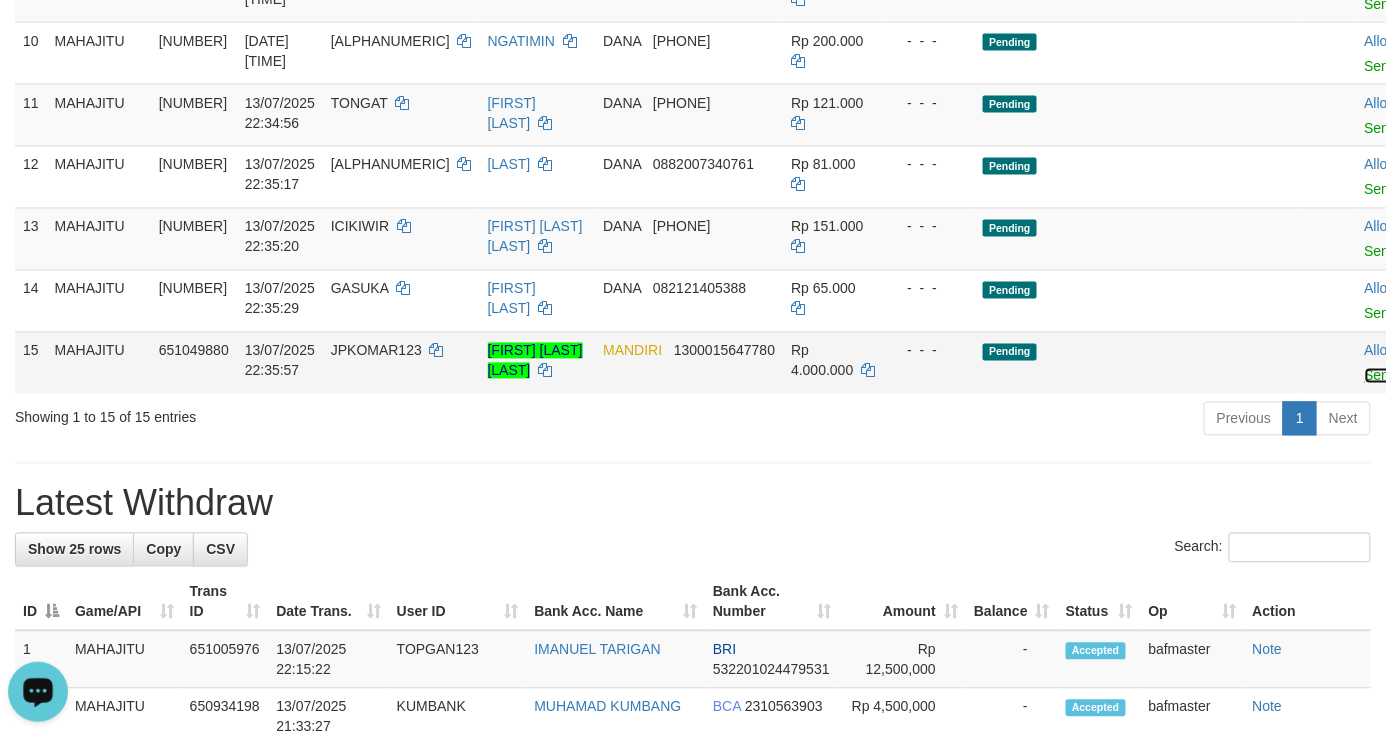 click on "Send PGA" at bounding box center [1397, 376] 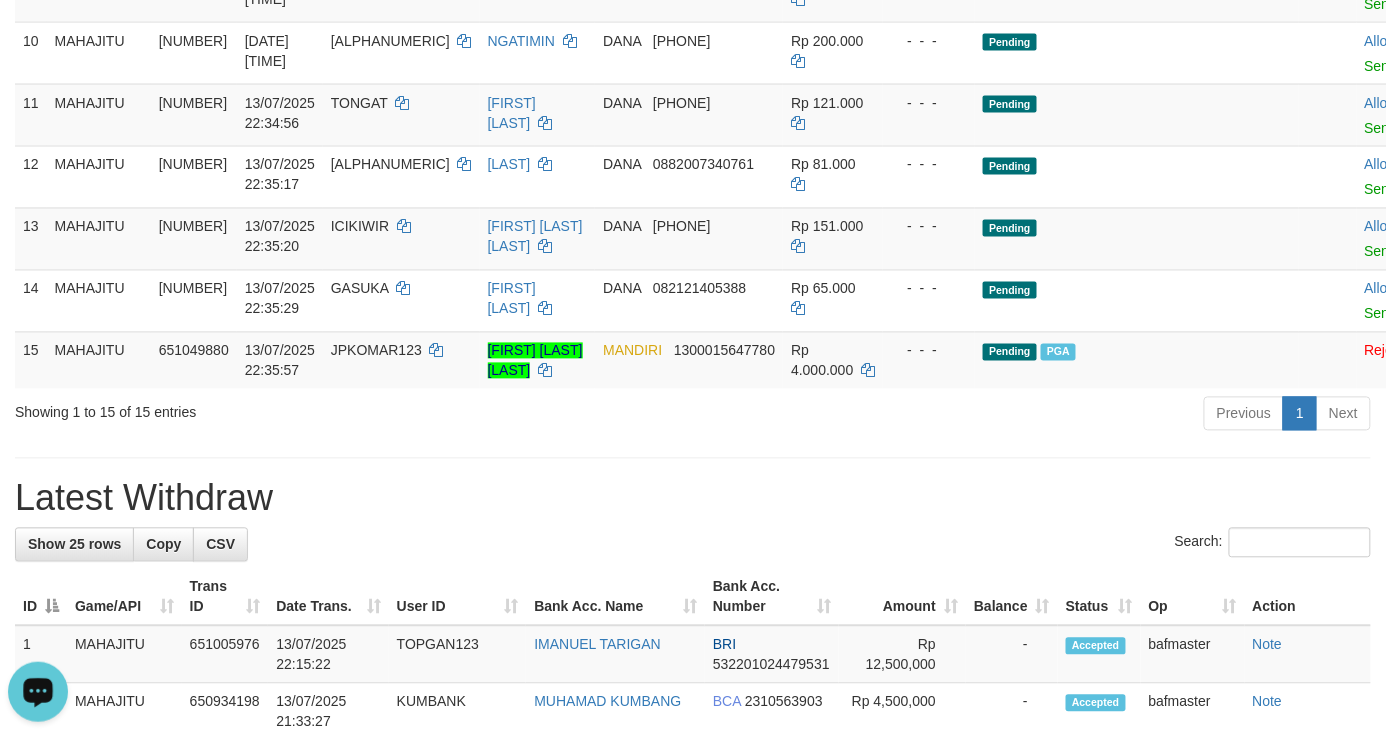 click on "**********" at bounding box center [693, 665] 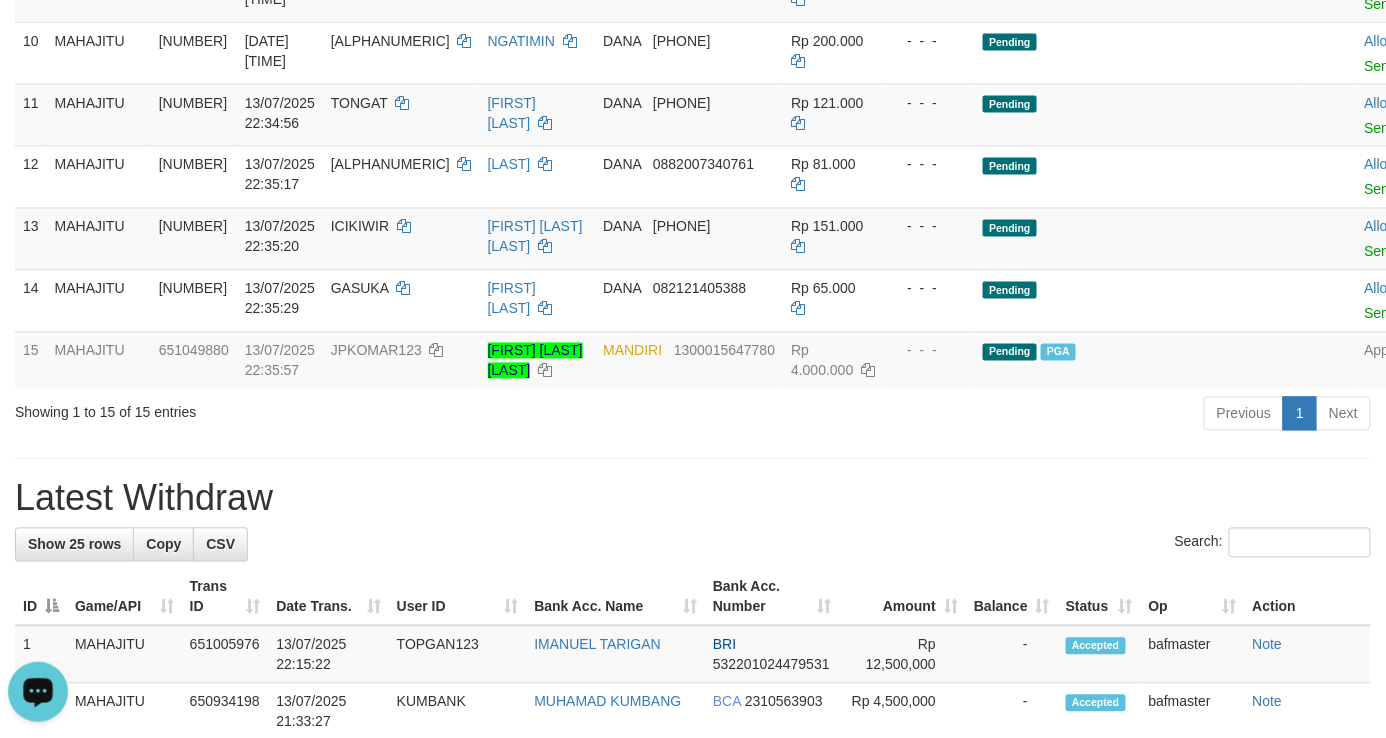 click on "**********" at bounding box center [693, 665] 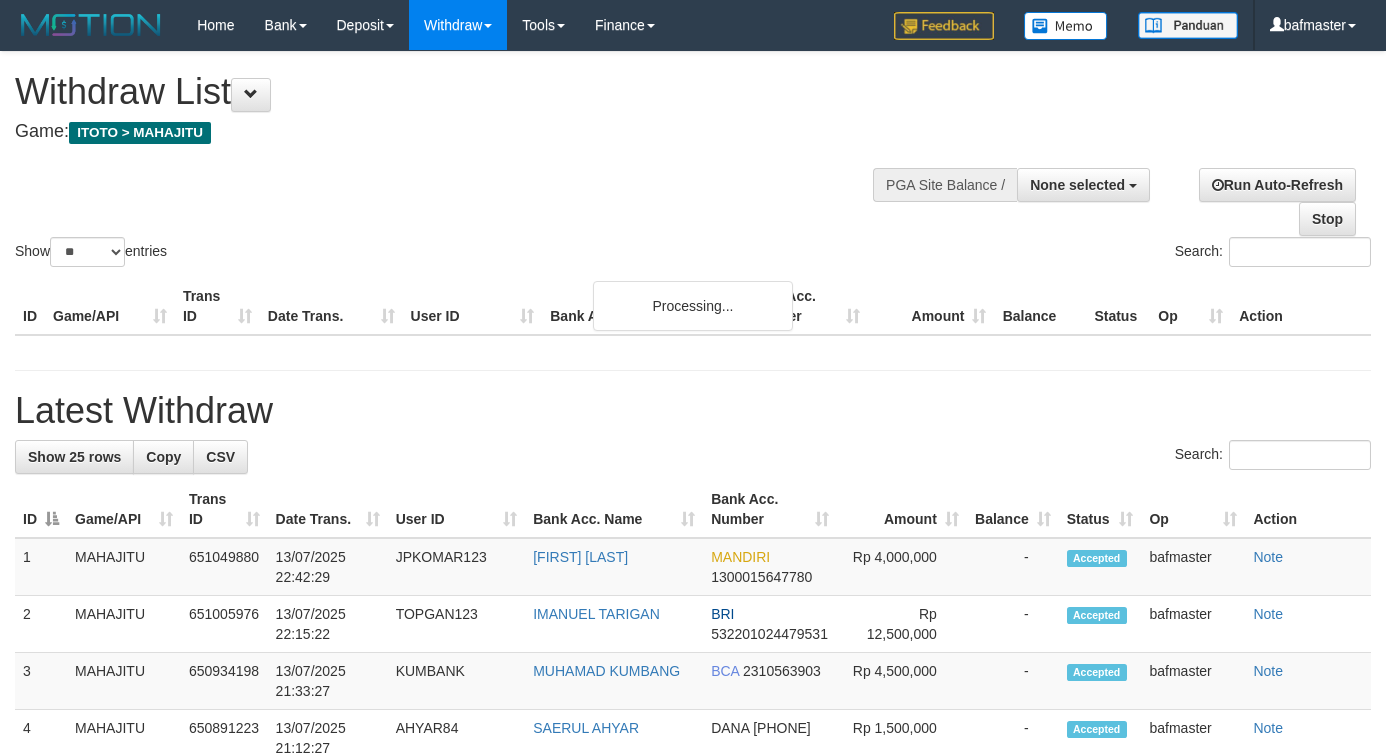 select 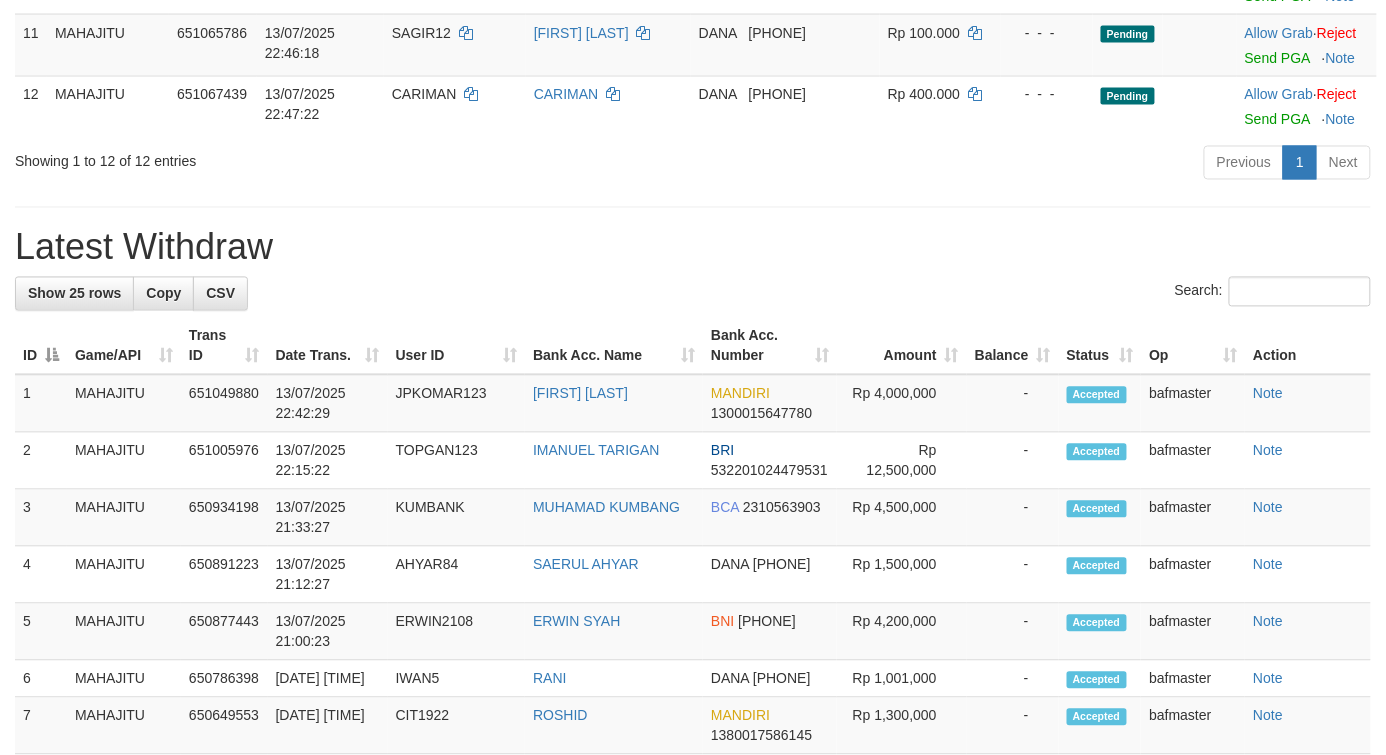 scroll, scrollTop: 886, scrollLeft: 0, axis: vertical 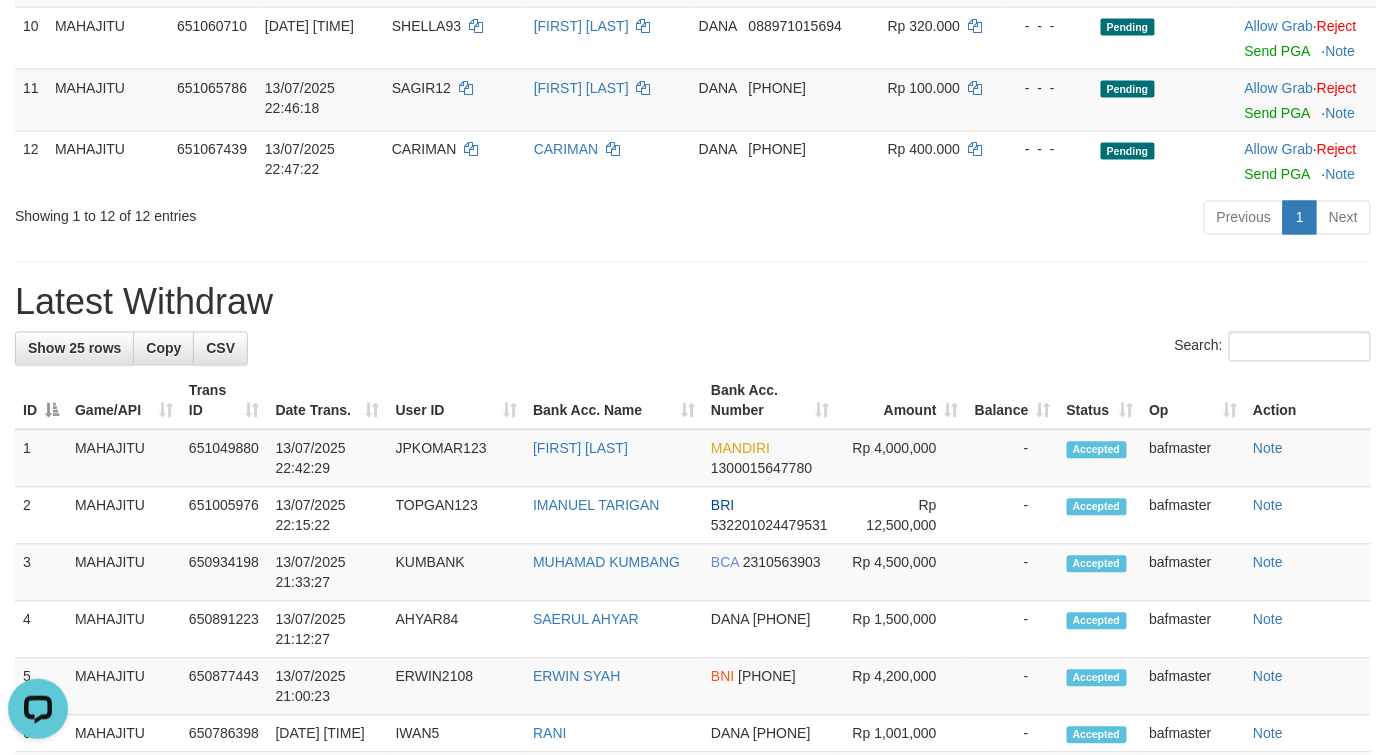 click on "Previous 1 Next" at bounding box center (982, 220) 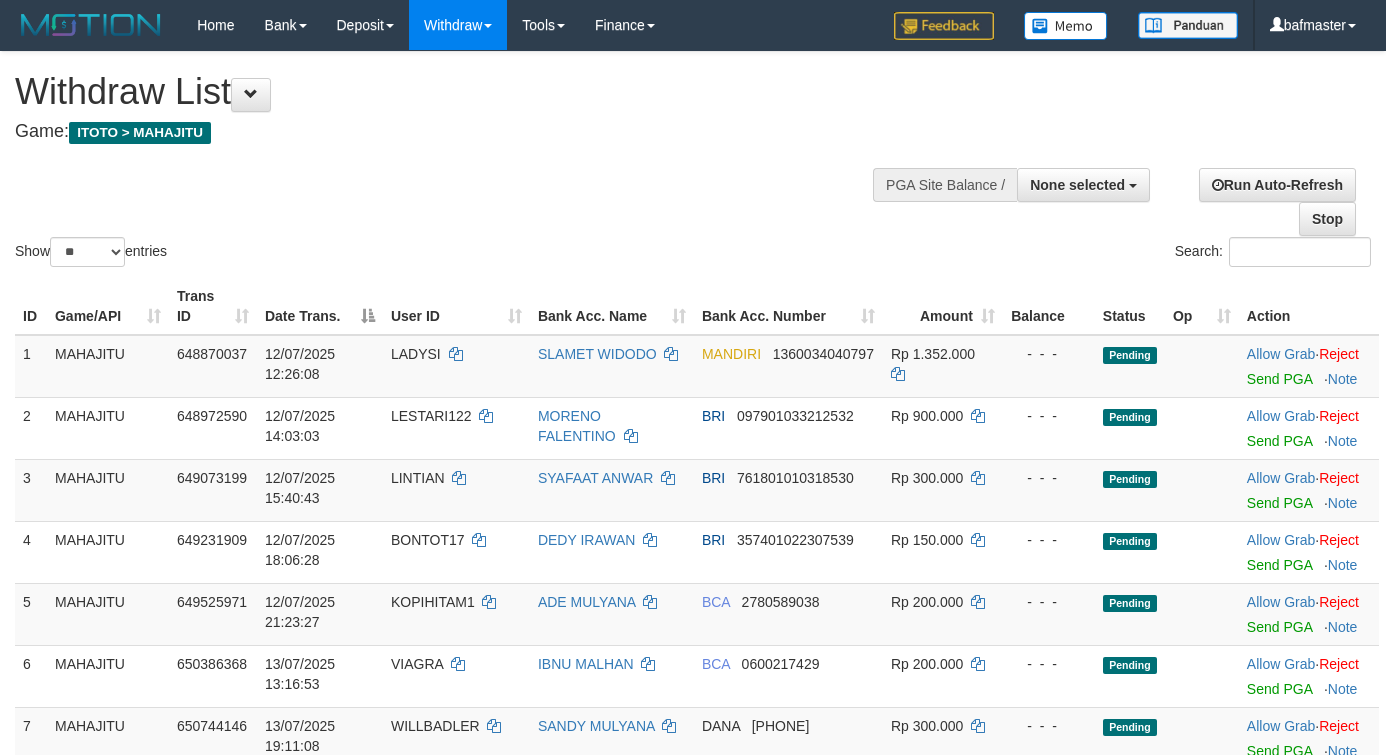 select 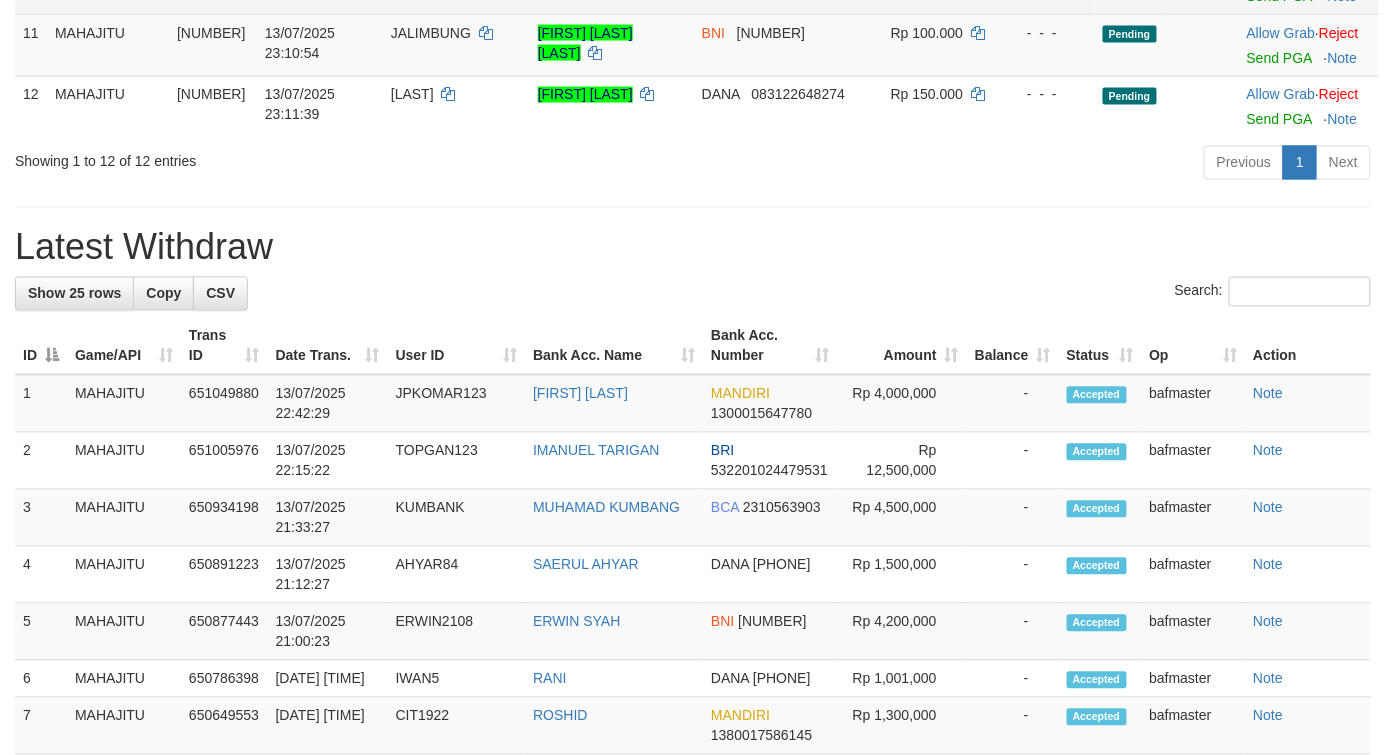 scroll, scrollTop: 886, scrollLeft: 0, axis: vertical 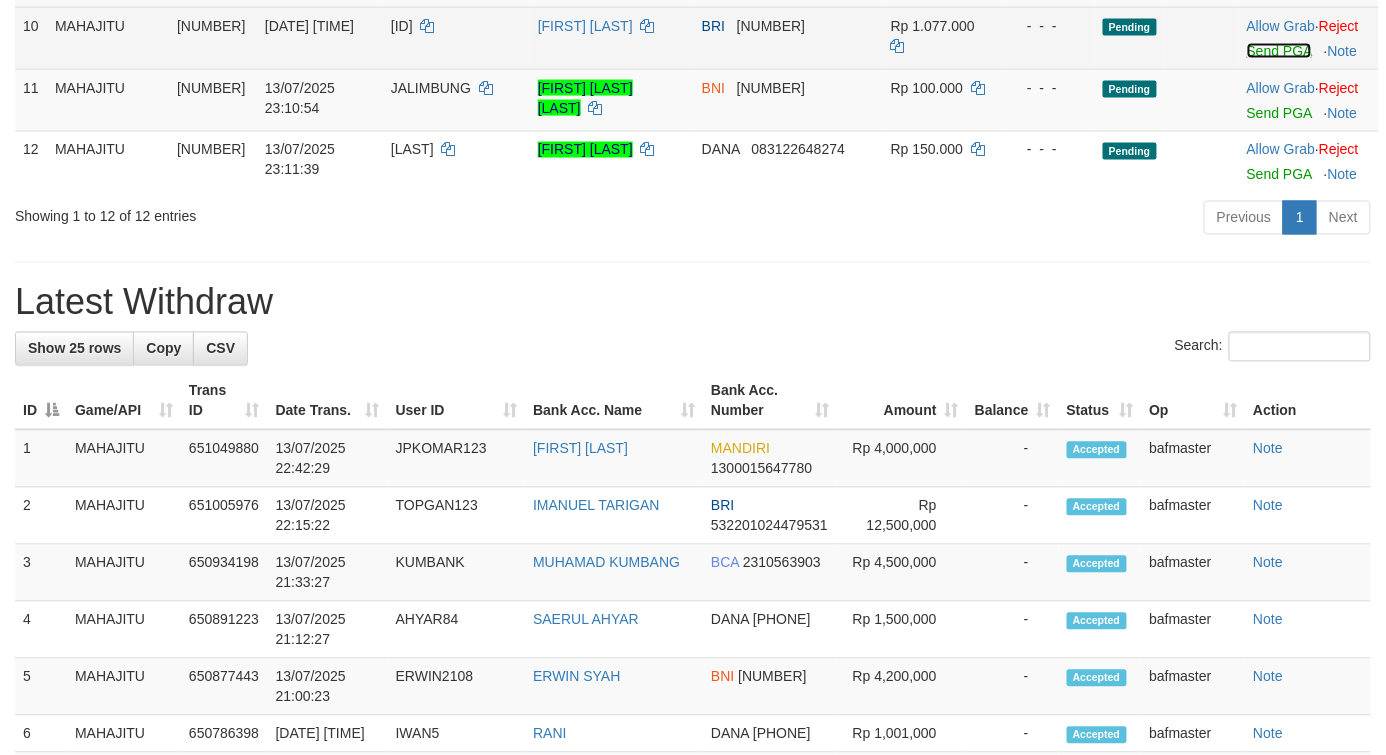 click on "Send PGA" at bounding box center [1279, 51] 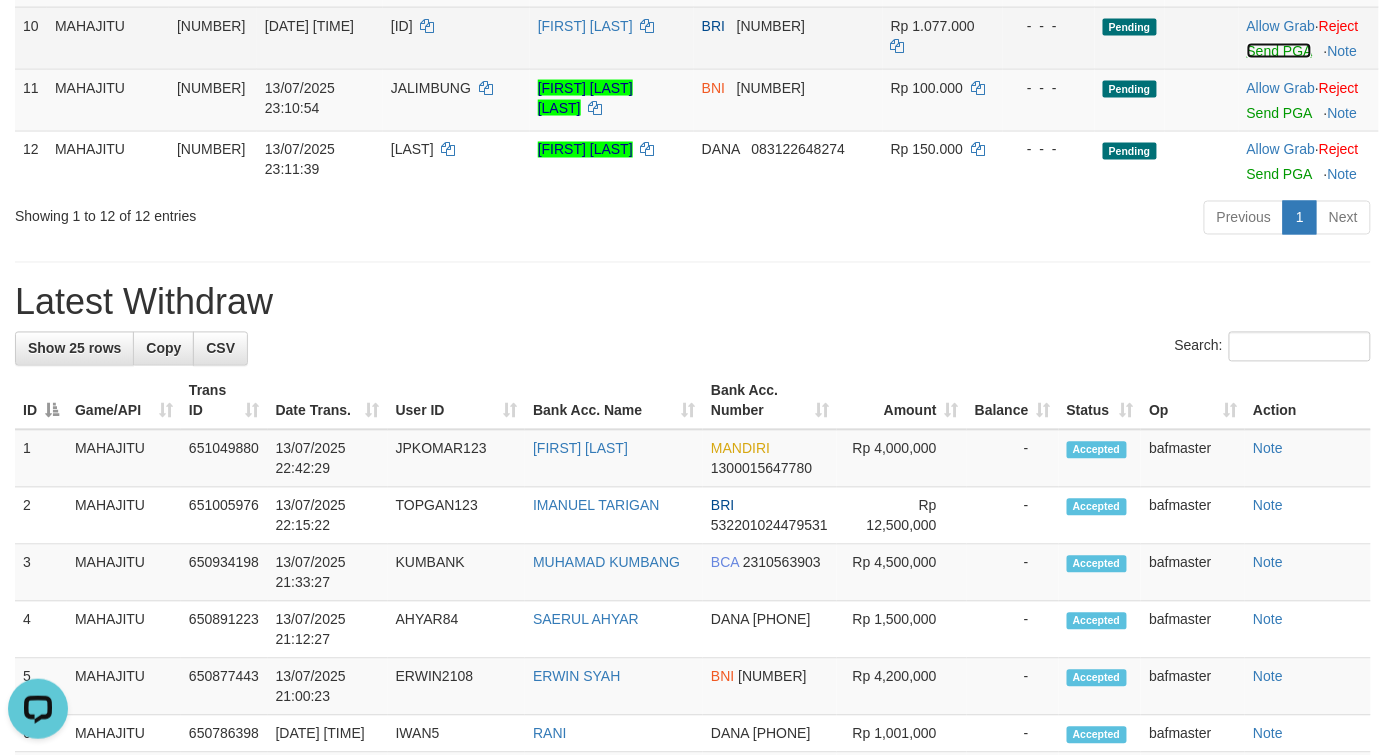 scroll, scrollTop: 0, scrollLeft: 0, axis: both 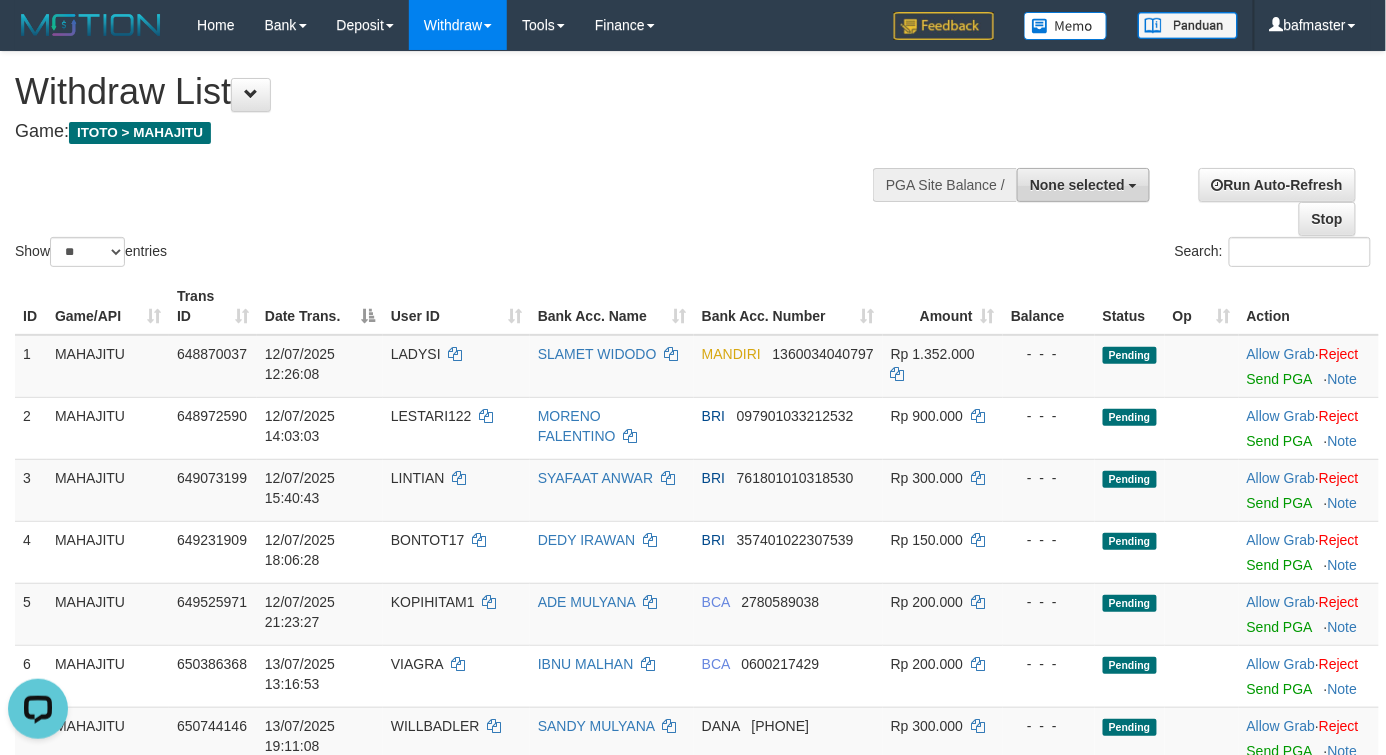 click on "None selected" at bounding box center [1083, 185] 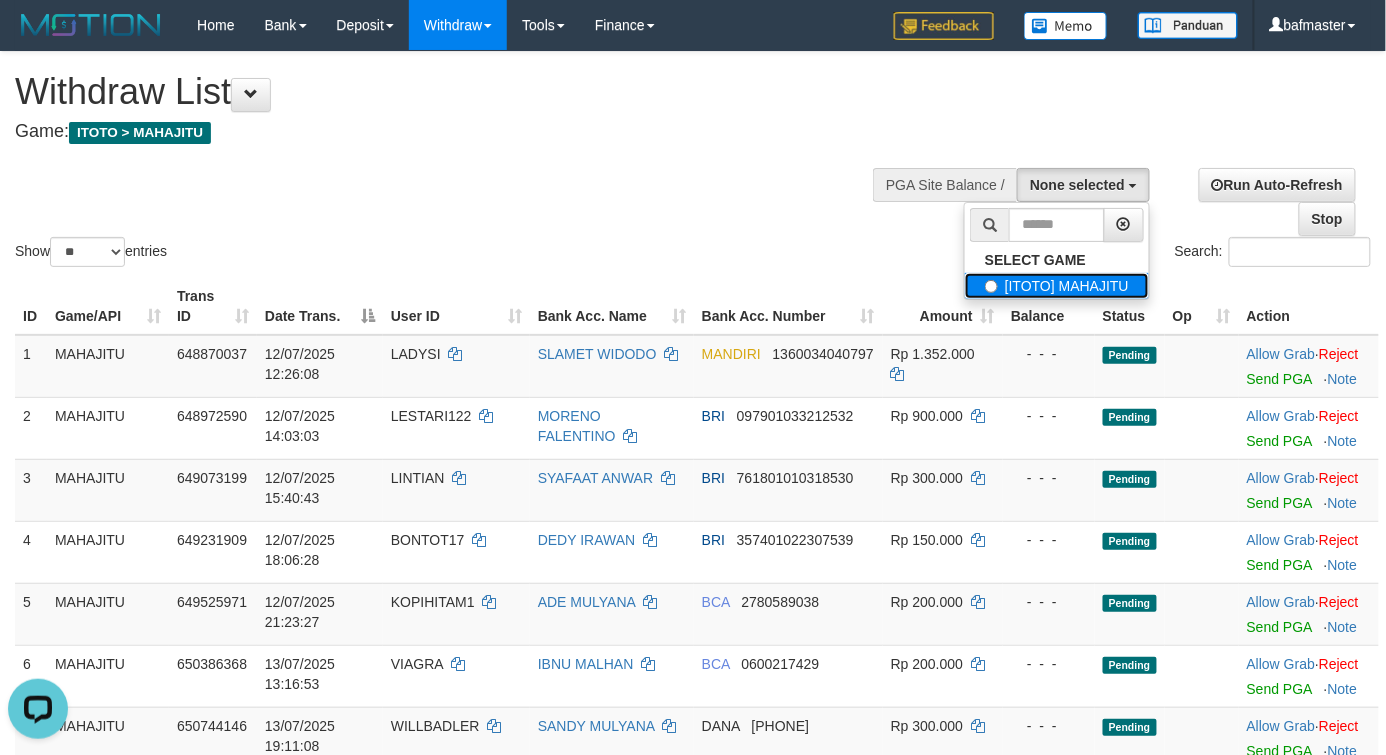 click on "[ITOTO] MAHAJITU" at bounding box center [1057, 286] 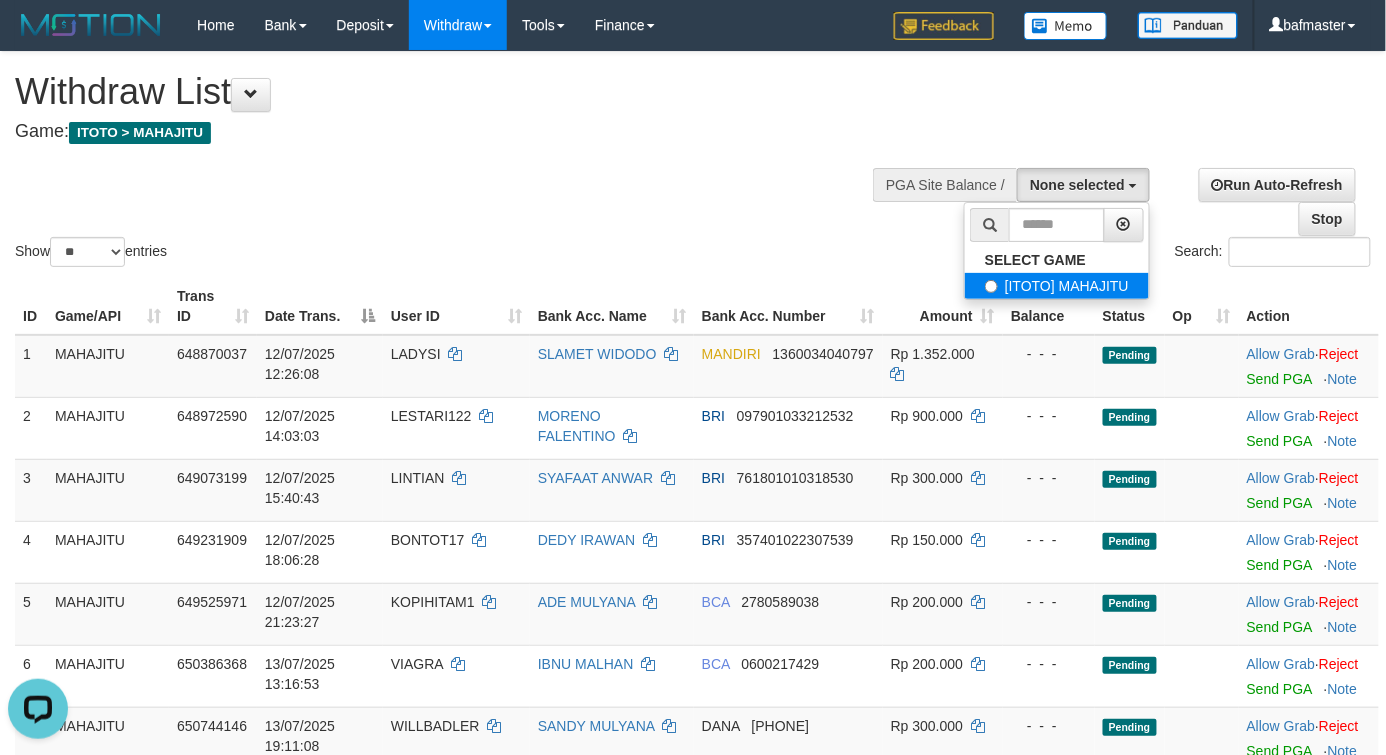 select on "***" 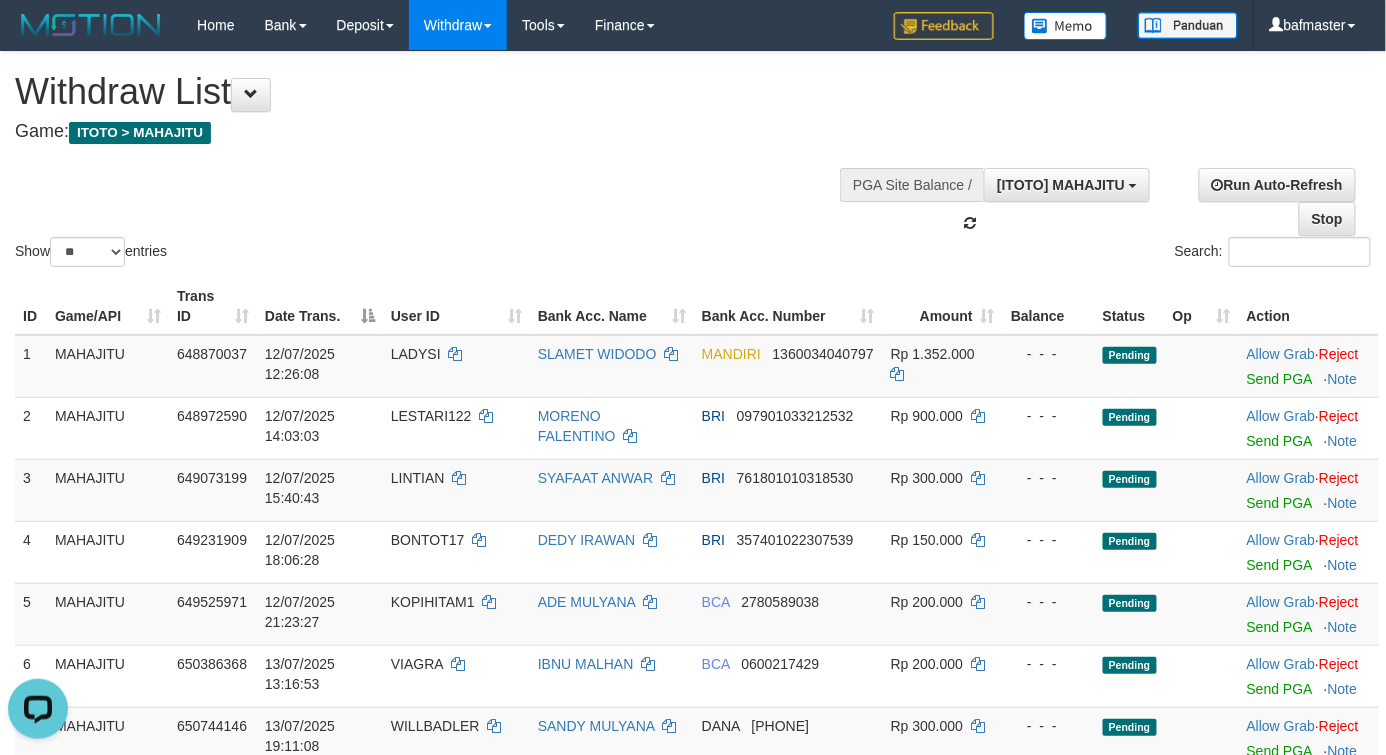 scroll, scrollTop: 17, scrollLeft: 0, axis: vertical 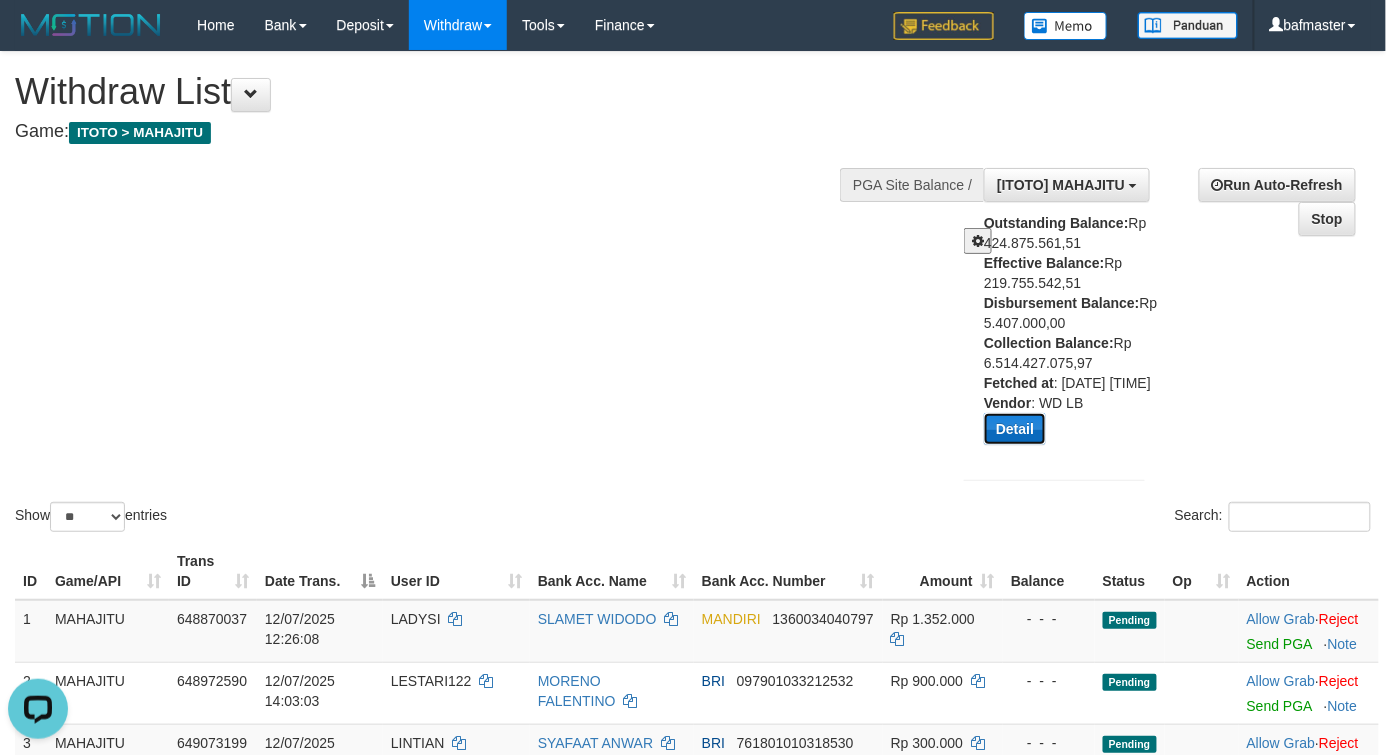 click on "Detail" at bounding box center [1015, 429] 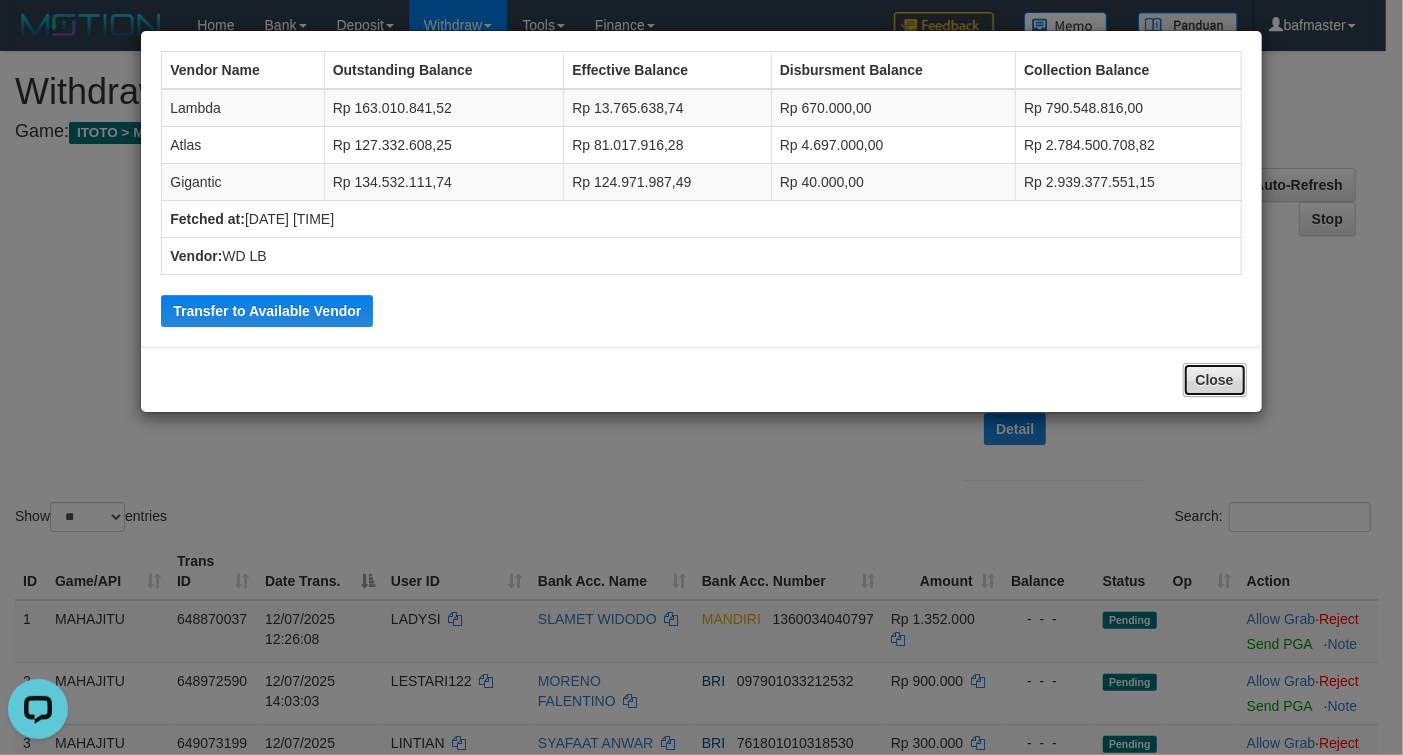click on "Close" at bounding box center [1215, 380] 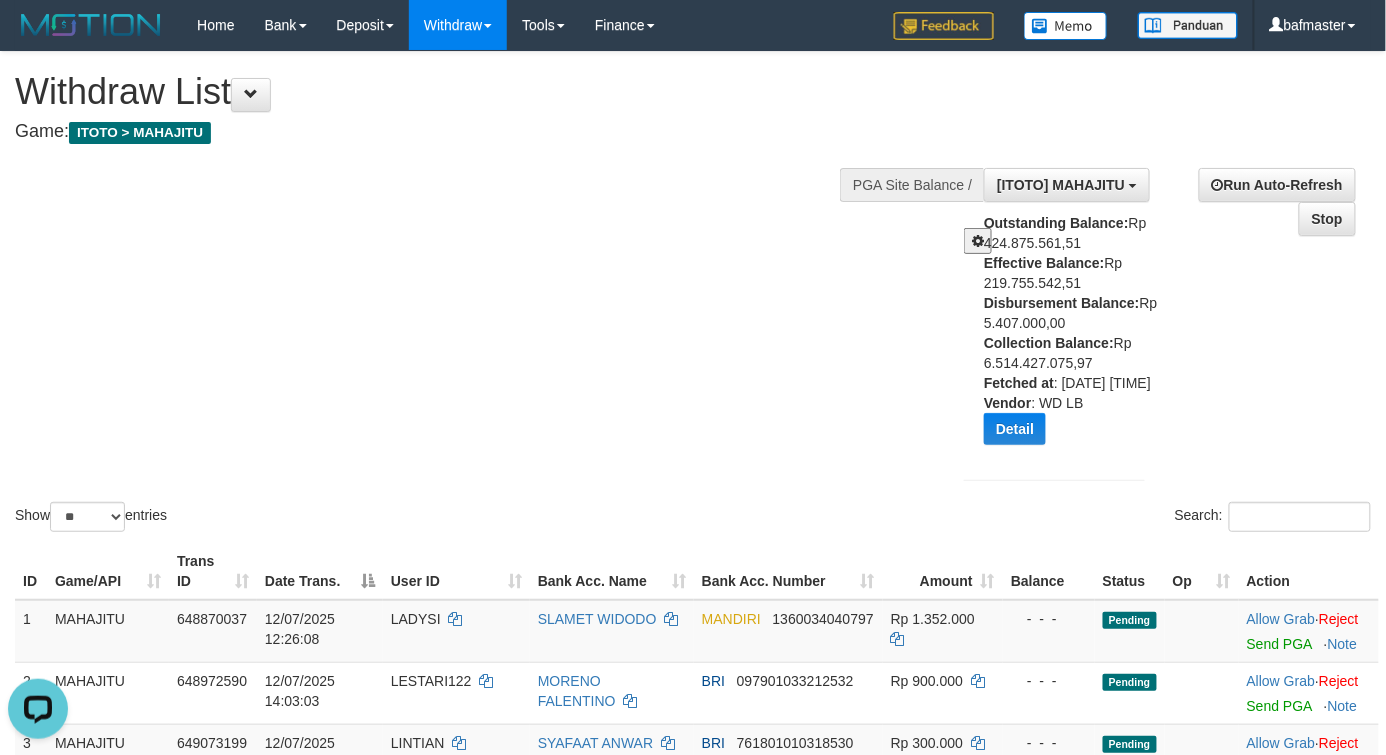 click on "Show  ** ** ** ***  entries Search:" at bounding box center (693, 294) 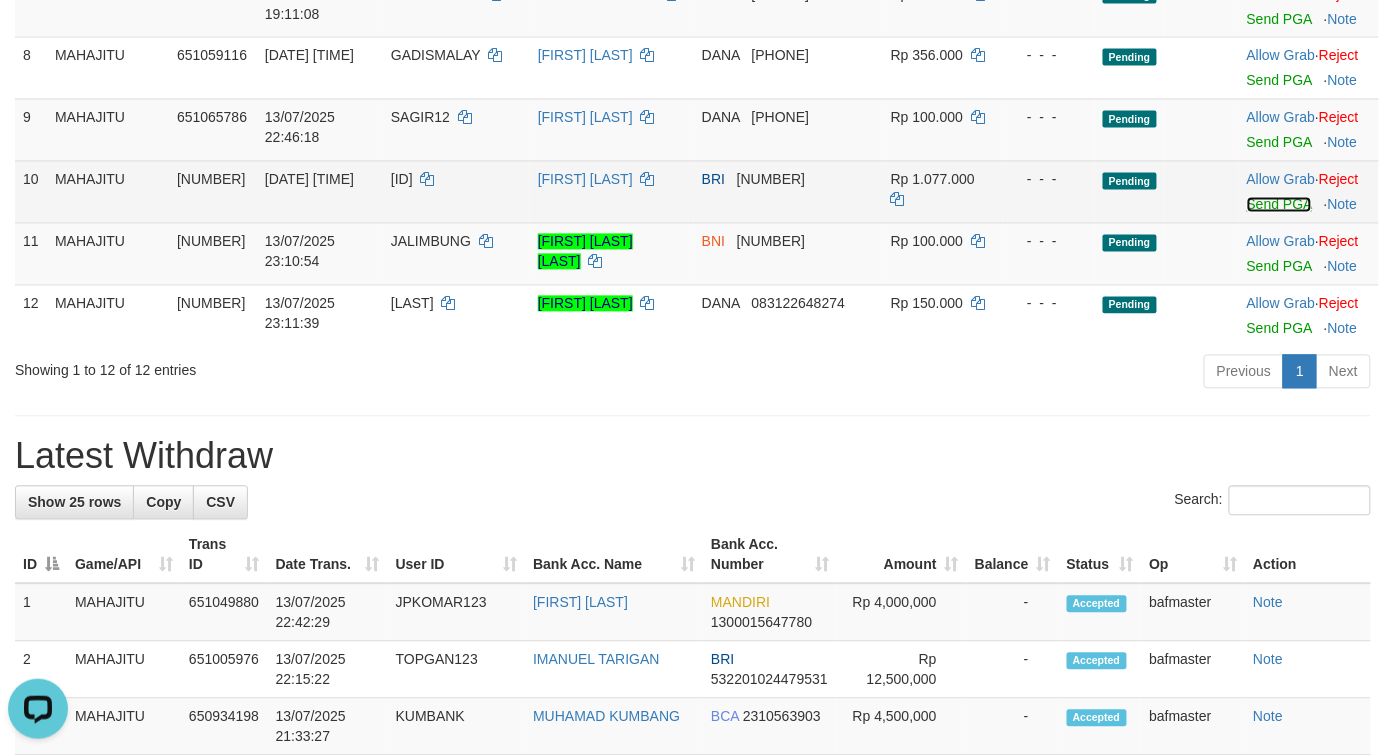 click on "Send PGA" at bounding box center (1279, 205) 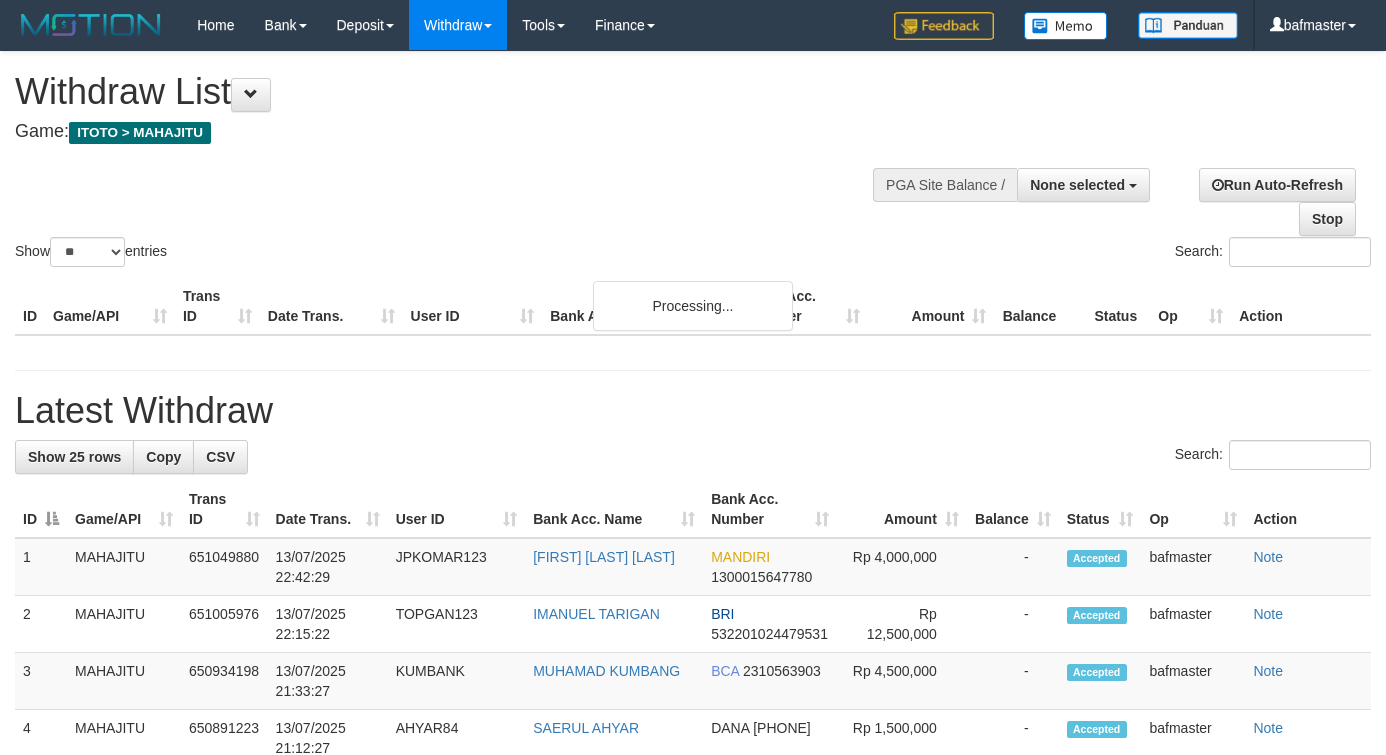 select 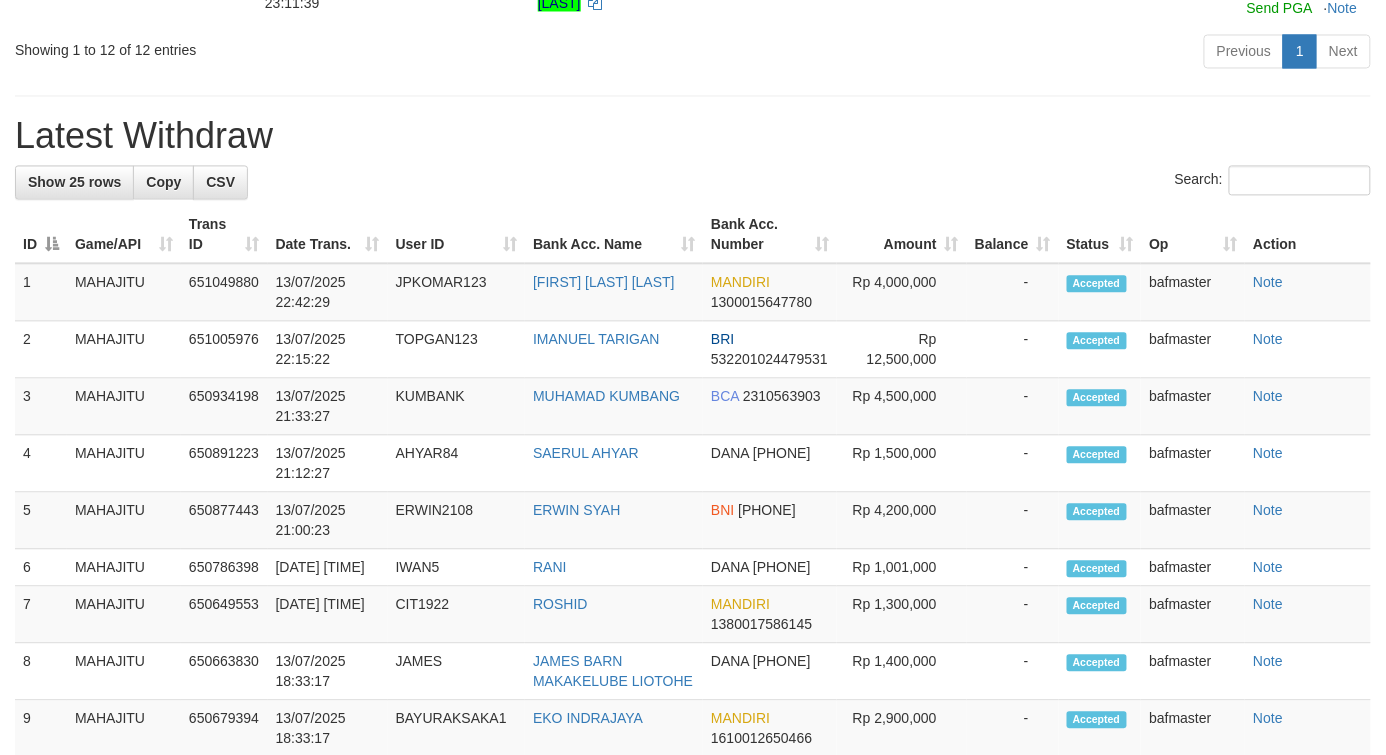 scroll, scrollTop: 997, scrollLeft: 0, axis: vertical 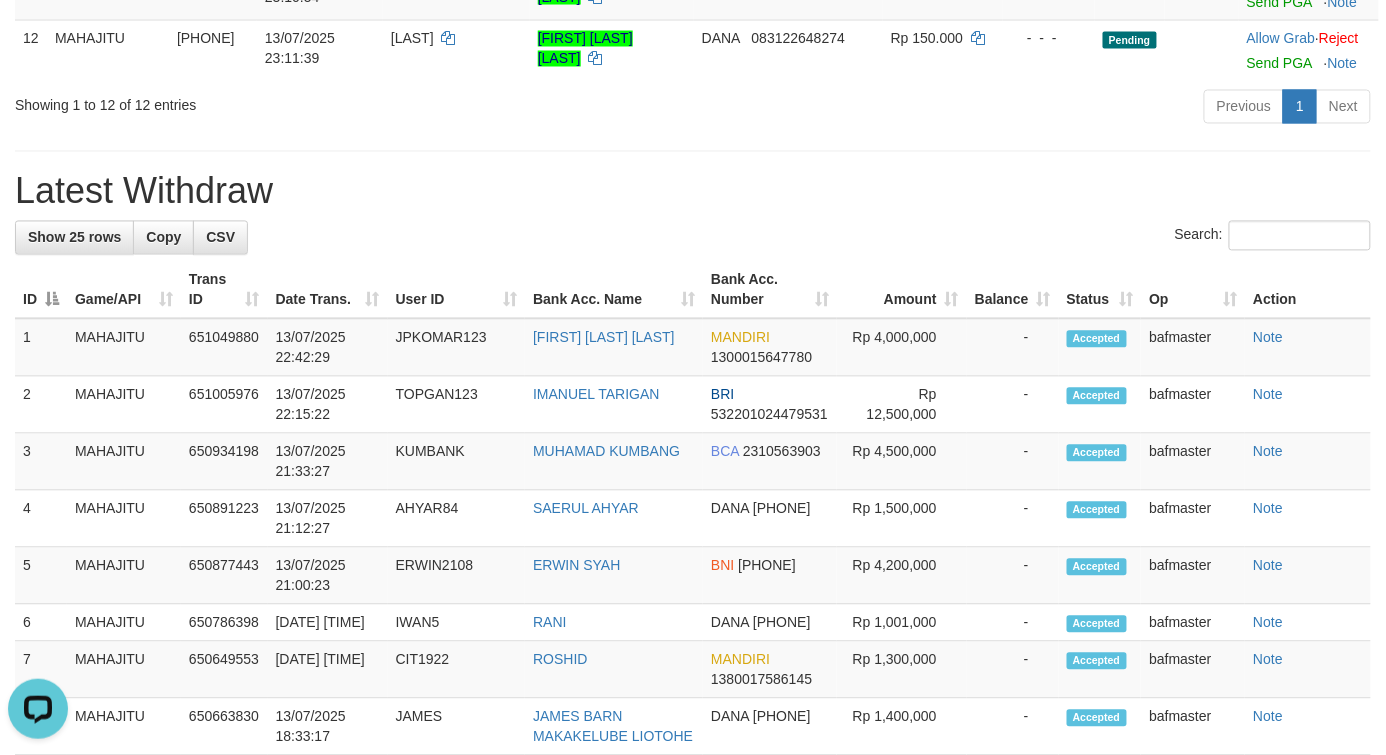 click on "Latest Withdraw" at bounding box center (693, 192) 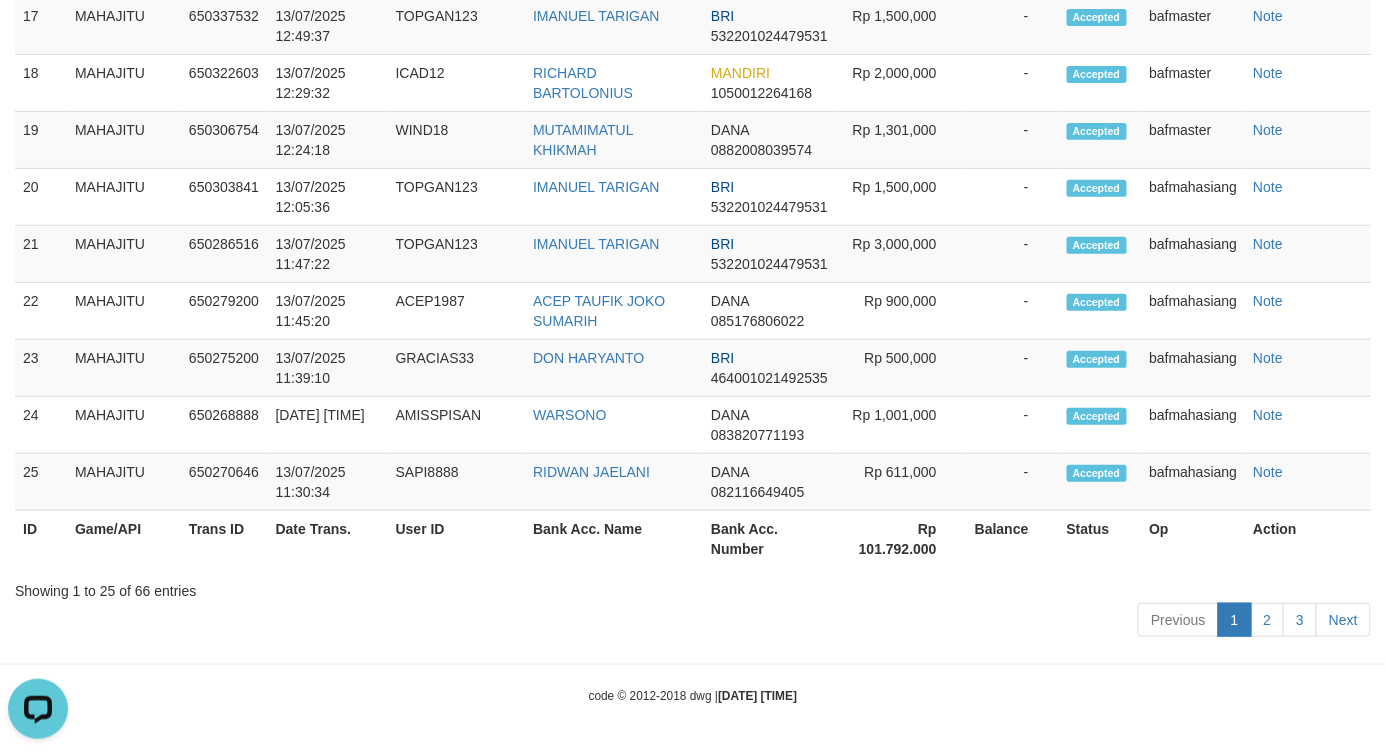 scroll, scrollTop: 2474, scrollLeft: 0, axis: vertical 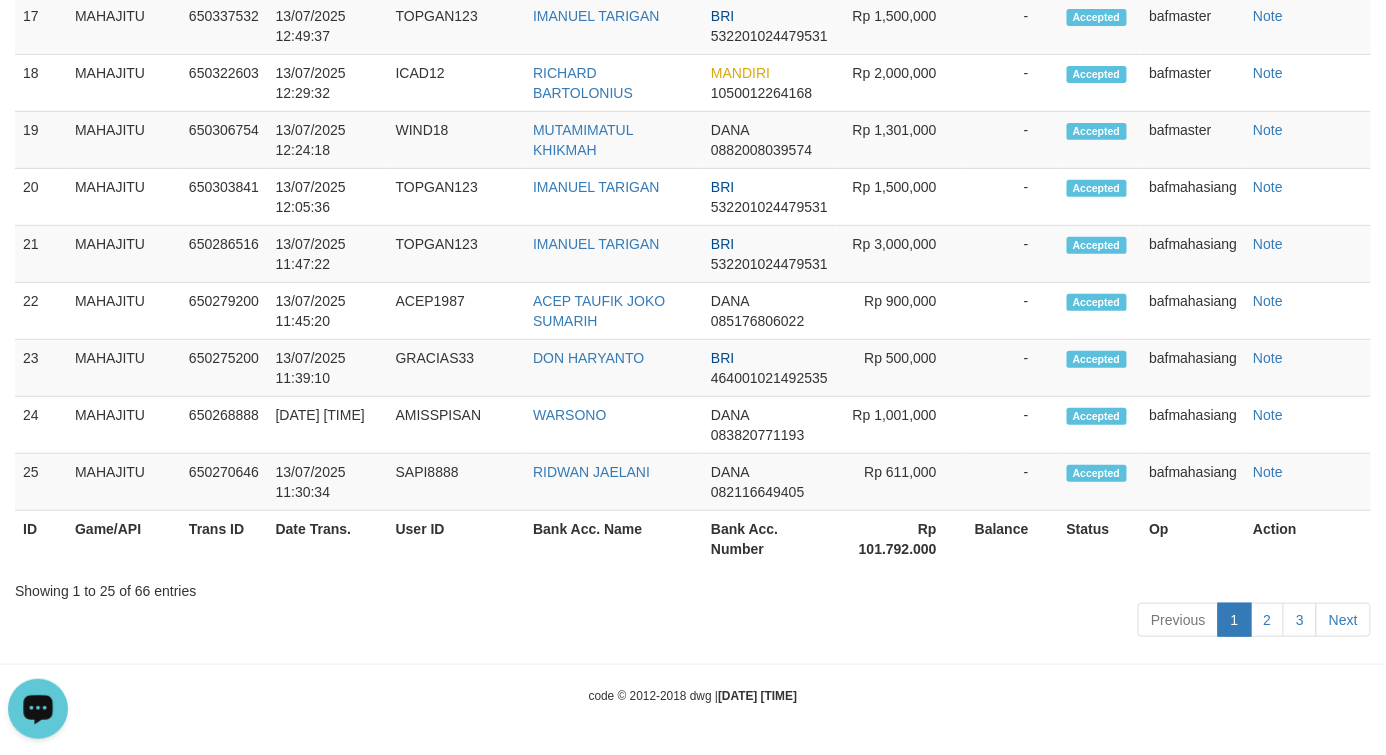 click at bounding box center [38, 707] 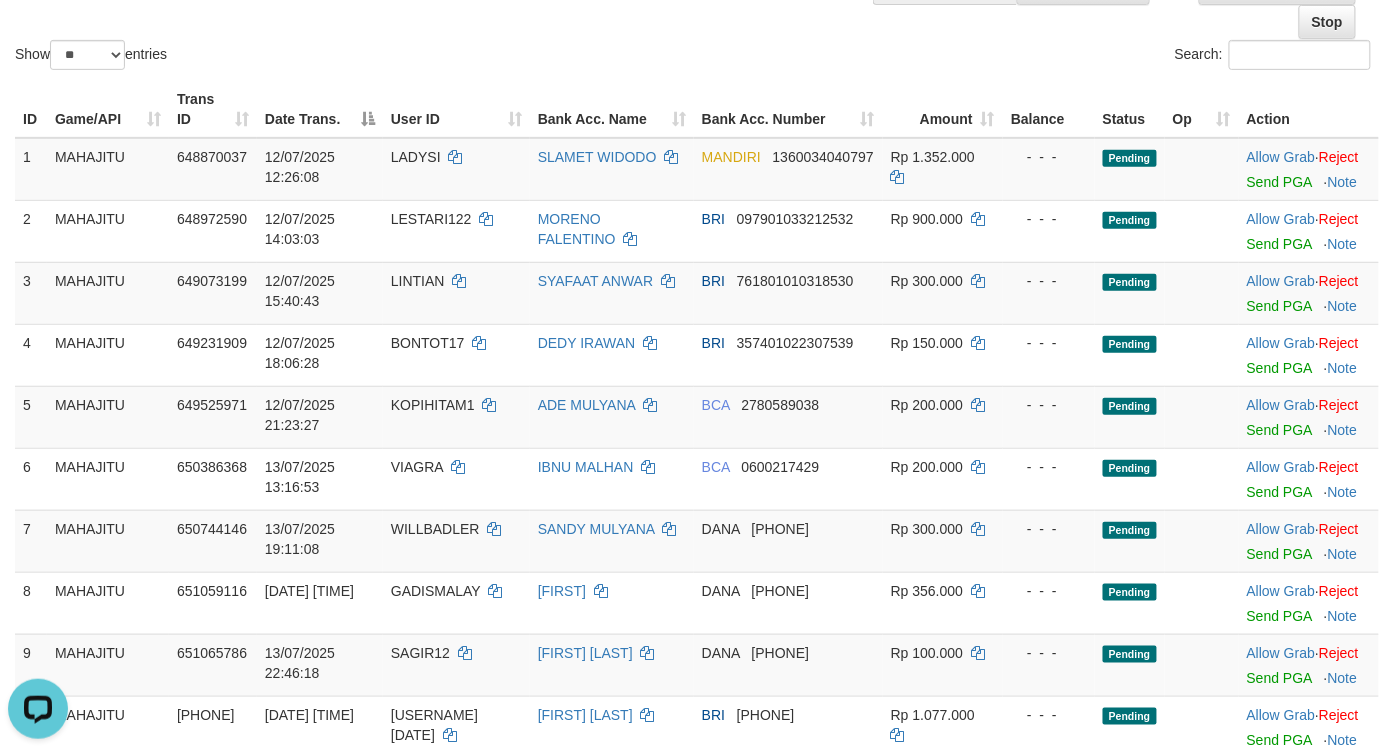 scroll, scrollTop: 0, scrollLeft: 0, axis: both 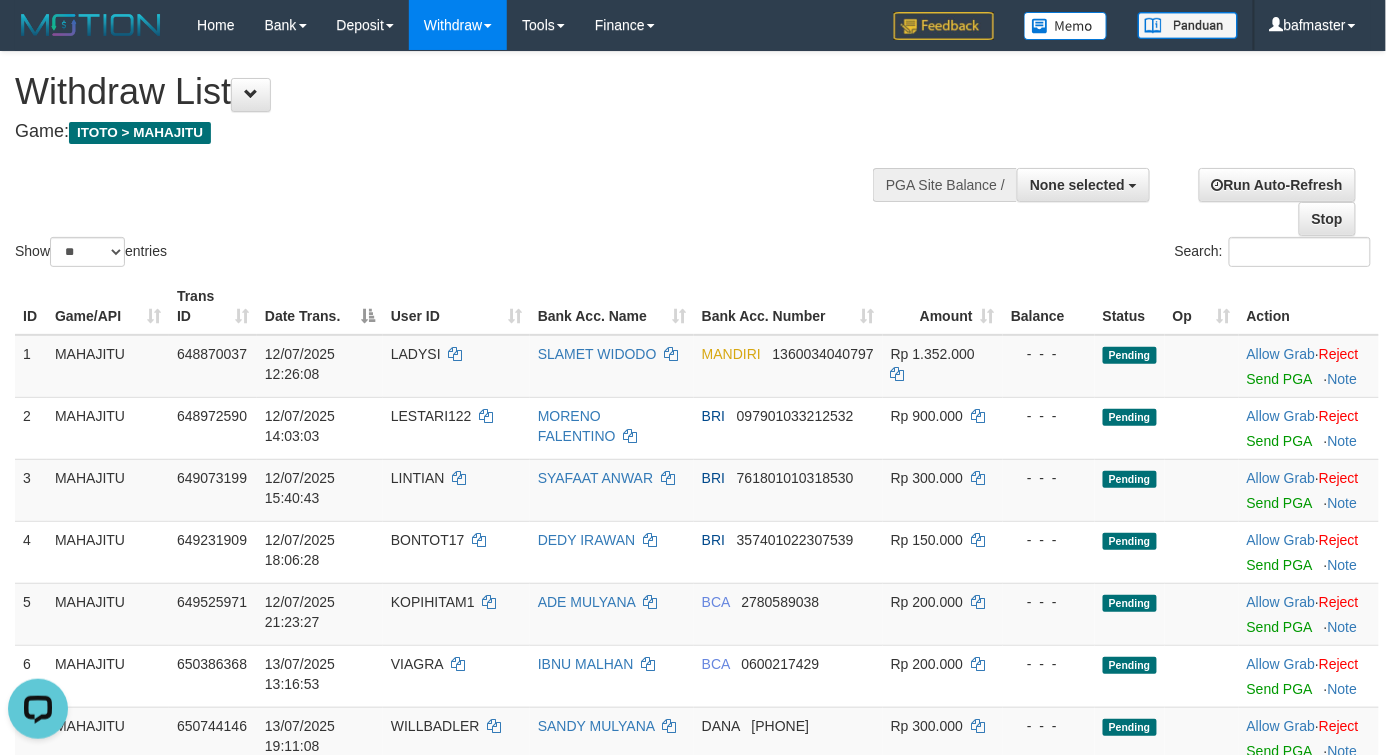 click on "Show  ** ** ** ***  entries Search:" at bounding box center (693, 161) 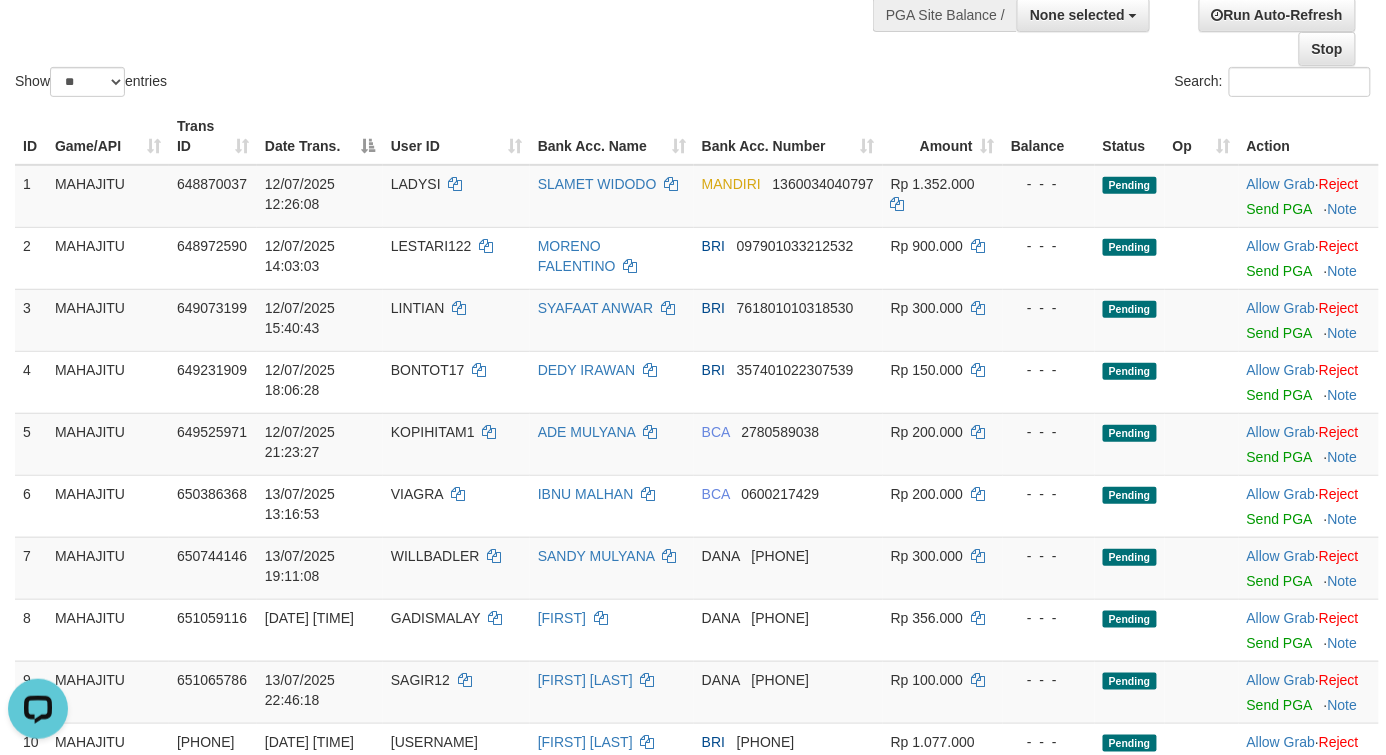 scroll, scrollTop: 0, scrollLeft: 0, axis: both 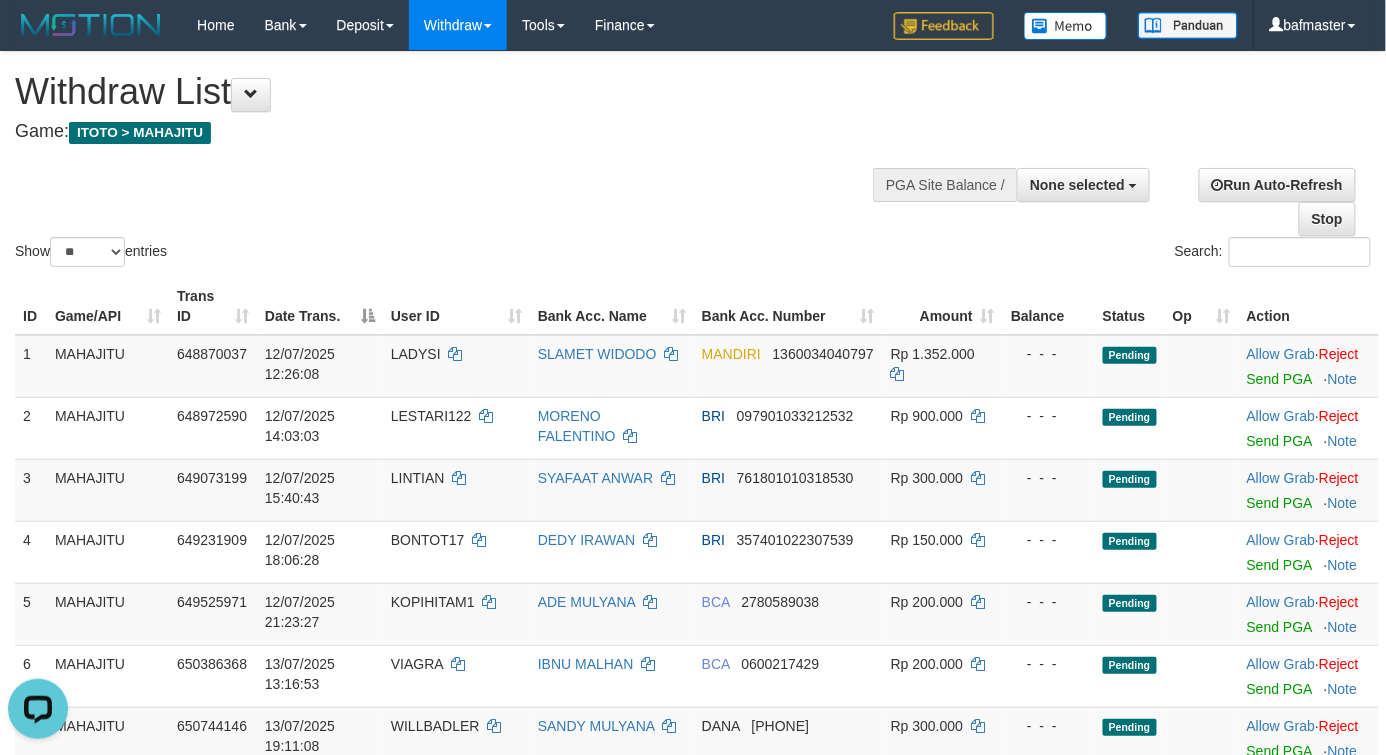 click on "Show  ** ** ** ***  entries Search:" at bounding box center (693, 161) 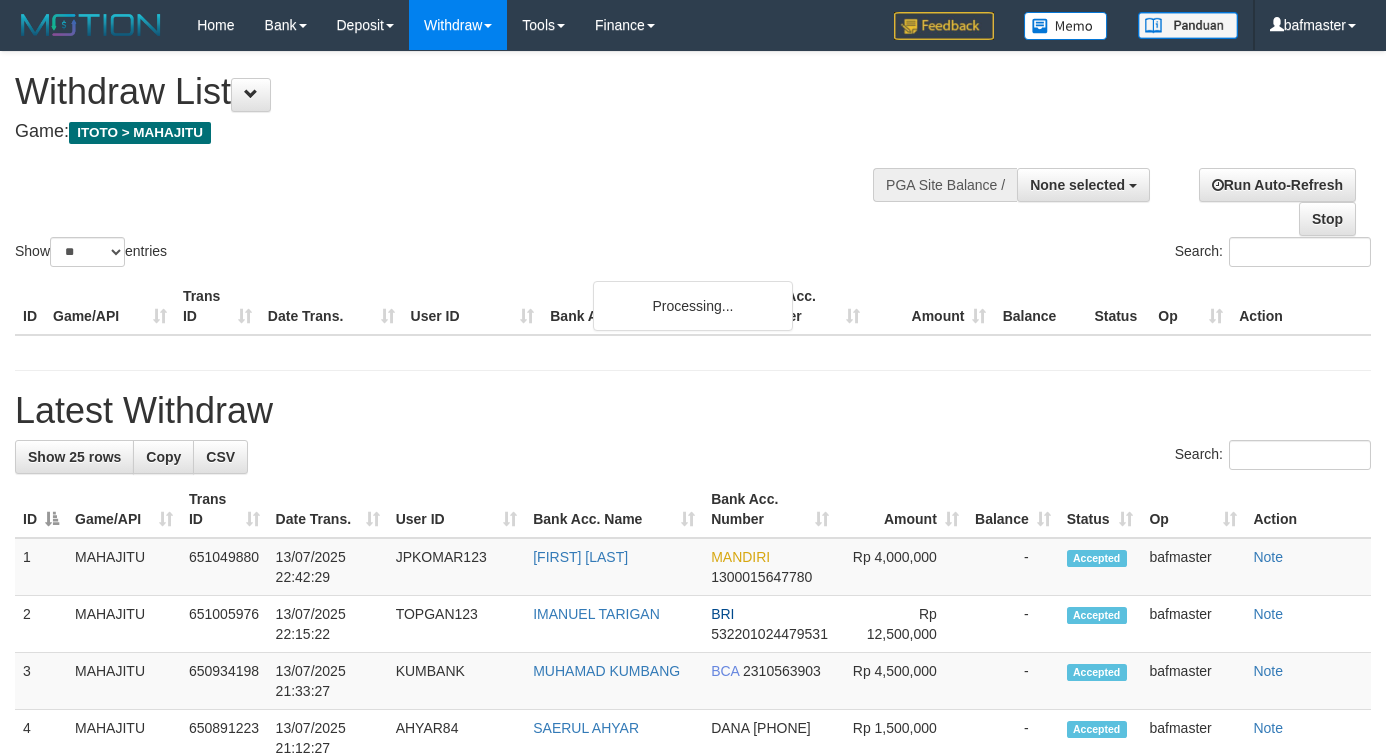 select 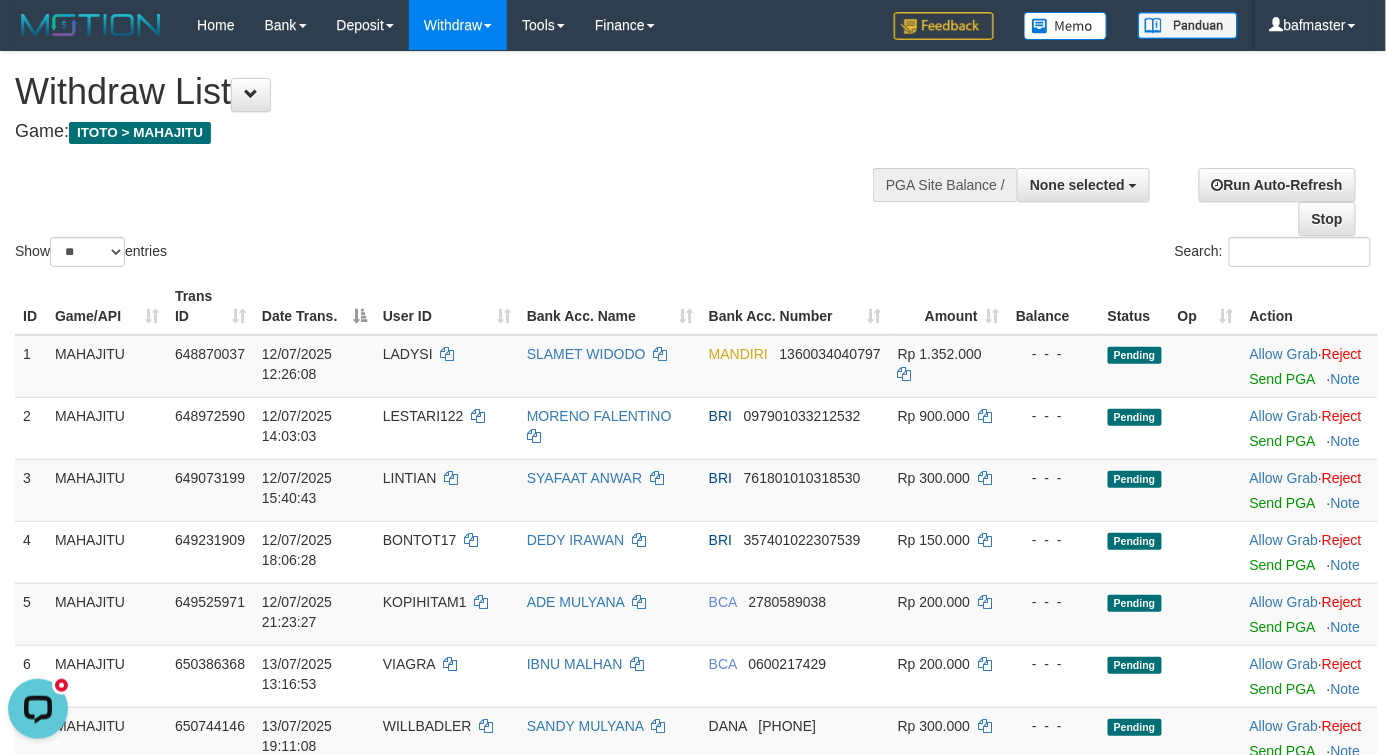 scroll, scrollTop: 0, scrollLeft: 0, axis: both 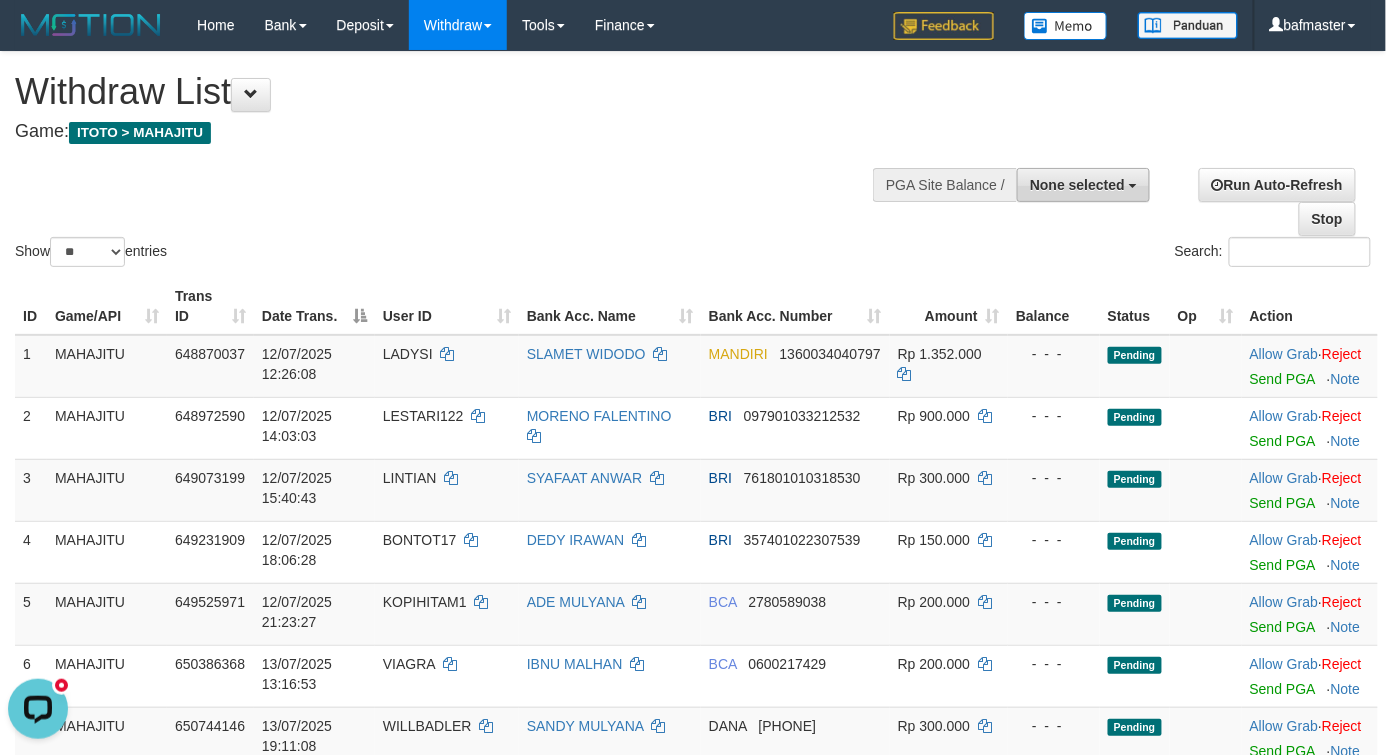 click on "None selected" at bounding box center [1077, 185] 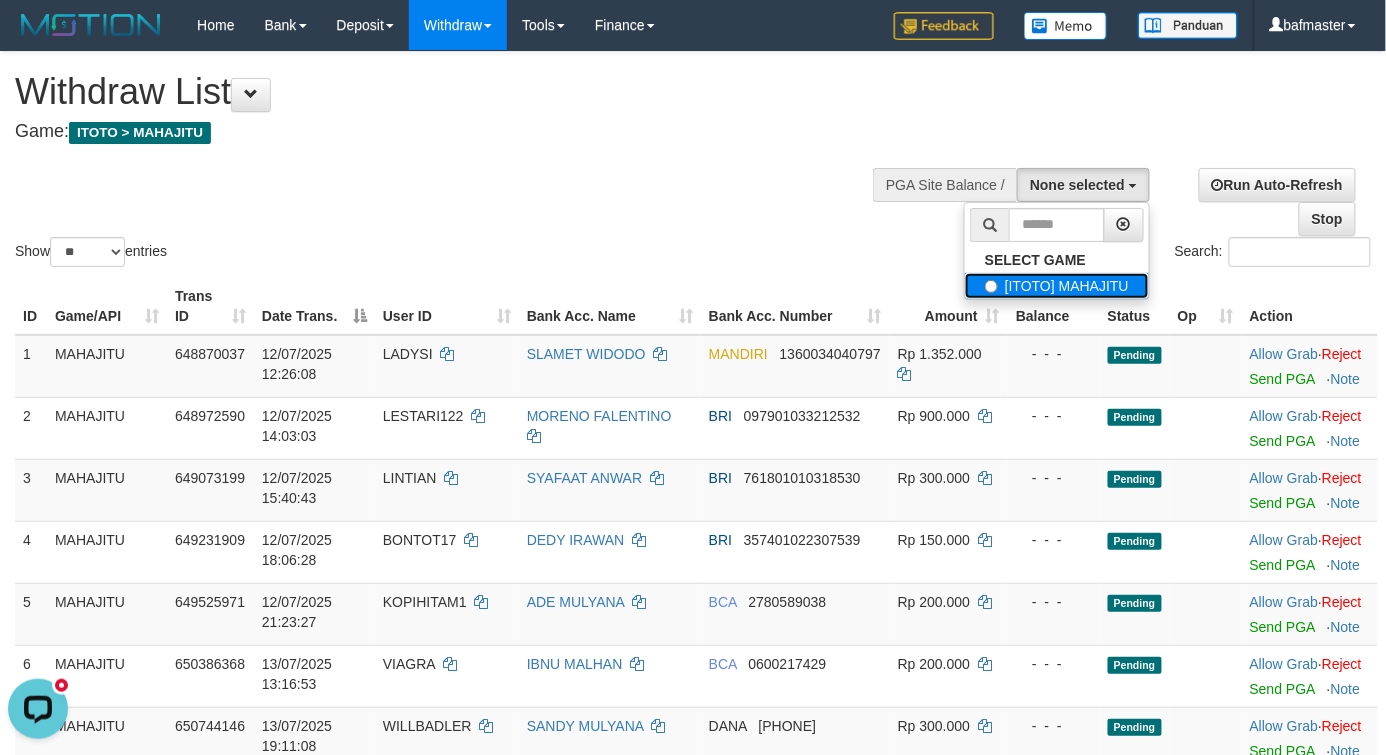 click on "[ITOTO] MAHAJITU" at bounding box center (1057, 286) 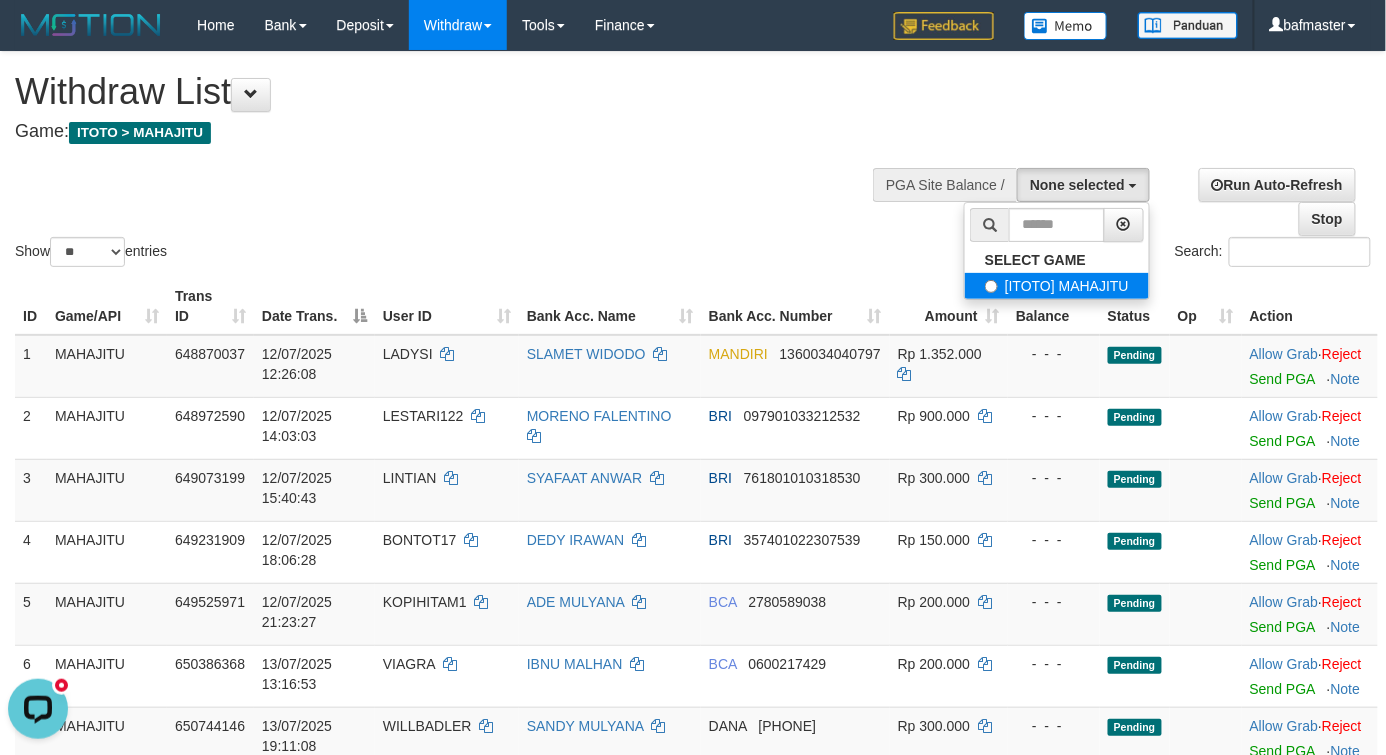 select on "***" 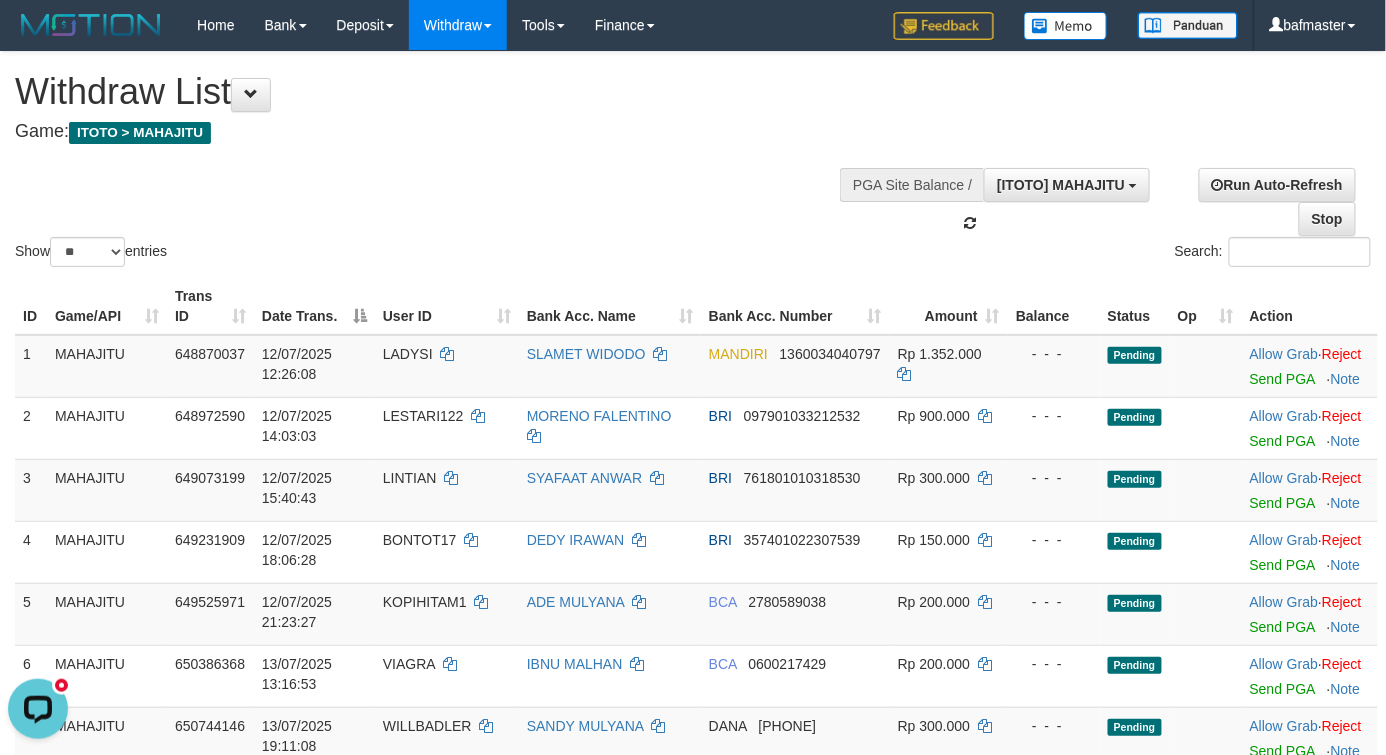 scroll, scrollTop: 17, scrollLeft: 0, axis: vertical 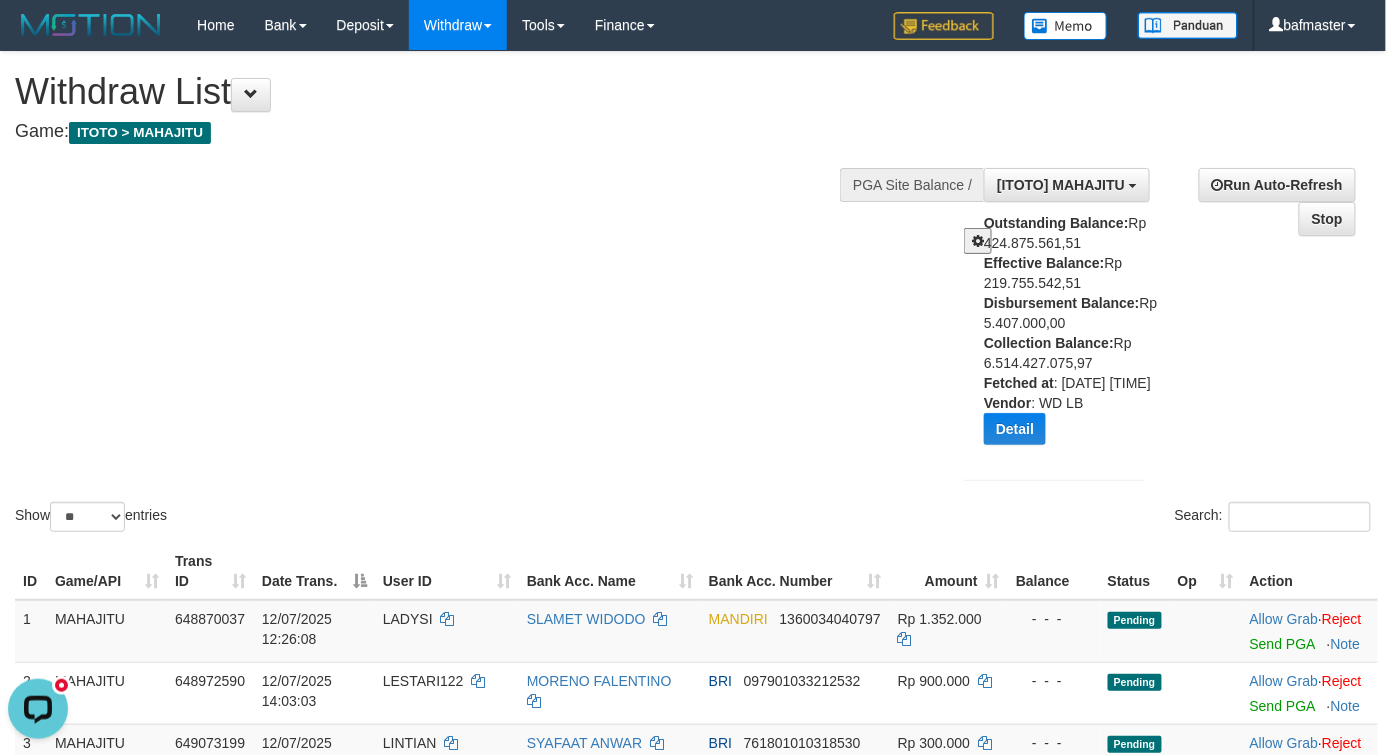 click at bounding box center (978, 241) 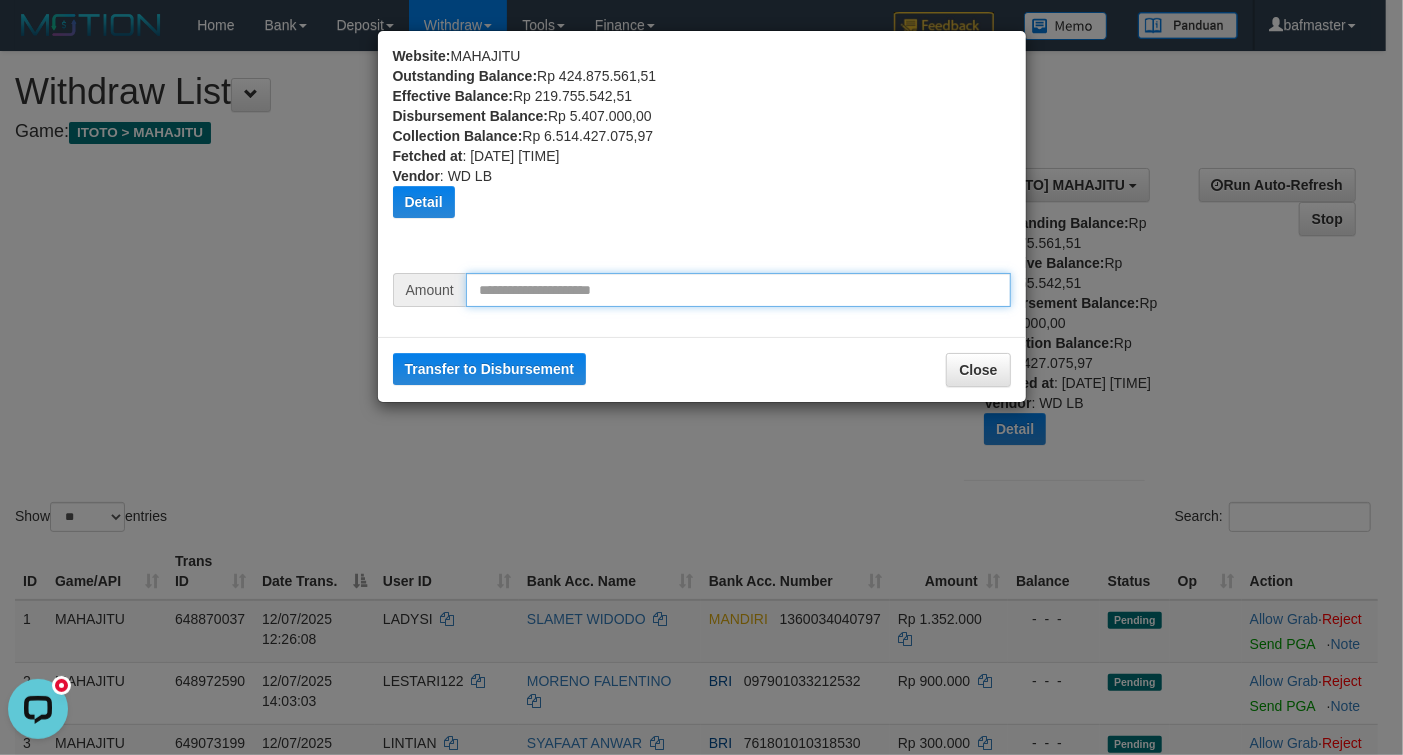 click at bounding box center (738, 290) 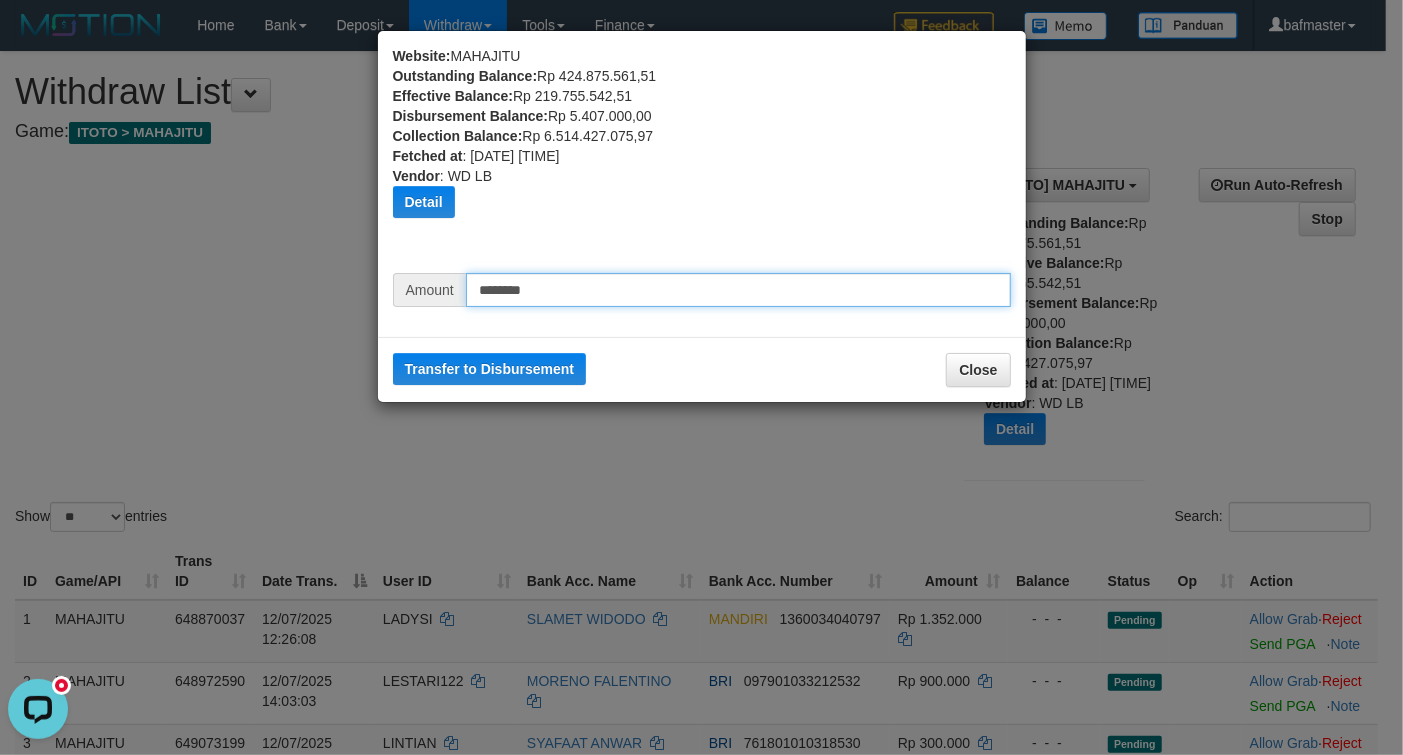 type on "********" 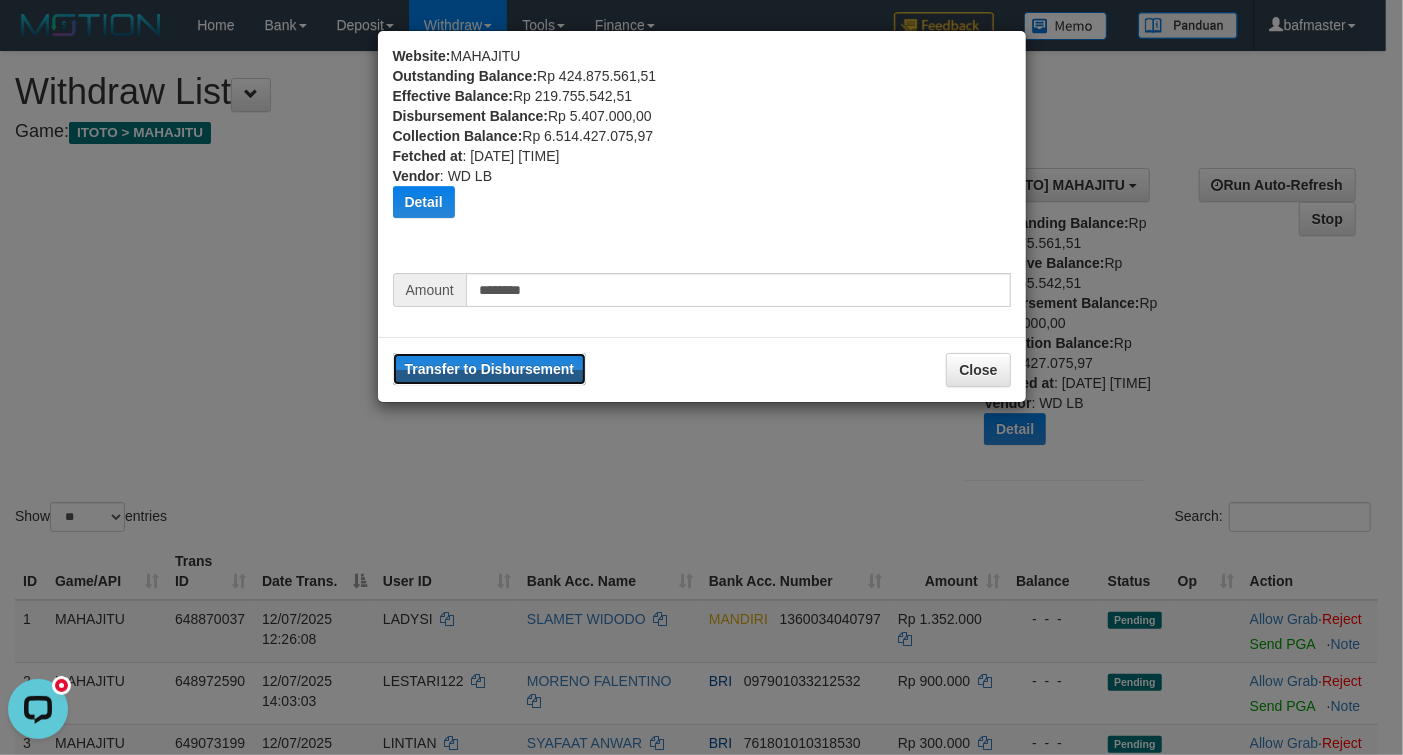 type 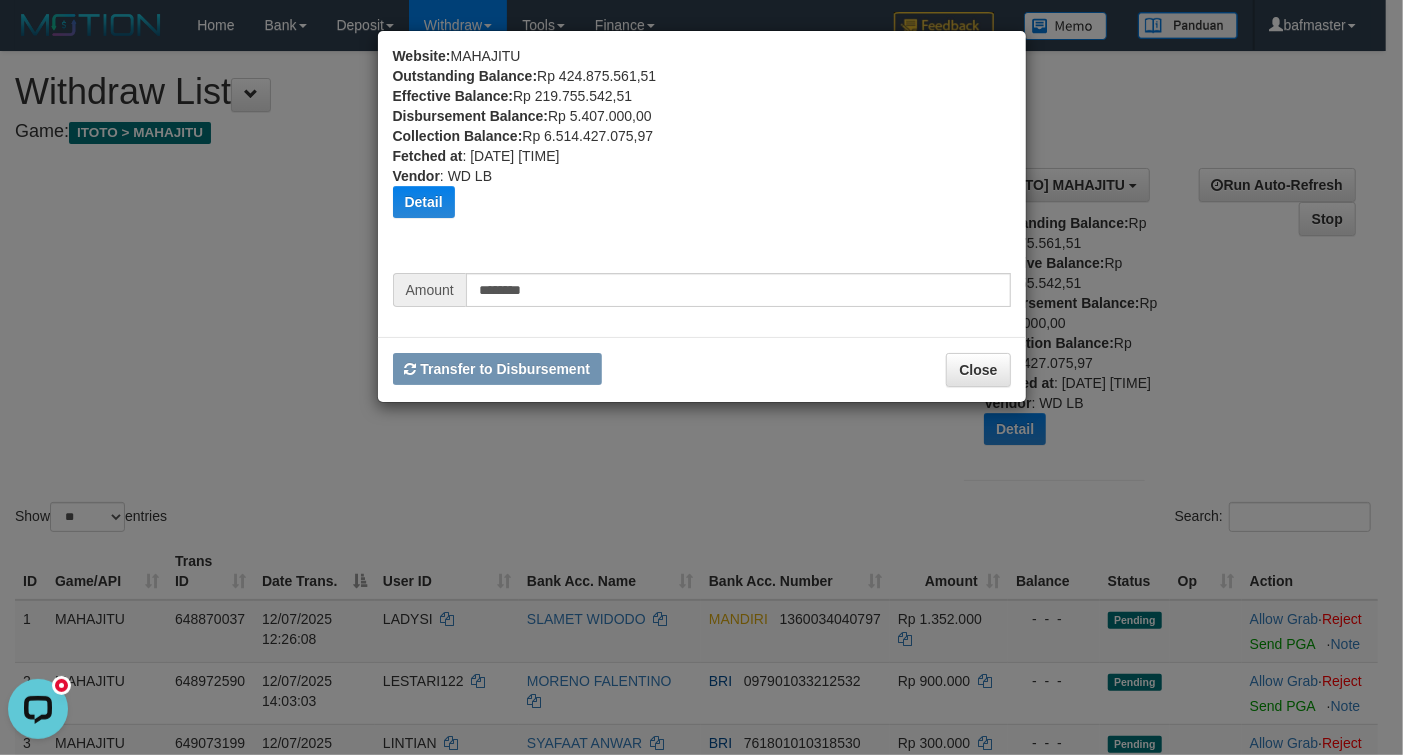 type 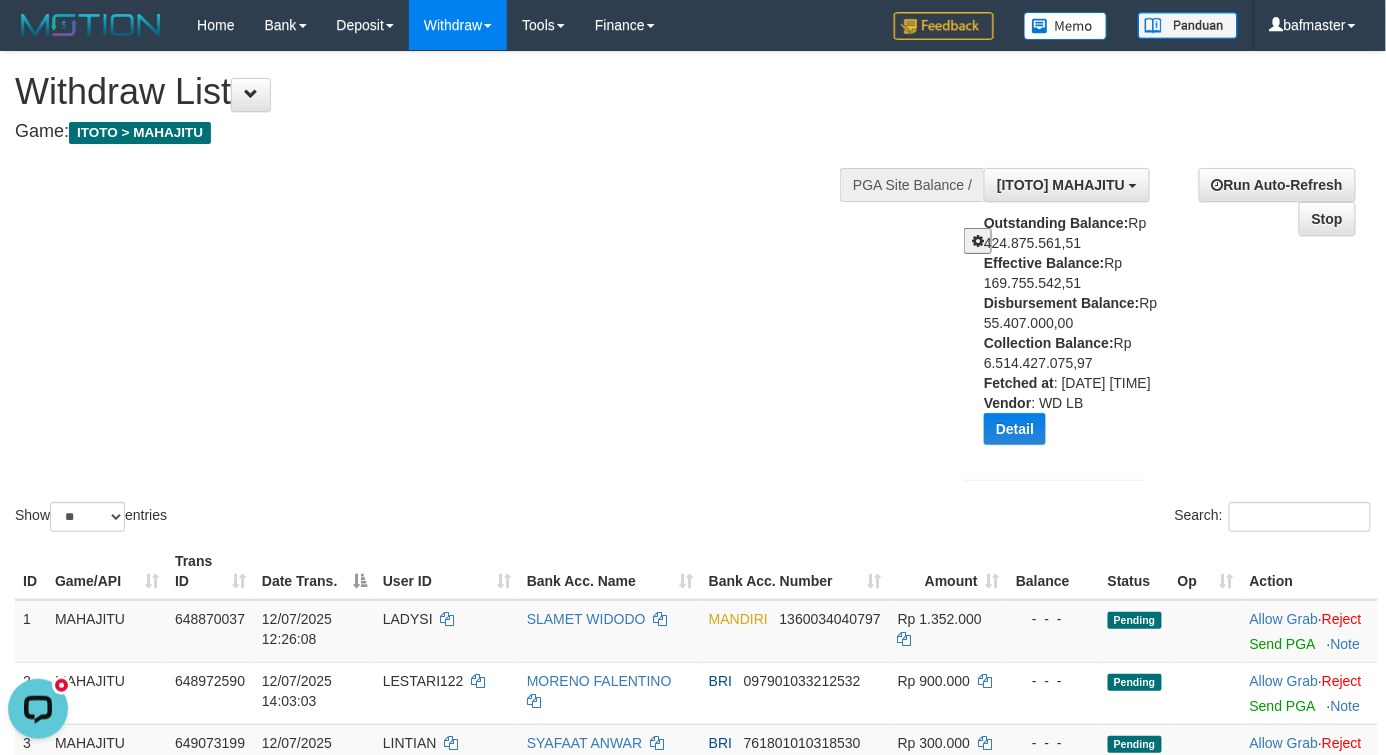 click on "Show  ** ** ** ***  entries Search:" at bounding box center [693, 294] 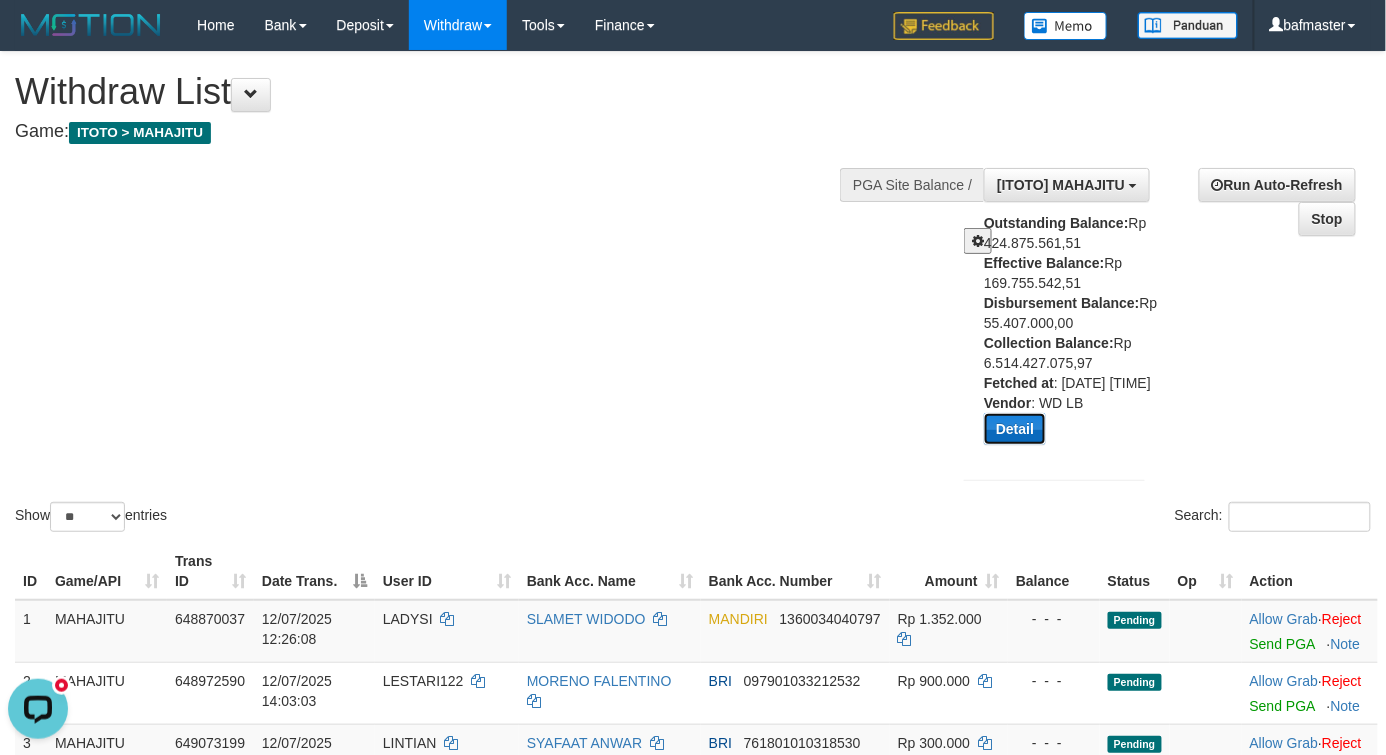 click on "Detail" at bounding box center (1015, 429) 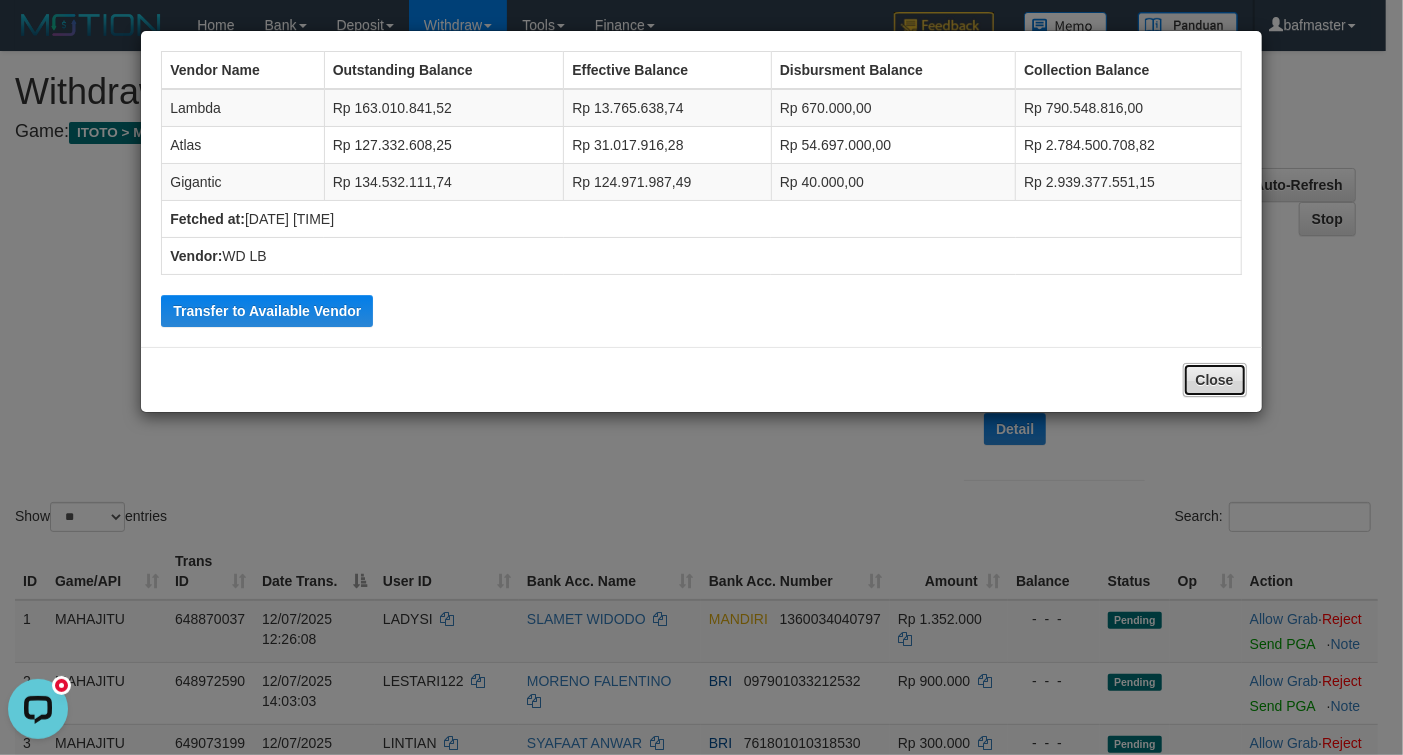 click on "Close" at bounding box center [1215, 380] 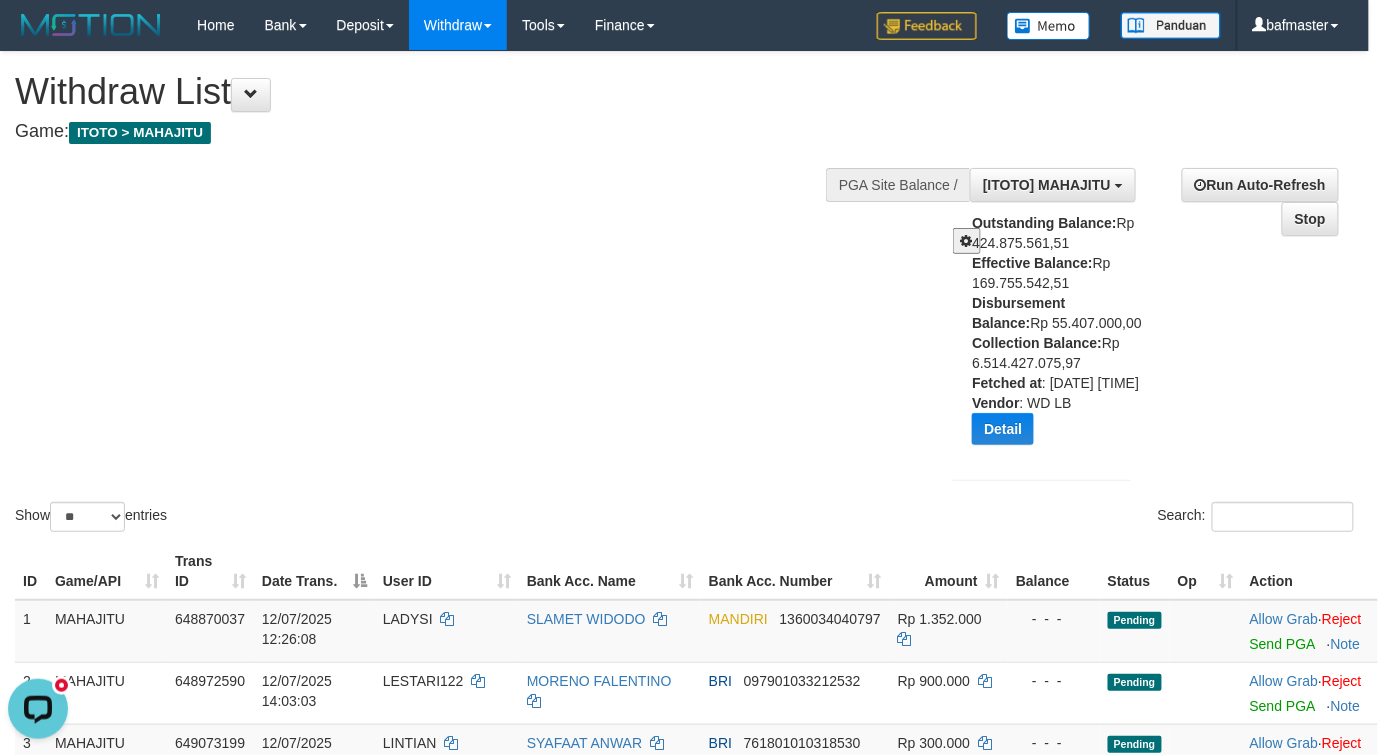 click on "Show  ** ** ** ***  entries Search:" at bounding box center [684, 294] 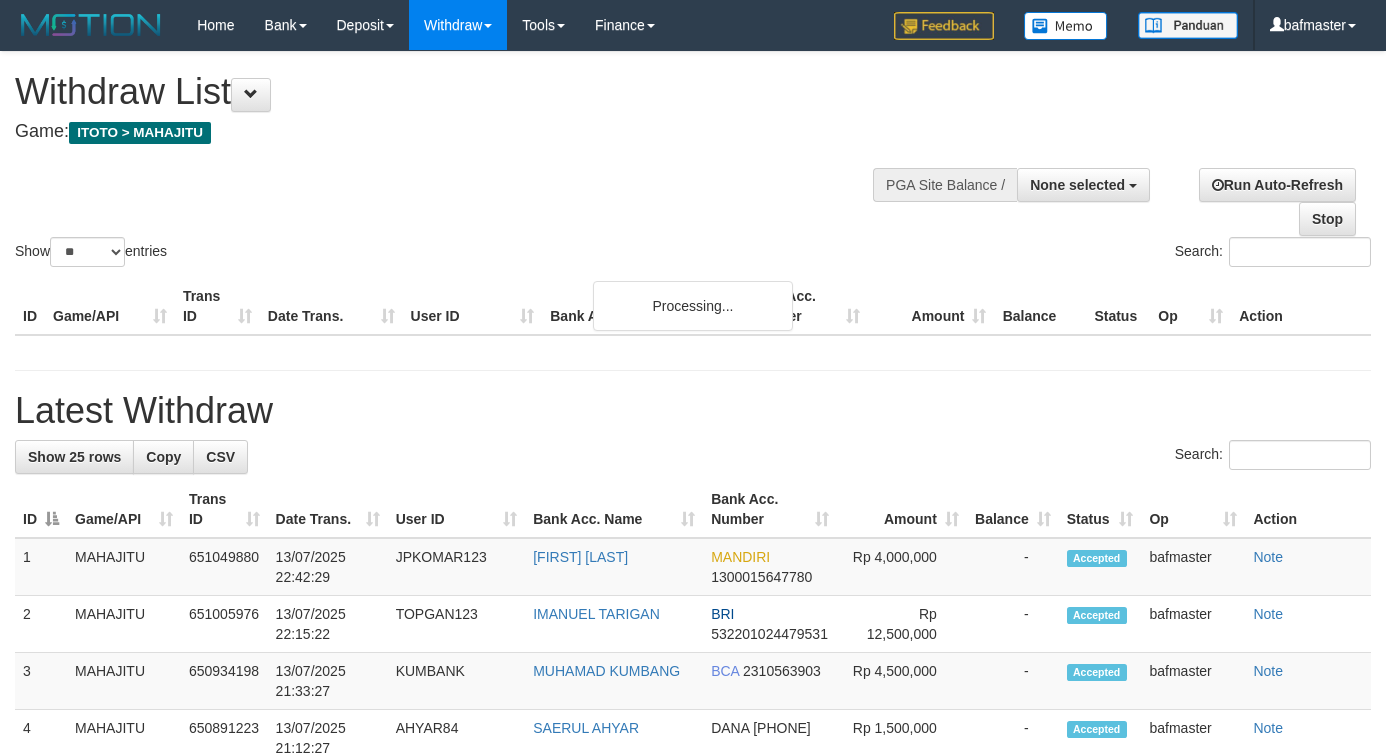 select 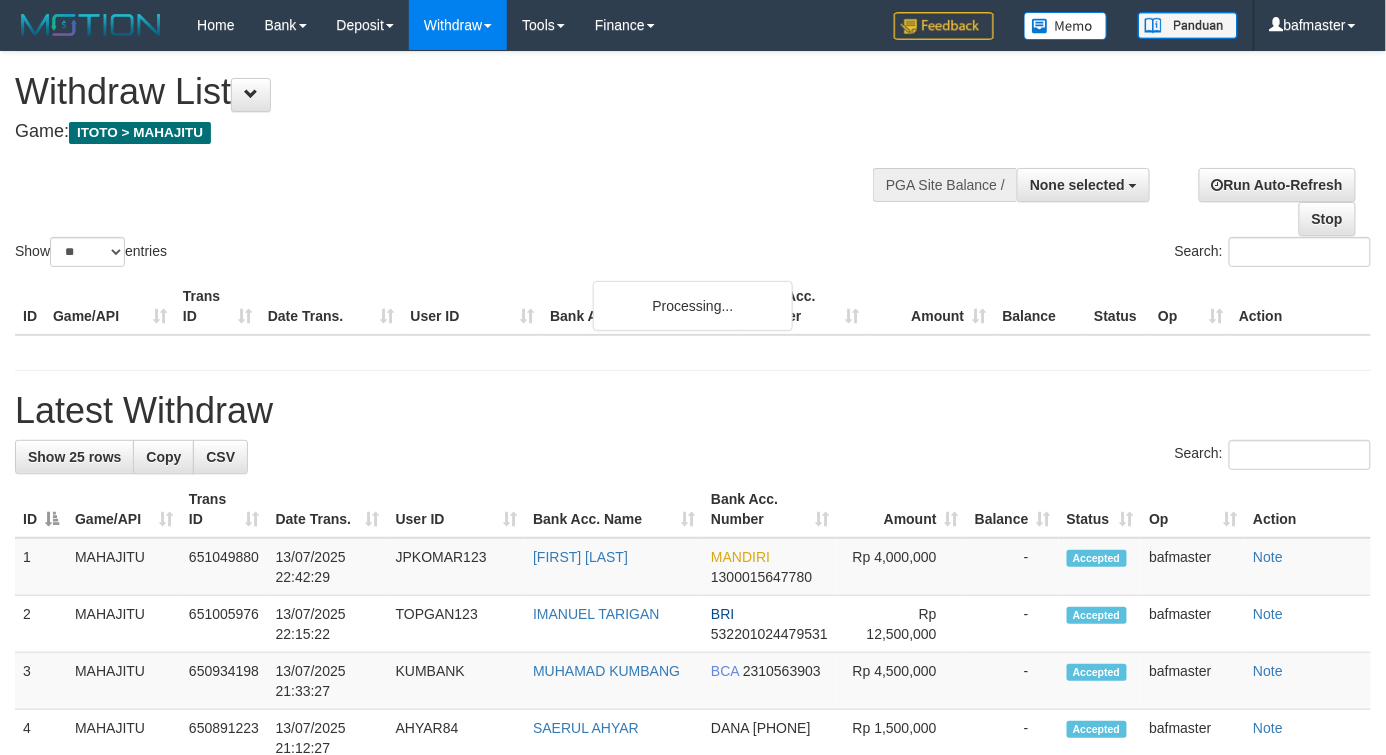 scroll, scrollTop: 994, scrollLeft: 0, axis: vertical 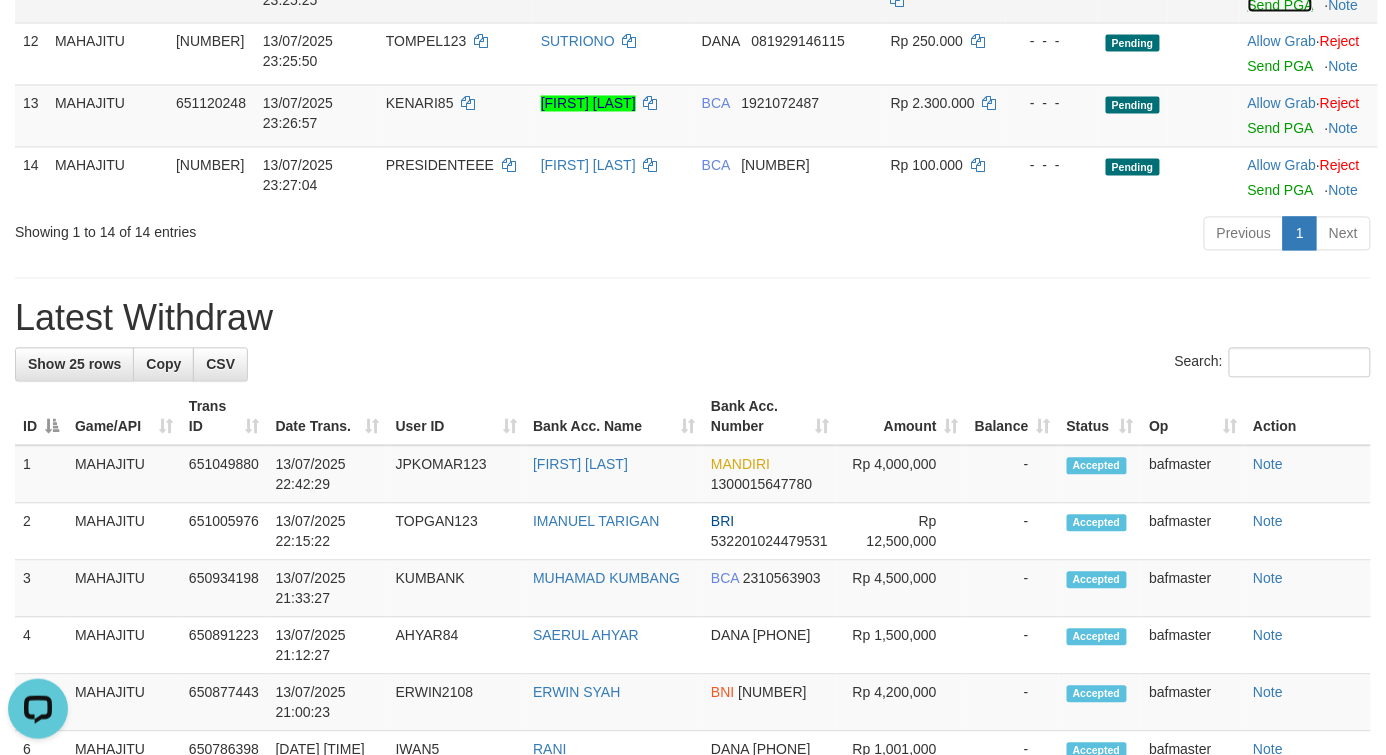 click on "Send PGA" at bounding box center (1280, 5) 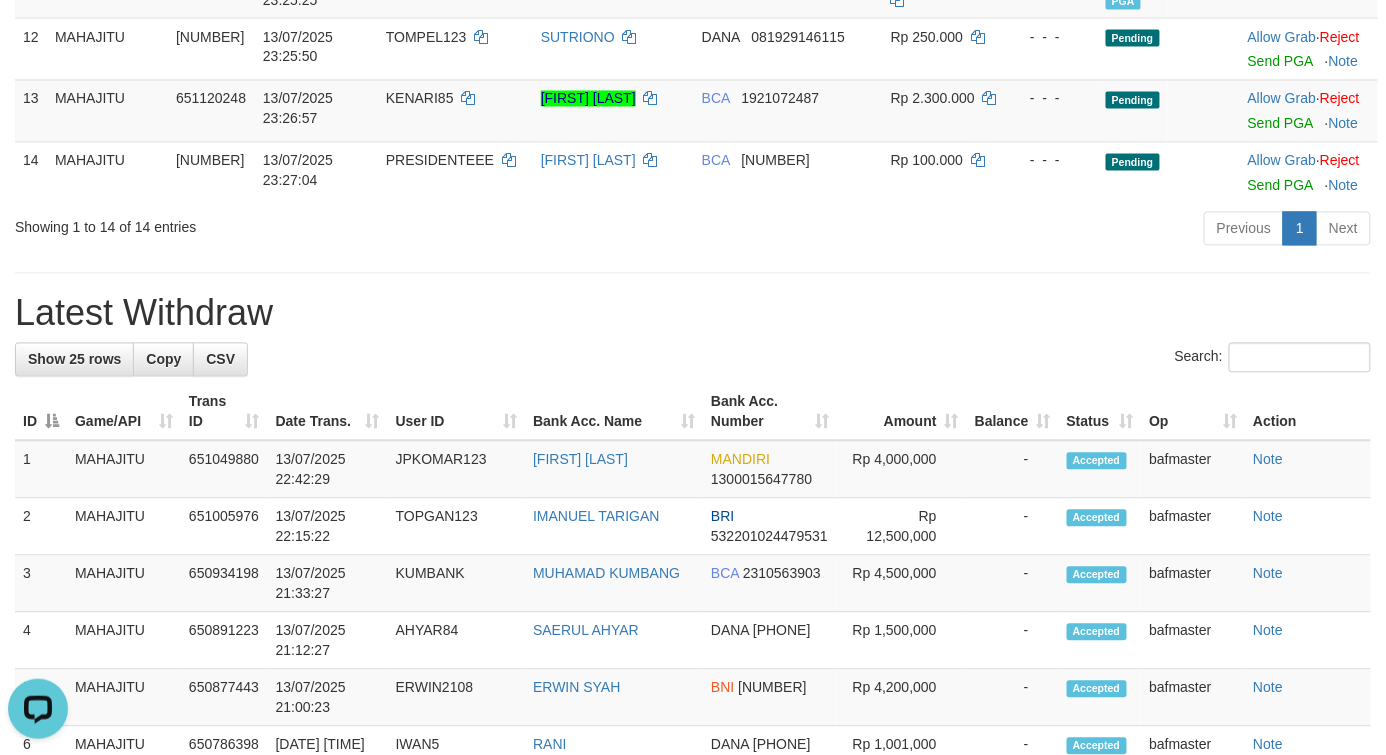 click on "651113870" at bounding box center [211, -70] 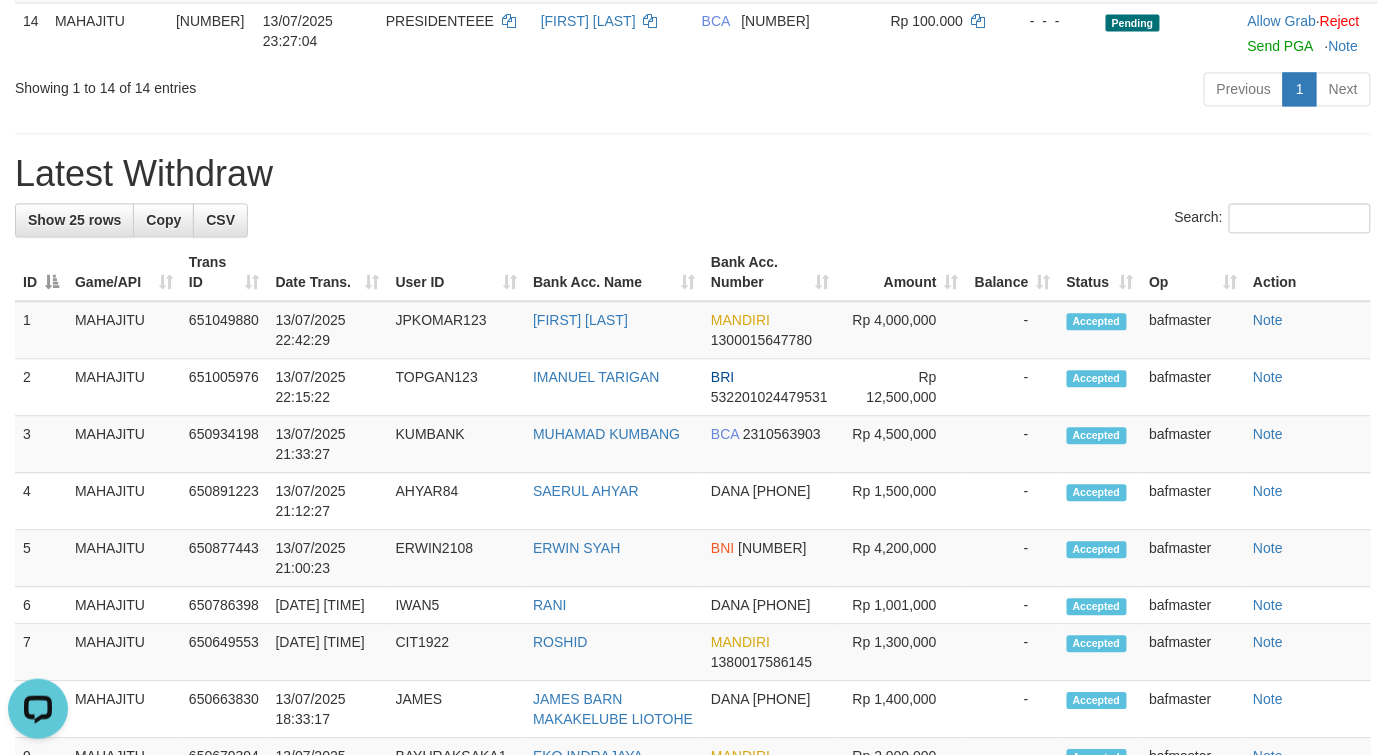 scroll, scrollTop: 1180, scrollLeft: 0, axis: vertical 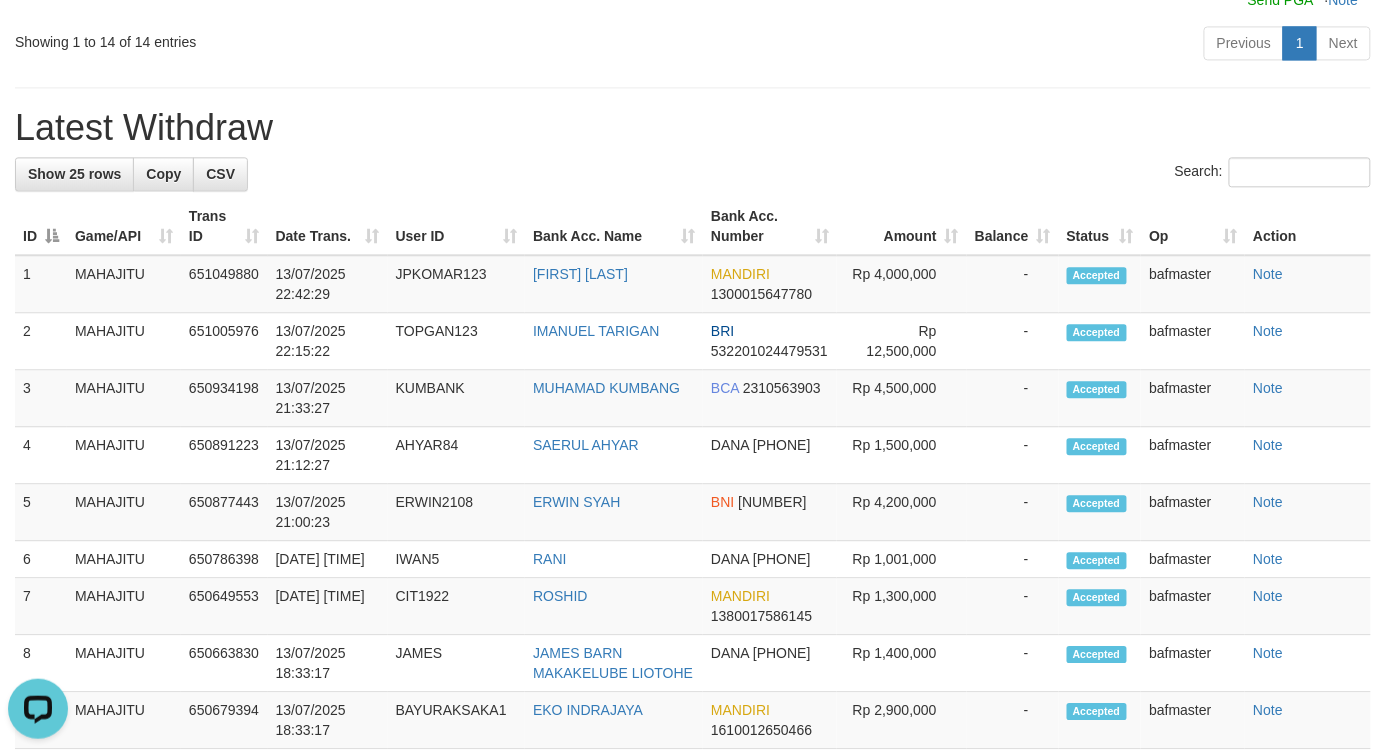 click on "Previous 1 Next" at bounding box center (982, 45) 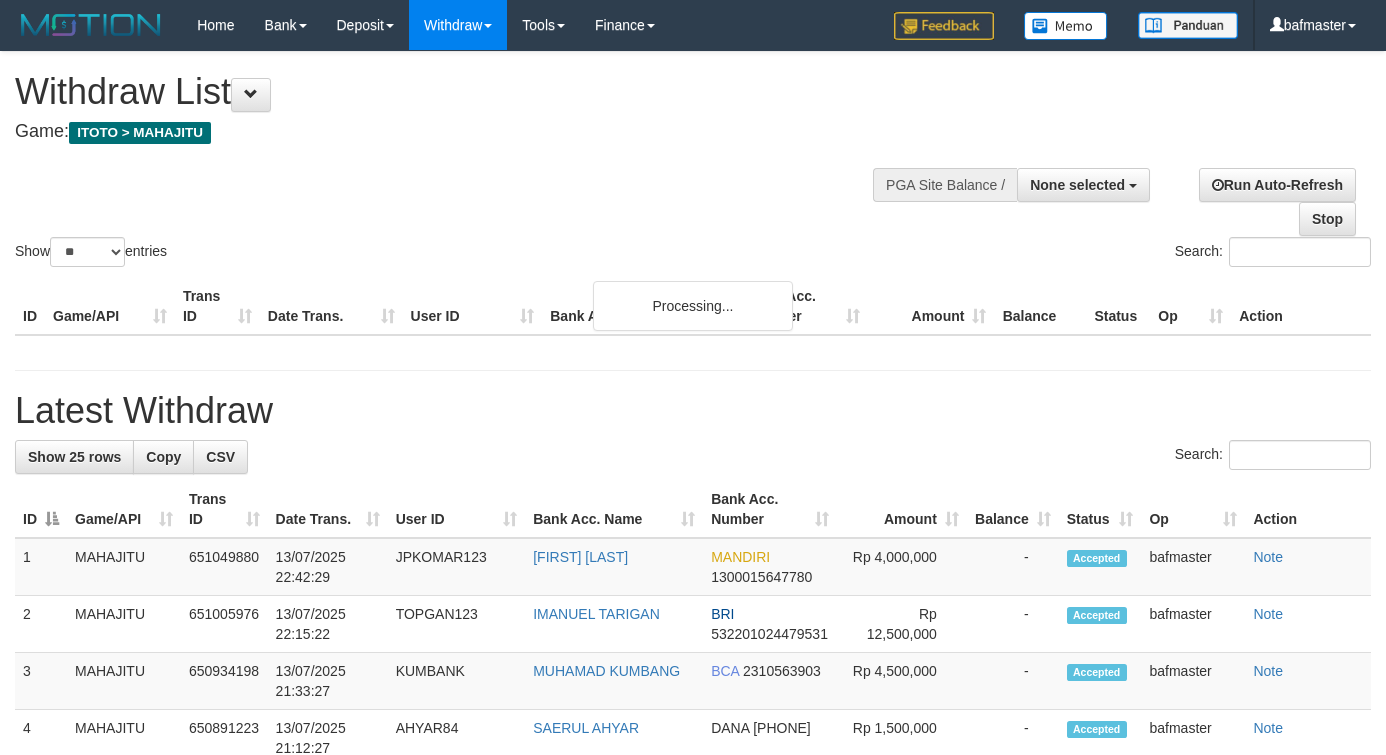 select 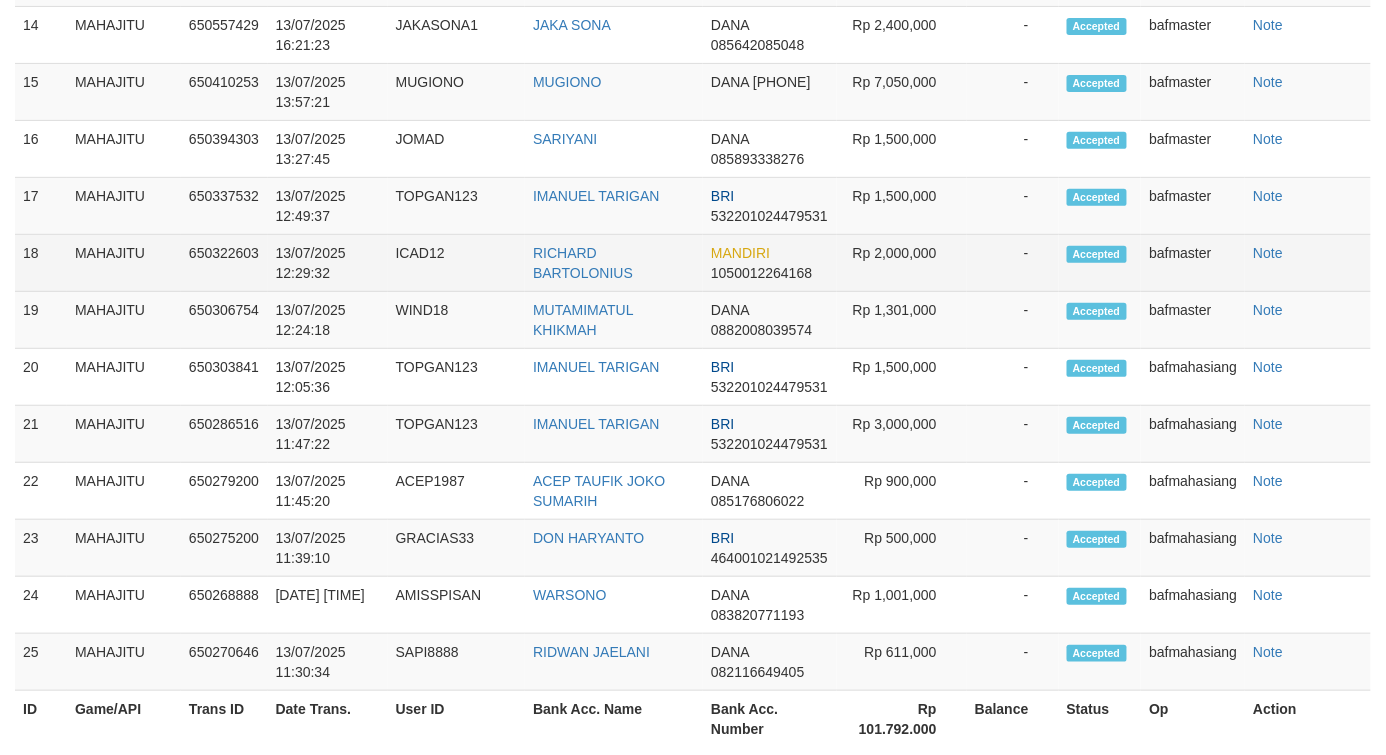 scroll, scrollTop: 2611, scrollLeft: 0, axis: vertical 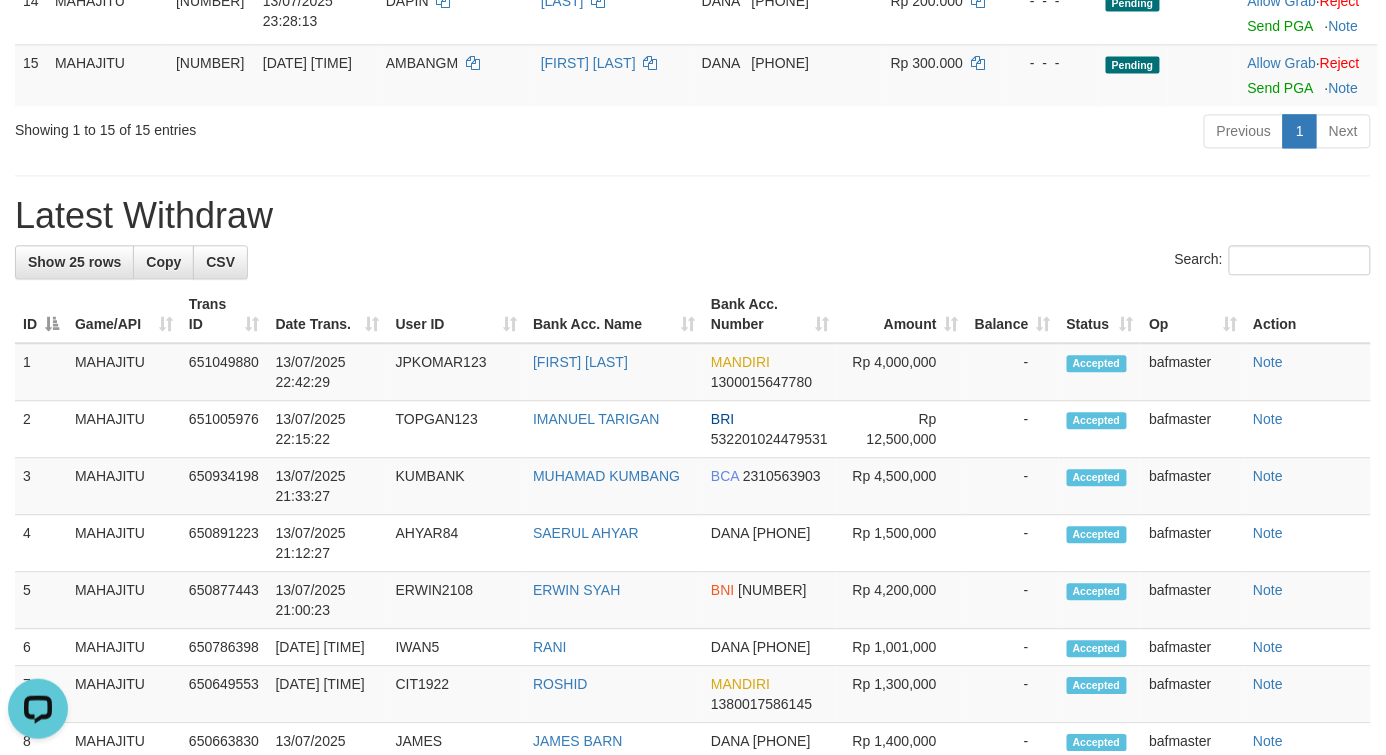 click on "Send PGA" at bounding box center (1280, -36) 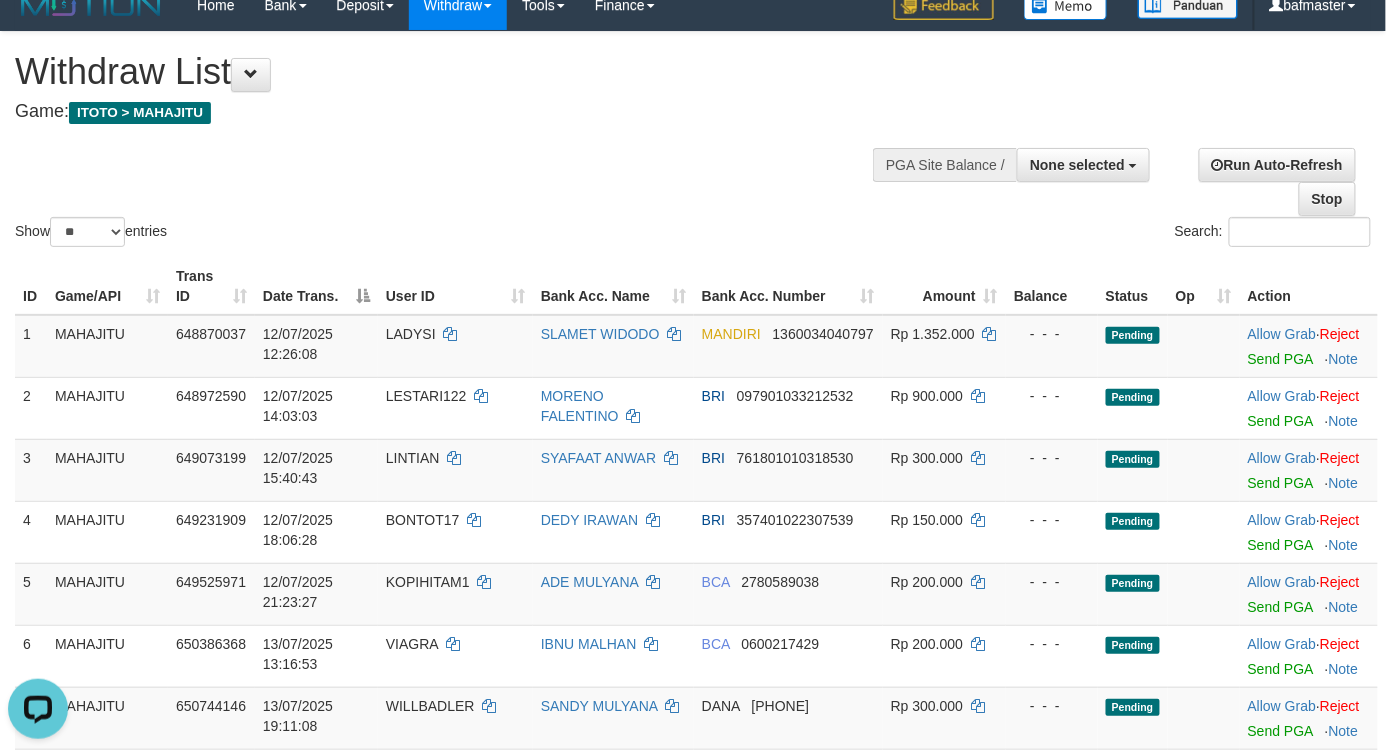 scroll, scrollTop: 0, scrollLeft: 0, axis: both 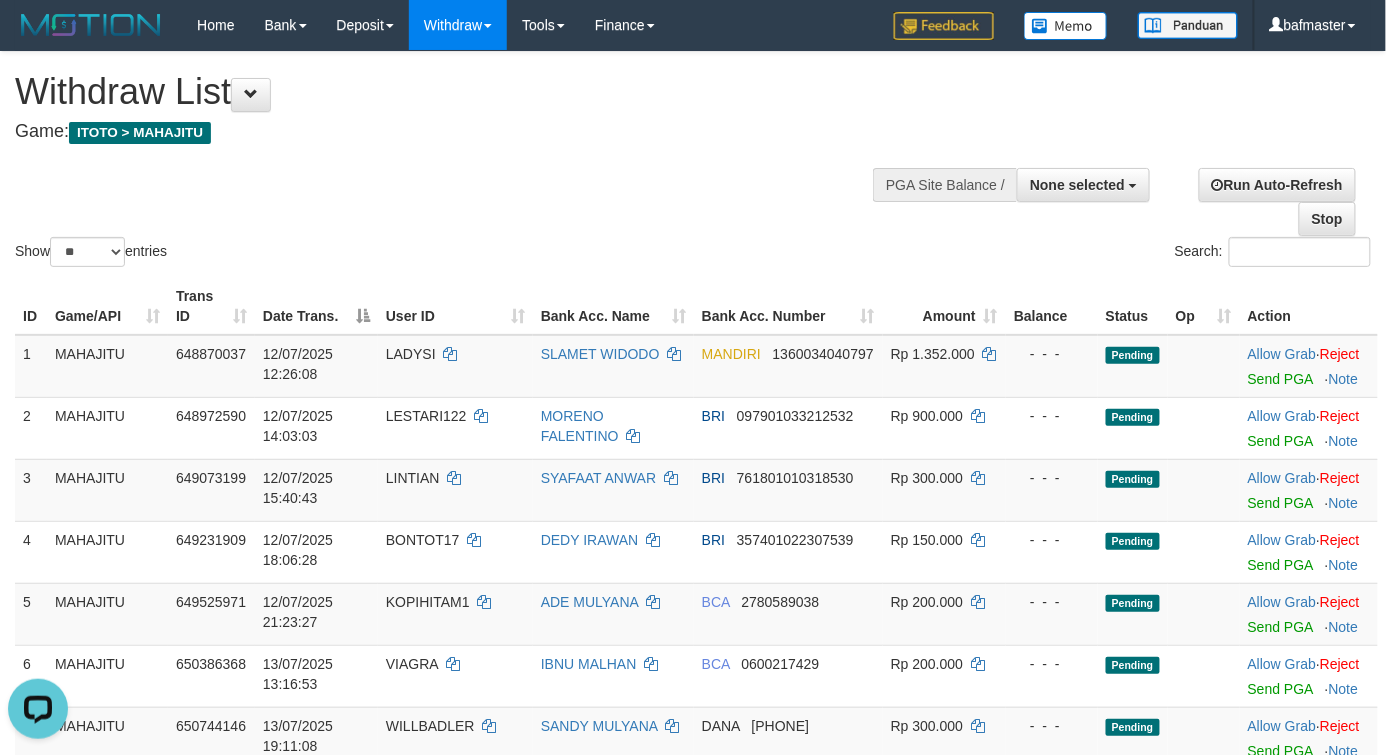 drag, startPoint x: 375, startPoint y: 225, endPoint x: 385, endPoint y: 221, distance: 10.770329 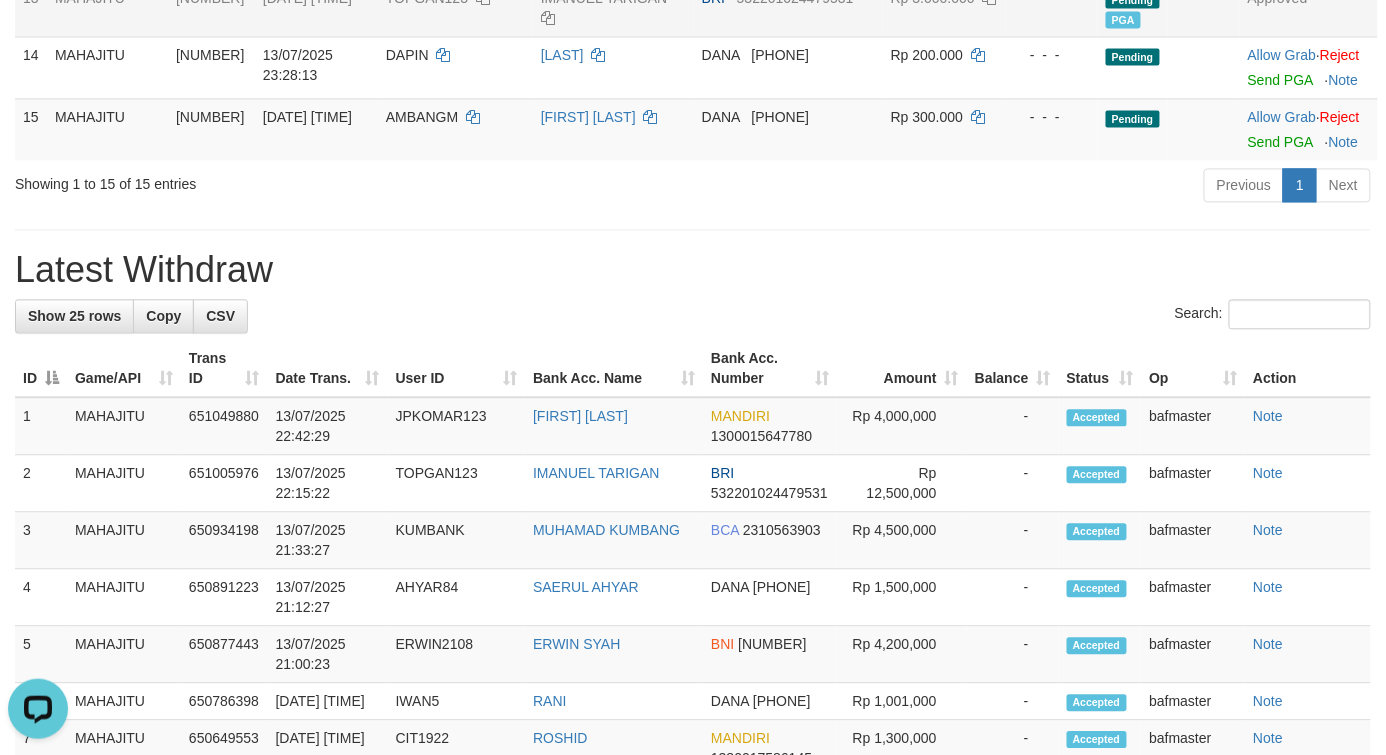 scroll, scrollTop: 925, scrollLeft: 0, axis: vertical 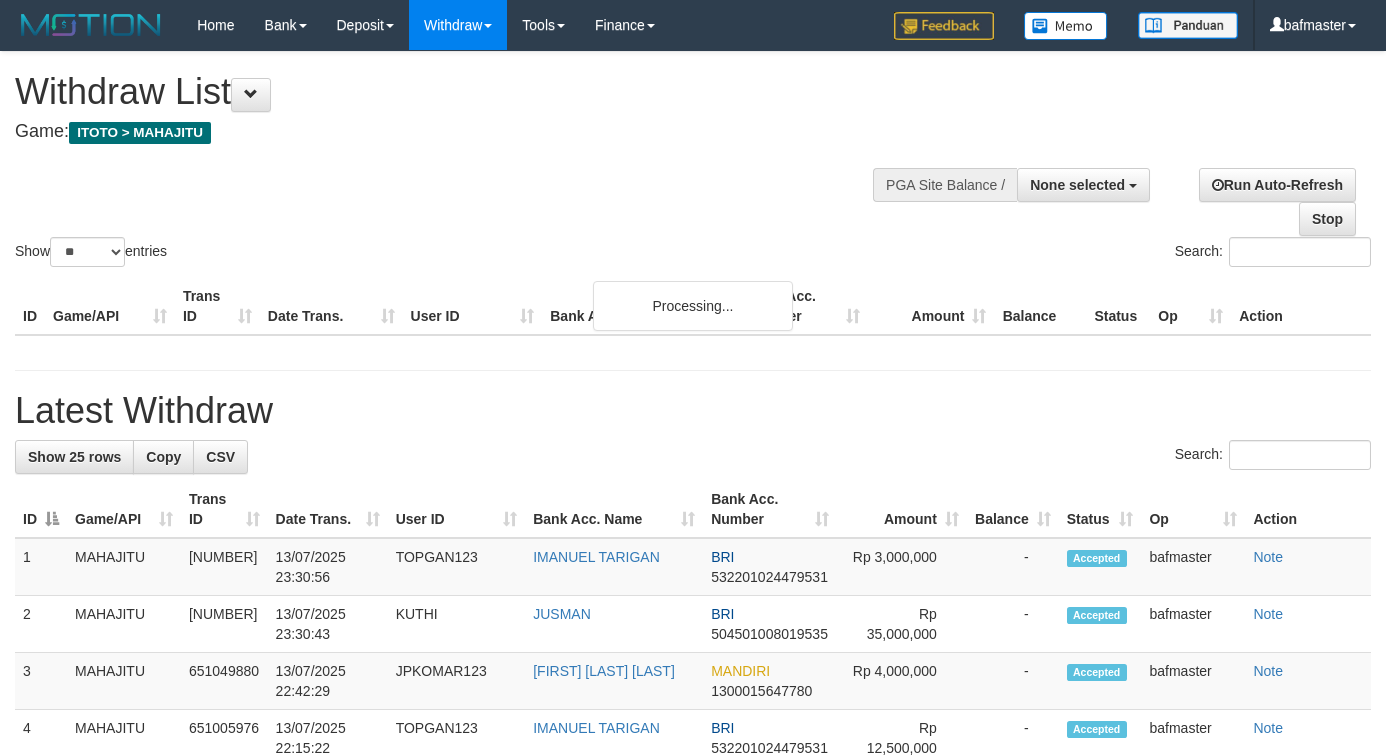 select 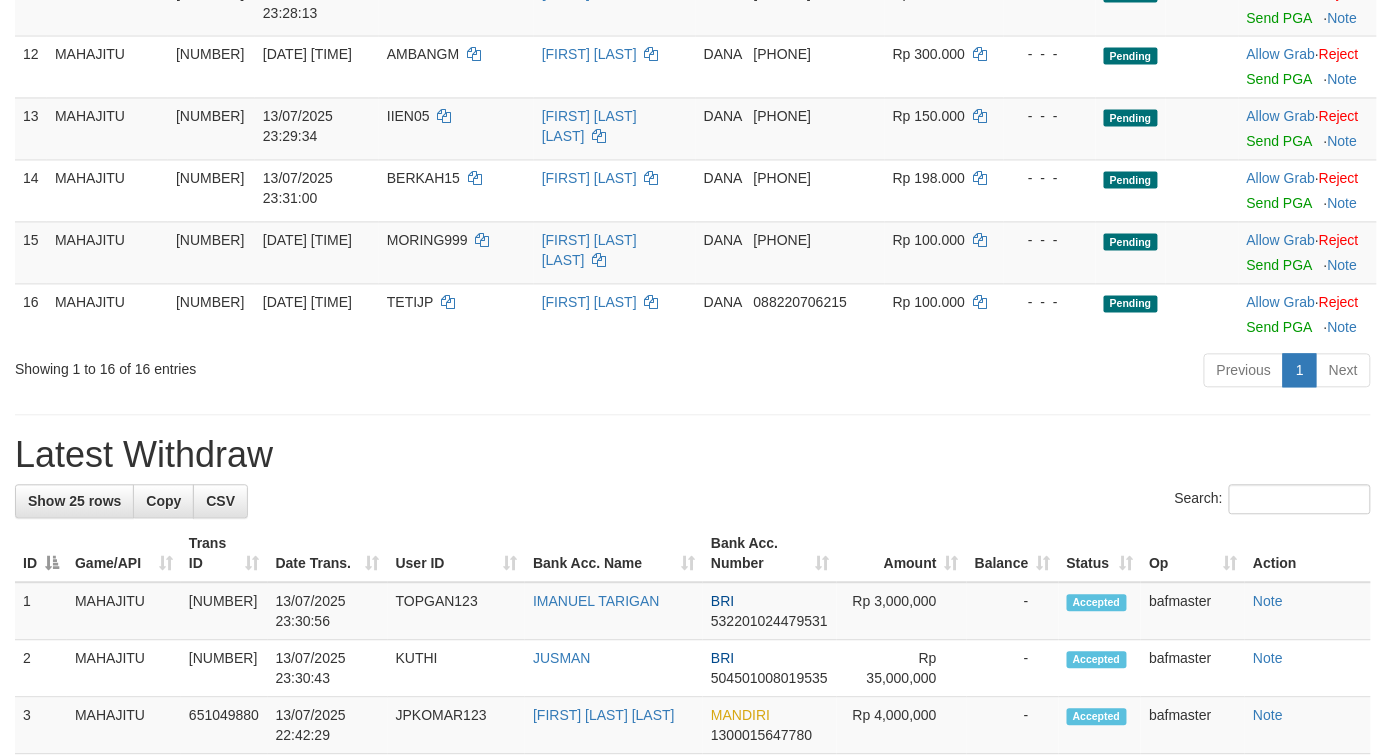 scroll, scrollTop: 925, scrollLeft: 0, axis: vertical 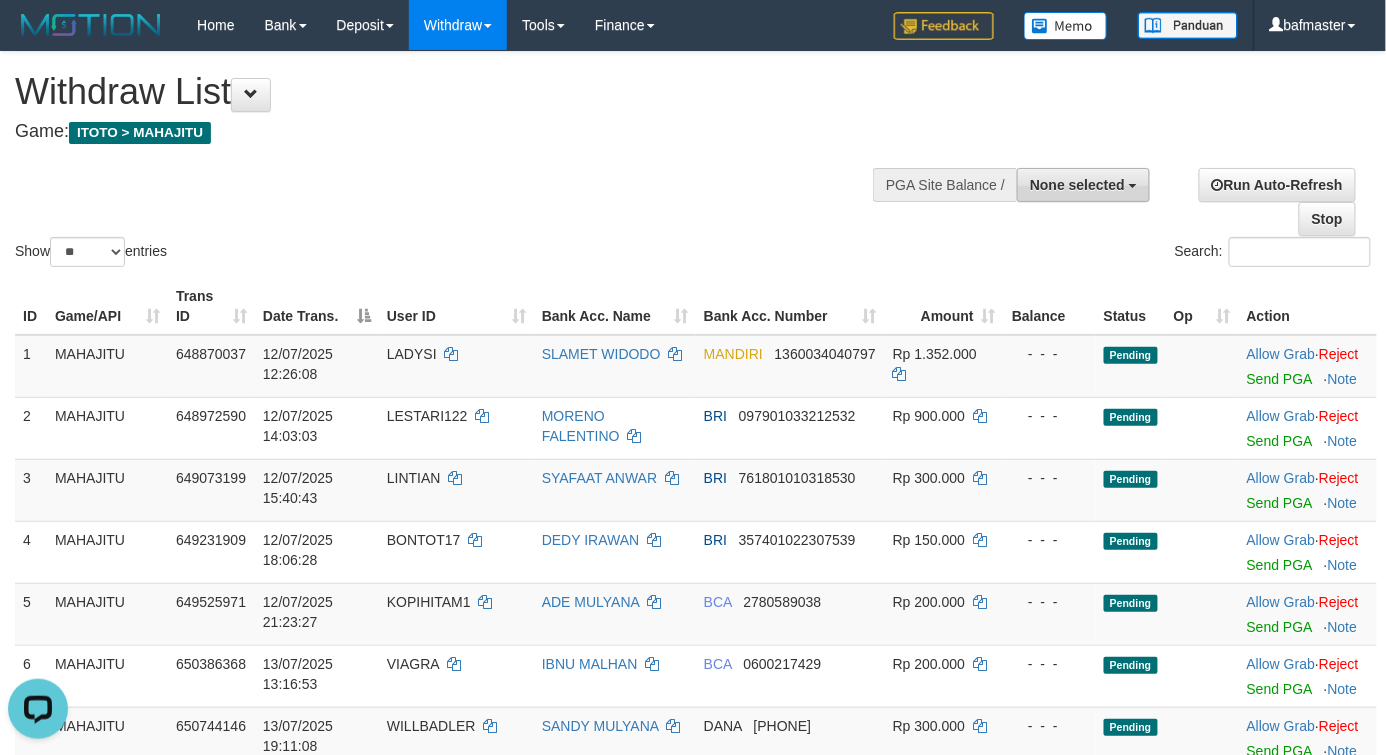 drag, startPoint x: 1046, startPoint y: 186, endPoint x: 1046, endPoint y: 197, distance: 11 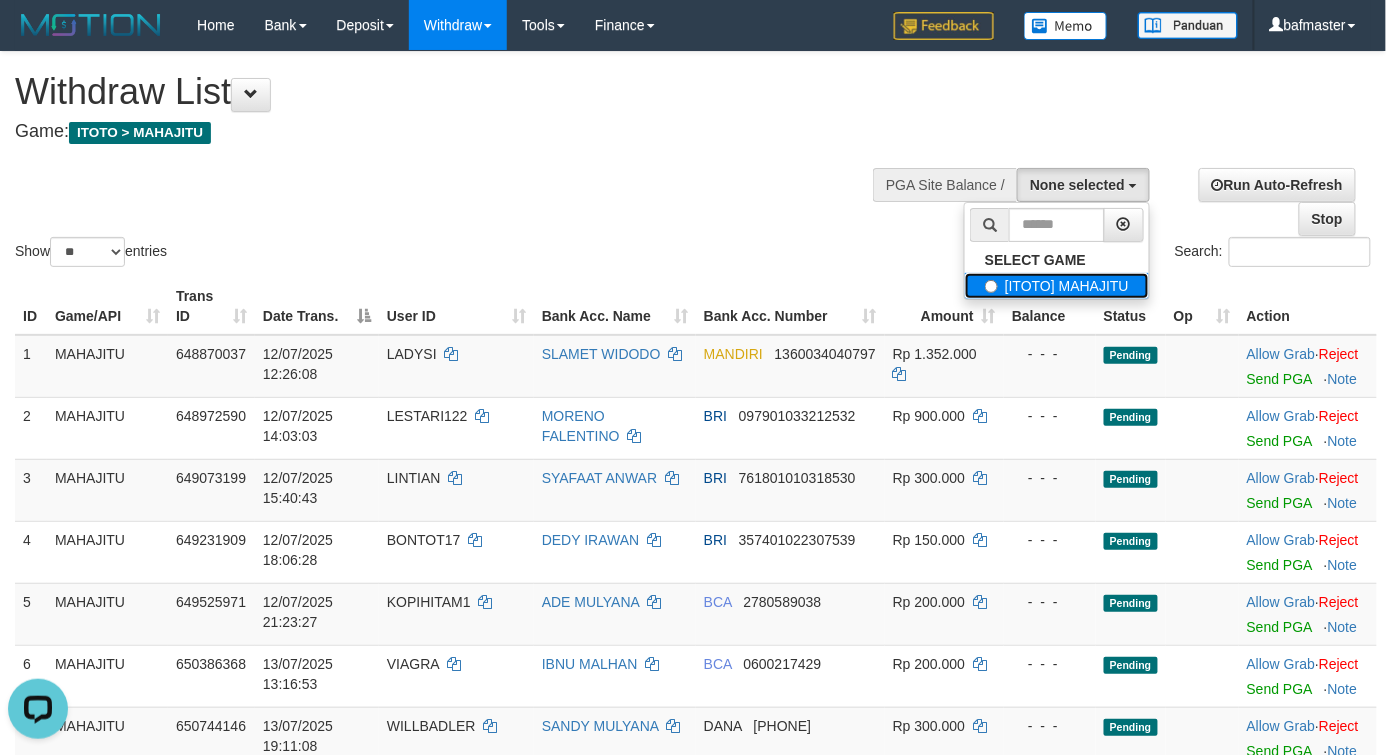 click on "[ITOTO] MAHAJITU" at bounding box center (1057, 286) 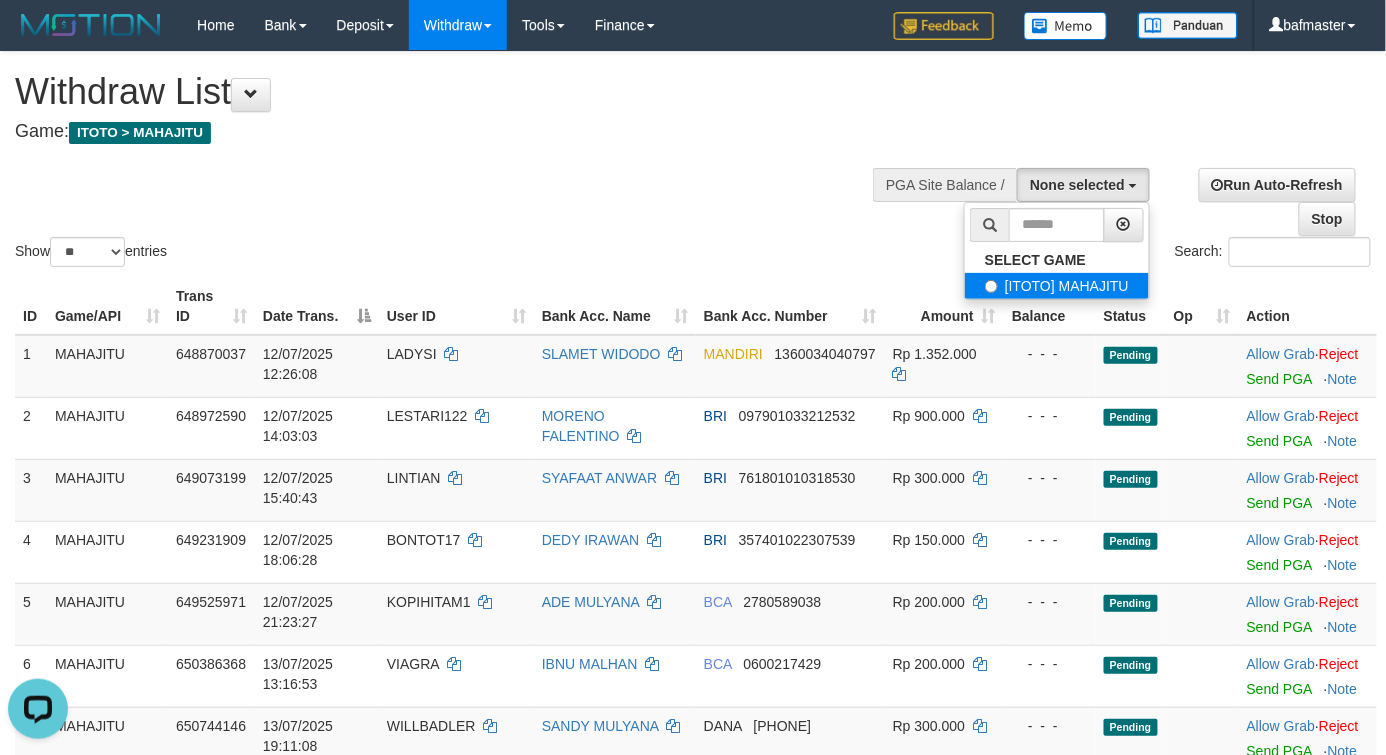 select on "***" 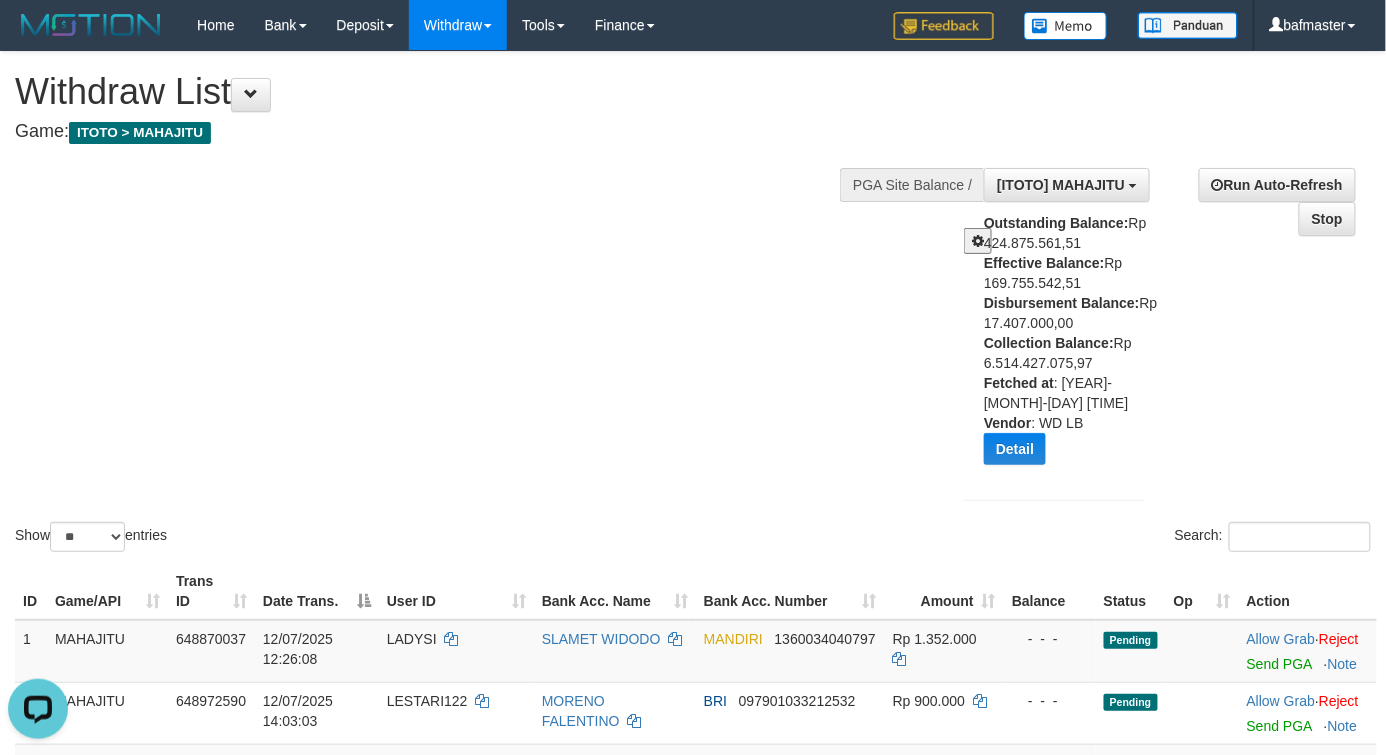 click on "Show  ** ** ** ***  entries Search:" at bounding box center [693, 304] 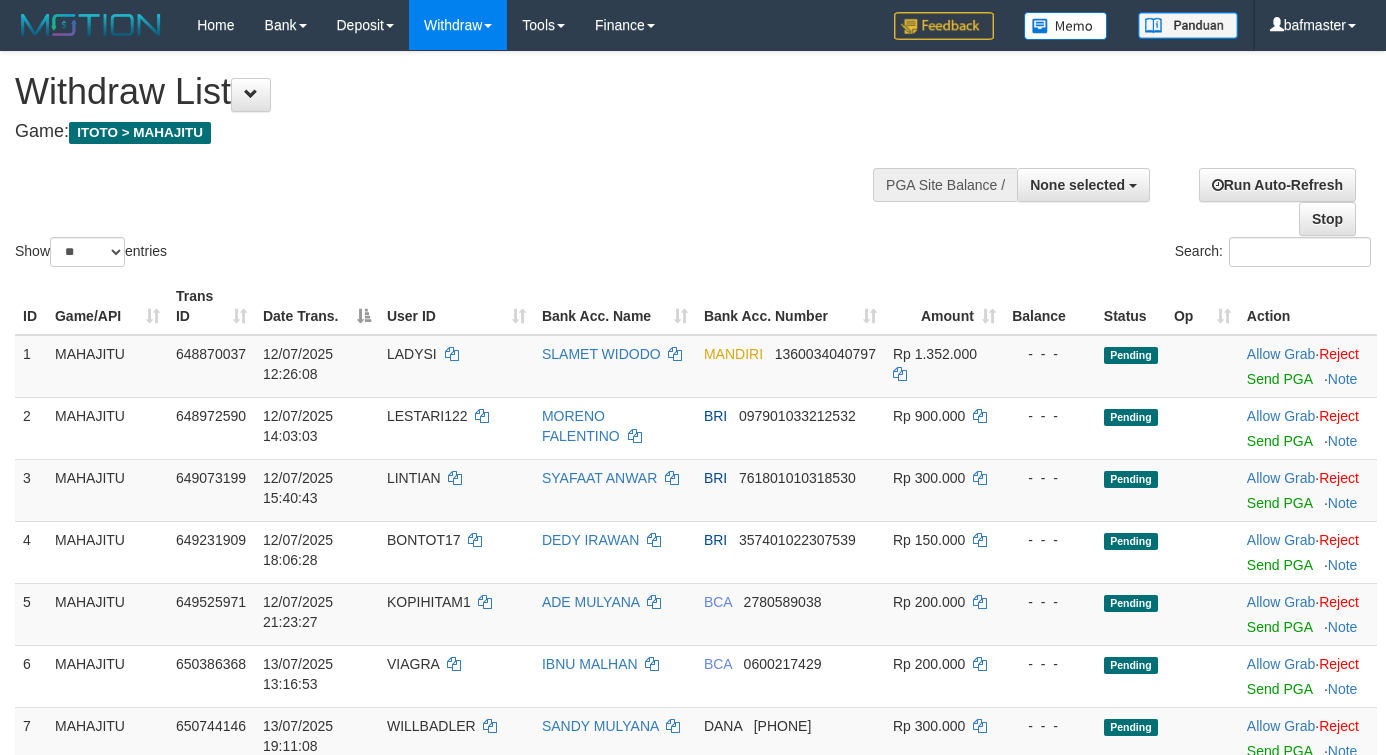 select 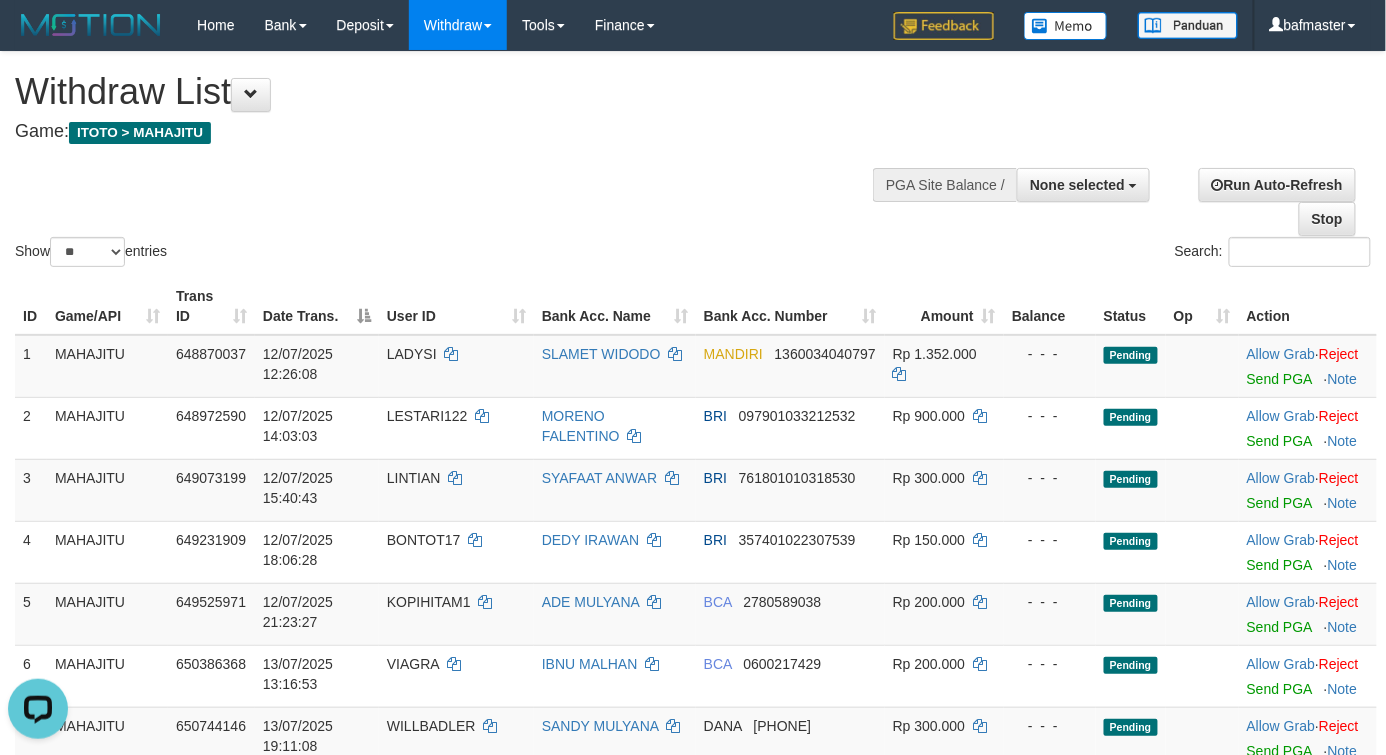 scroll, scrollTop: 0, scrollLeft: 0, axis: both 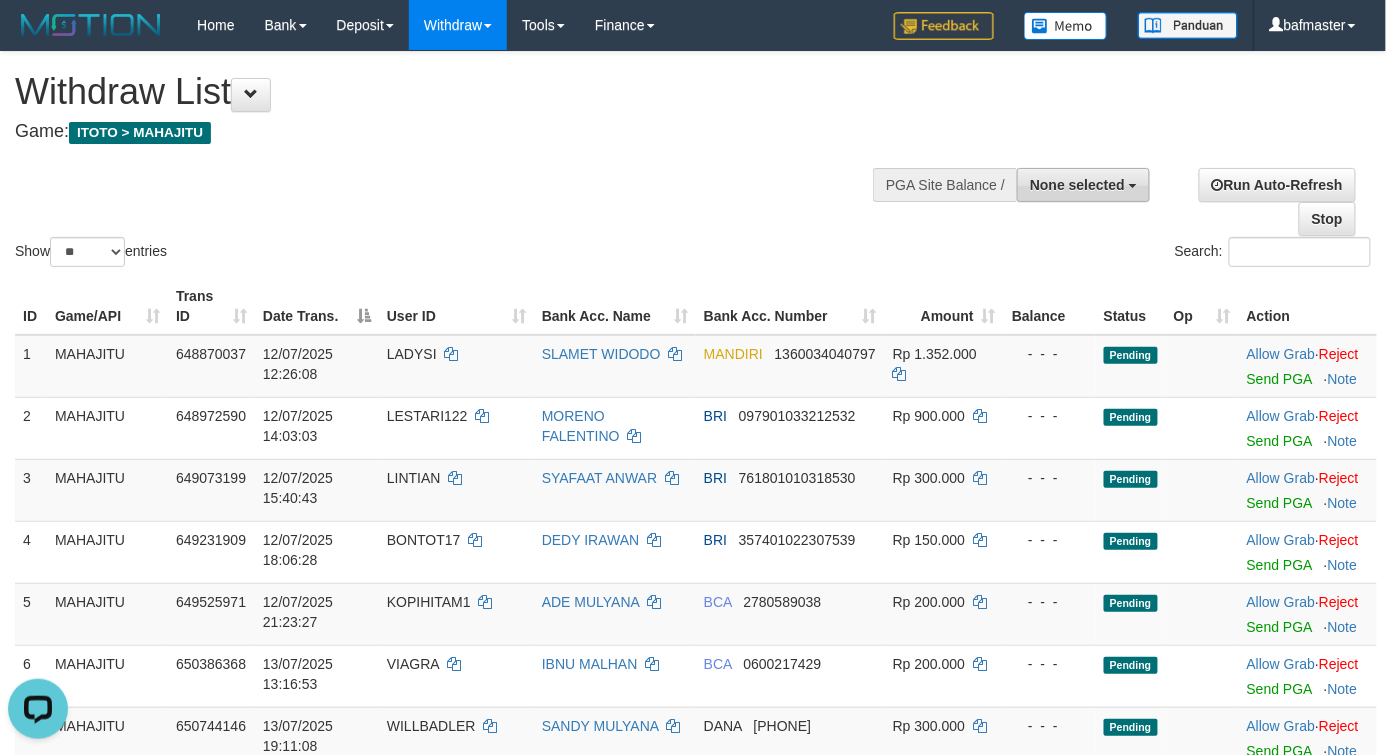 click on "None selected" at bounding box center [1077, 185] 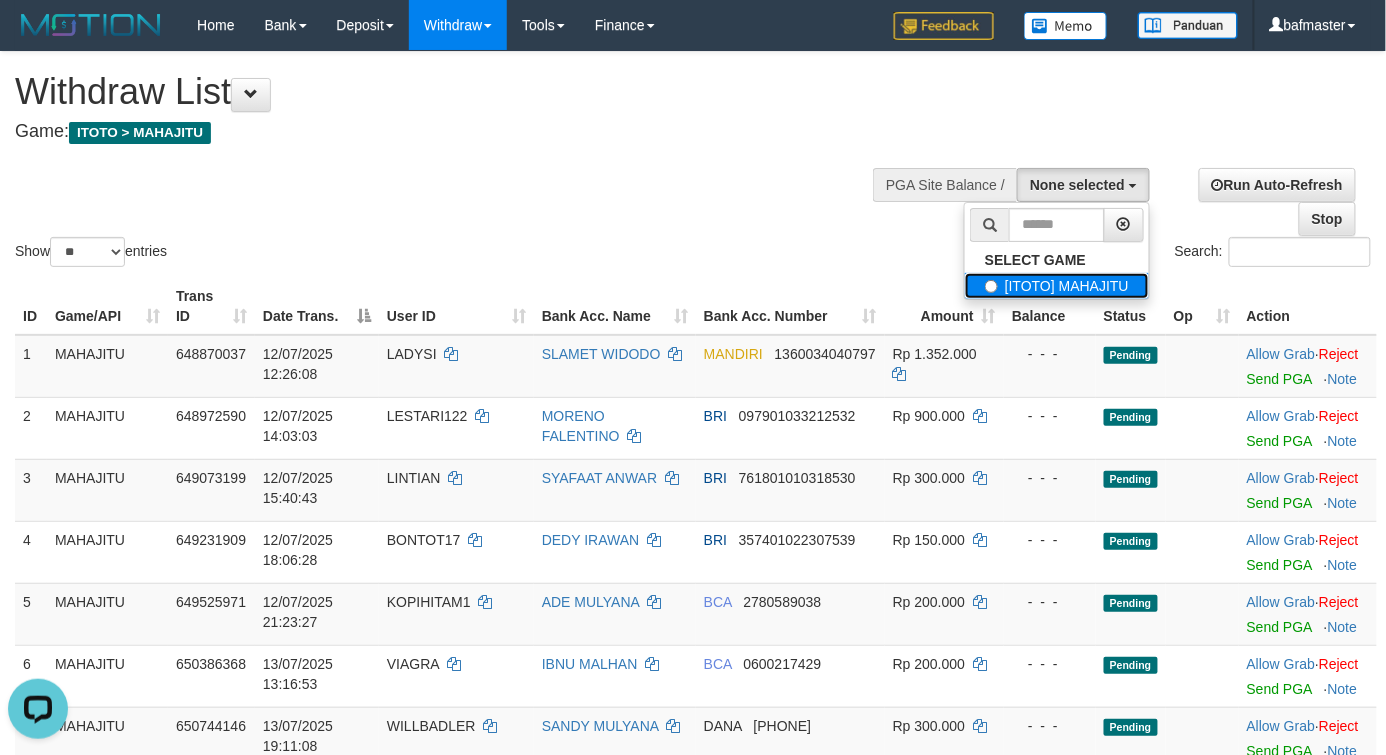 click on "[ITOTO] MAHAJITU" at bounding box center (1057, 286) 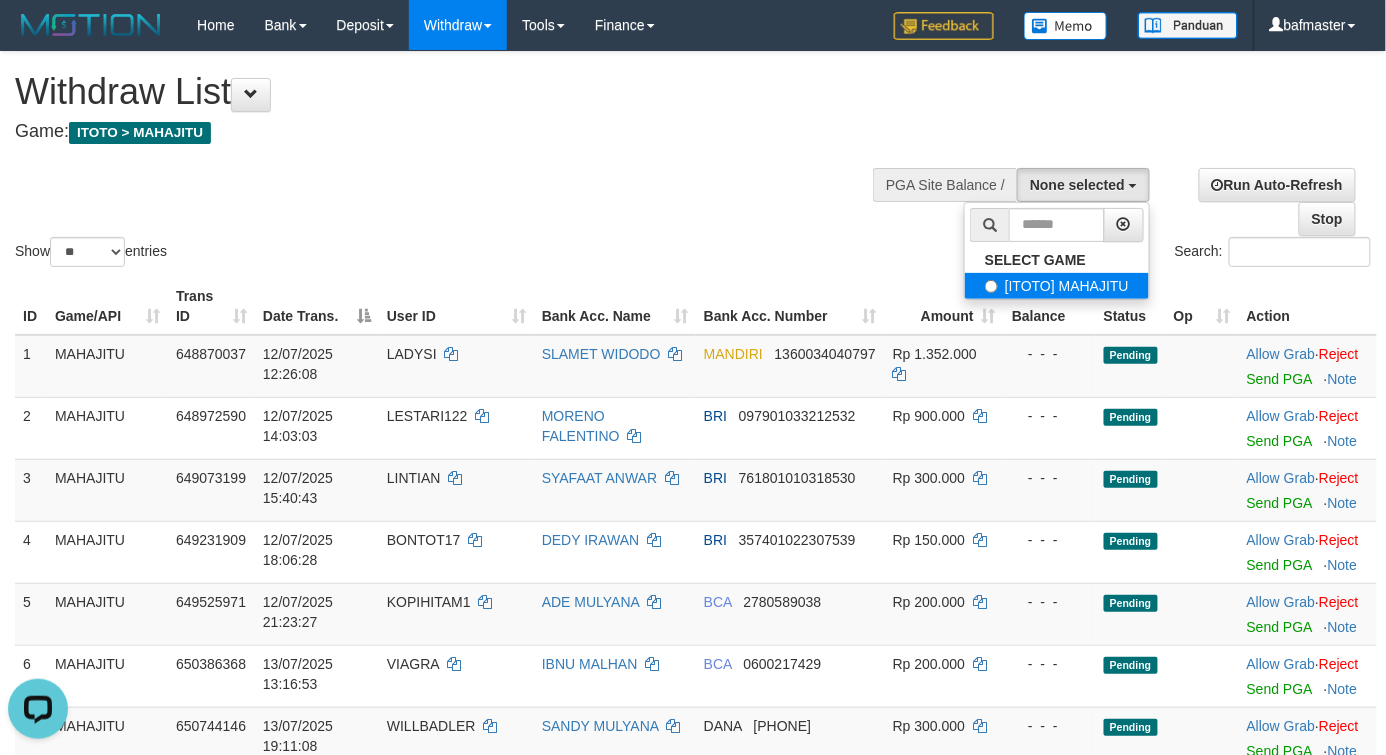 select on "***" 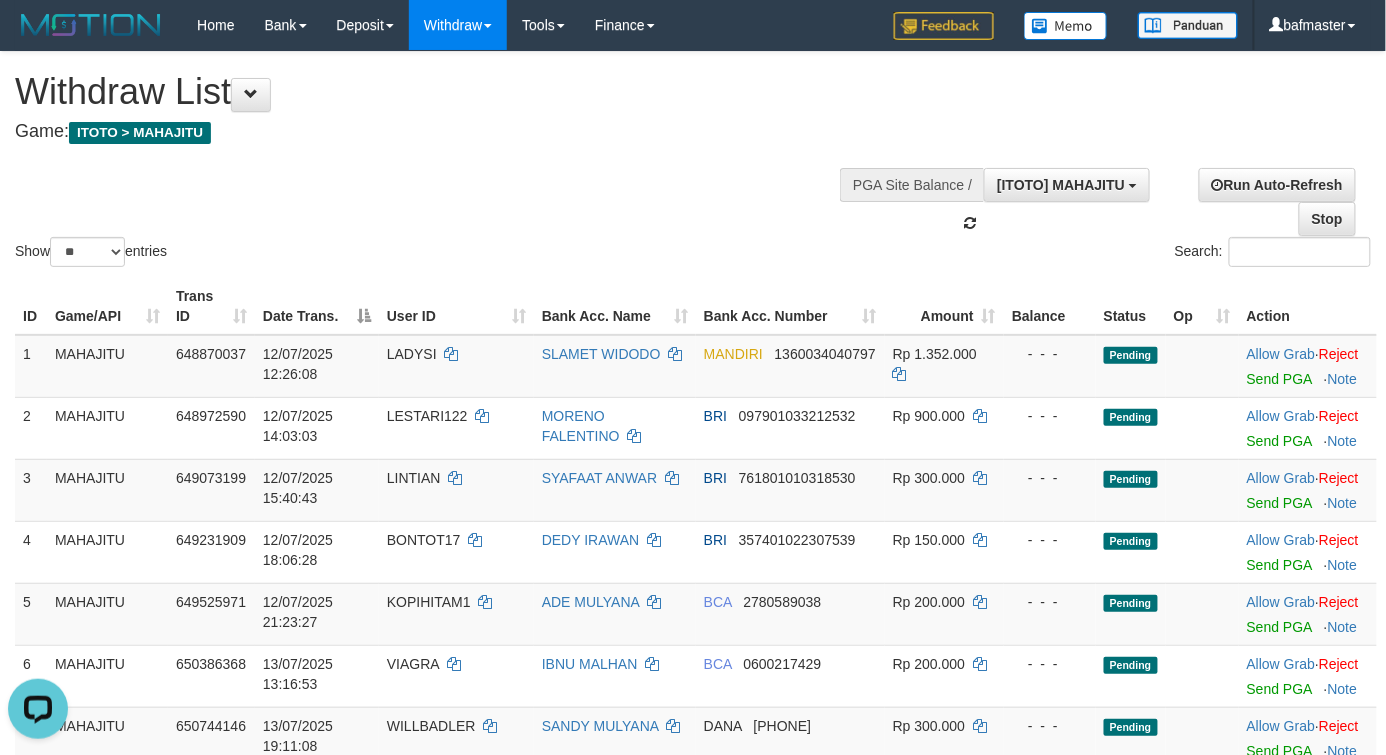 scroll, scrollTop: 17, scrollLeft: 0, axis: vertical 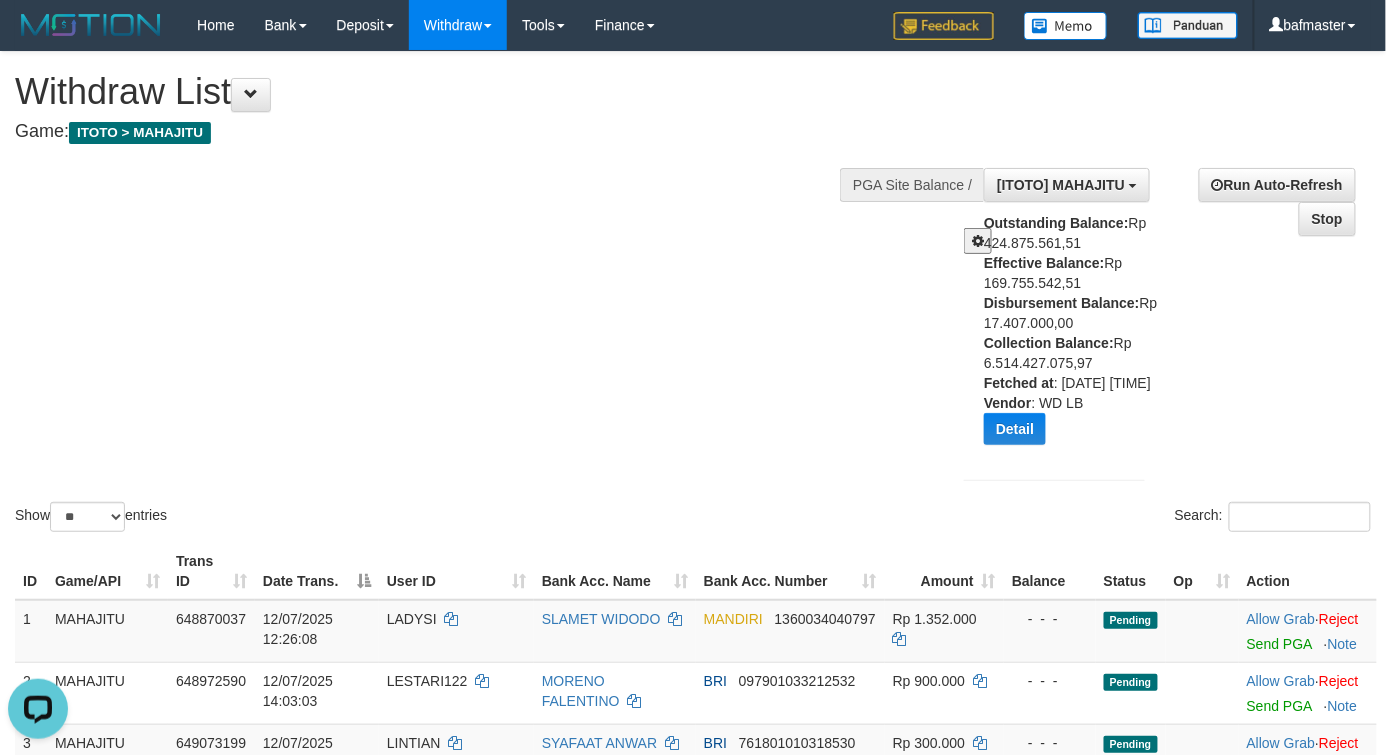 click on "Show  ** ** ** ***  entries Search:" at bounding box center [693, 294] 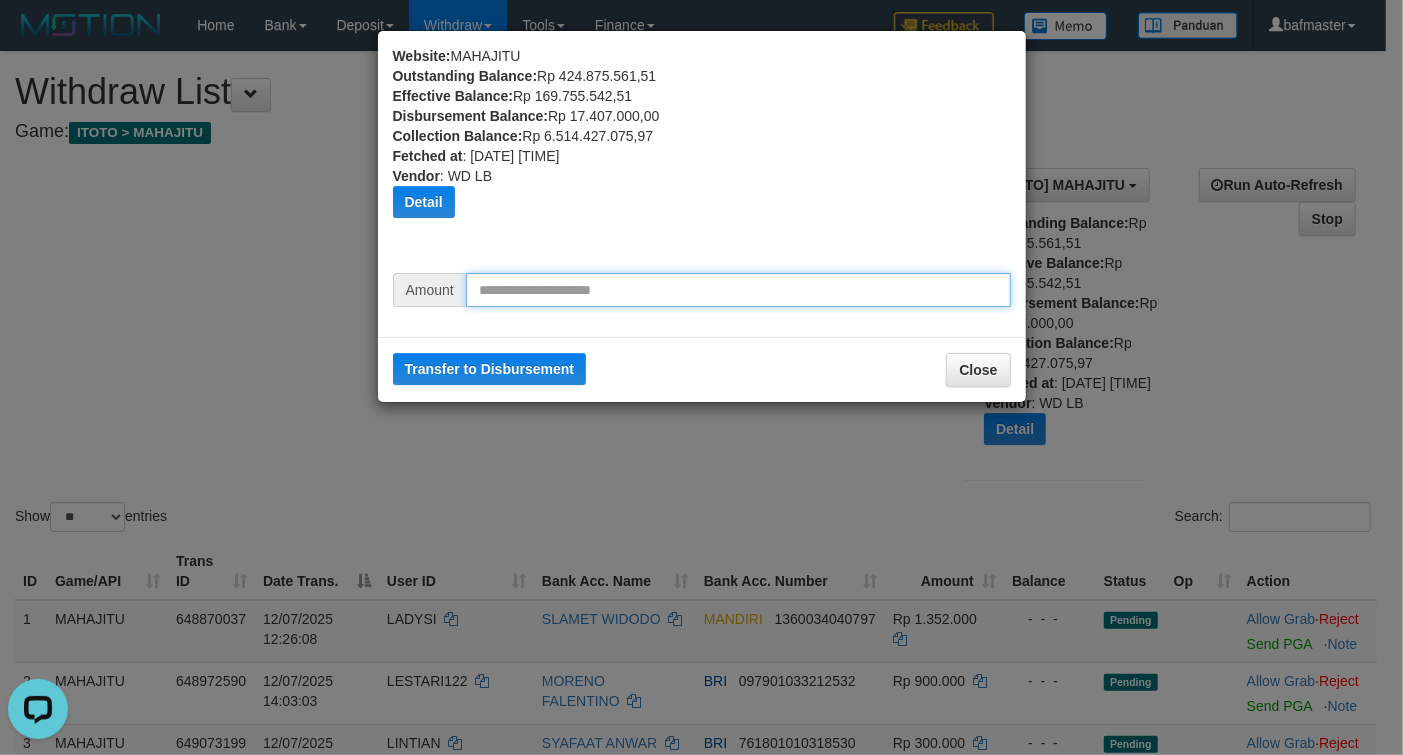 click at bounding box center [738, 290] 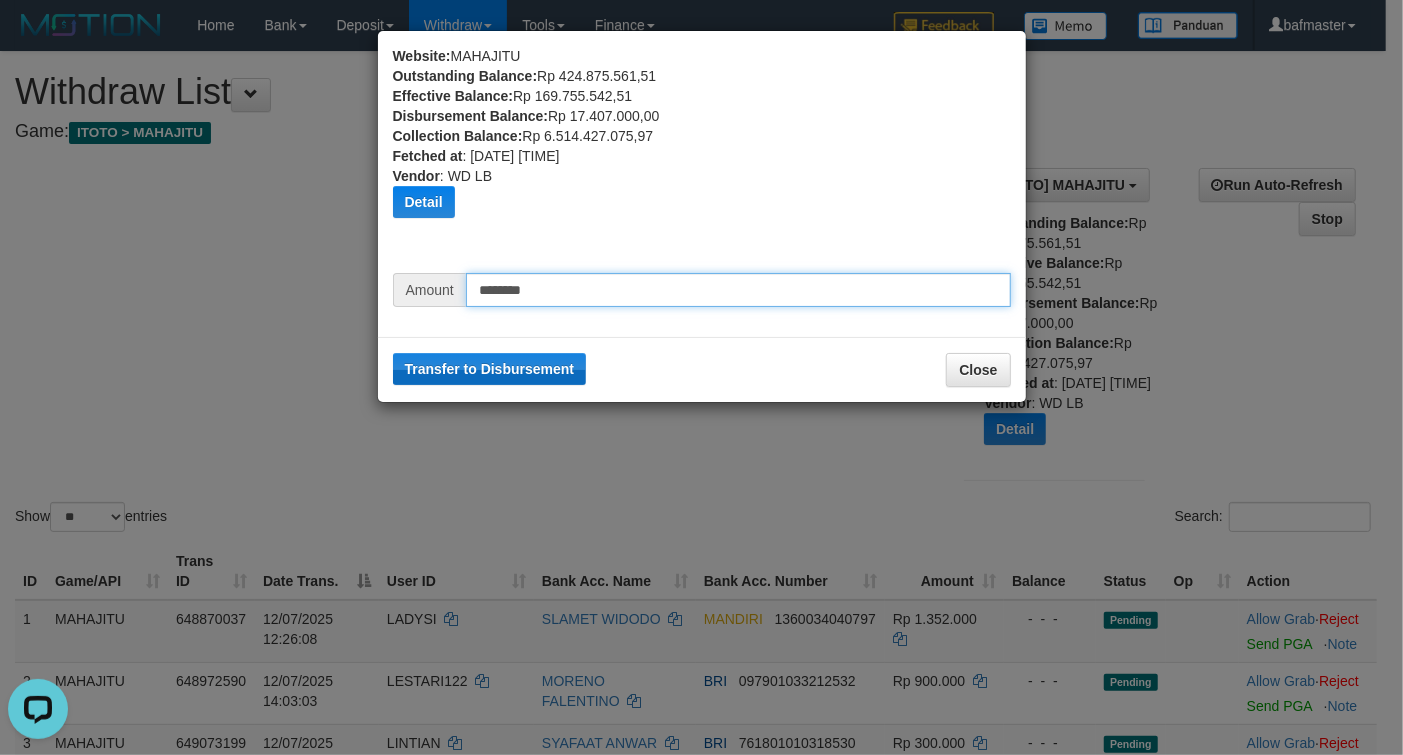 type on "********" 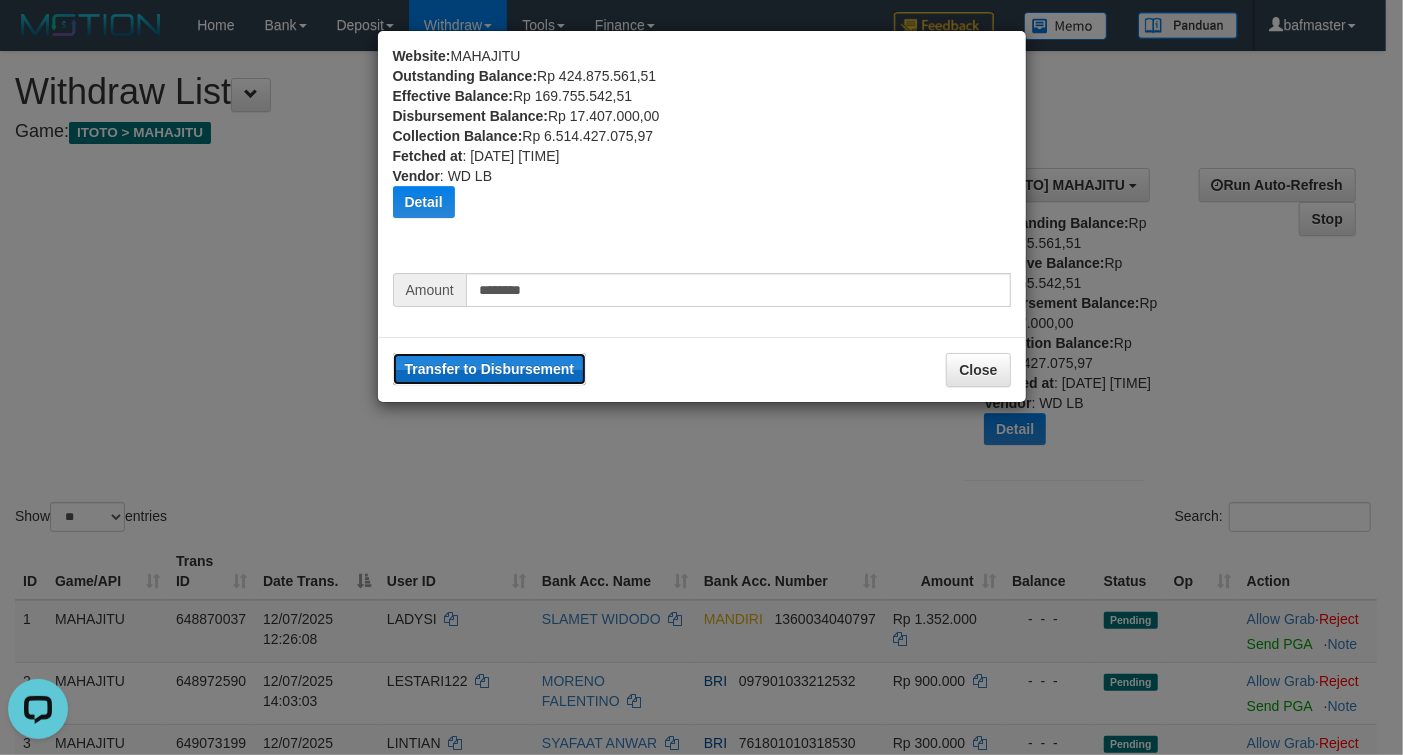 click on "Transfer to Disbursement" at bounding box center [490, 369] 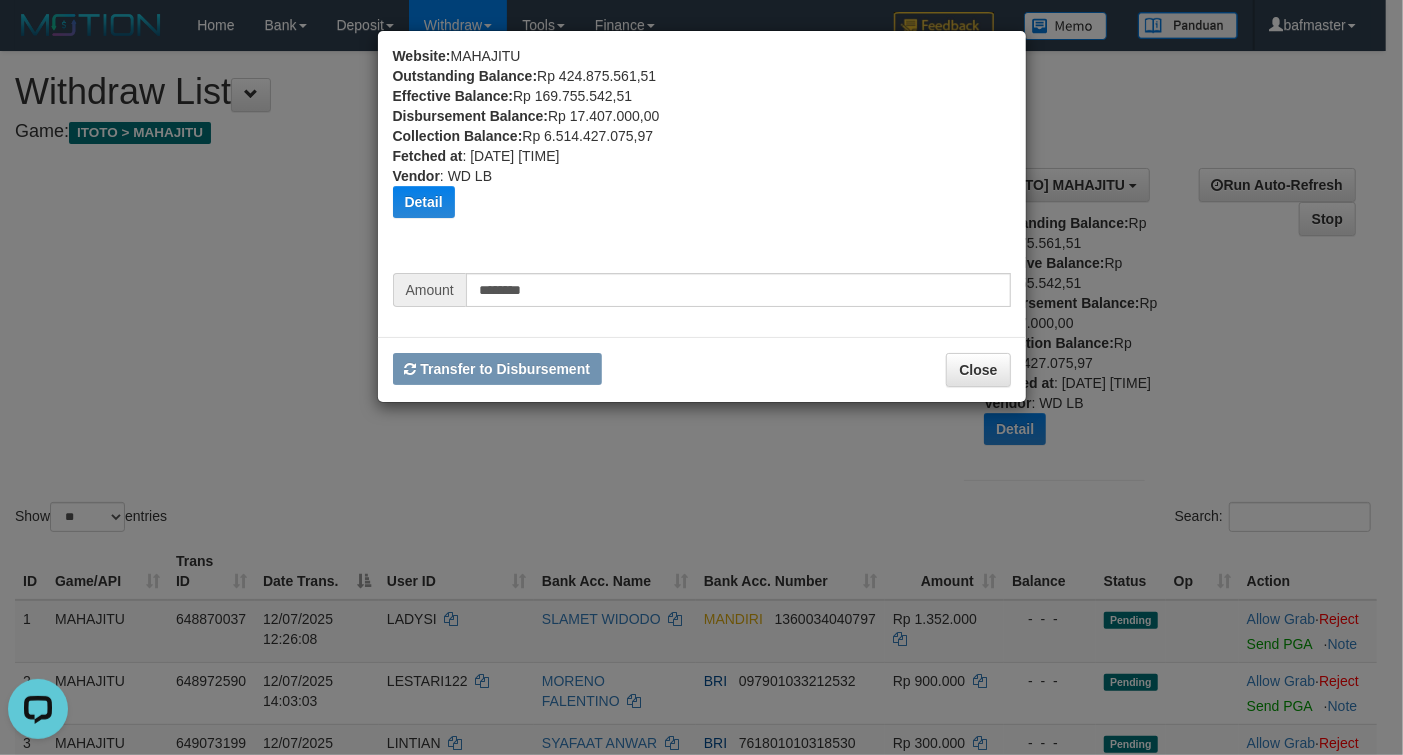 type 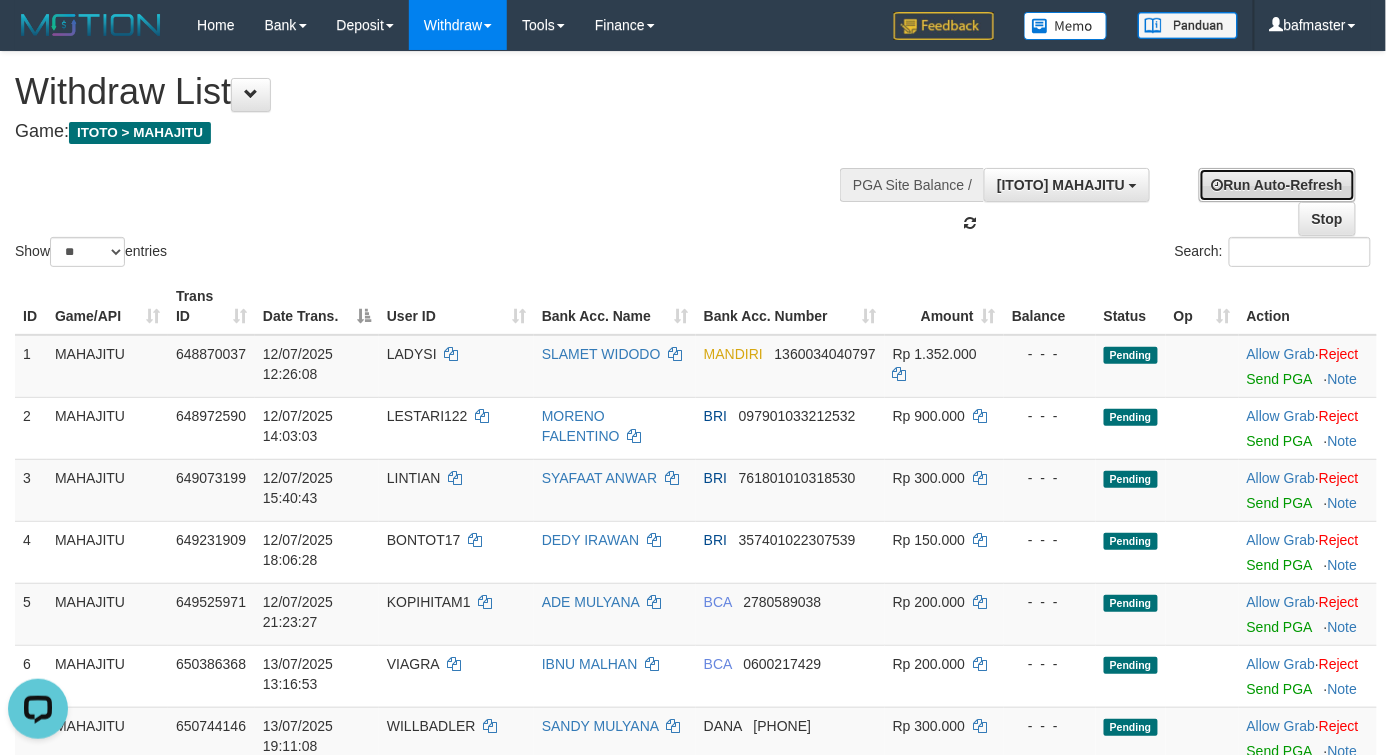 click on "Run Auto-Refresh" at bounding box center (1277, 185) 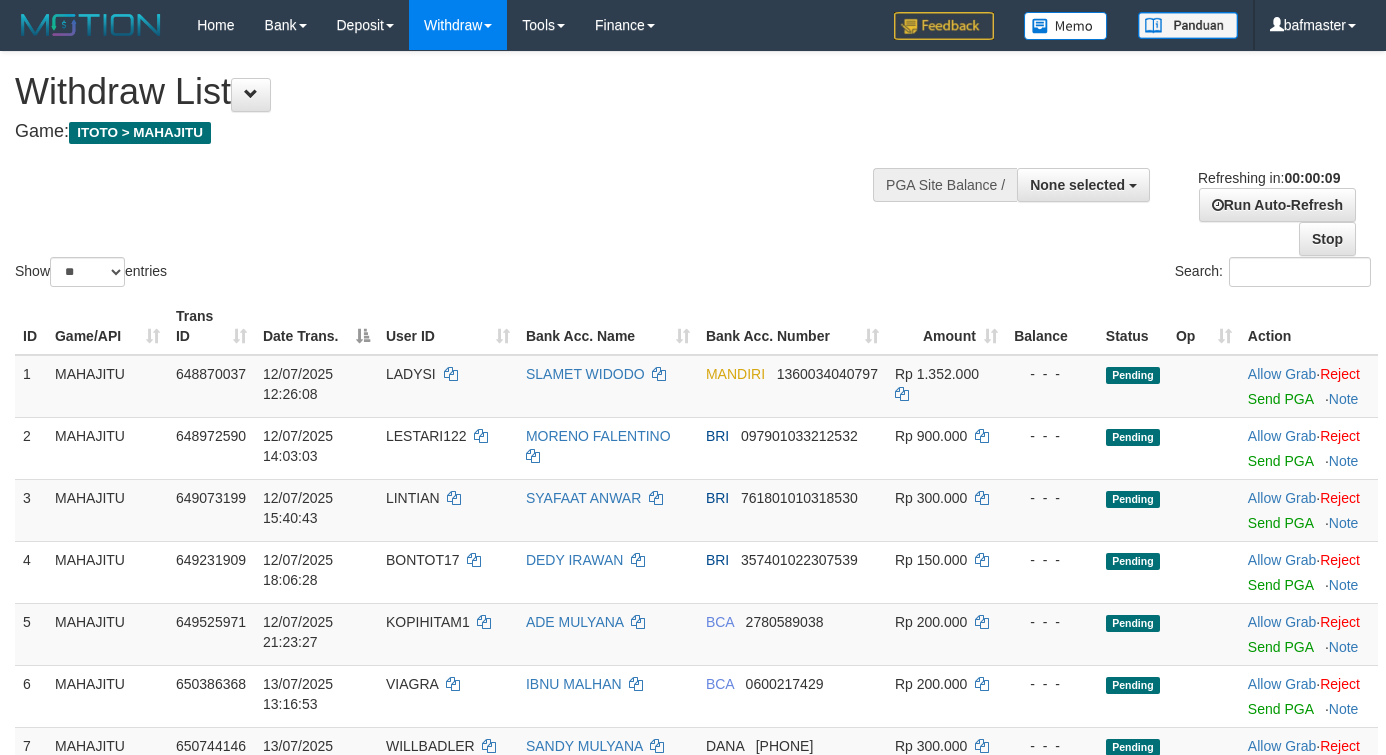 select 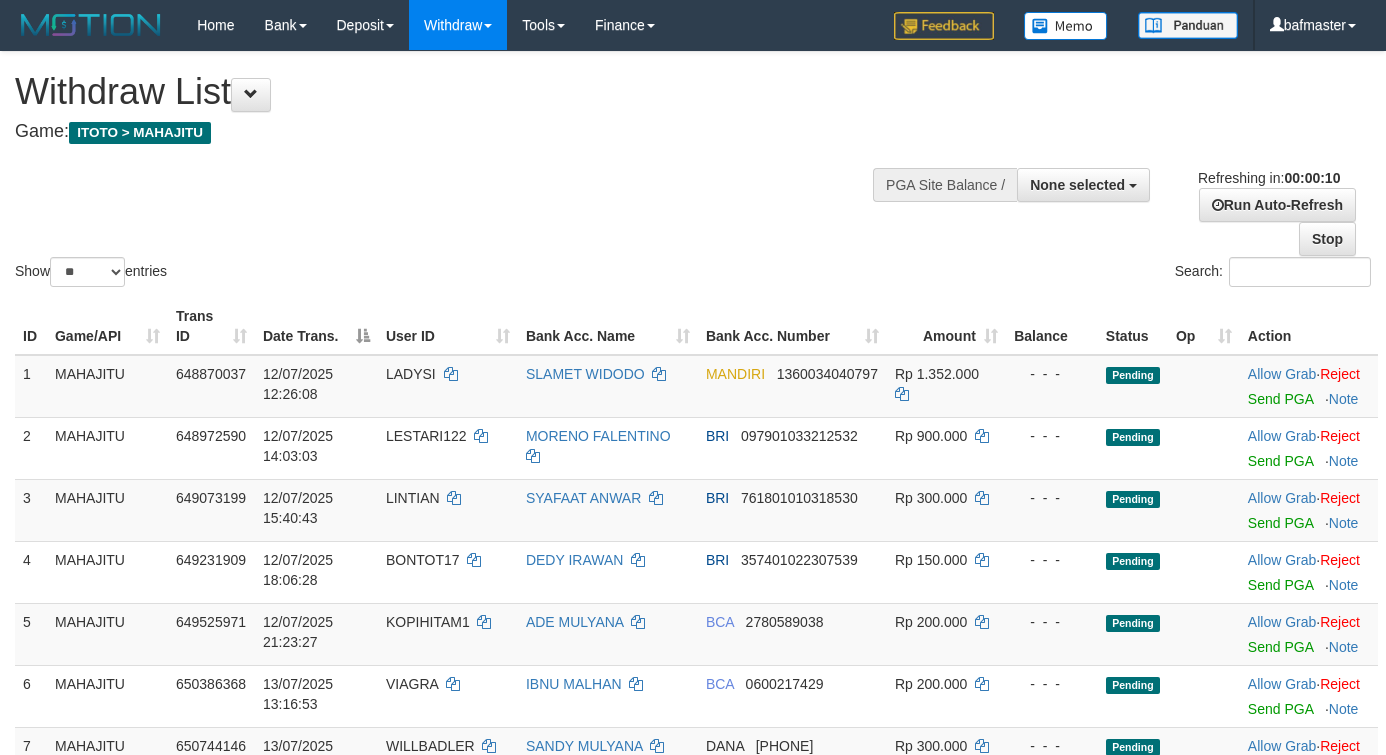 select 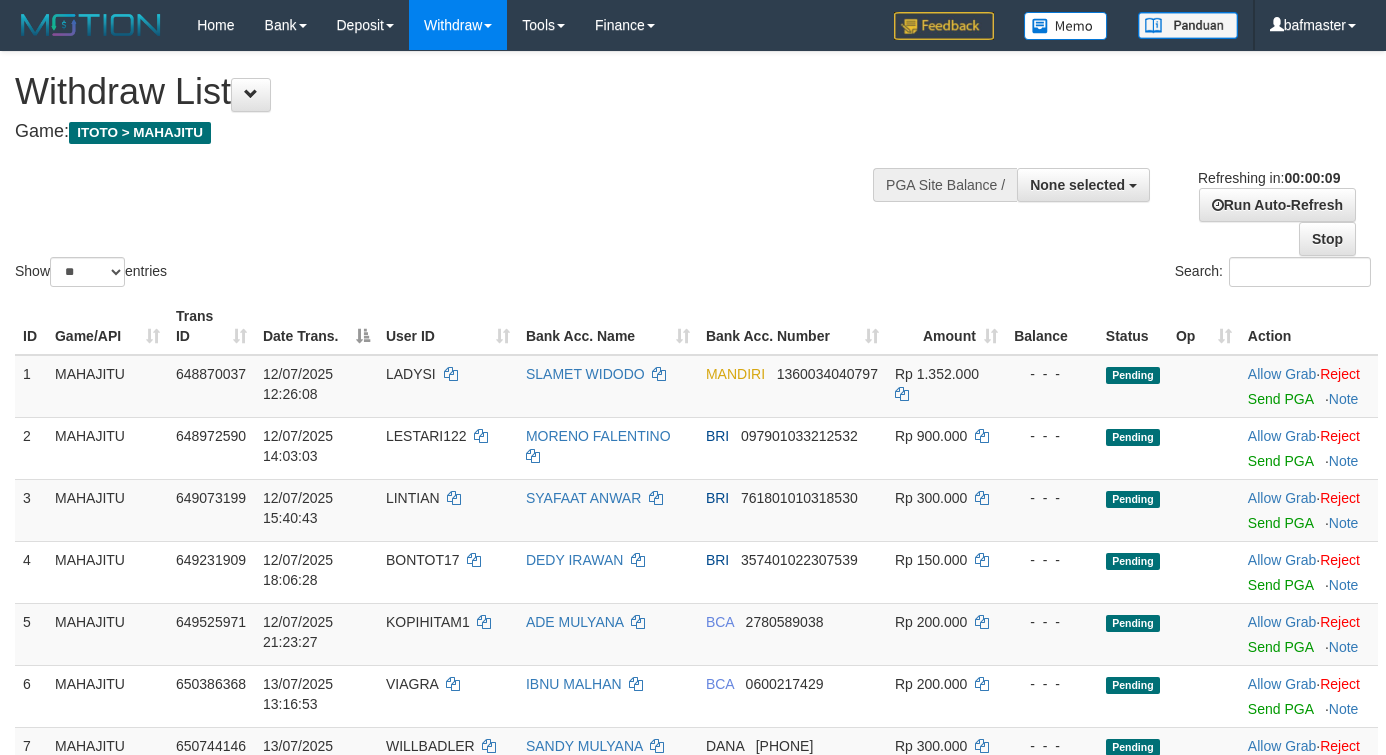 scroll, scrollTop: 0, scrollLeft: 0, axis: both 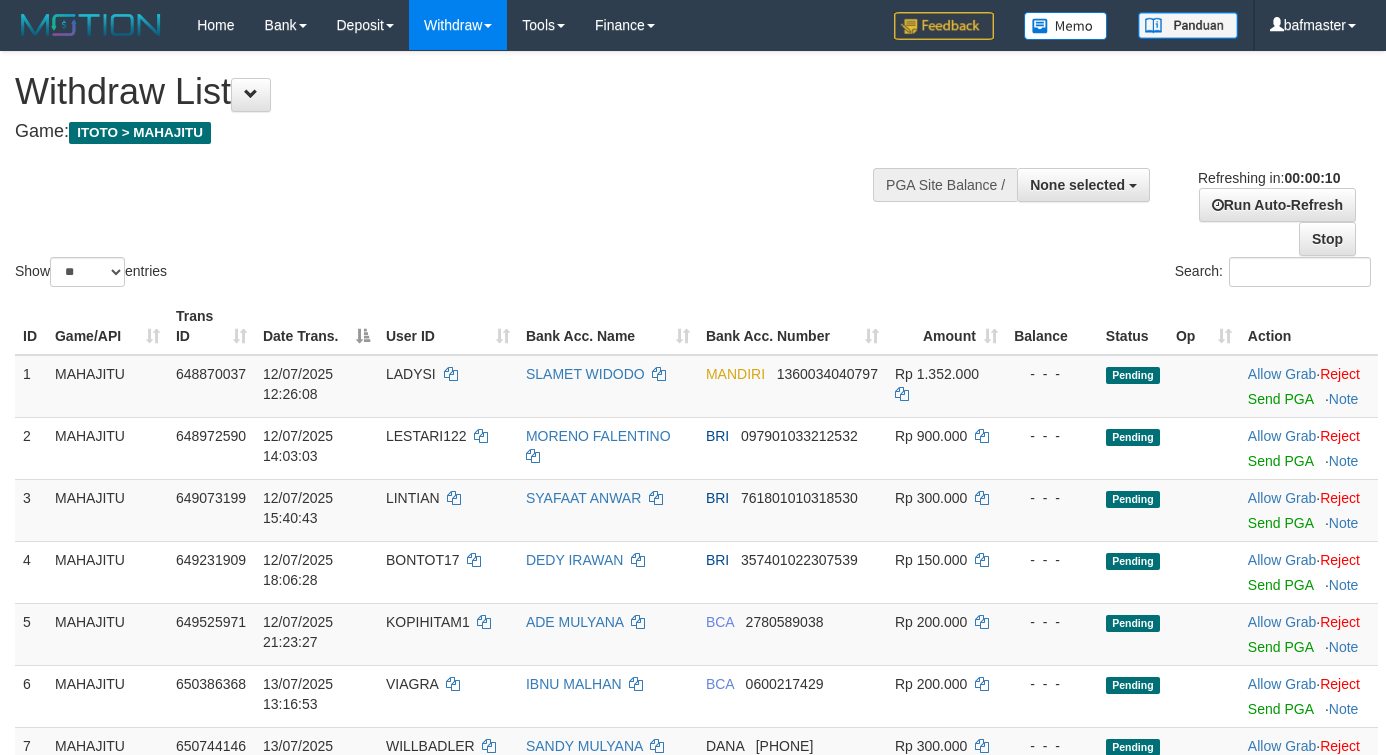 select 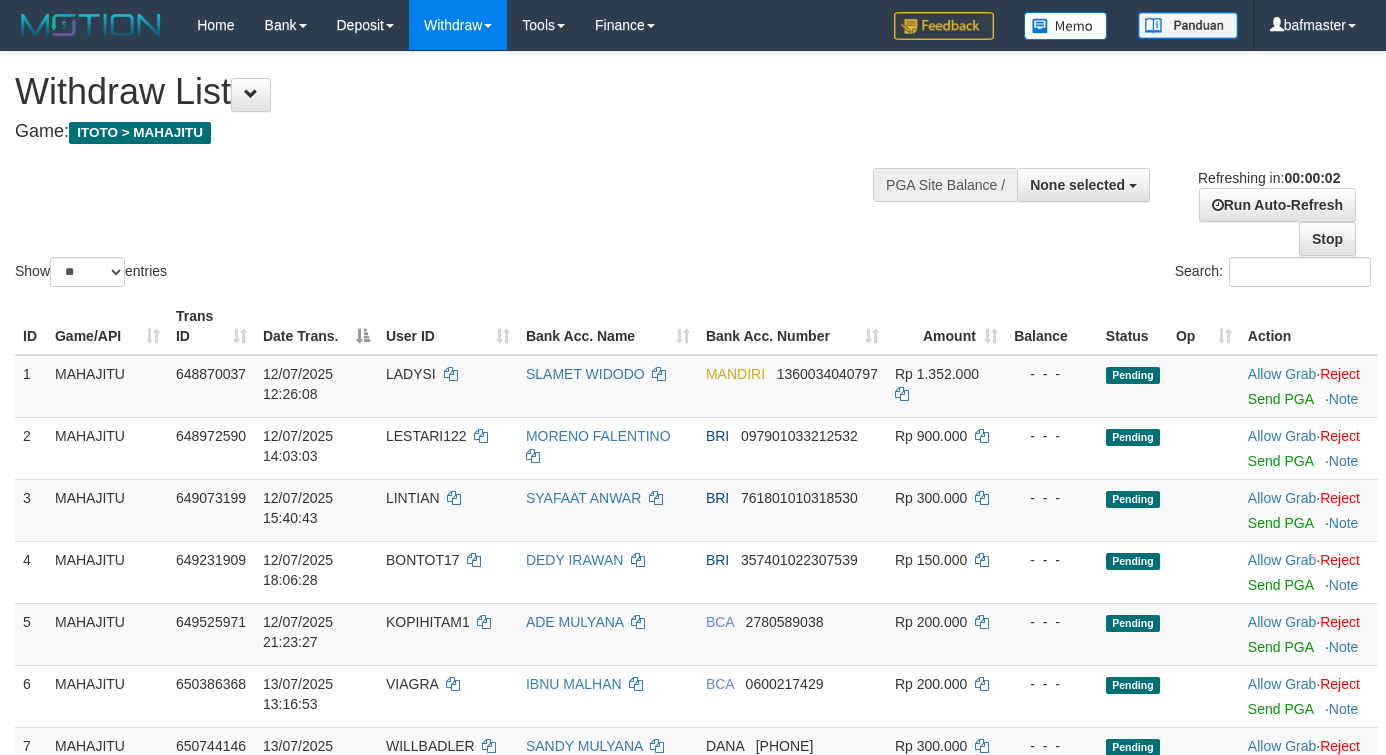 scroll, scrollTop: 0, scrollLeft: 0, axis: both 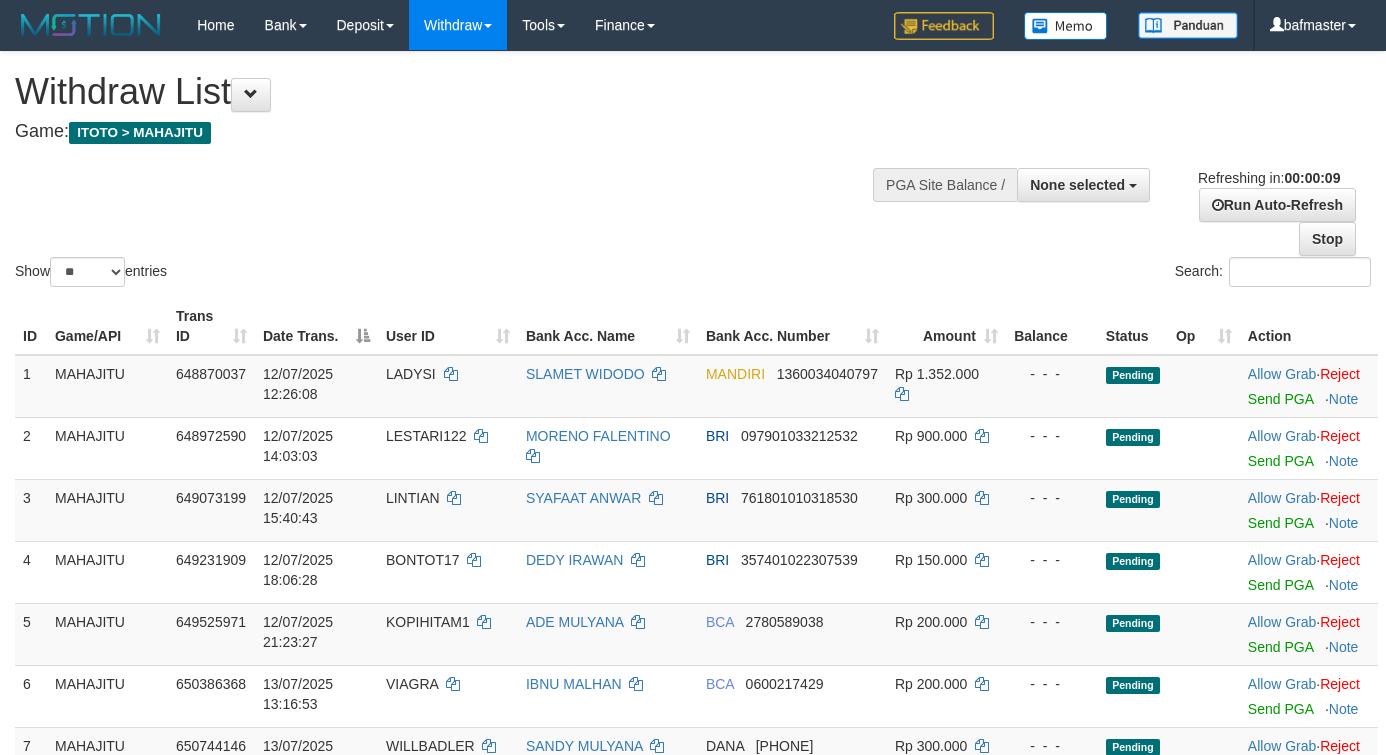 select 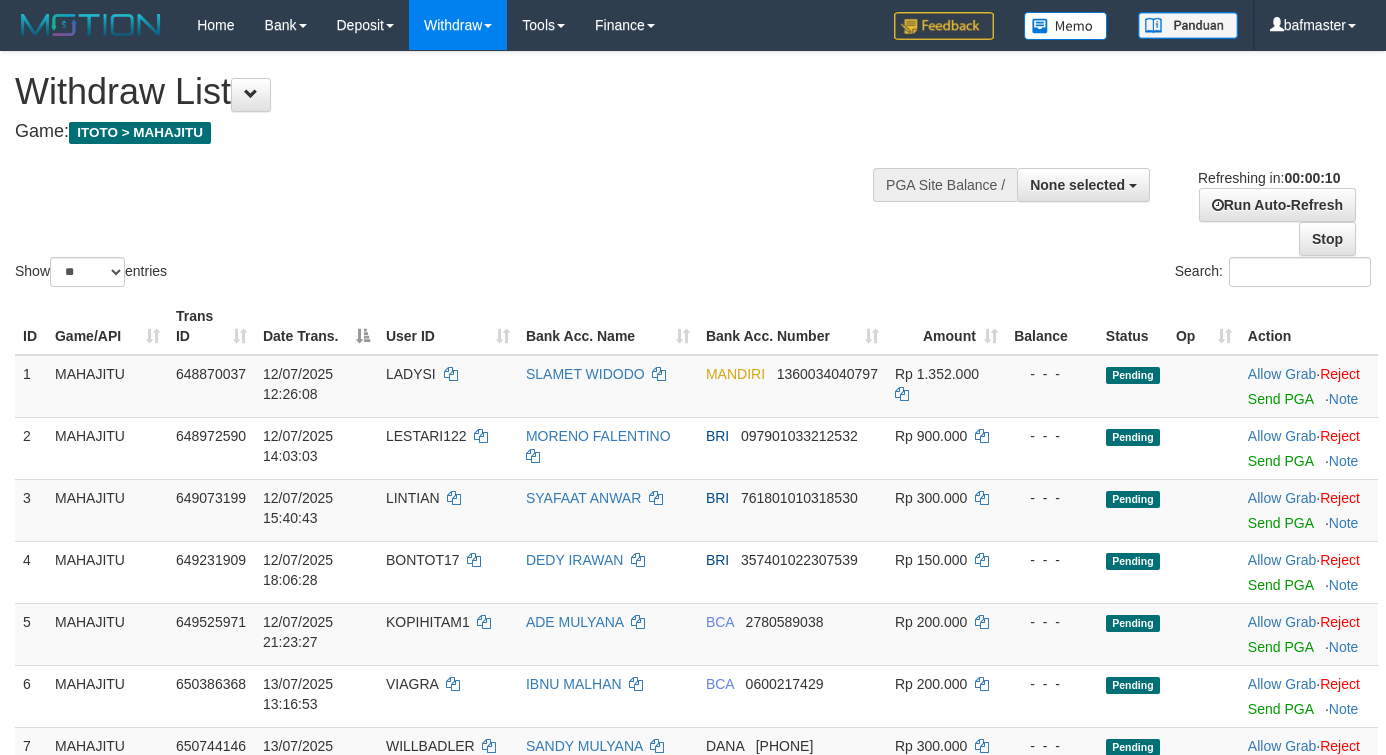 select 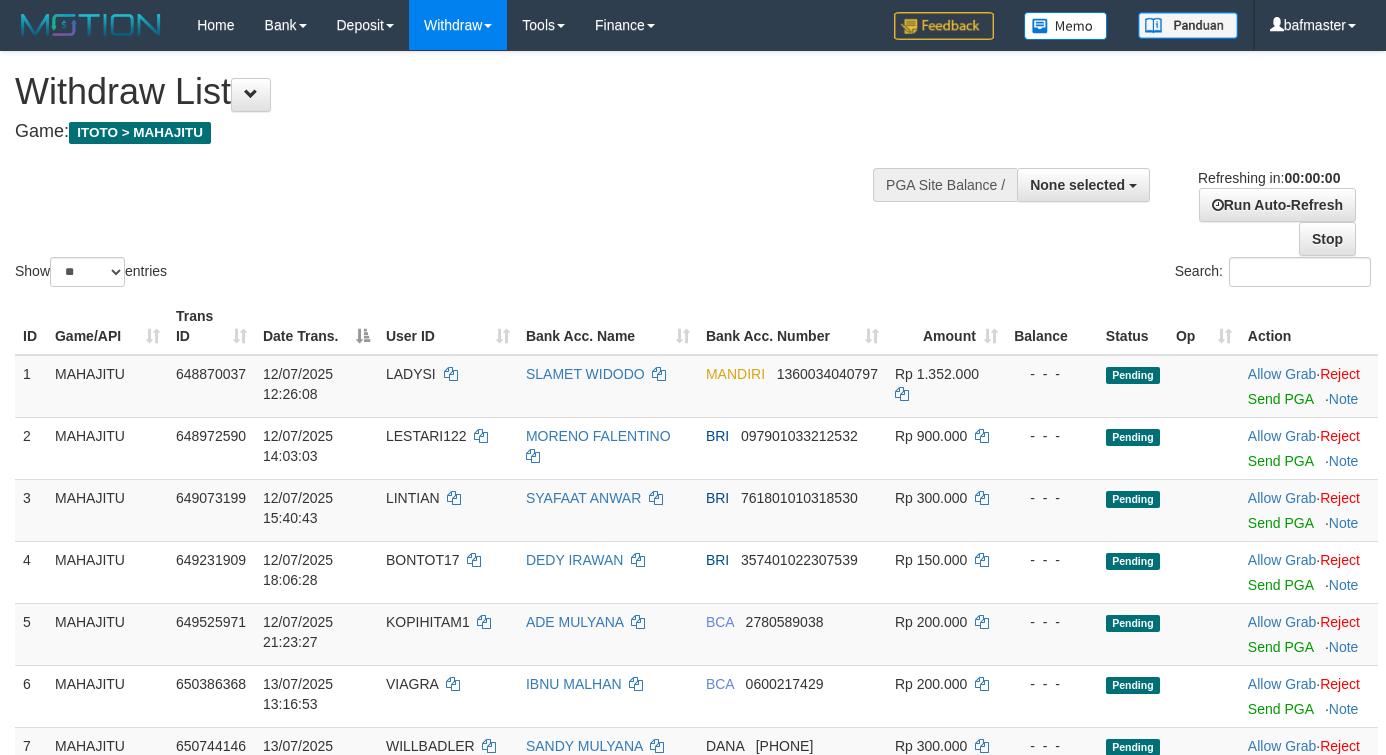 scroll, scrollTop: 0, scrollLeft: 0, axis: both 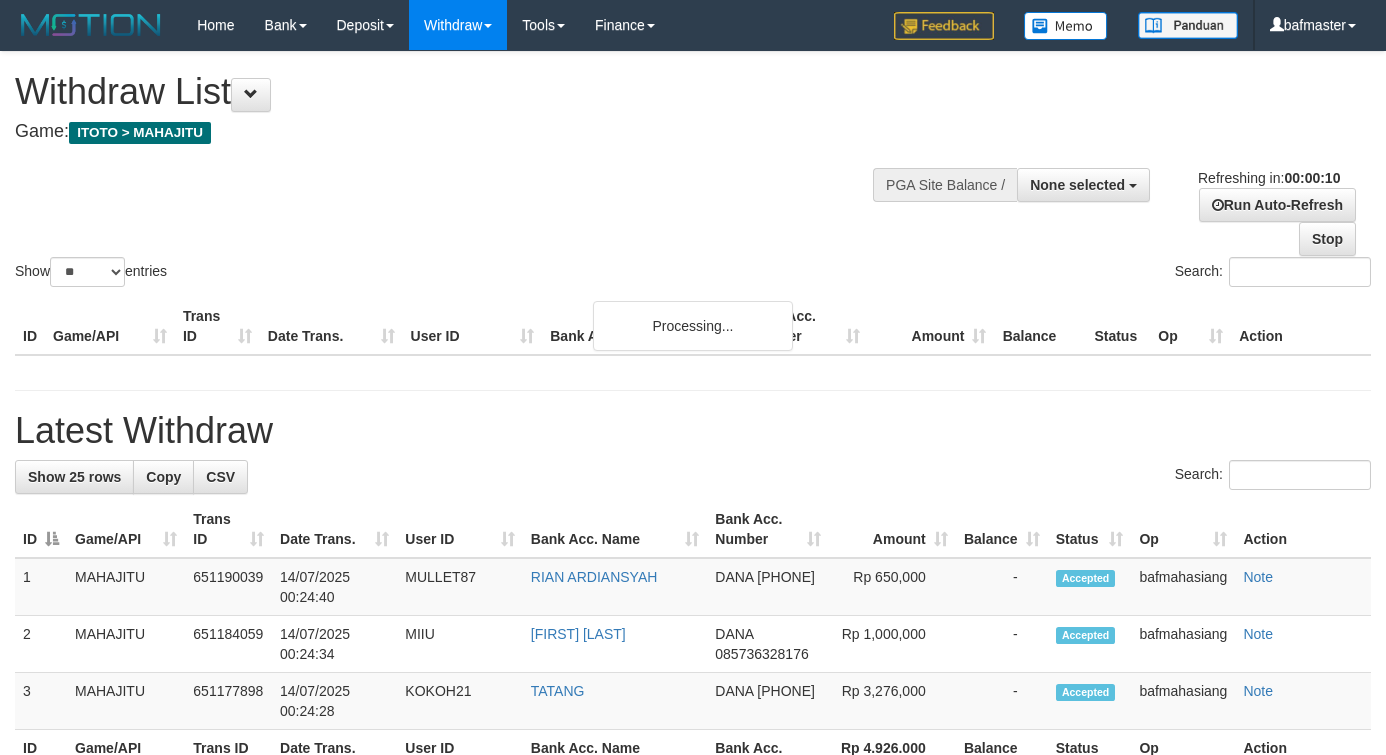 select 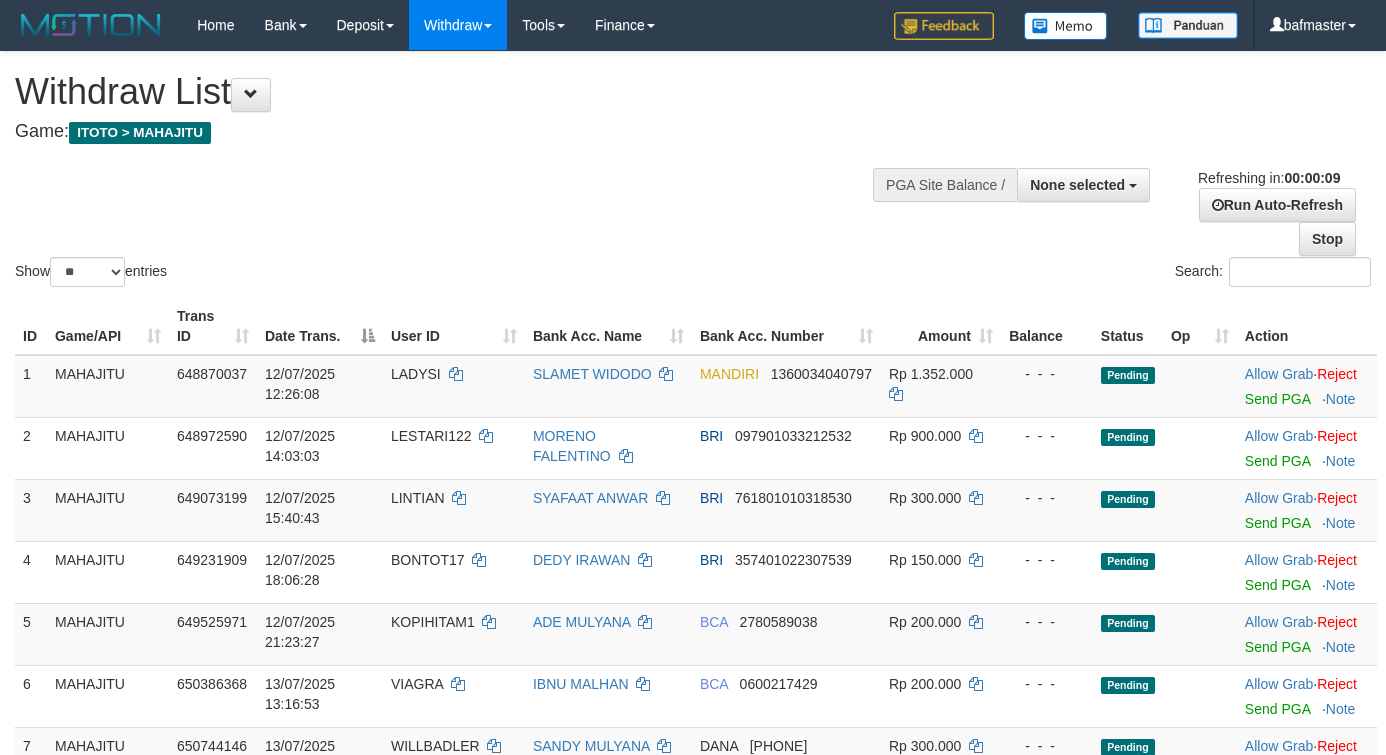select 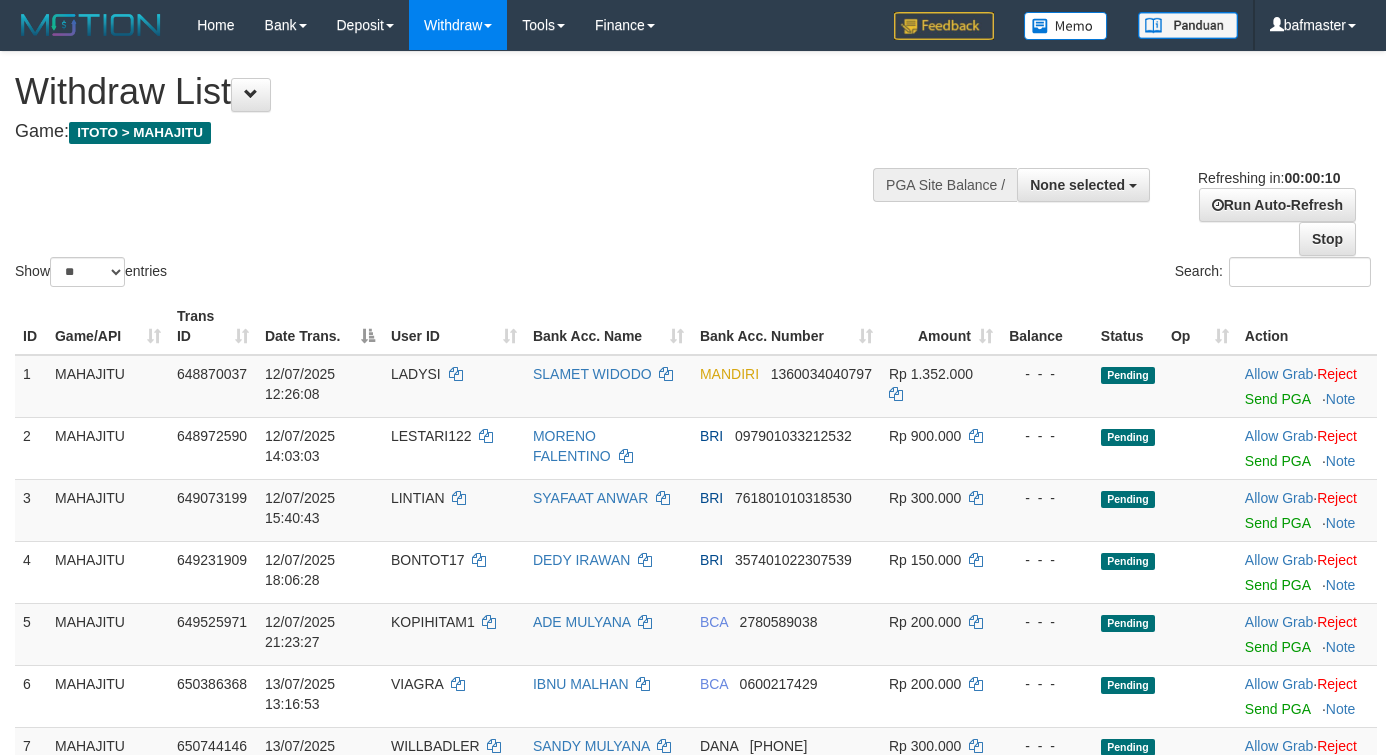 select 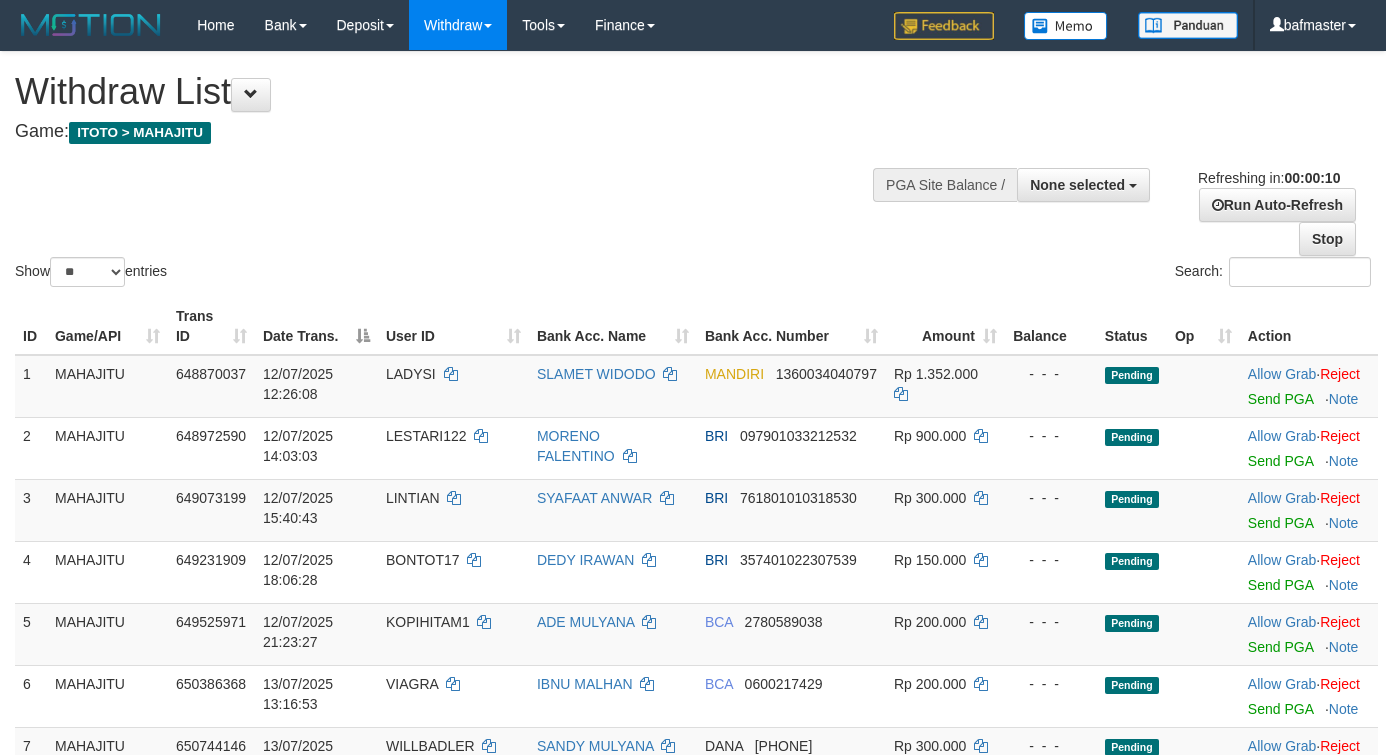 select 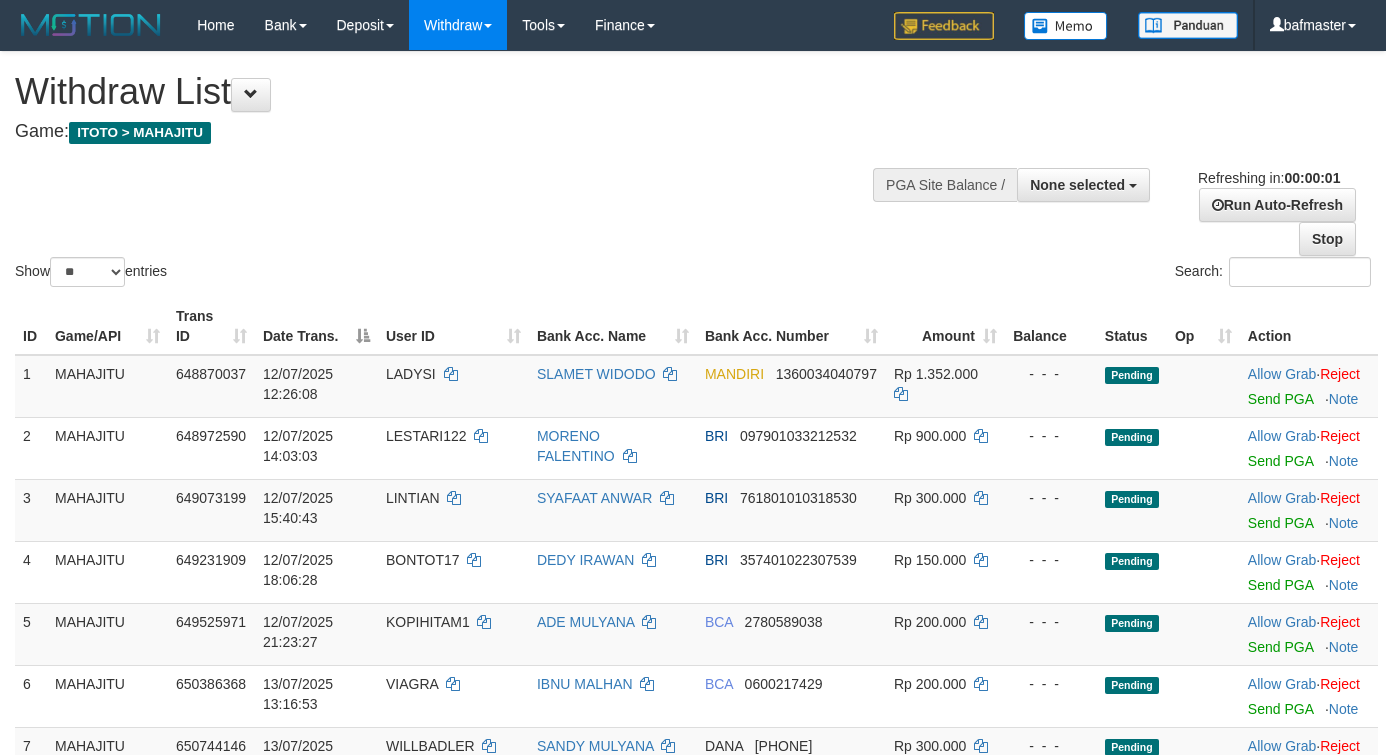 scroll, scrollTop: 0, scrollLeft: 0, axis: both 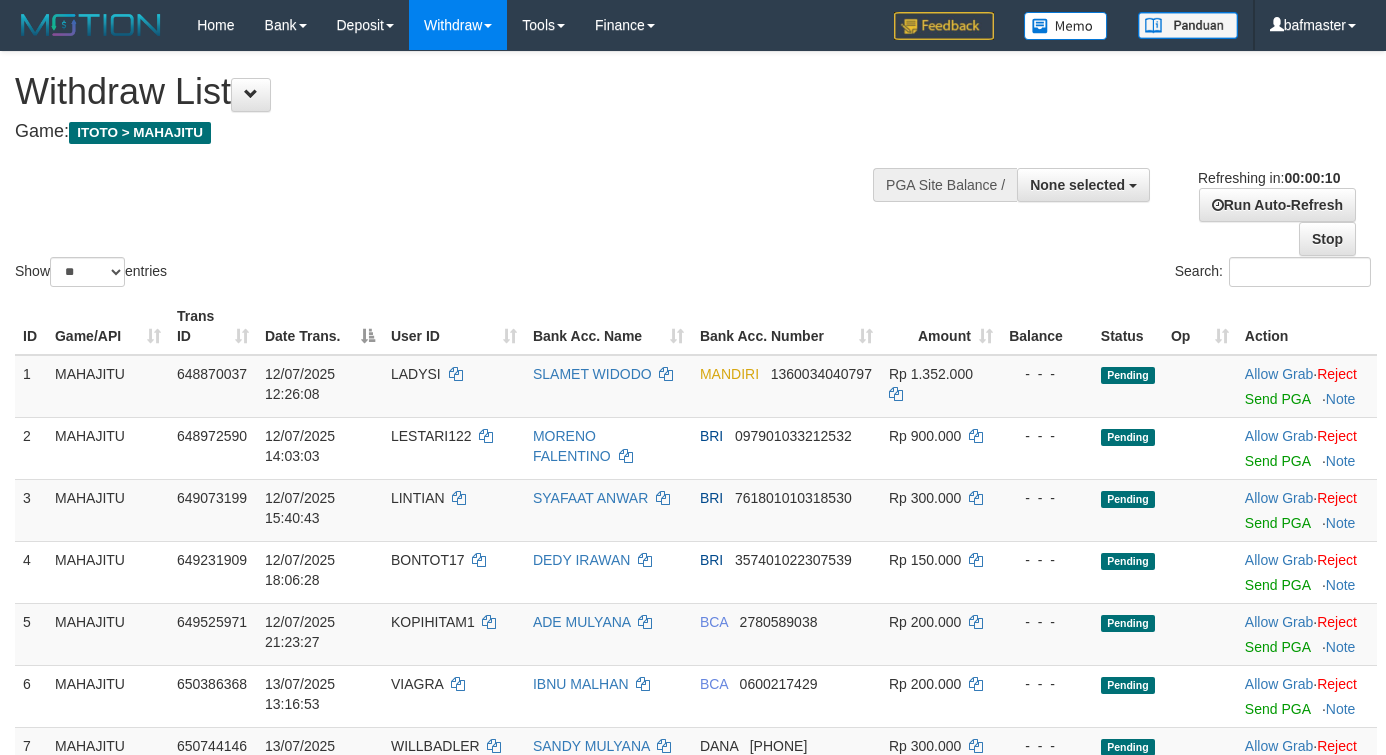 select 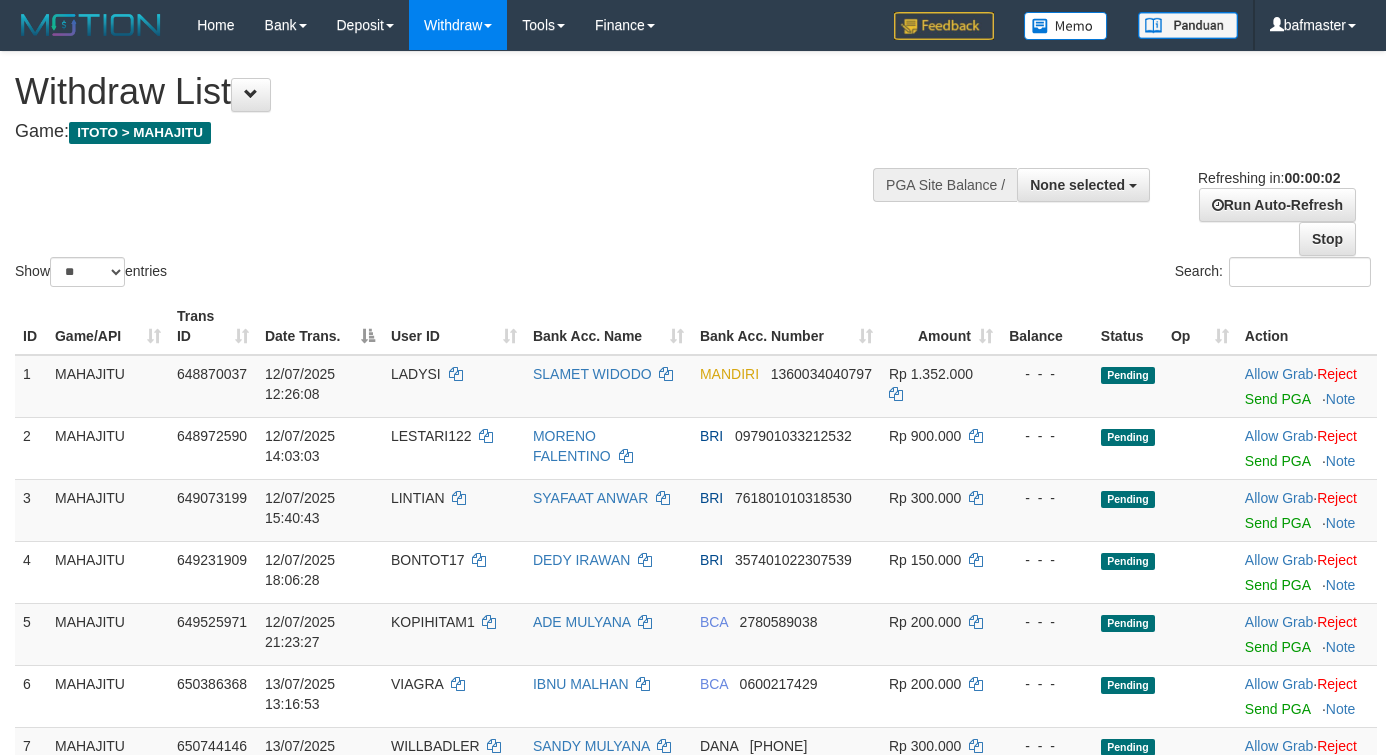 scroll, scrollTop: 0, scrollLeft: 0, axis: both 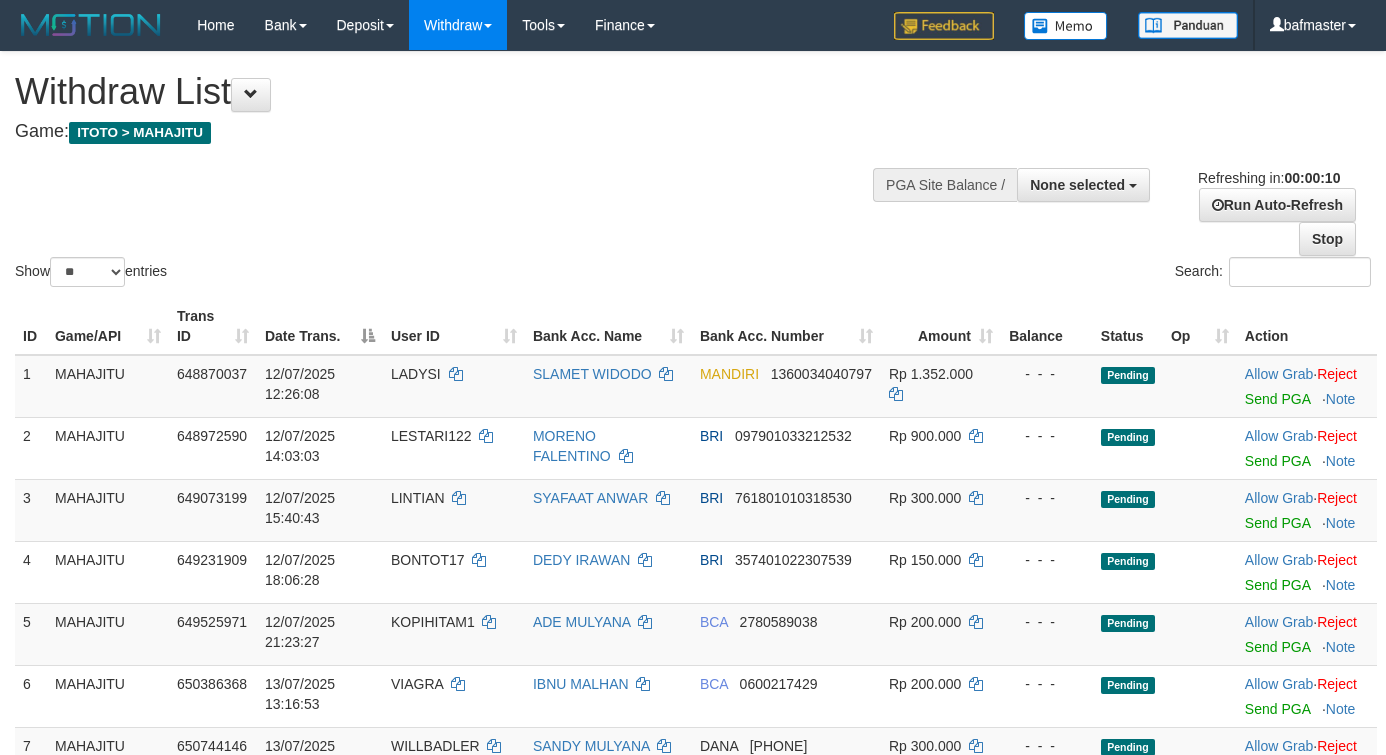 select 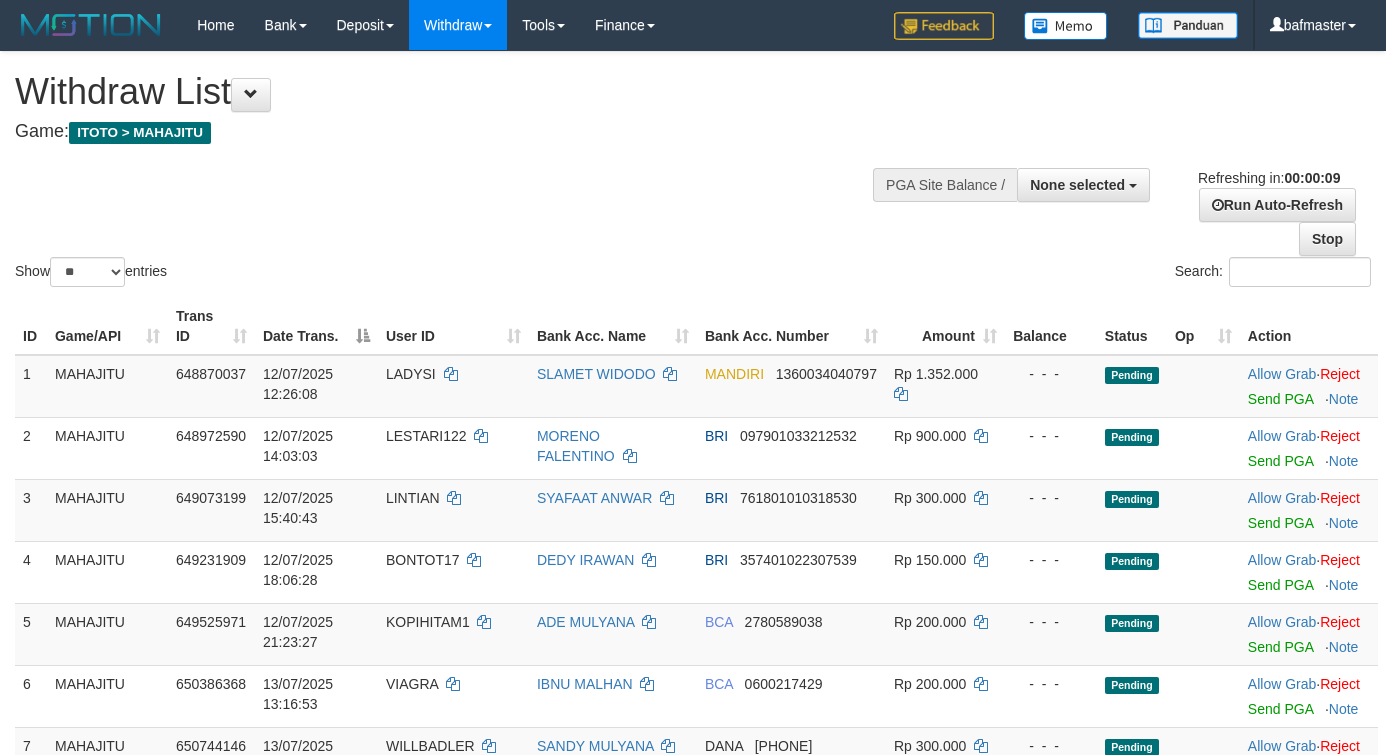 select 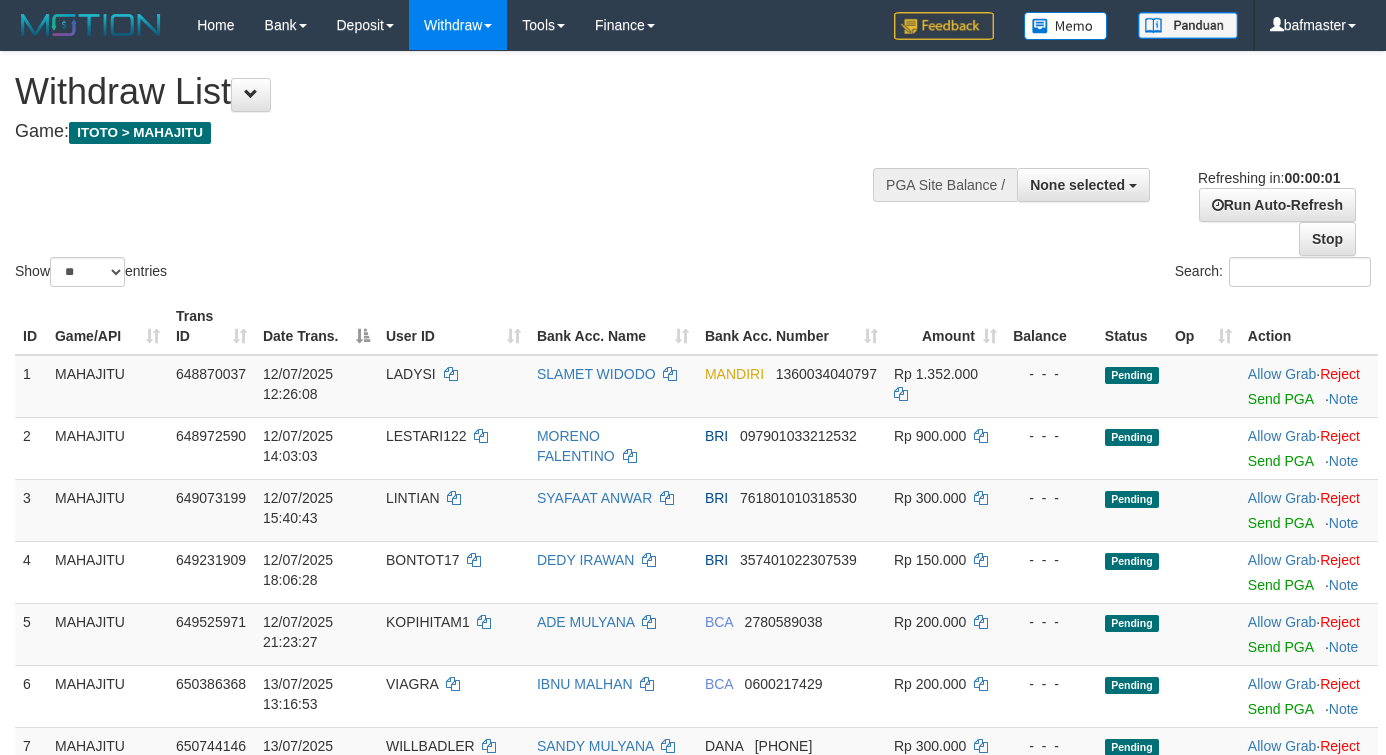 scroll, scrollTop: 0, scrollLeft: 0, axis: both 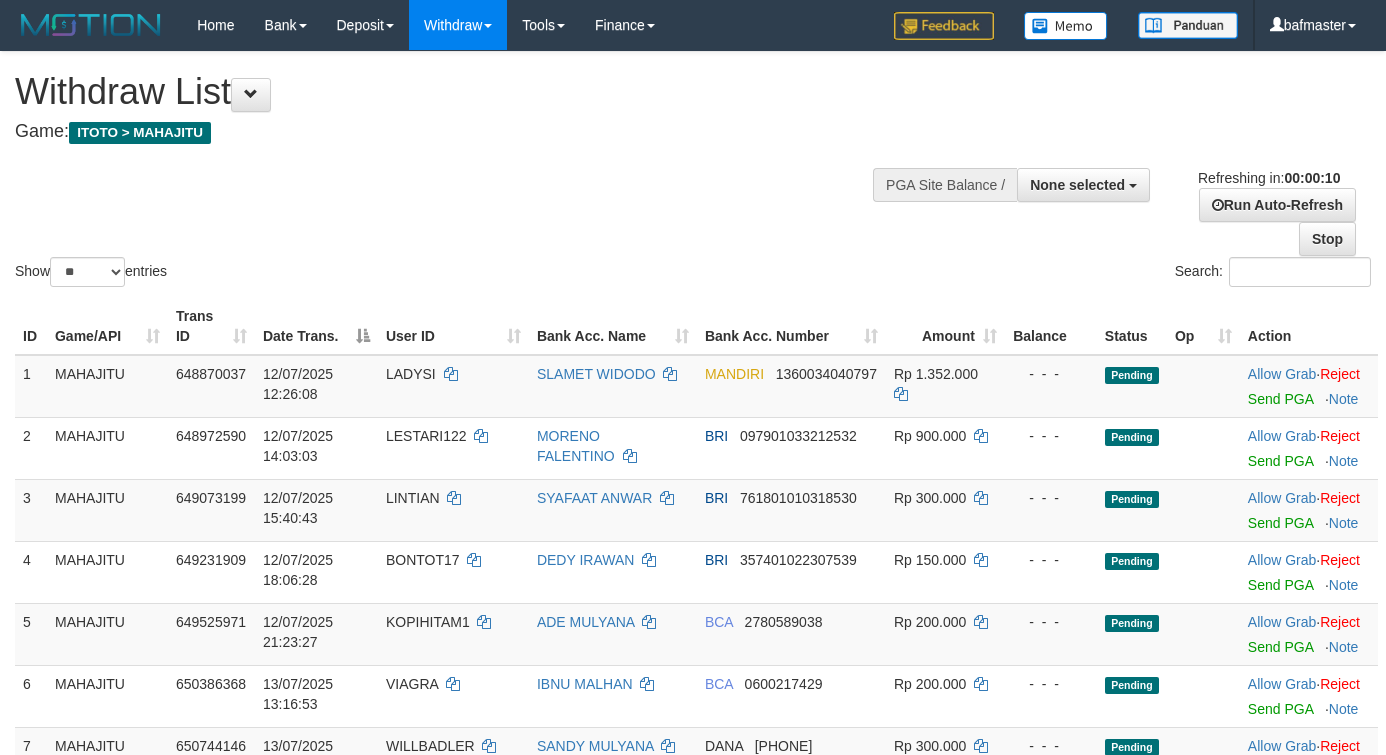 select 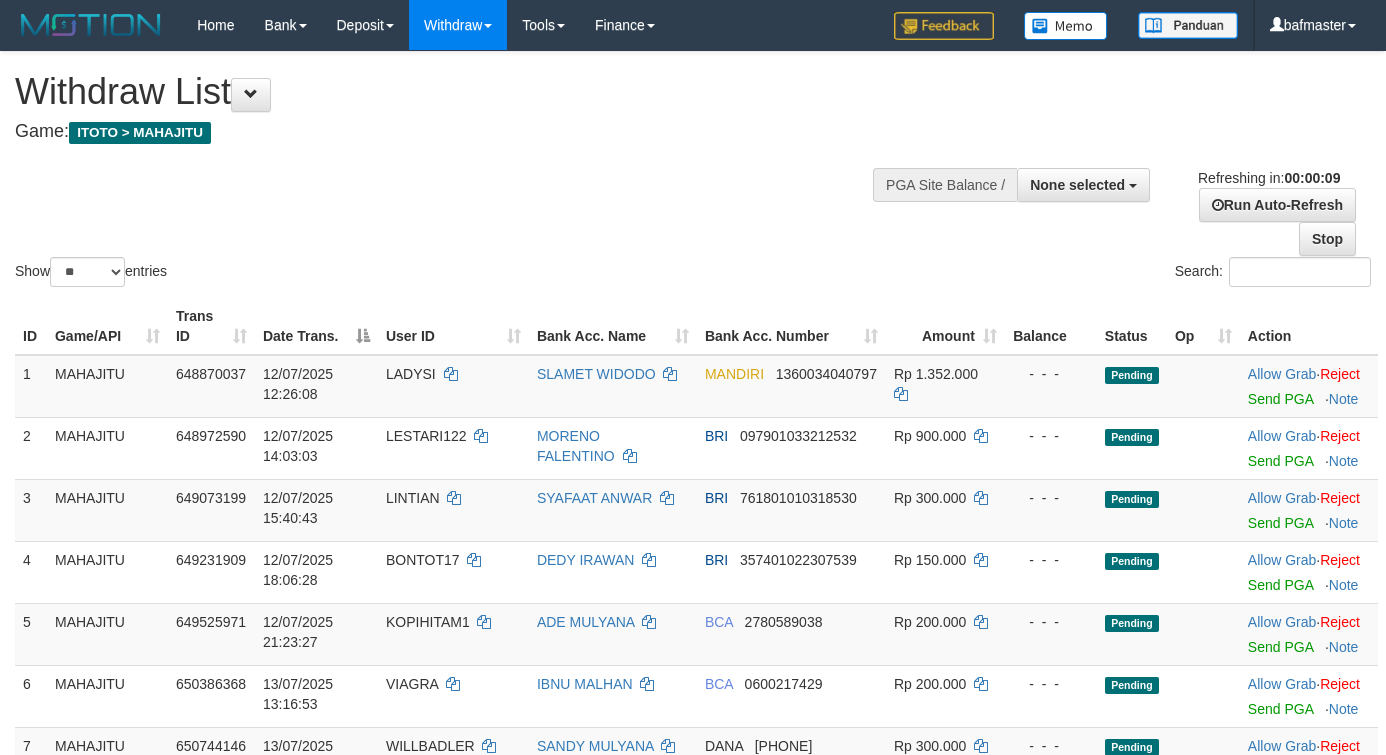 select 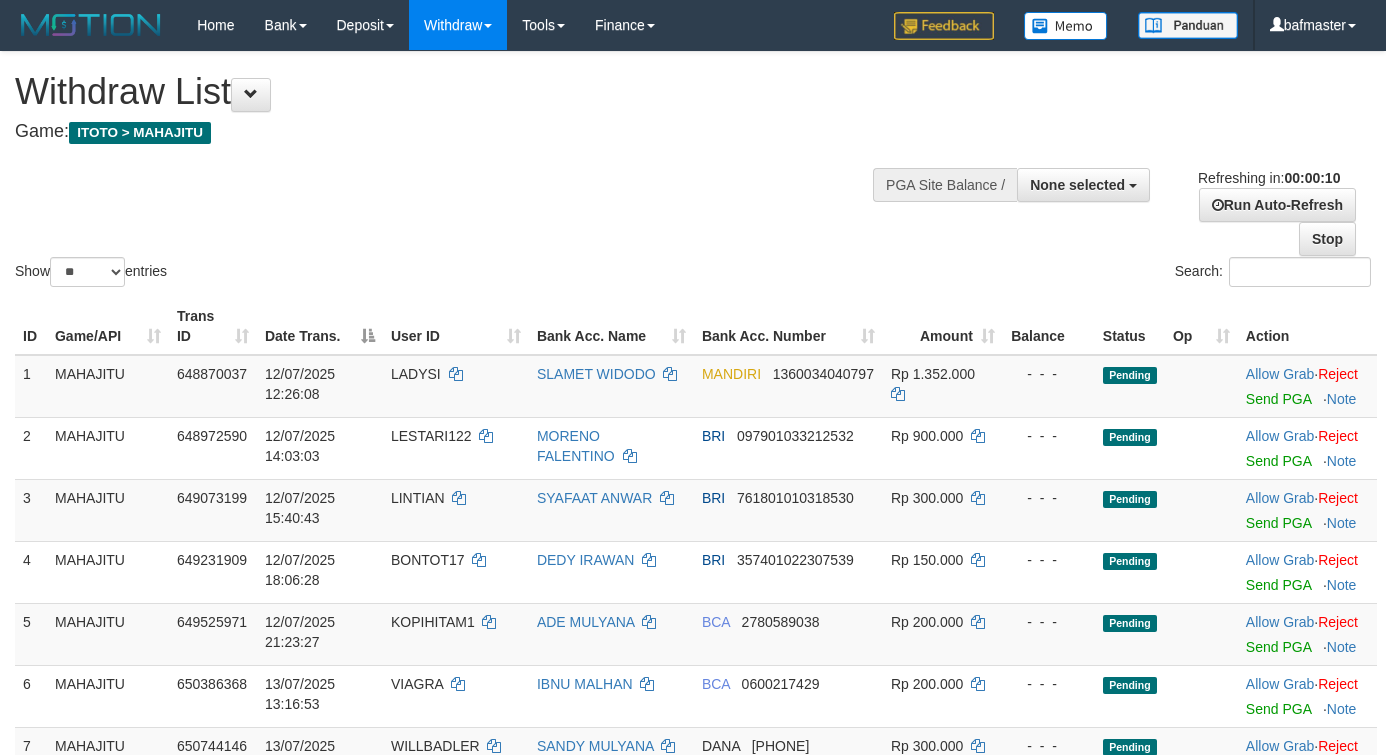 select 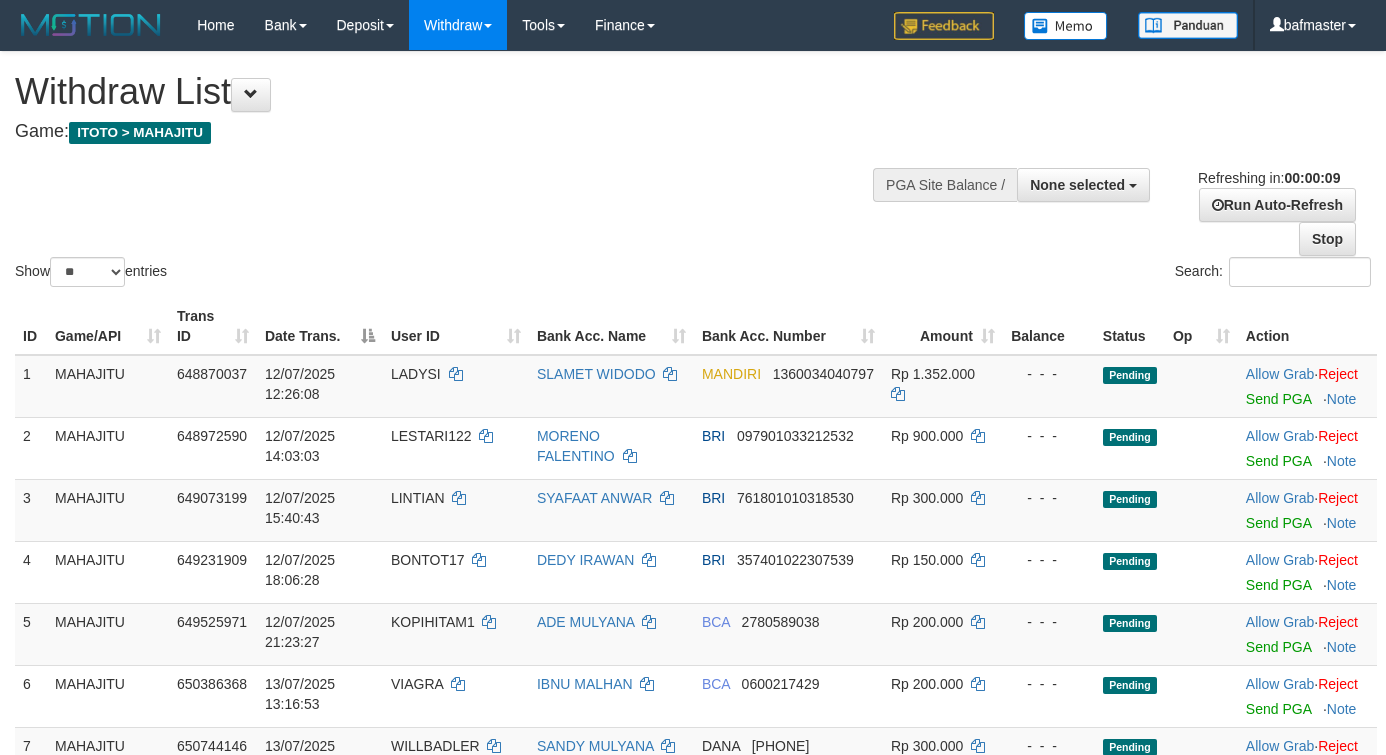 select 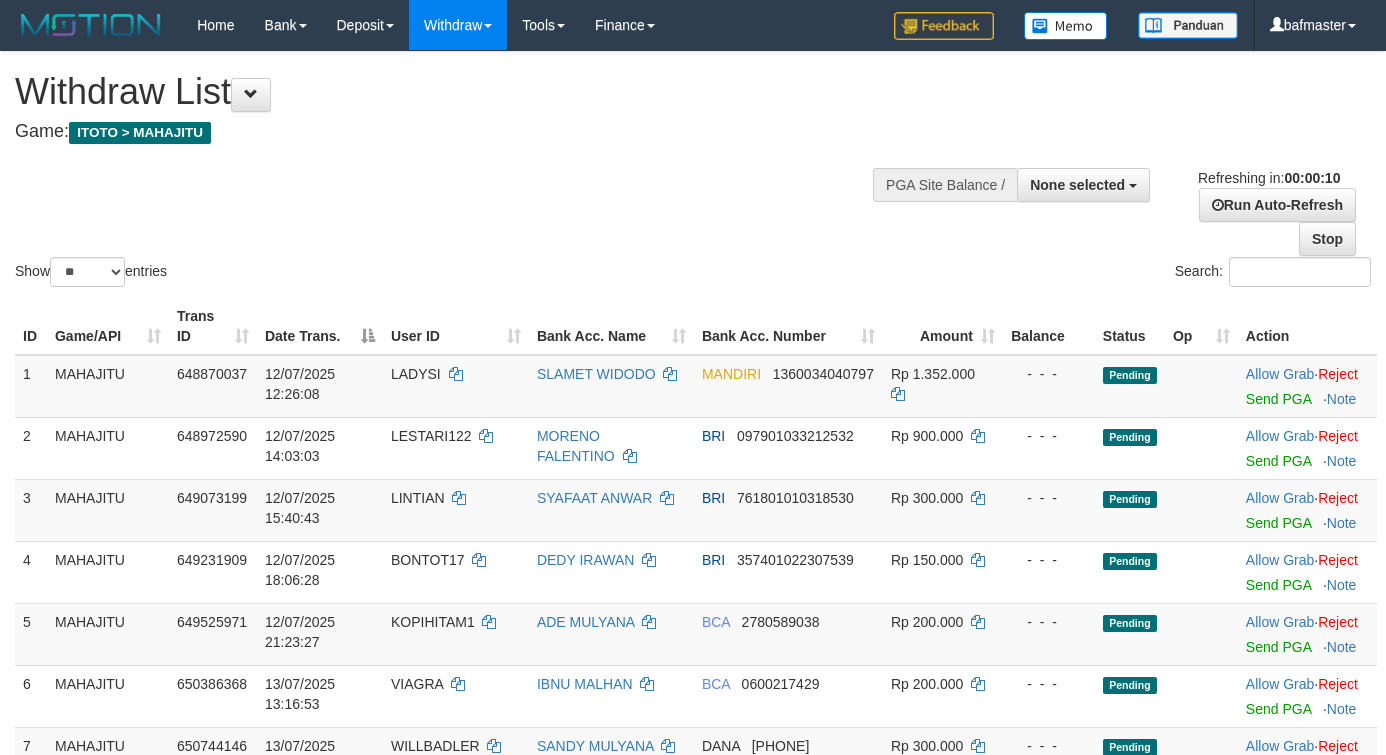 select 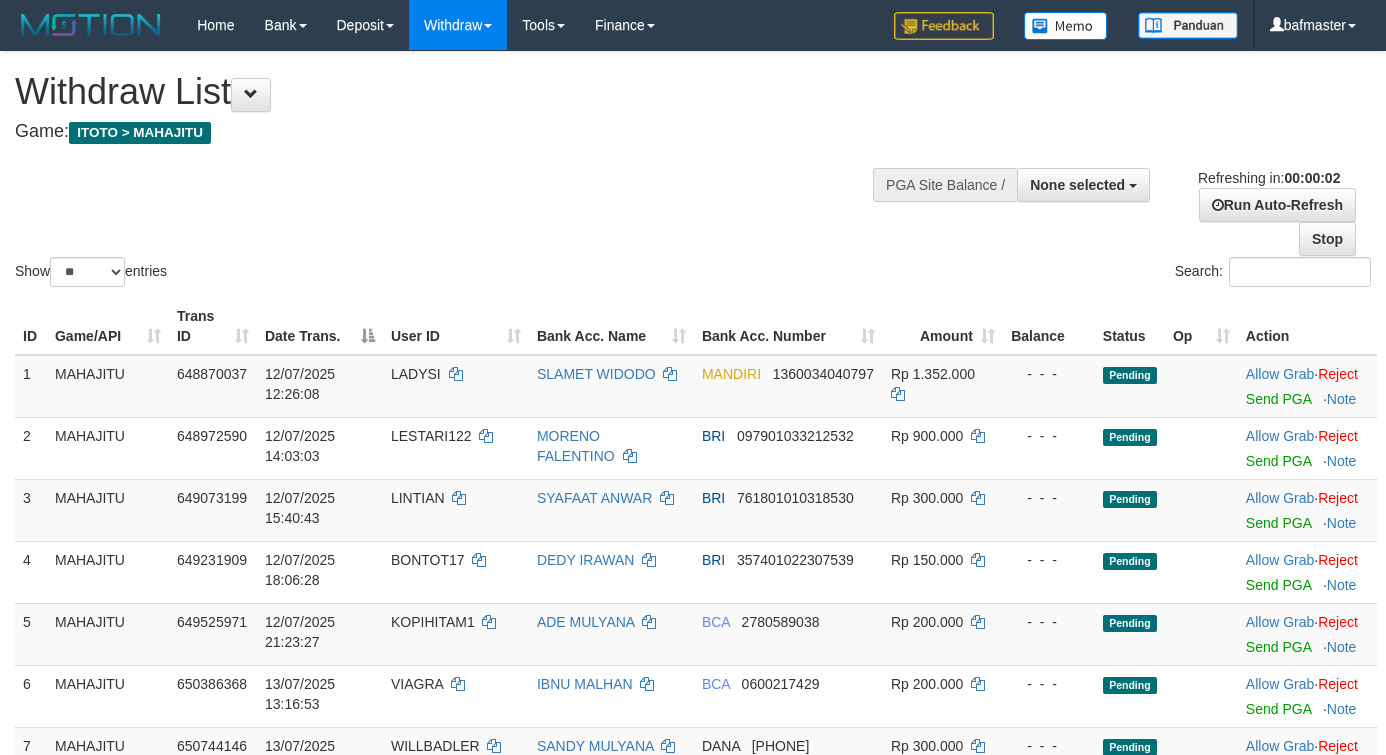 scroll, scrollTop: 0, scrollLeft: 0, axis: both 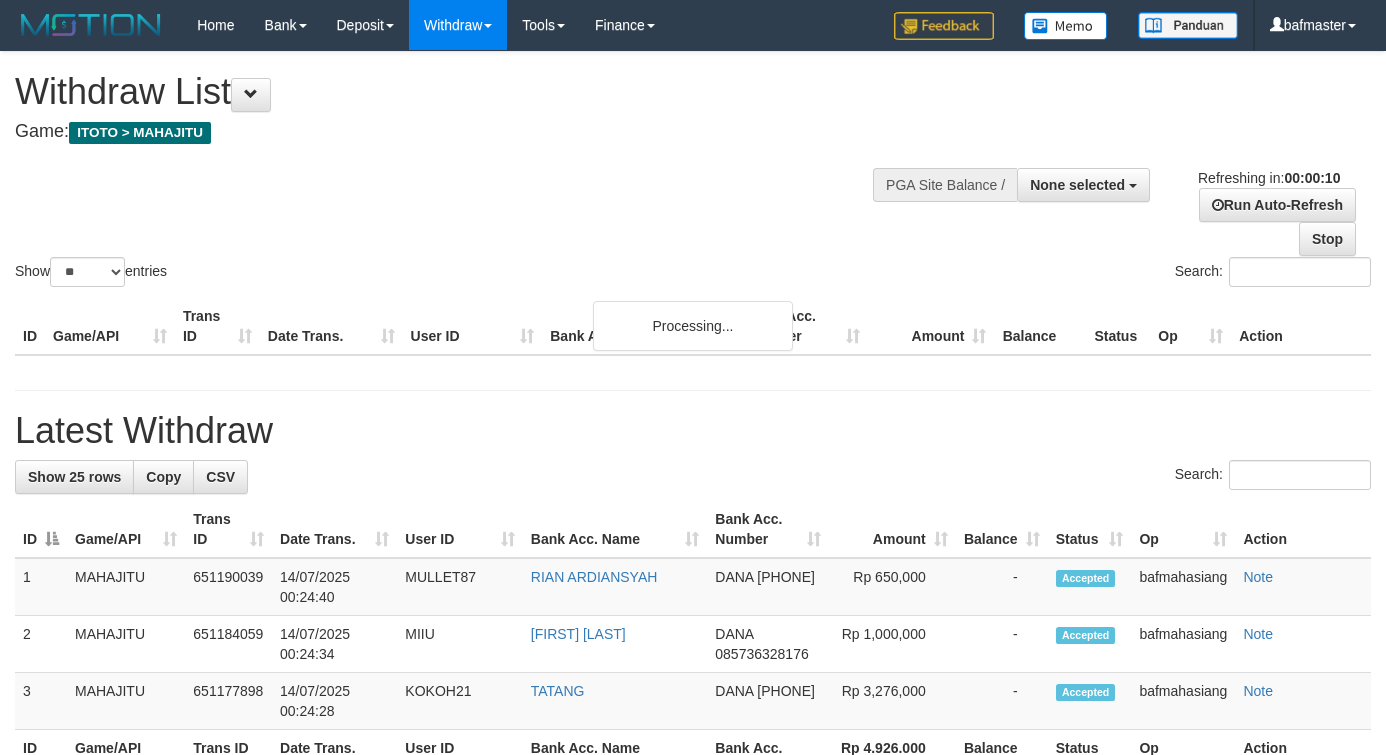 select 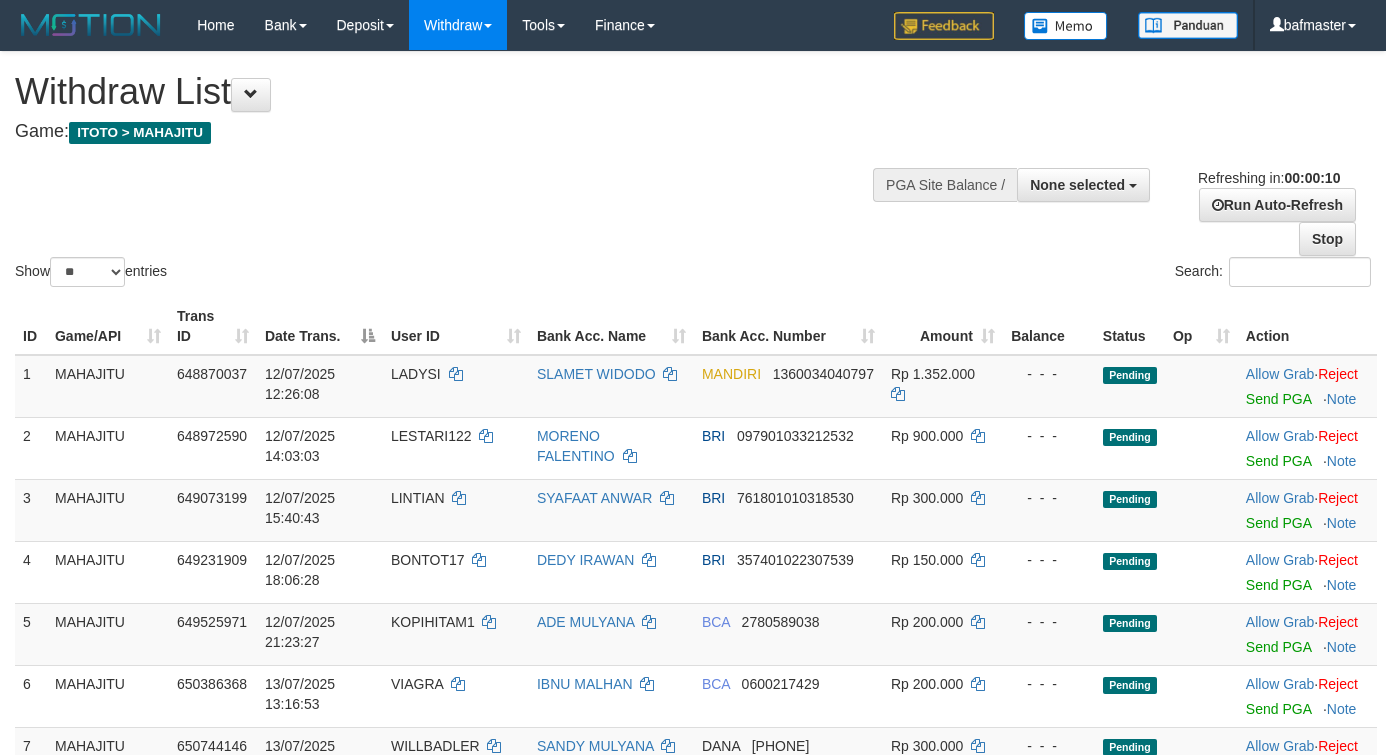select 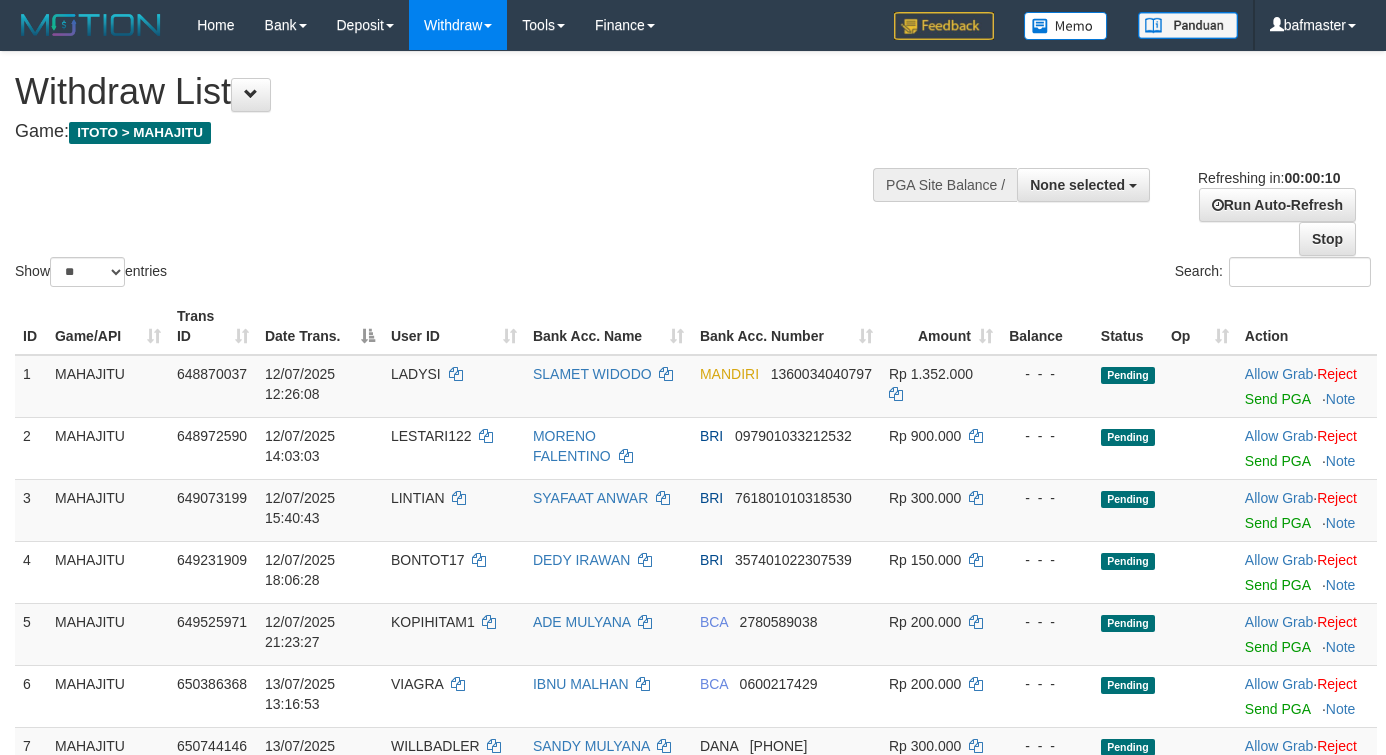 select 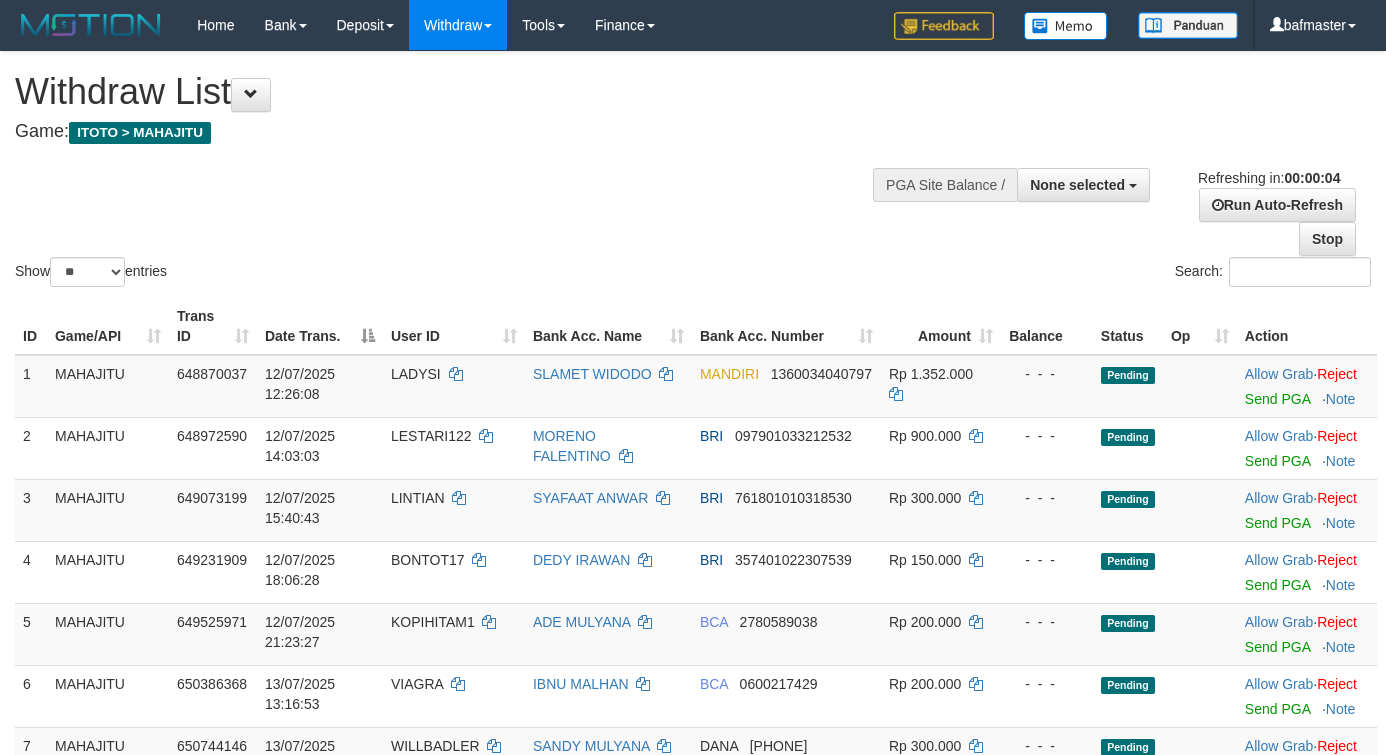 scroll, scrollTop: 0, scrollLeft: 0, axis: both 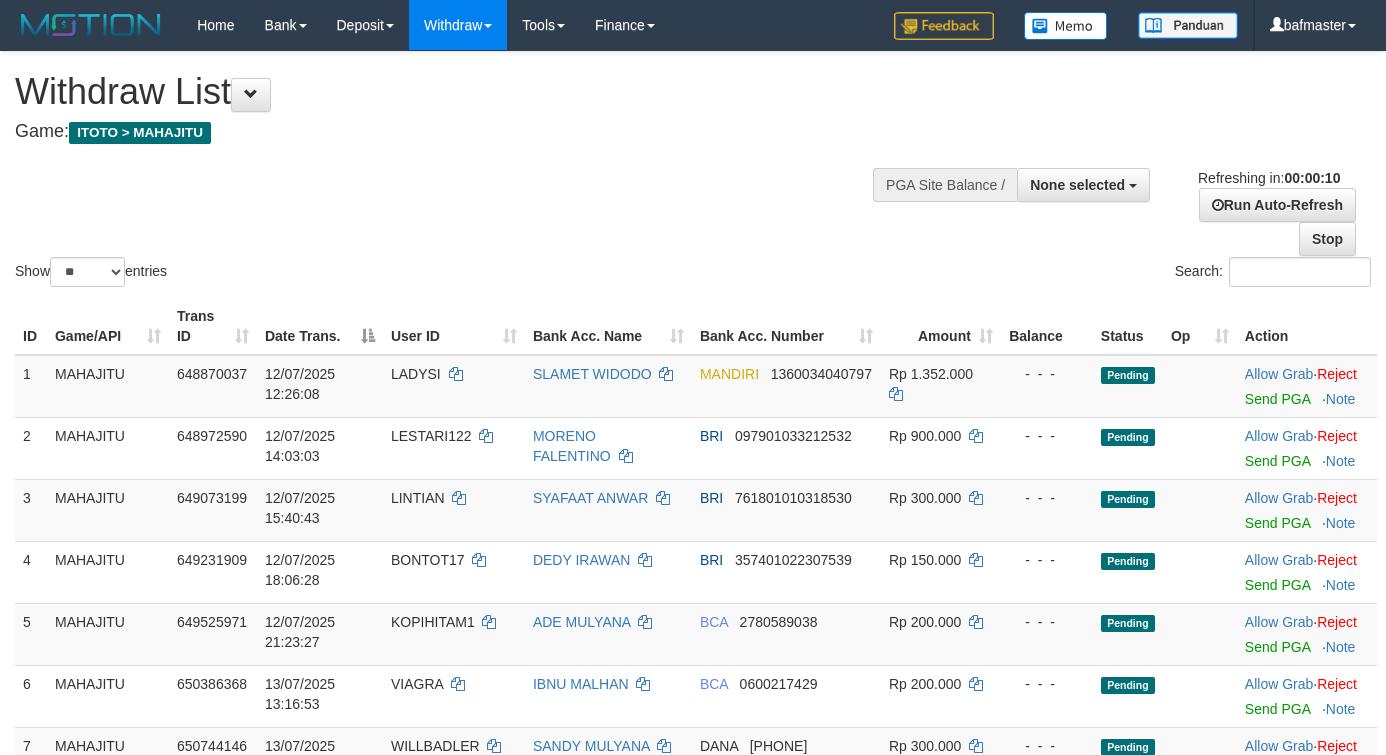 select 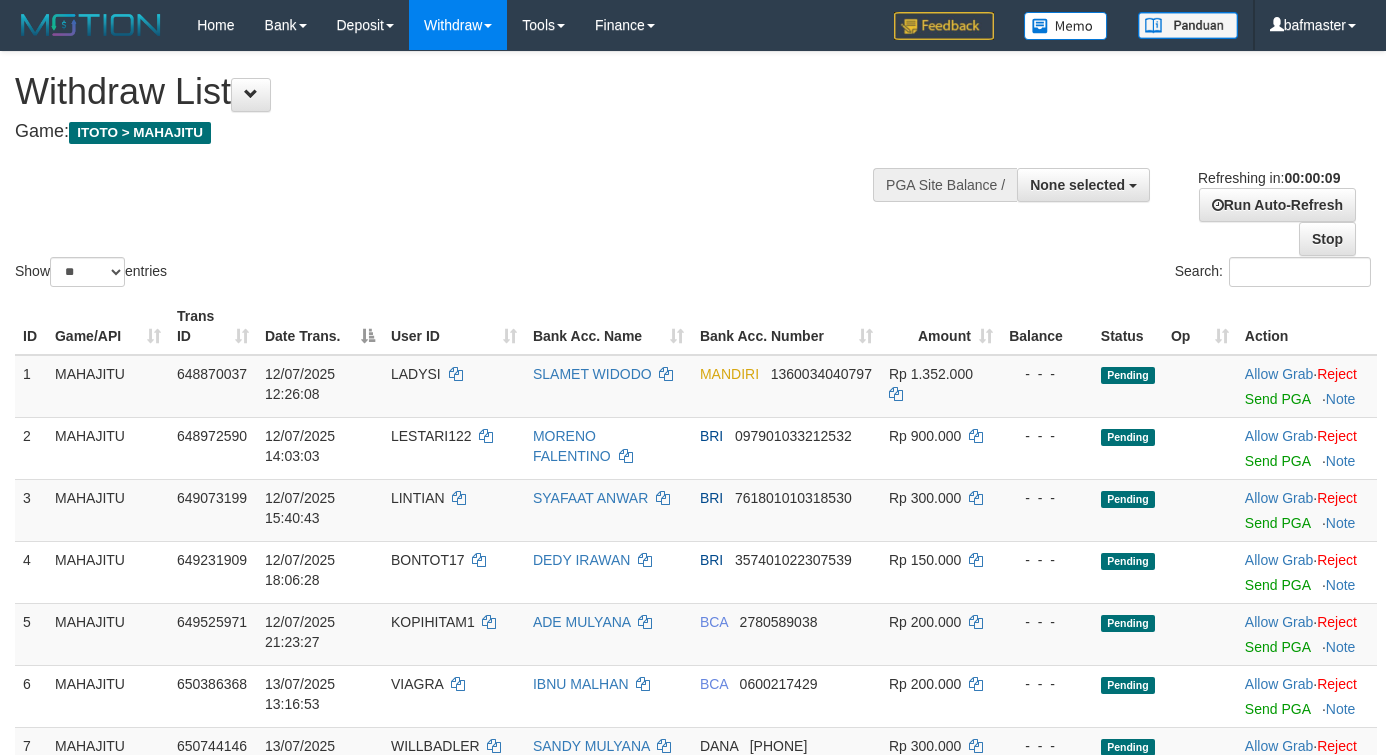 select 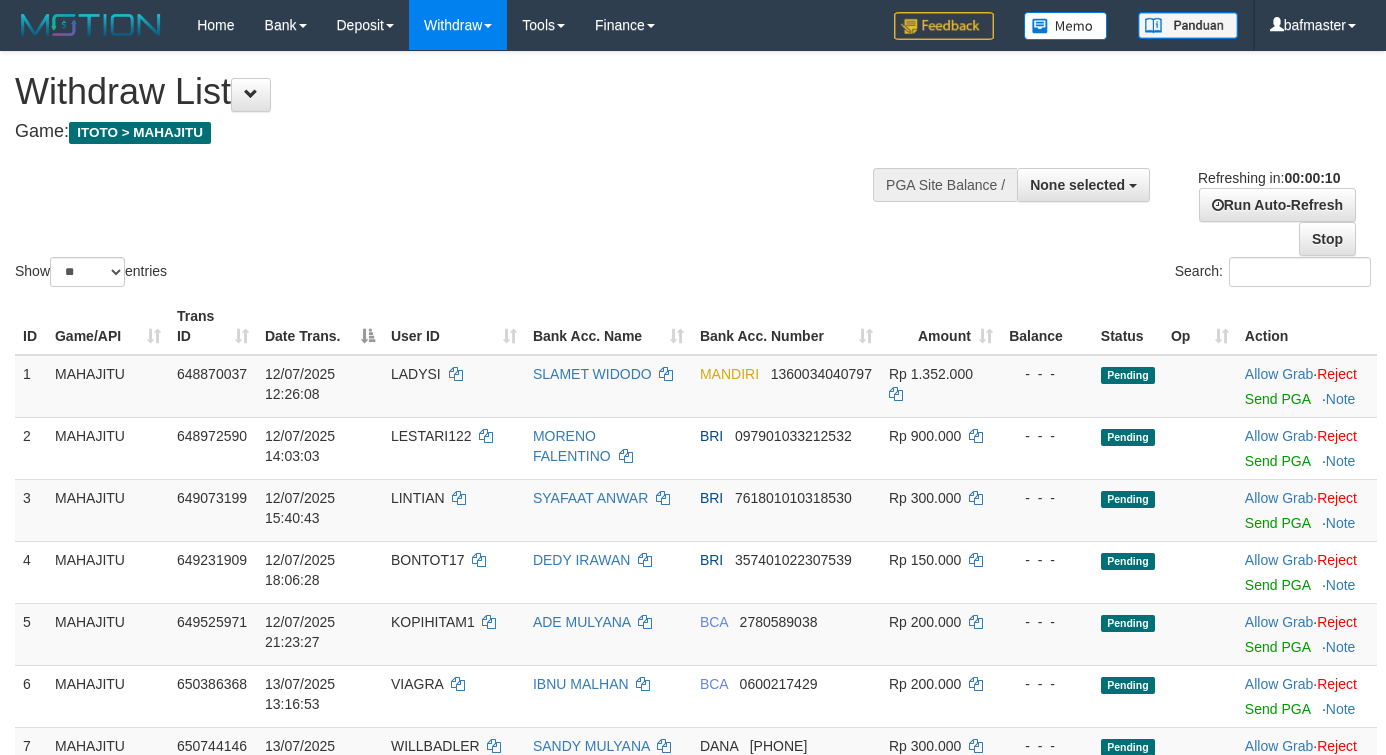 select 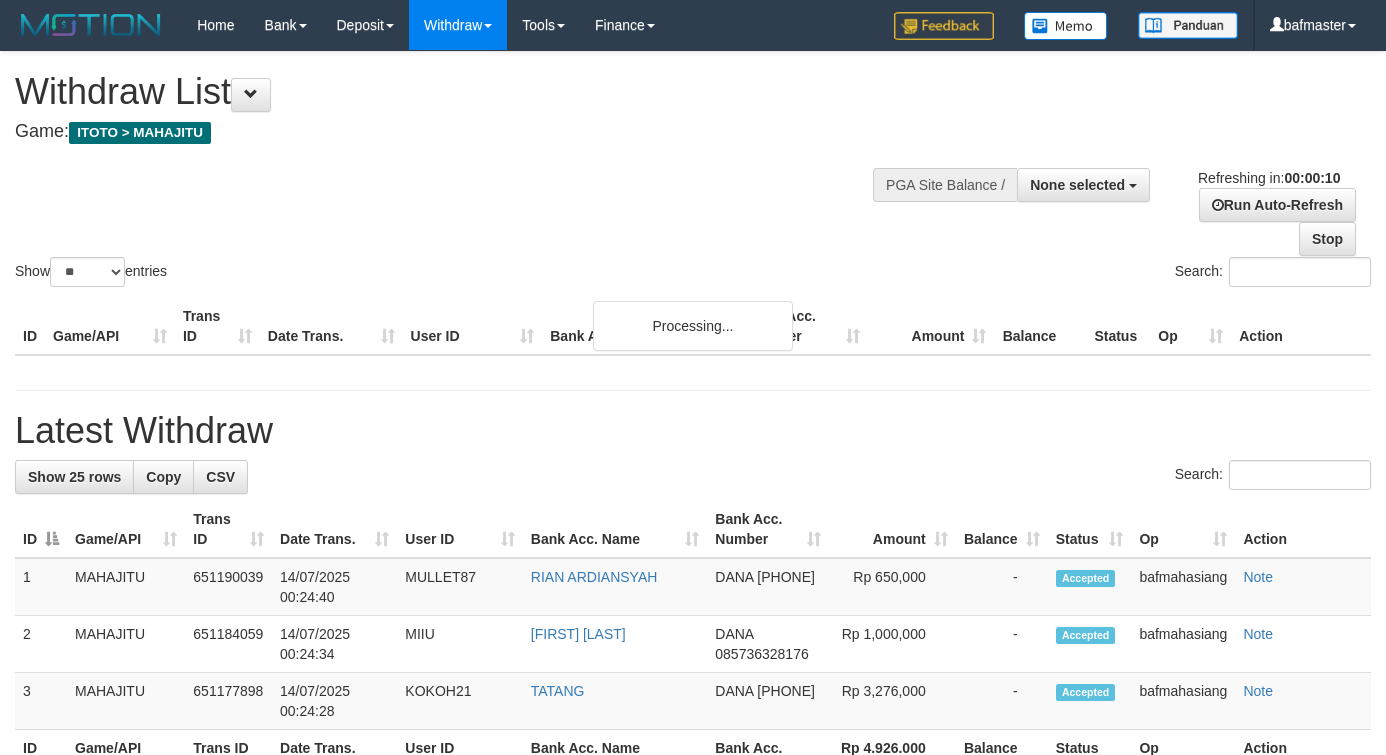 select 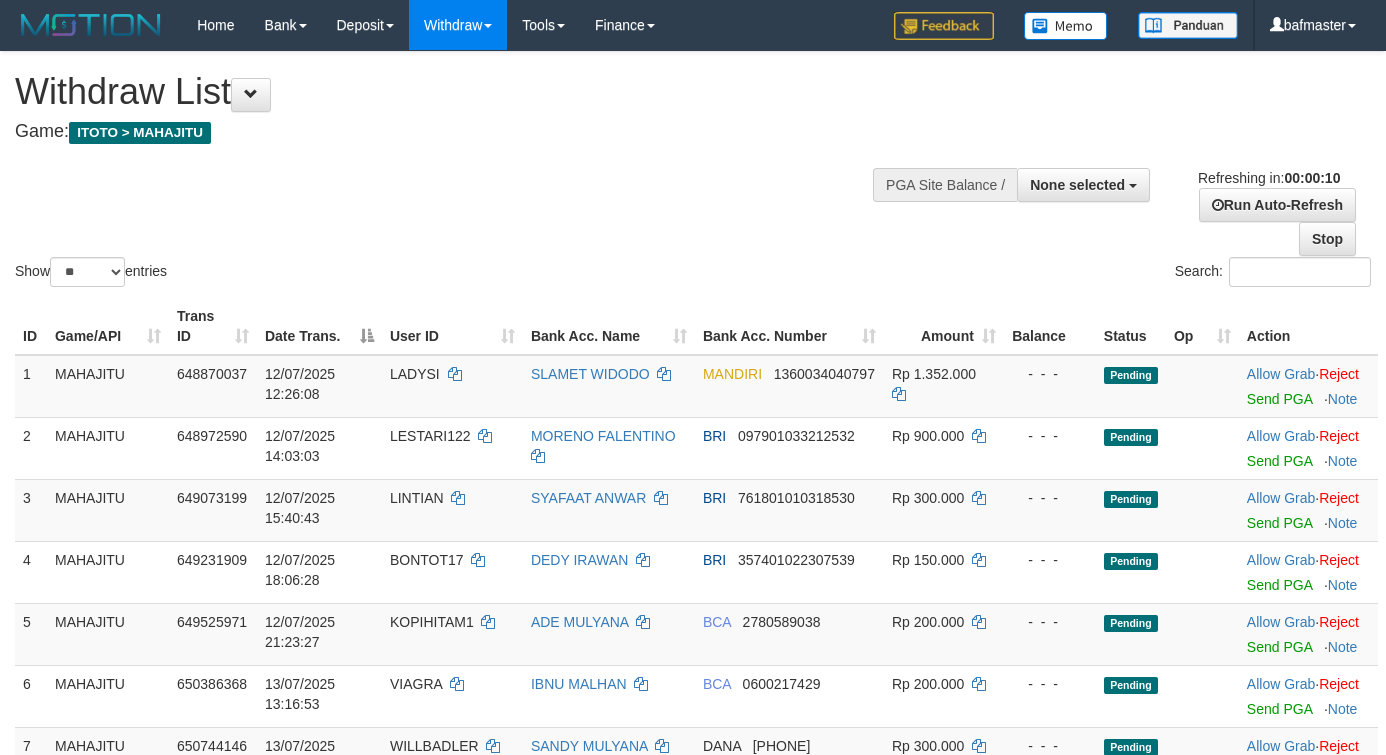 select 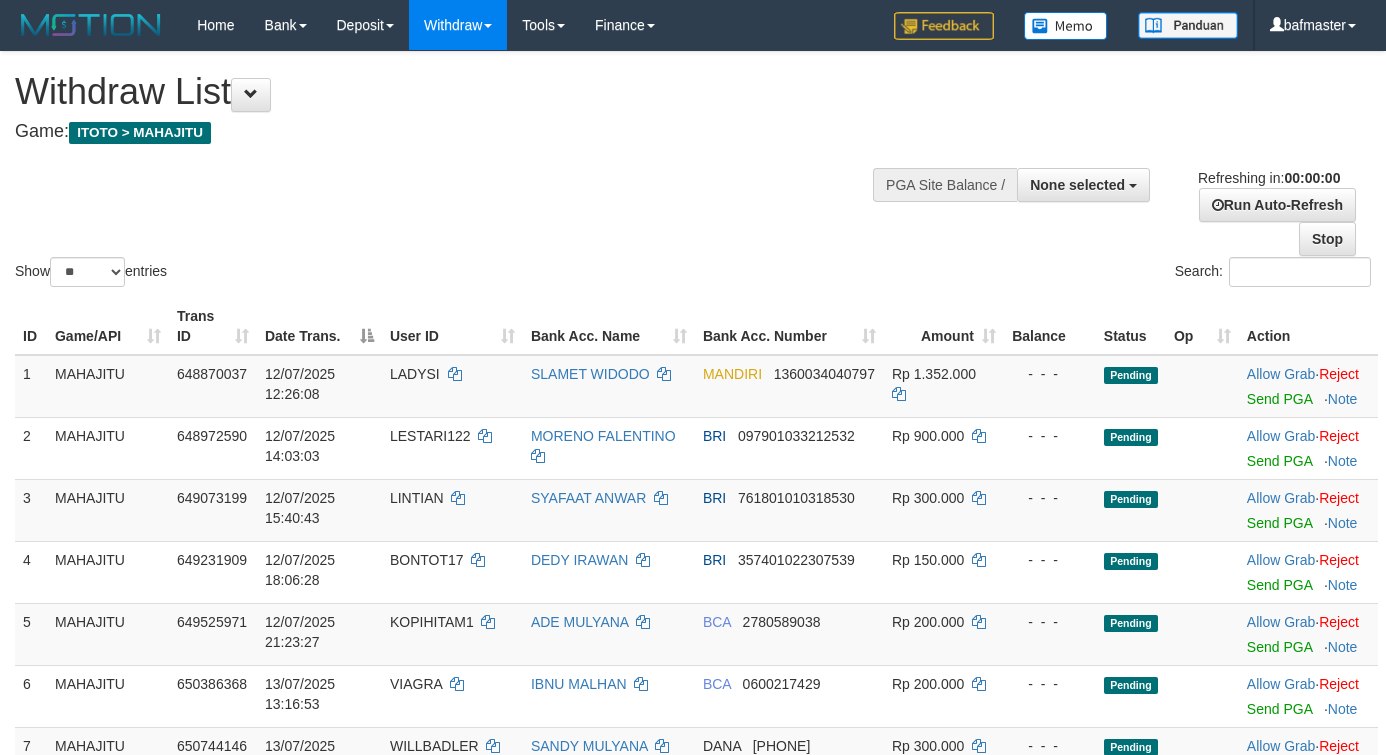 scroll, scrollTop: 0, scrollLeft: 0, axis: both 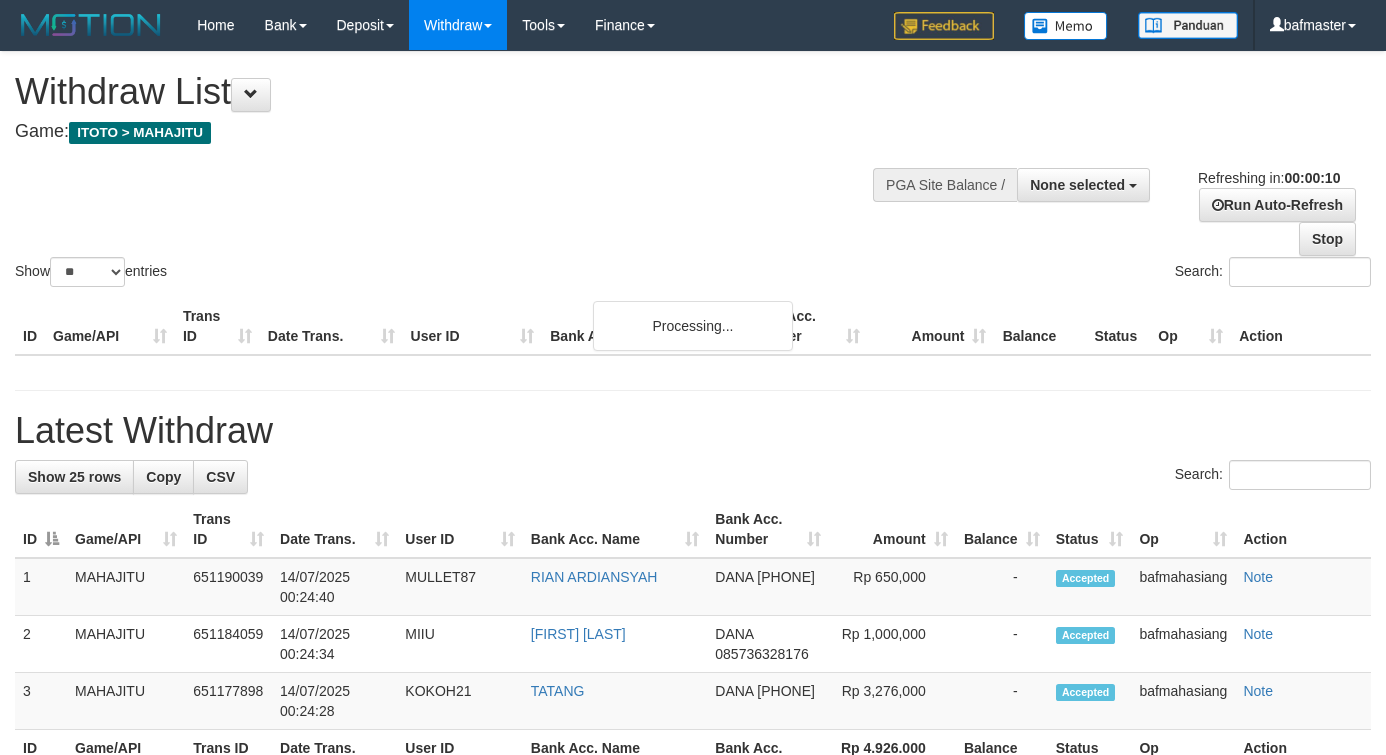 select 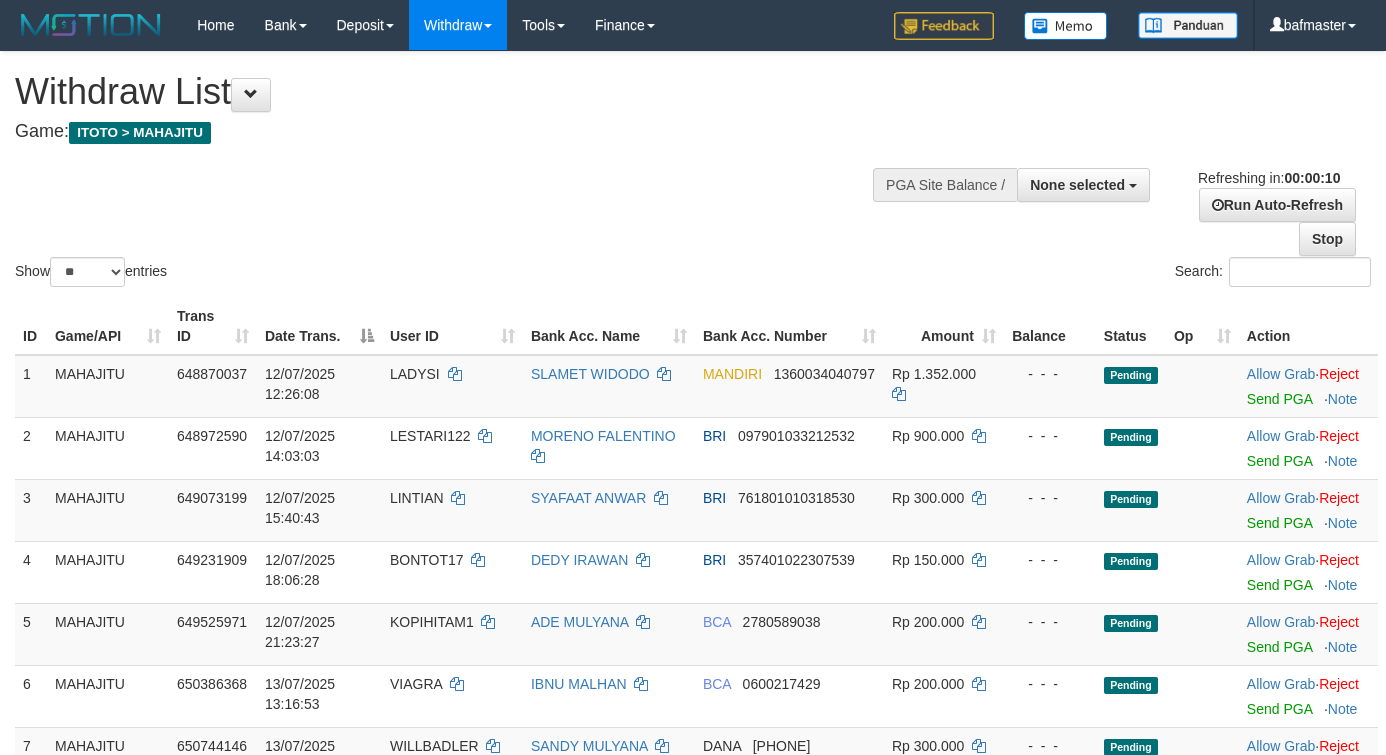 select 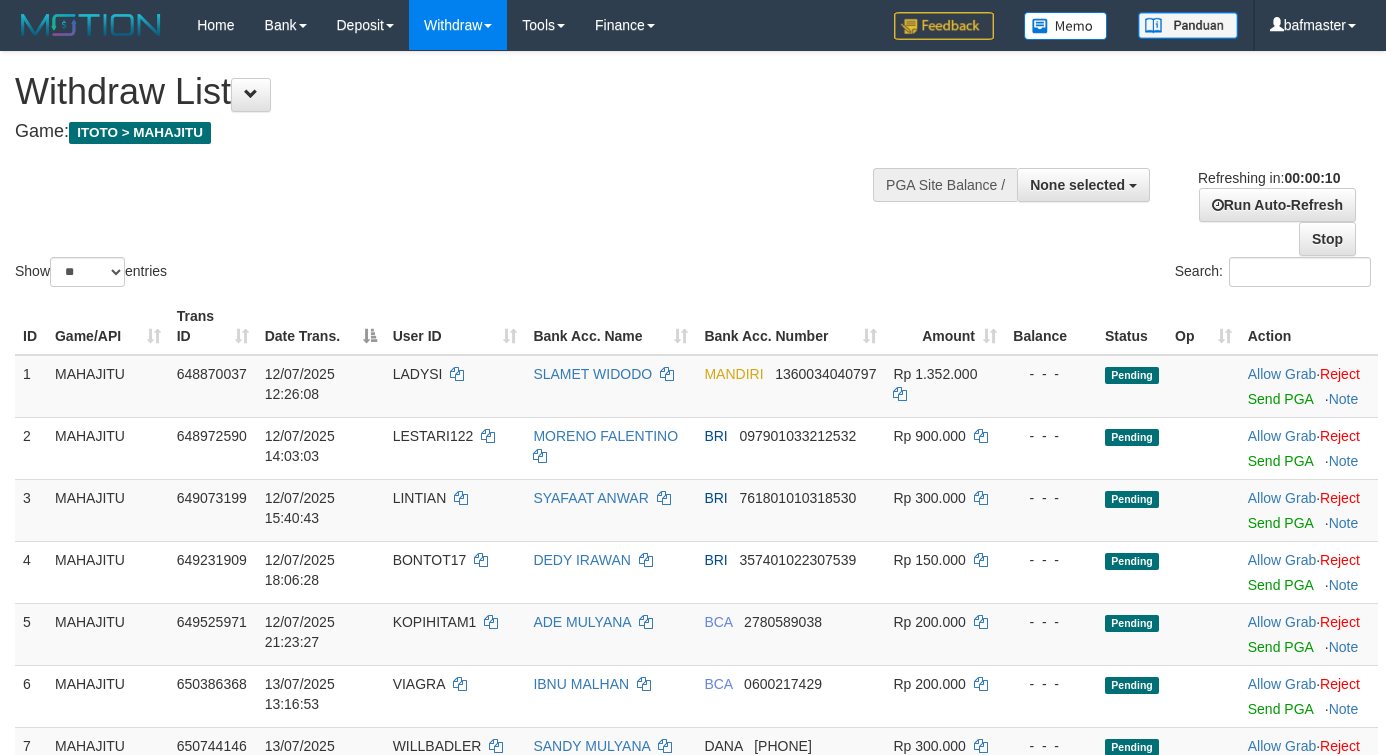 select 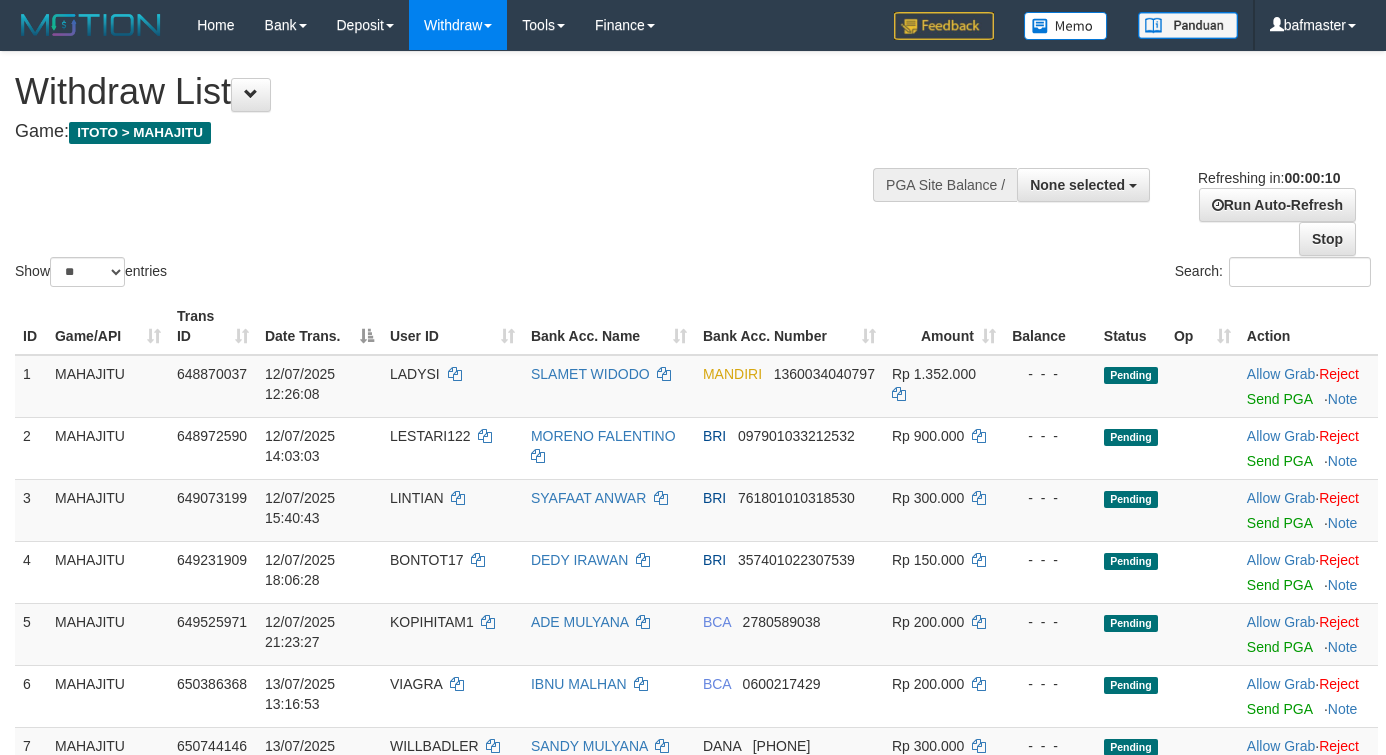 select 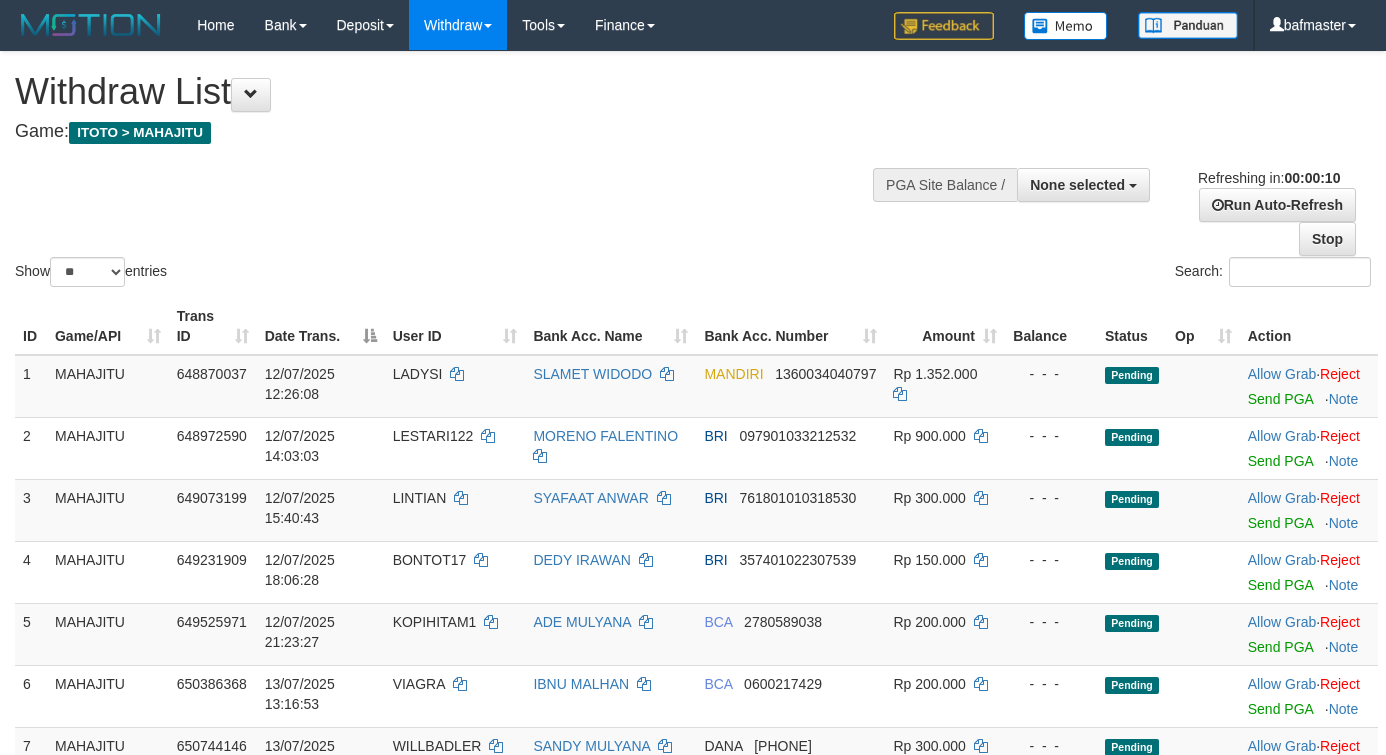 select 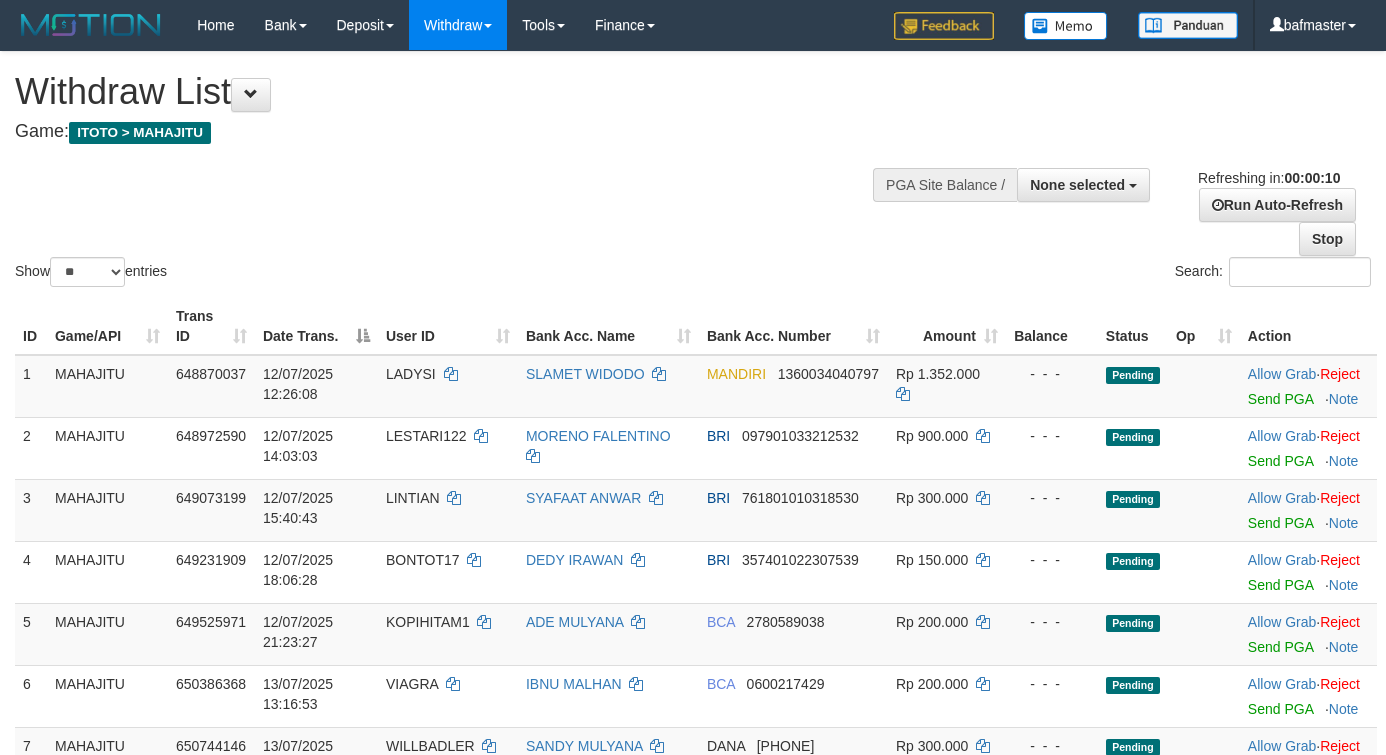 select 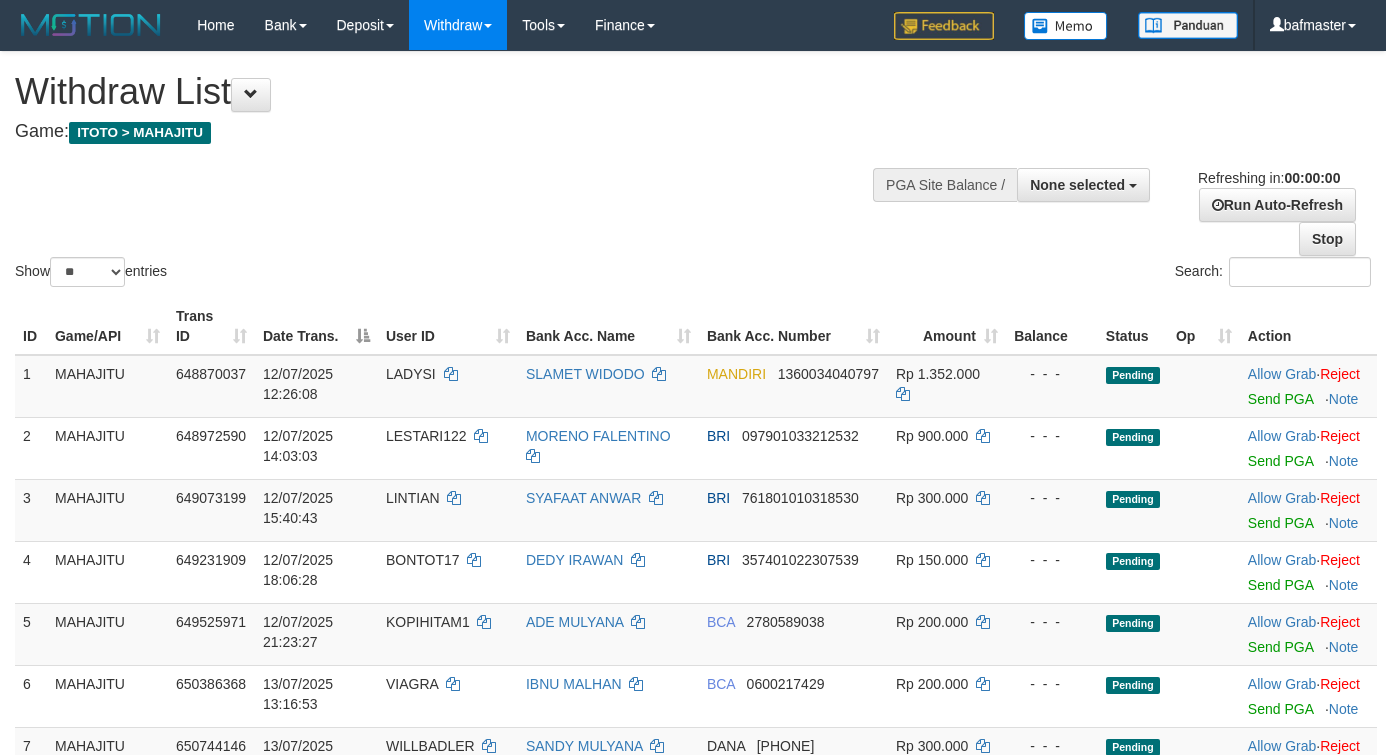 scroll, scrollTop: 0, scrollLeft: 0, axis: both 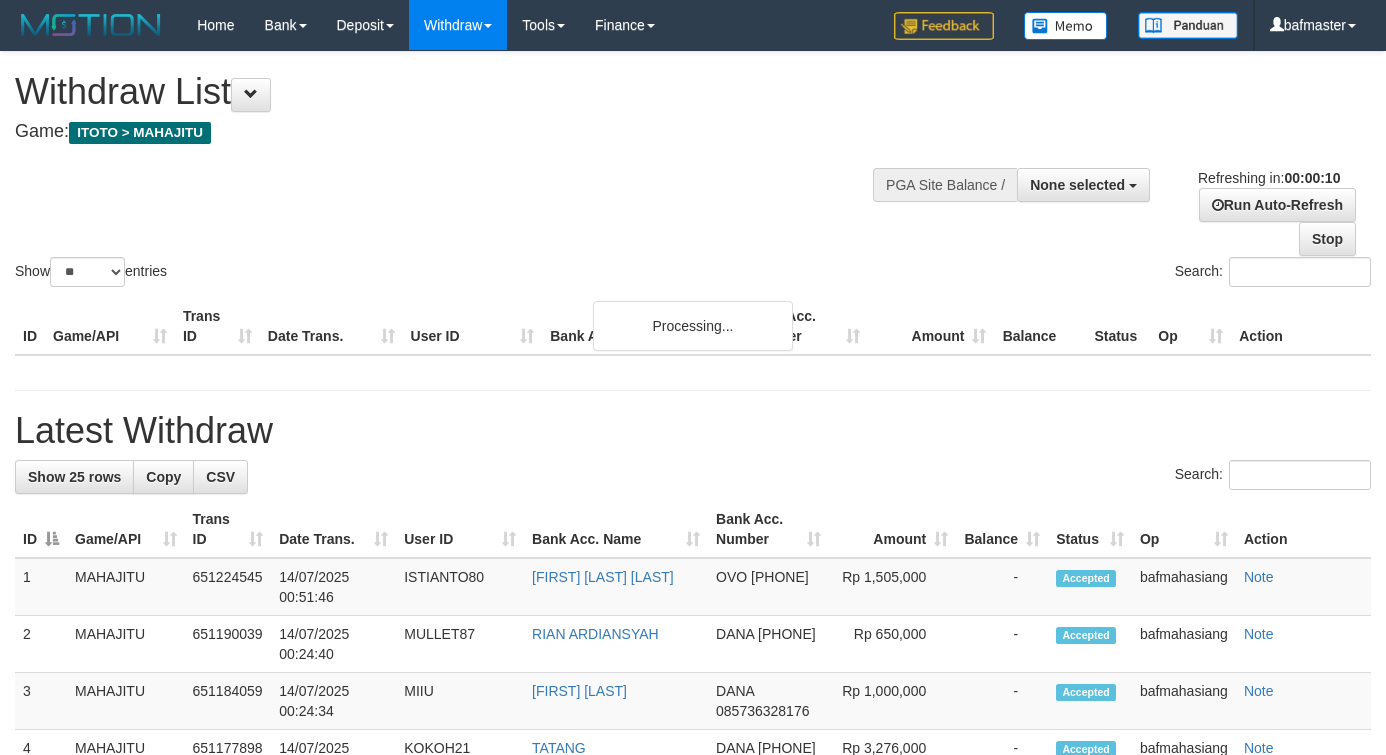 select 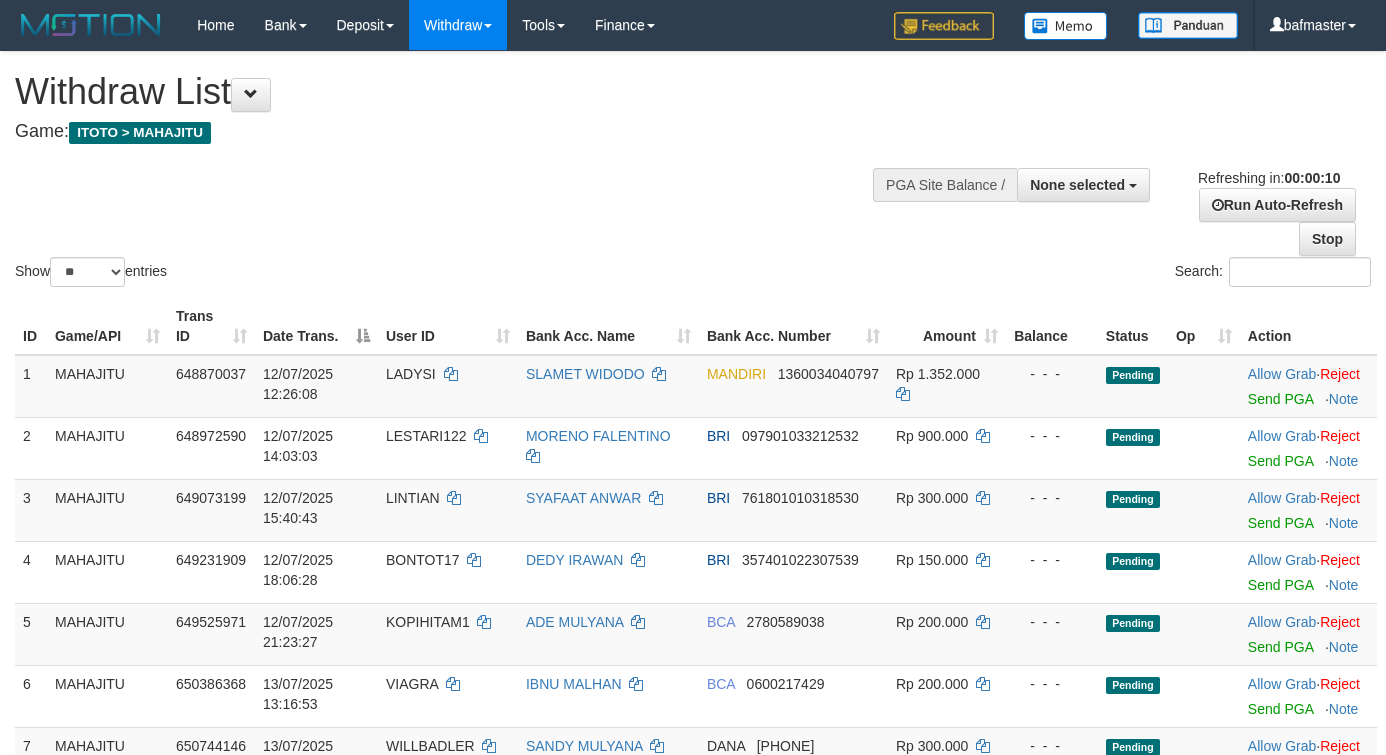 select 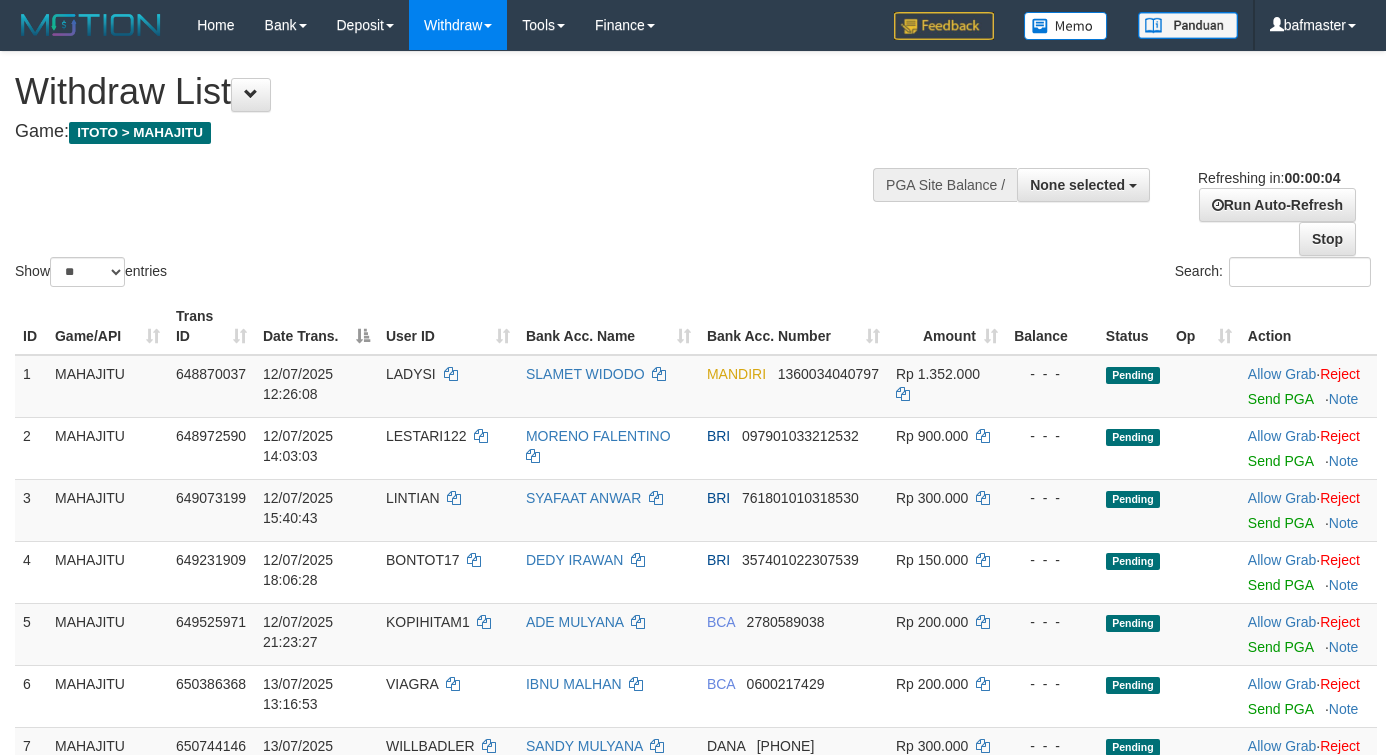 scroll, scrollTop: 0, scrollLeft: 0, axis: both 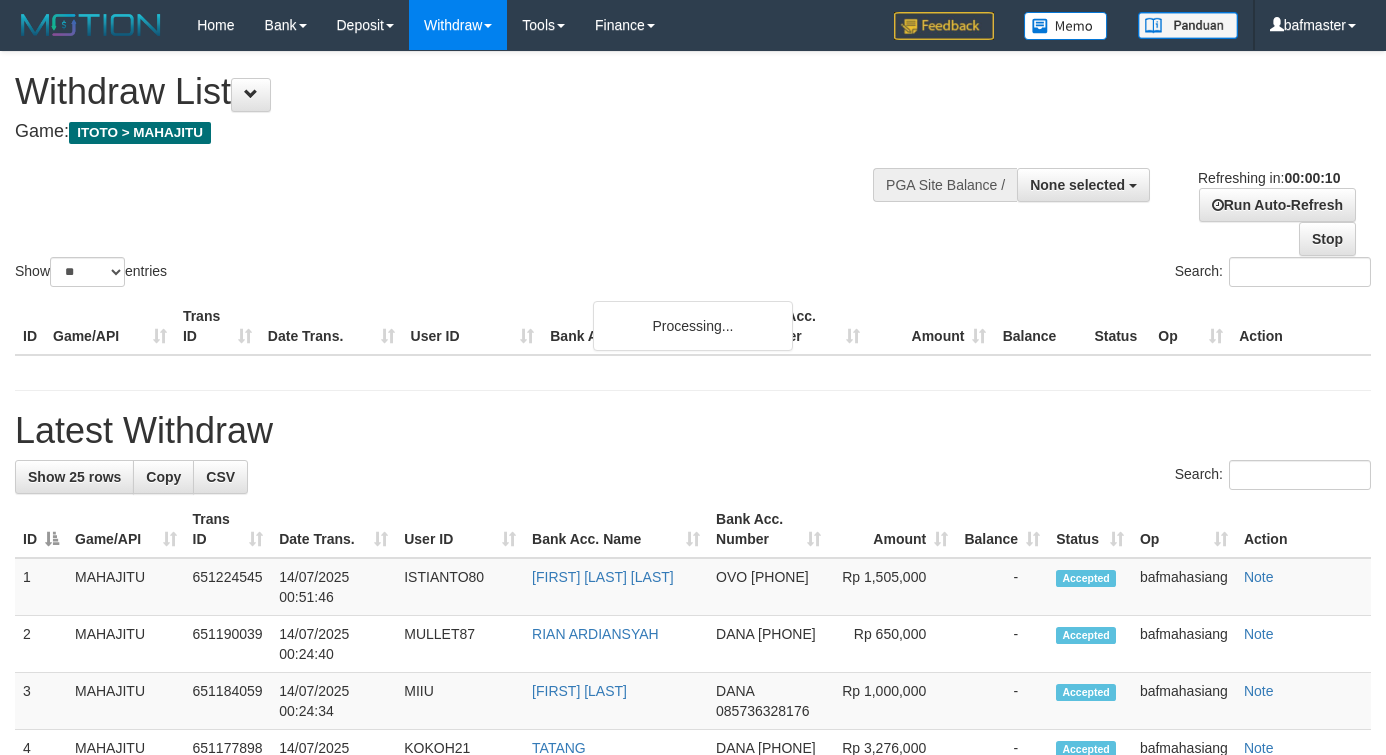 select 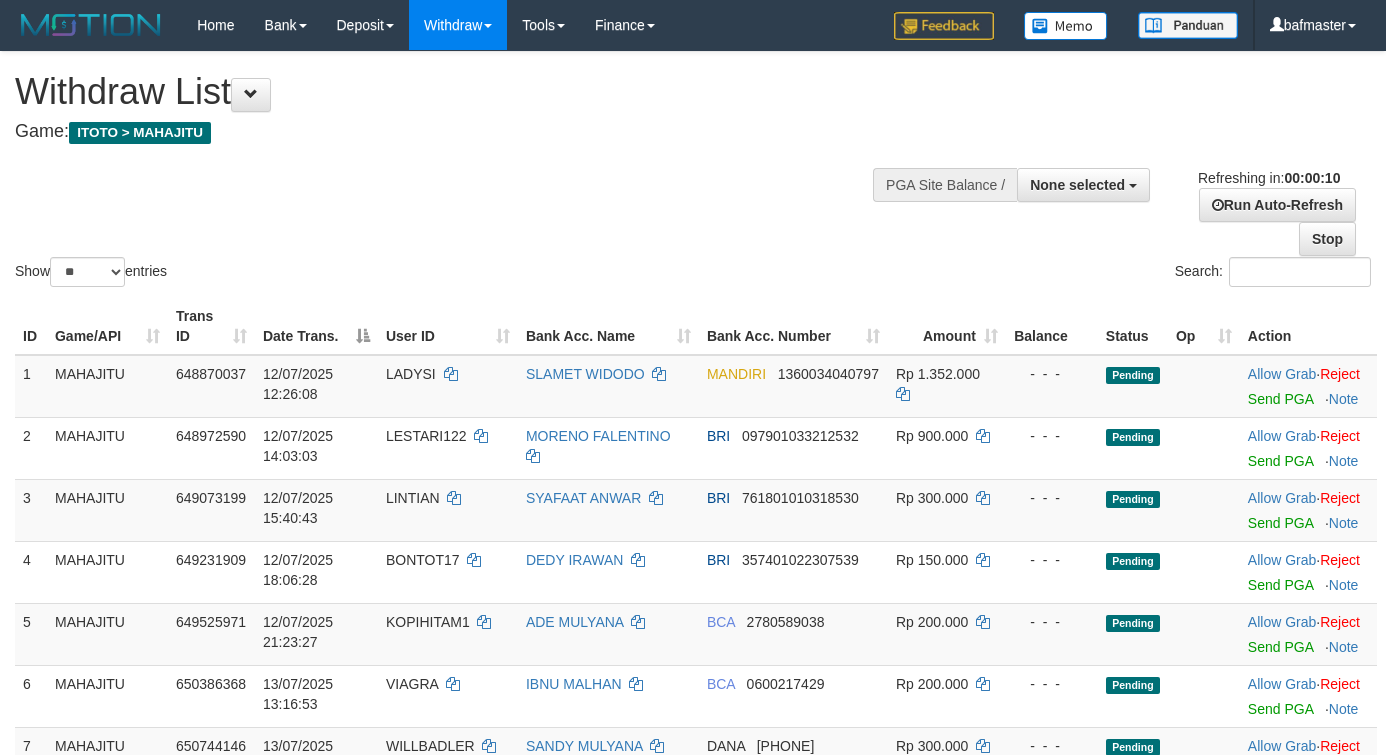 select 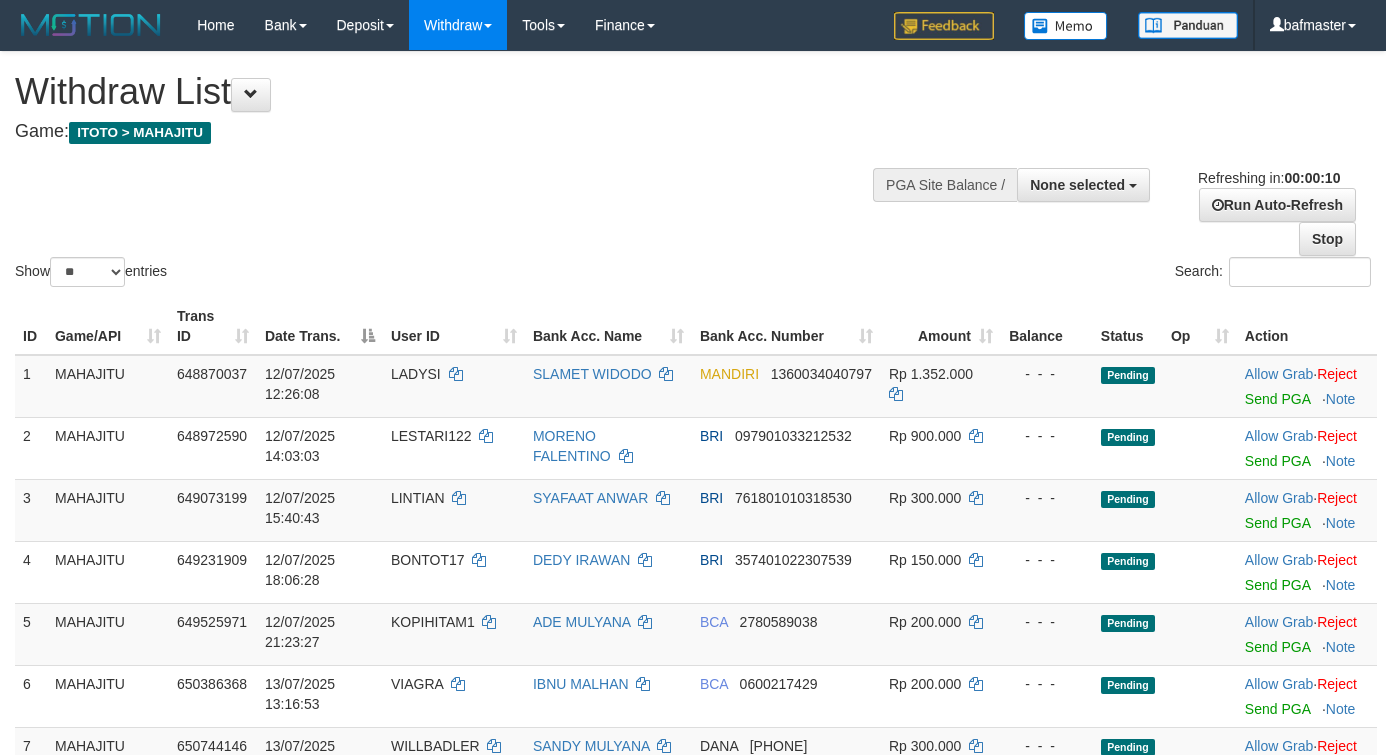 select 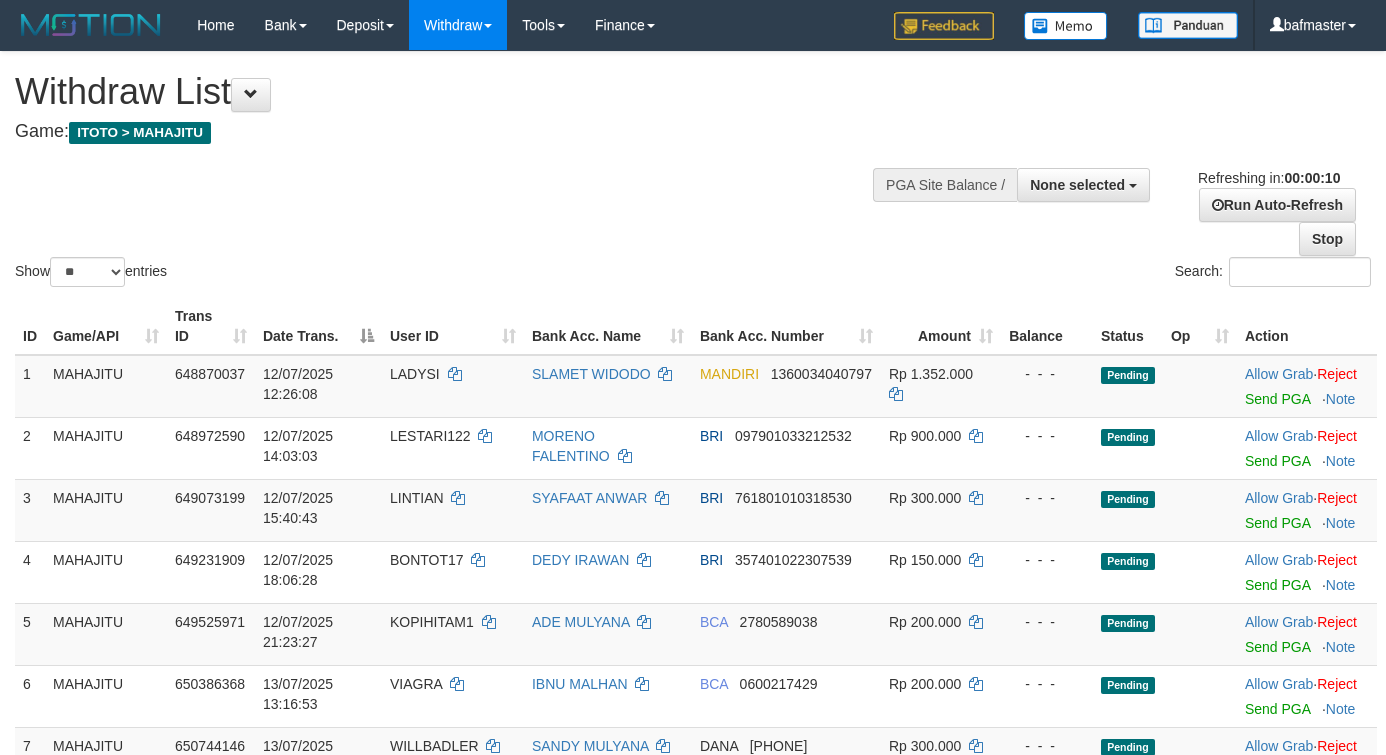 select 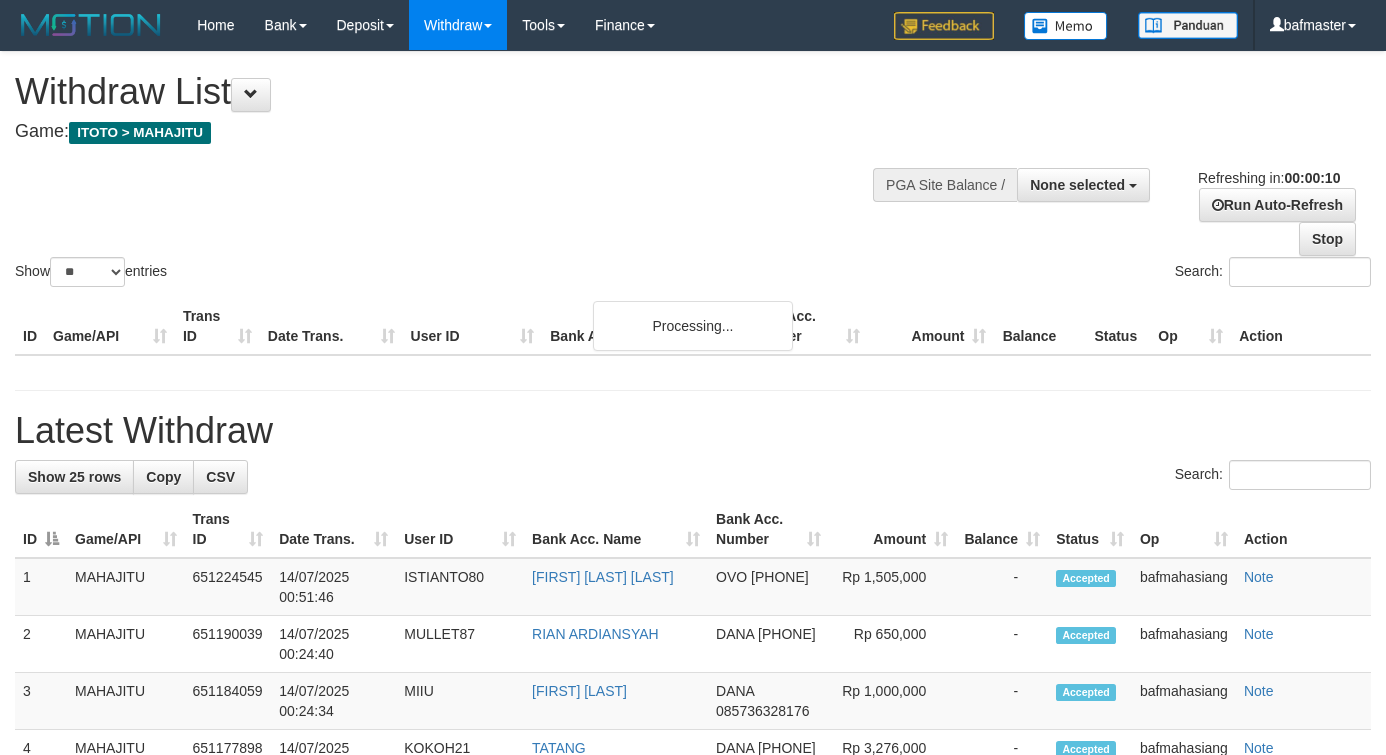 select 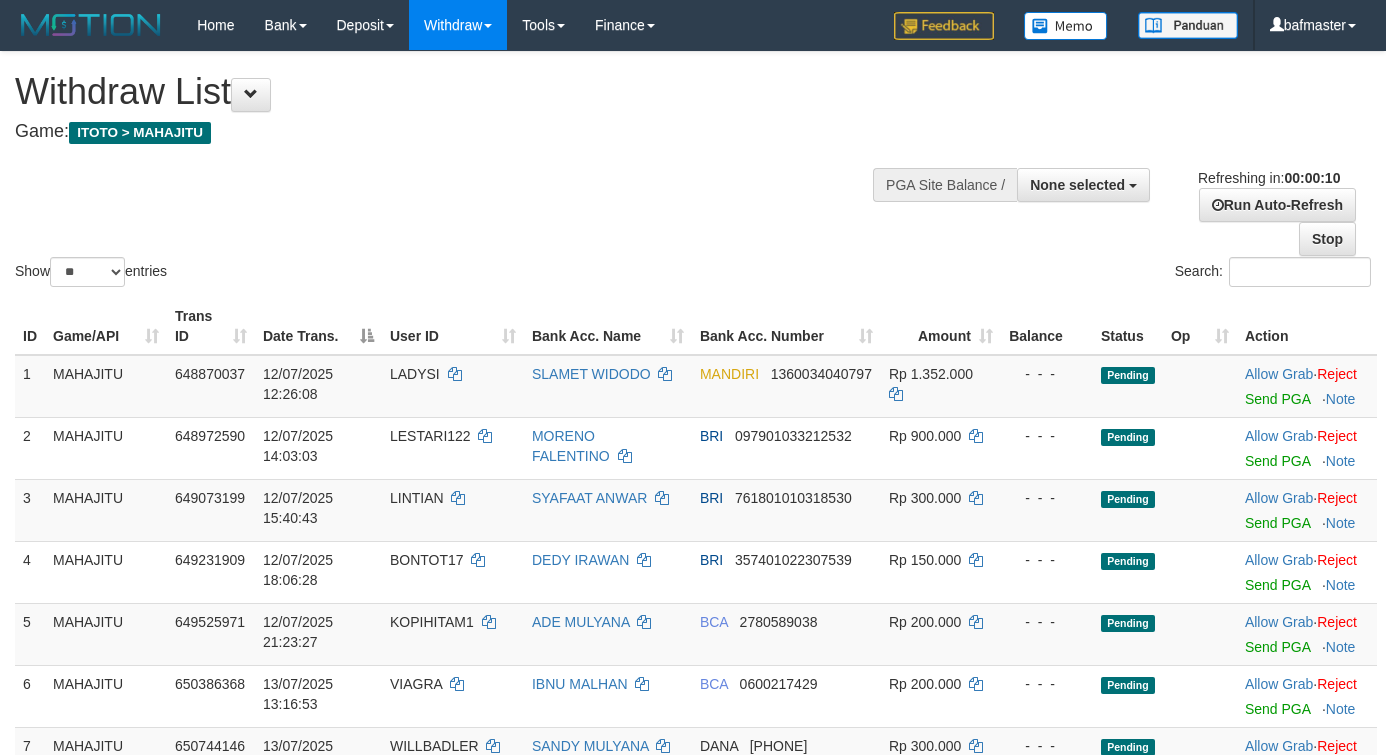 select 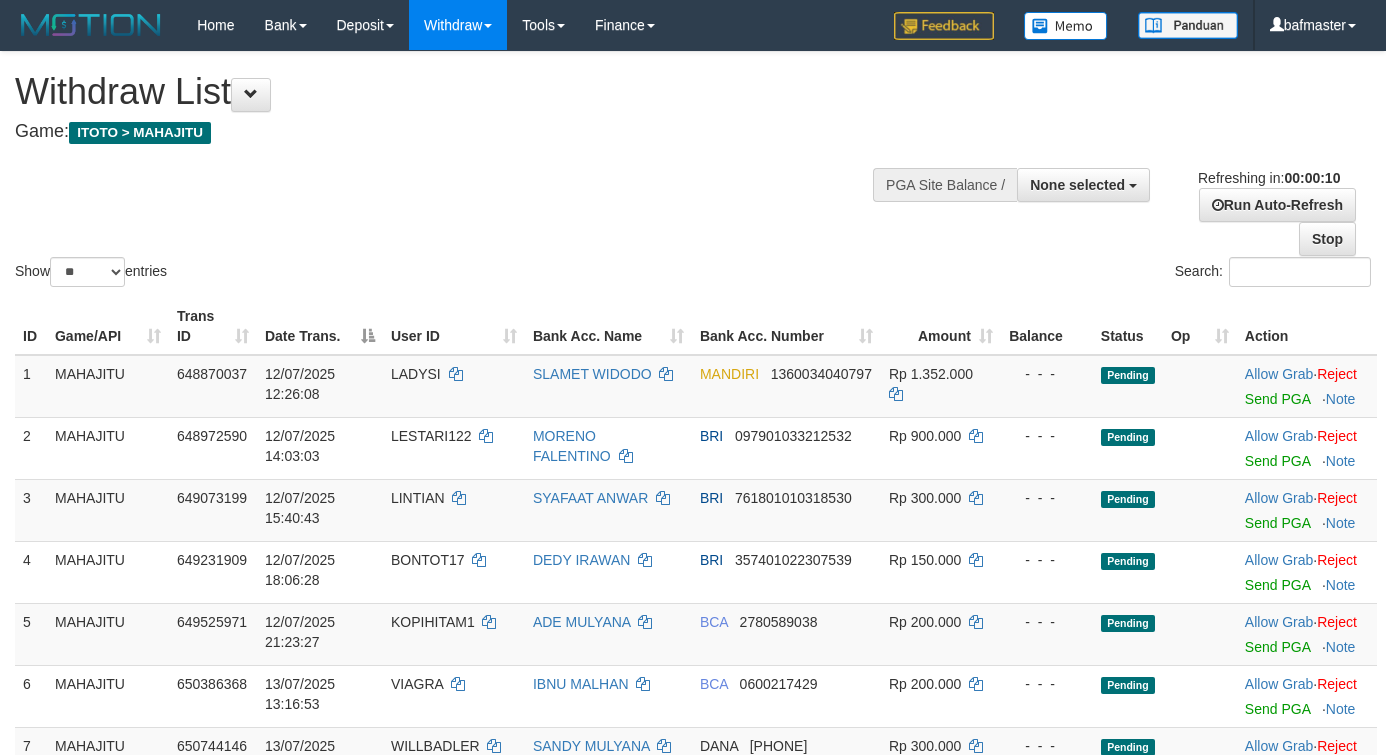 select 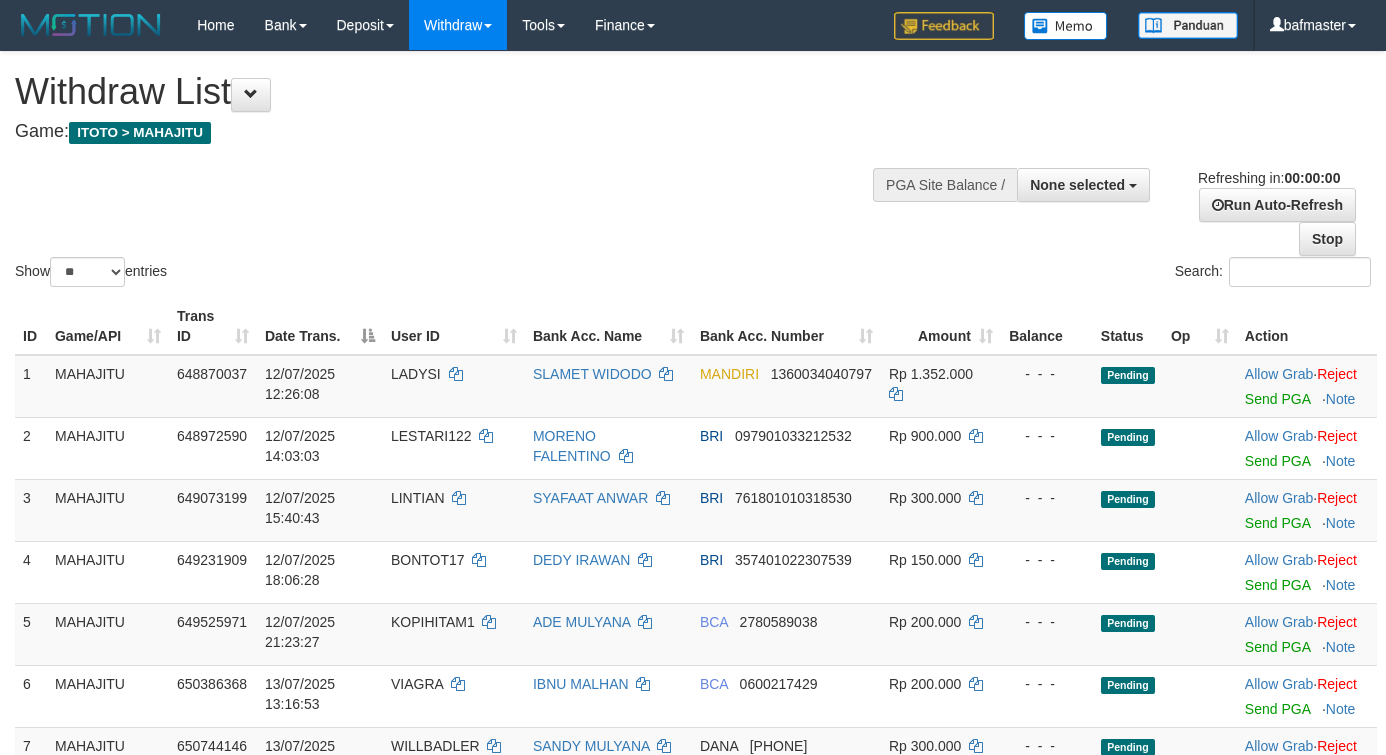 scroll, scrollTop: 0, scrollLeft: 0, axis: both 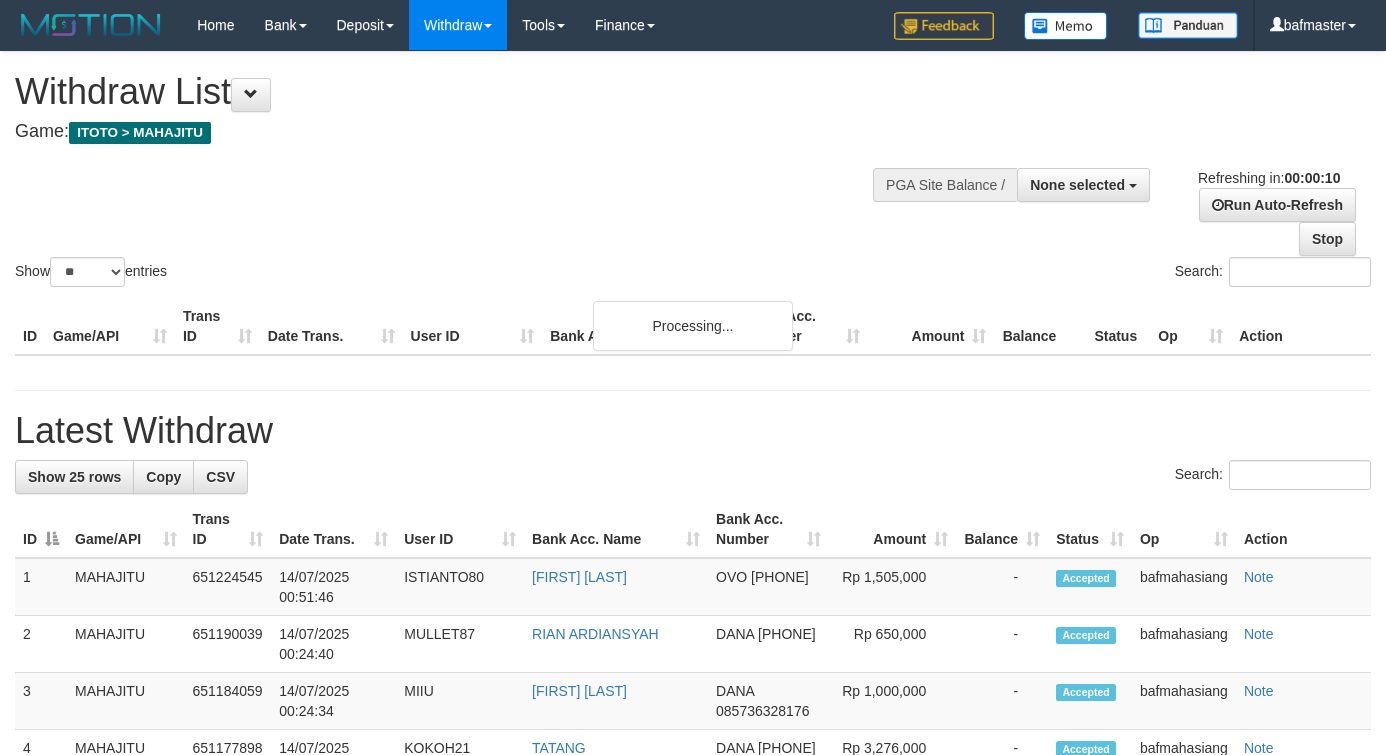 select 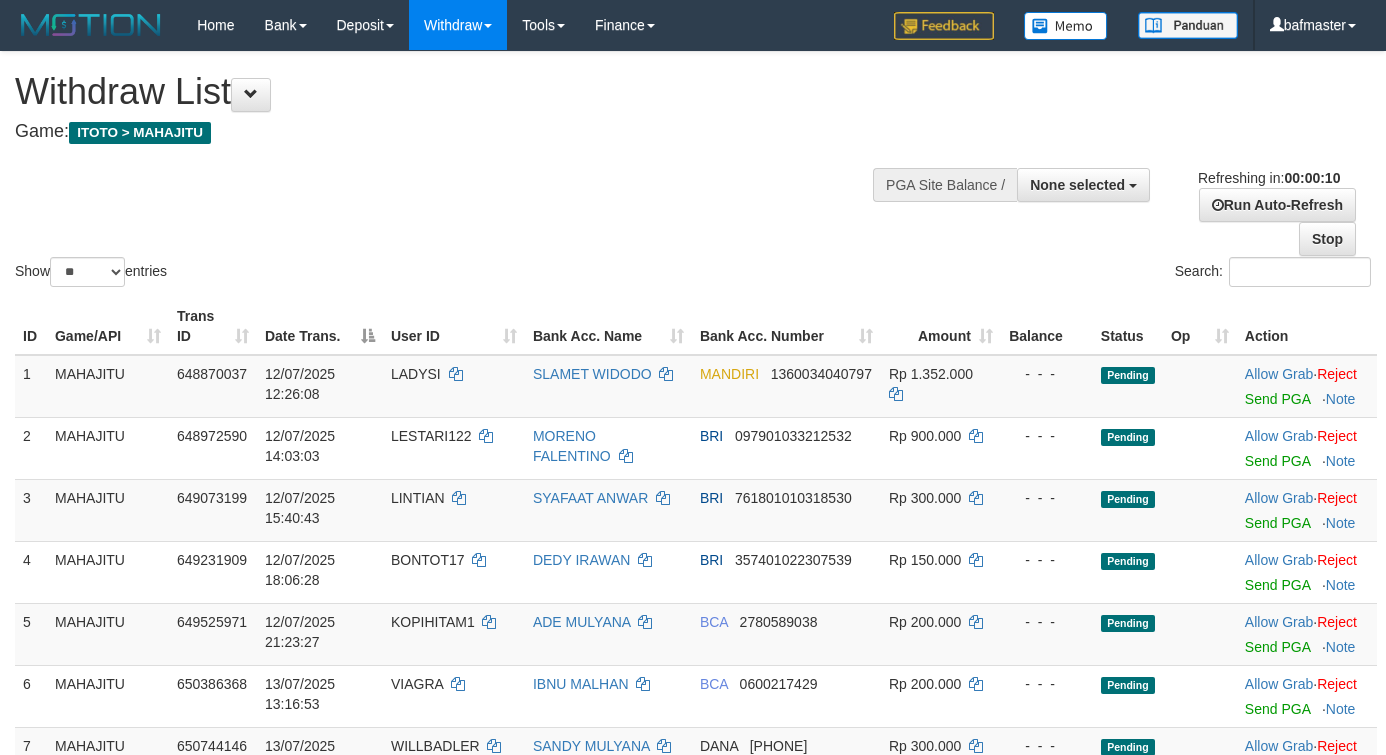 select 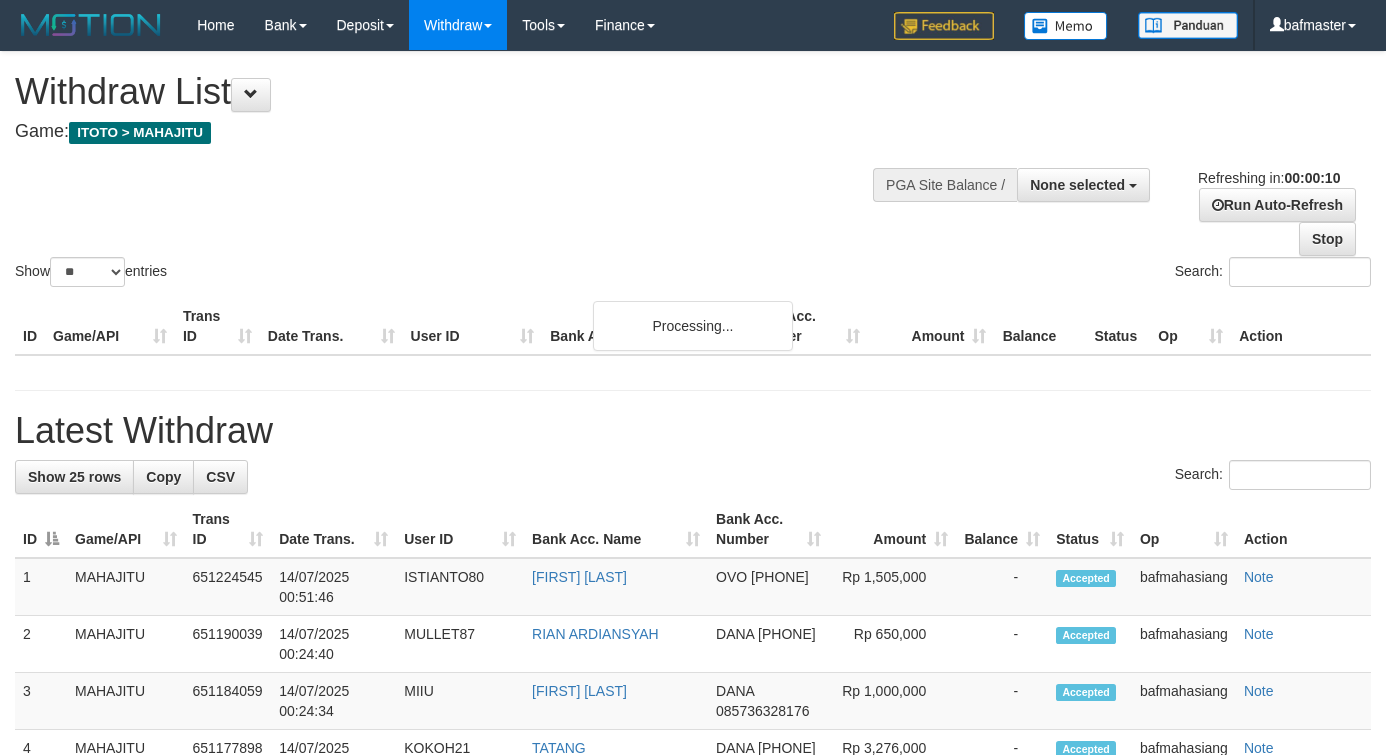 select 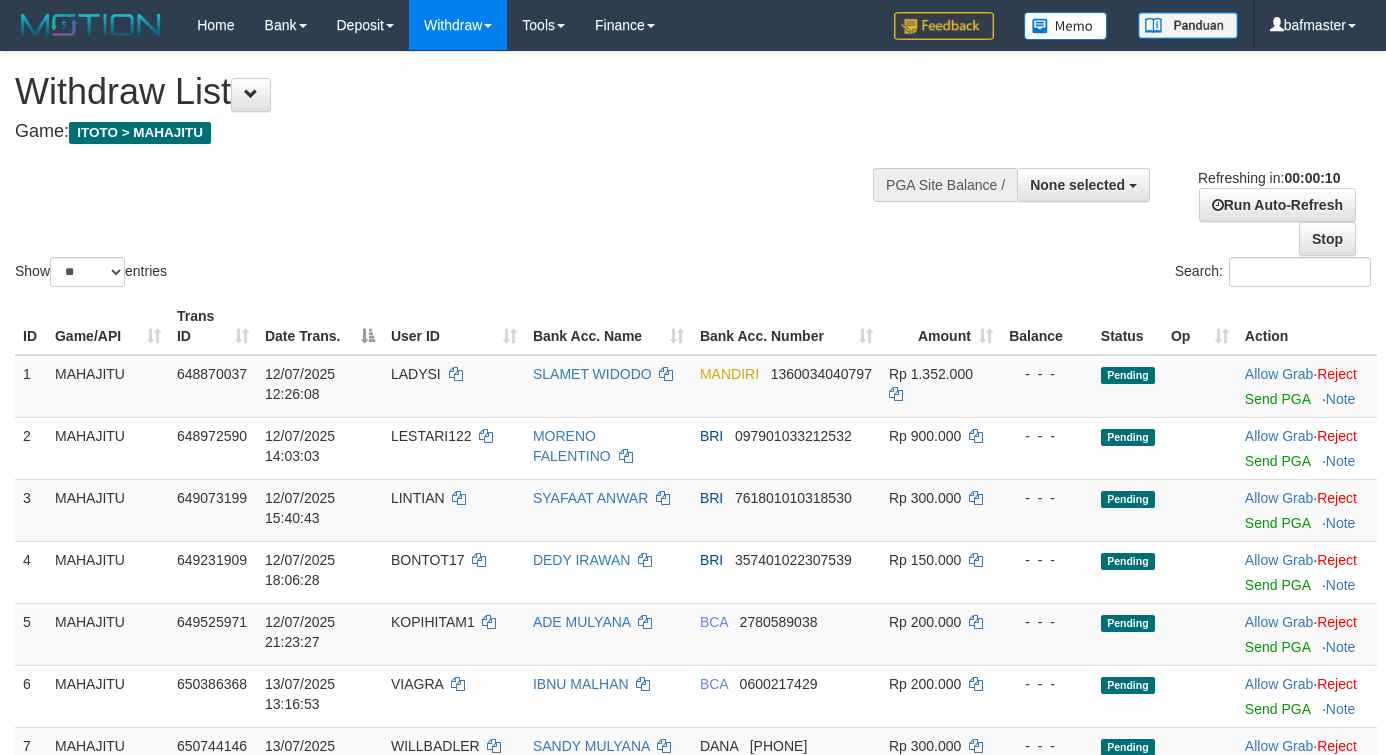 select 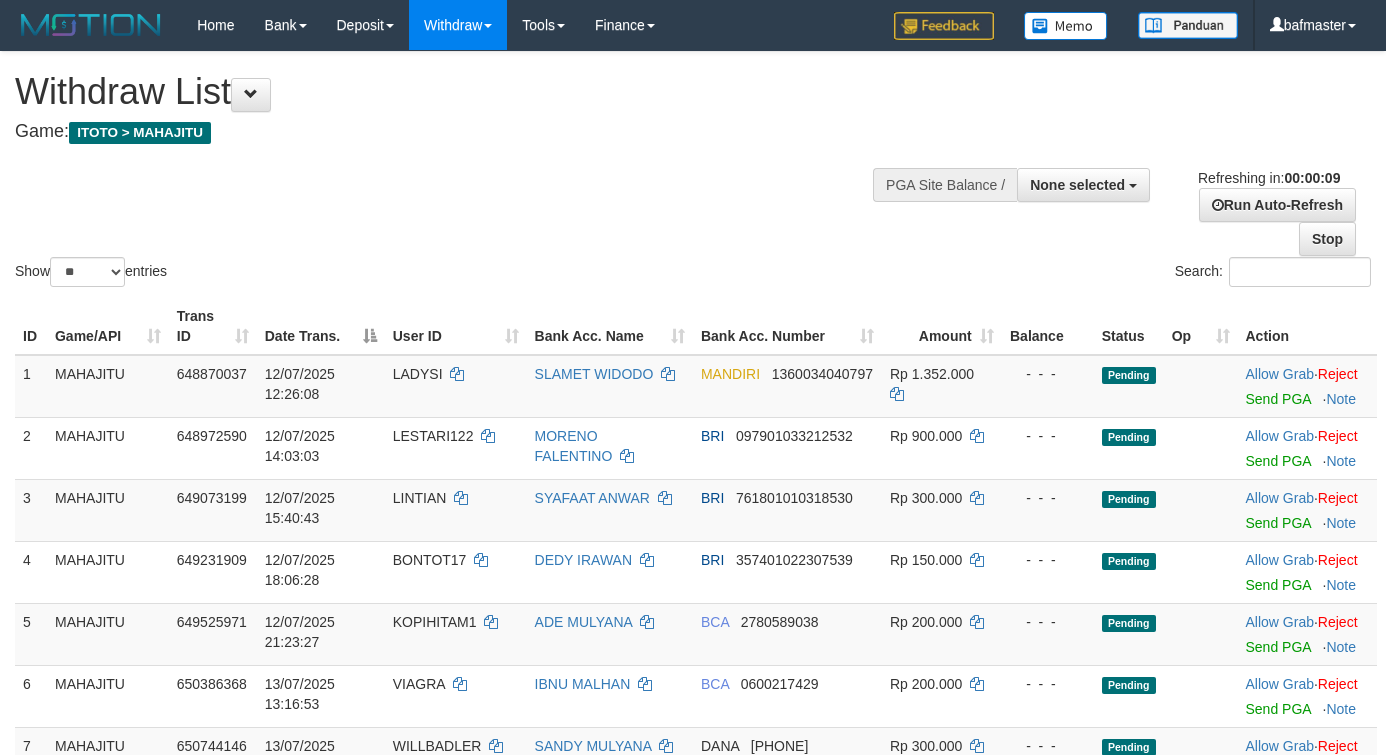 select 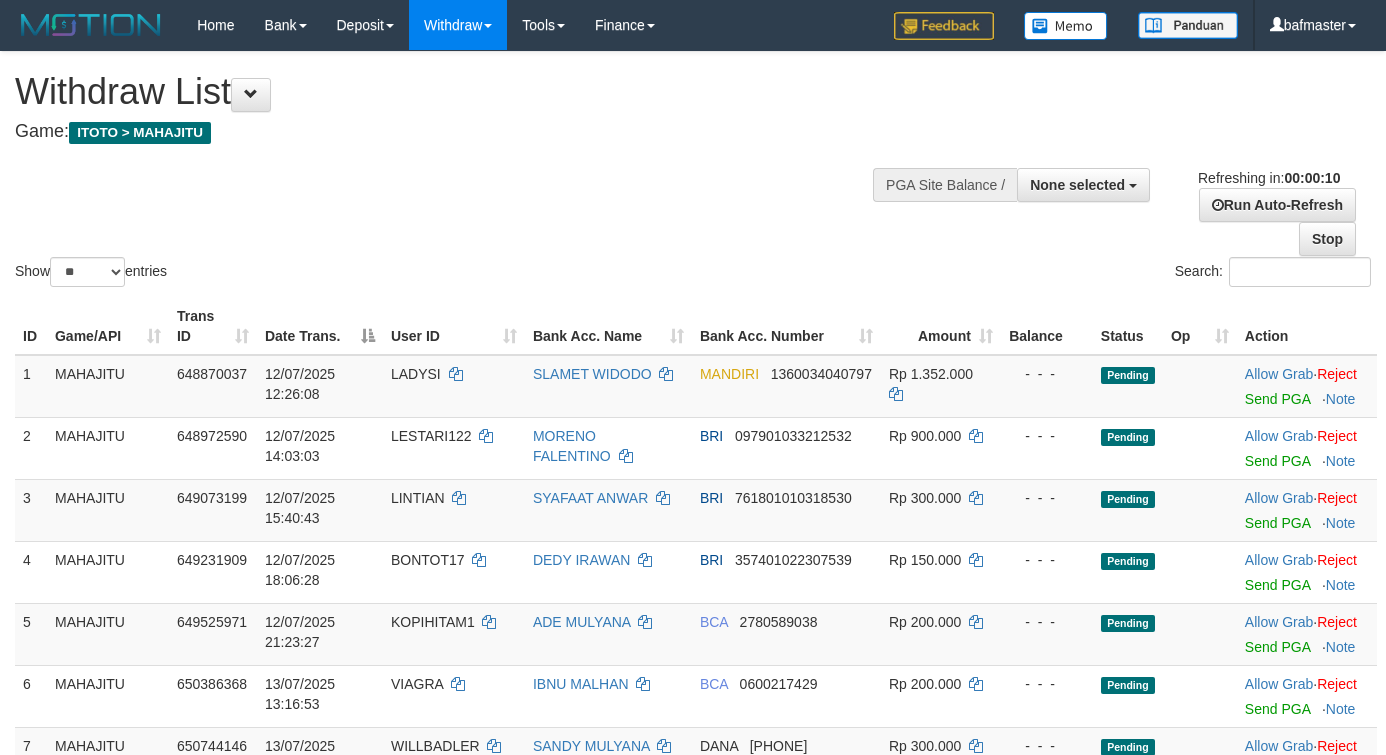 select 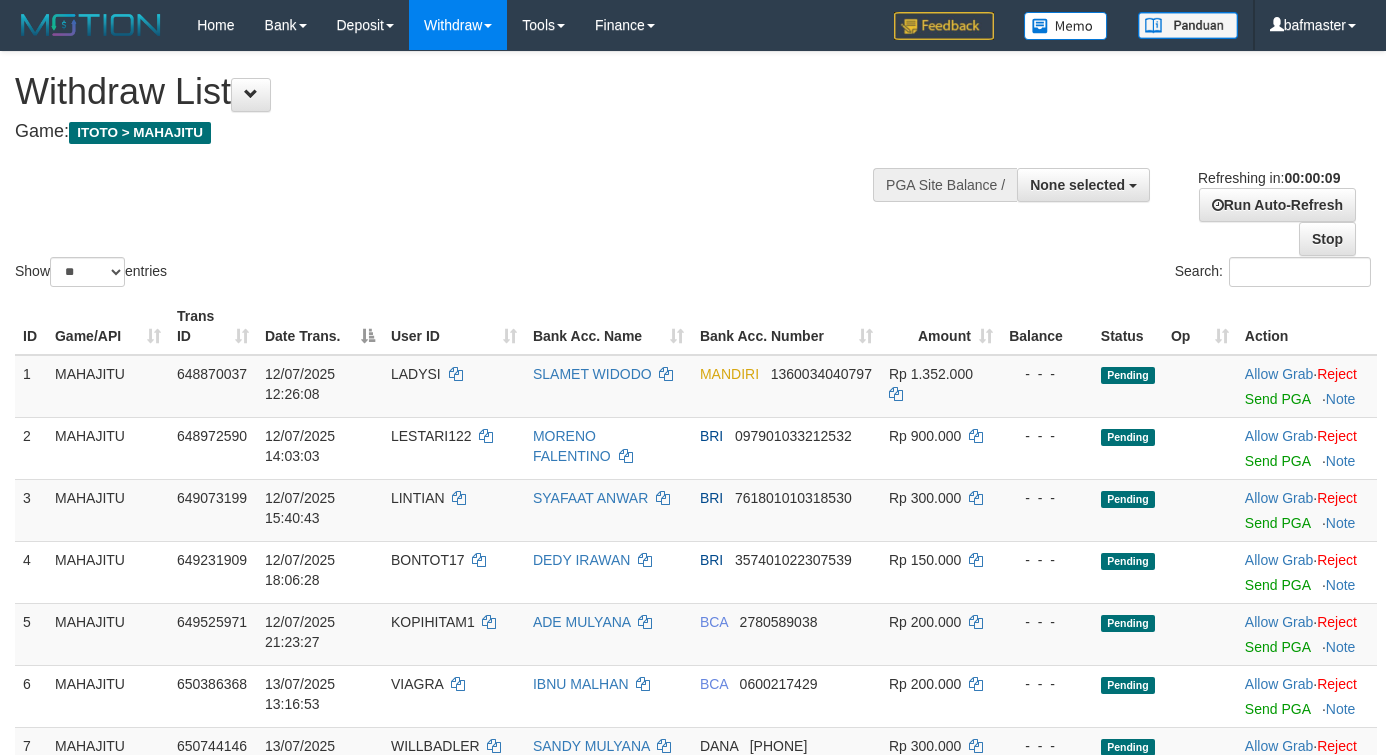 select 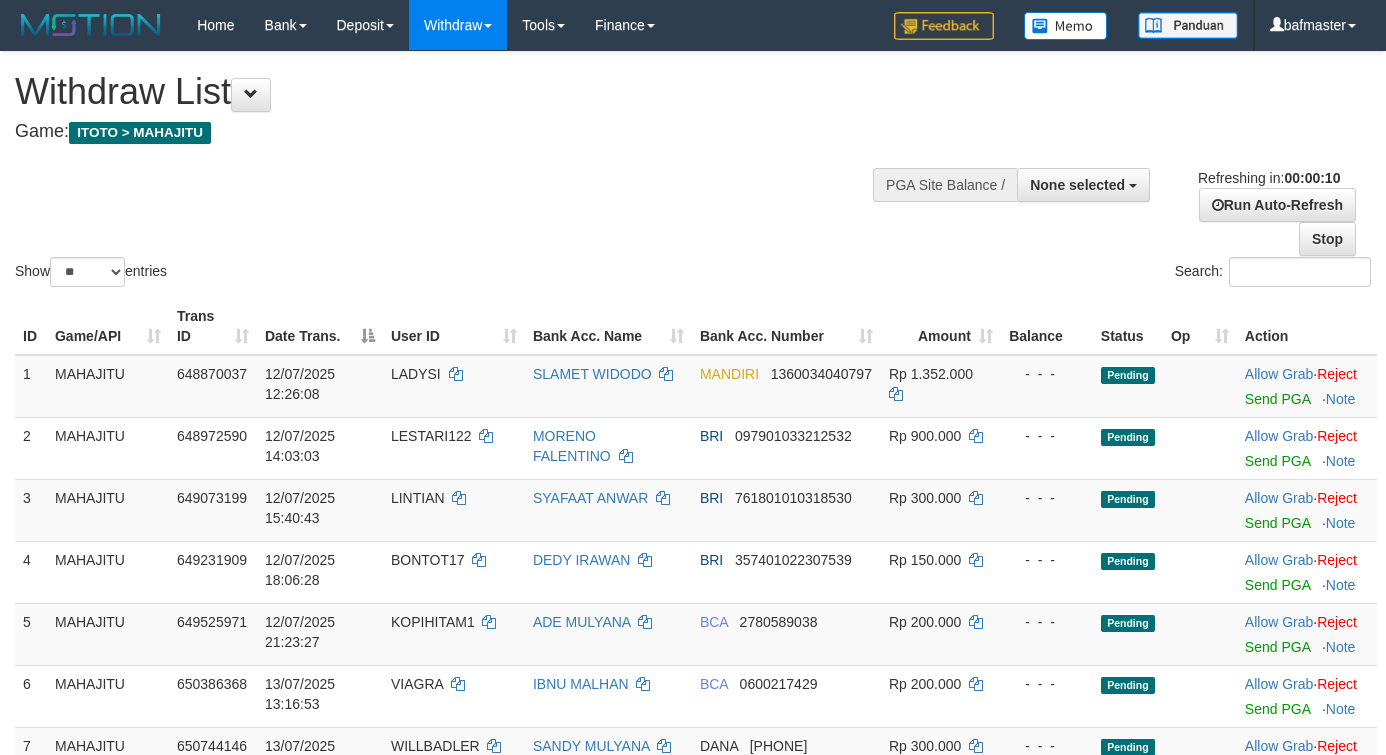 select 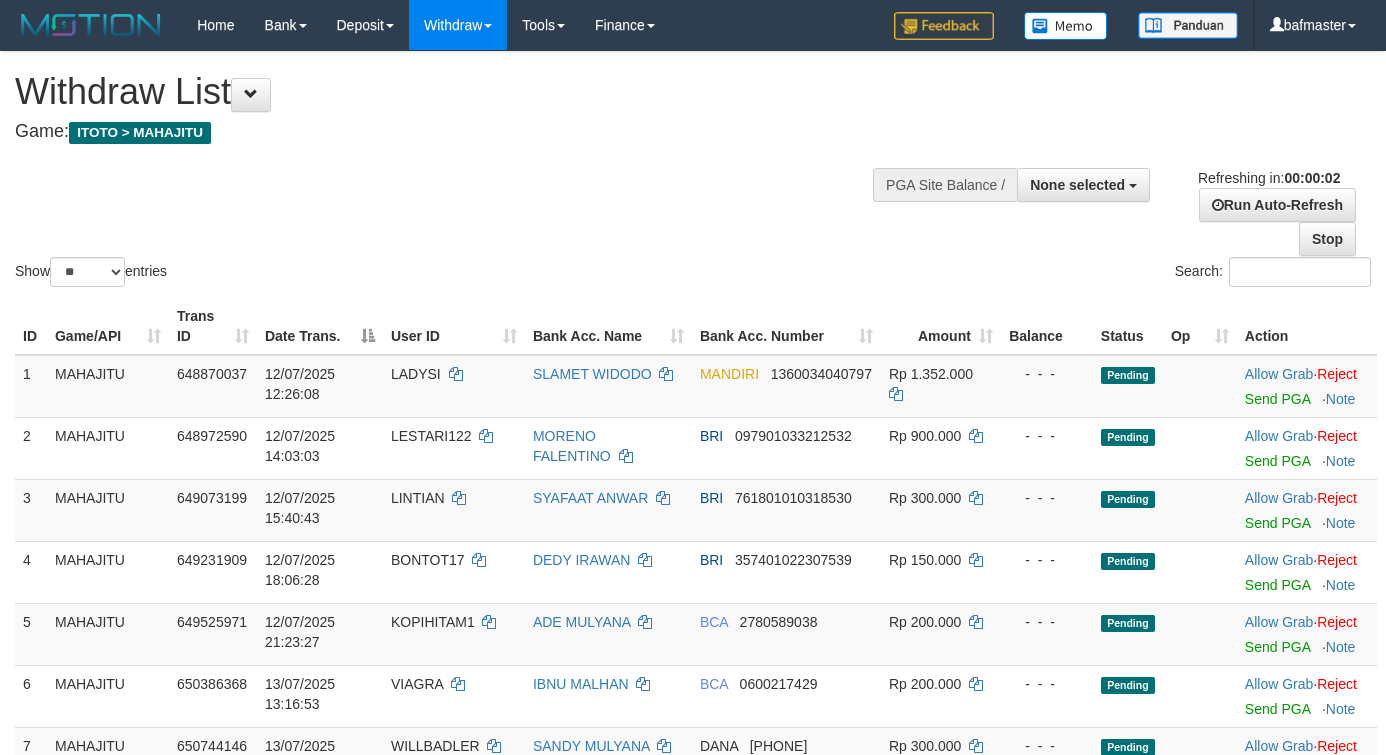 scroll, scrollTop: 0, scrollLeft: 0, axis: both 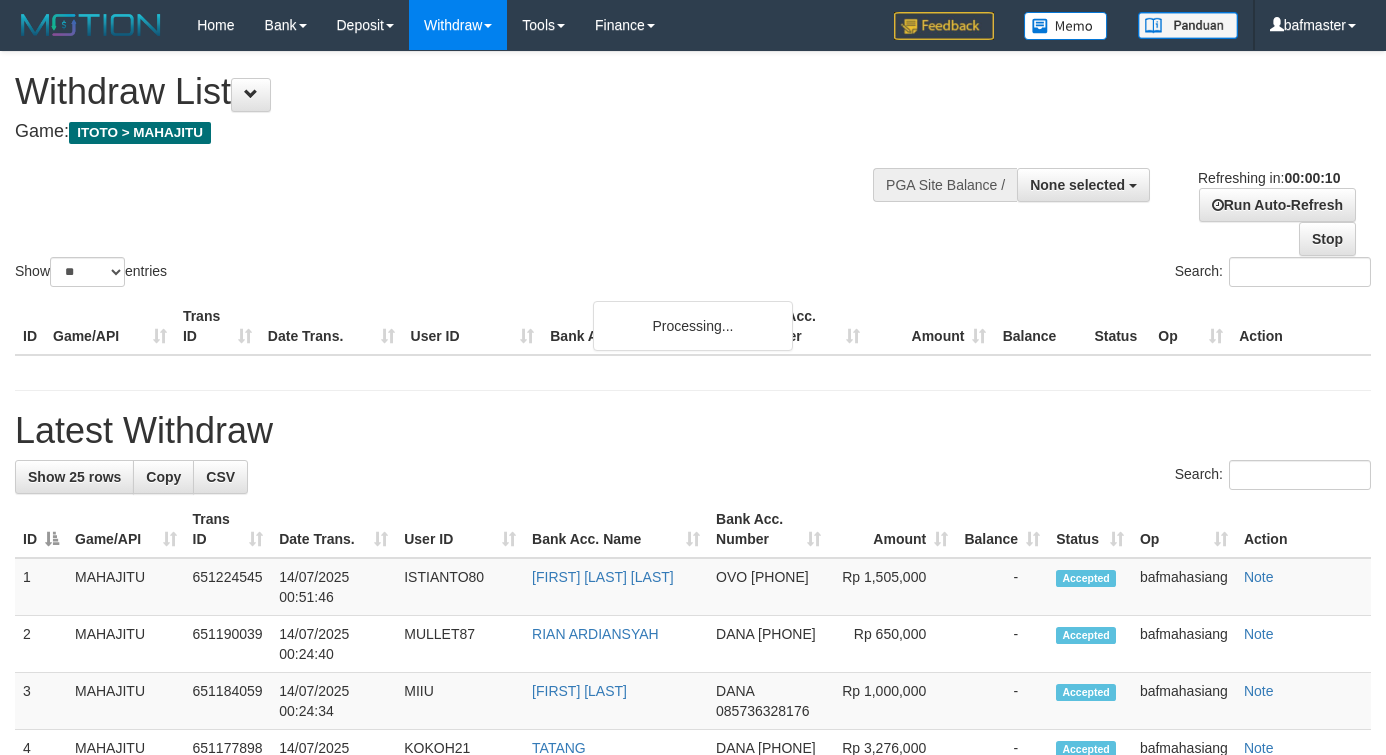 select 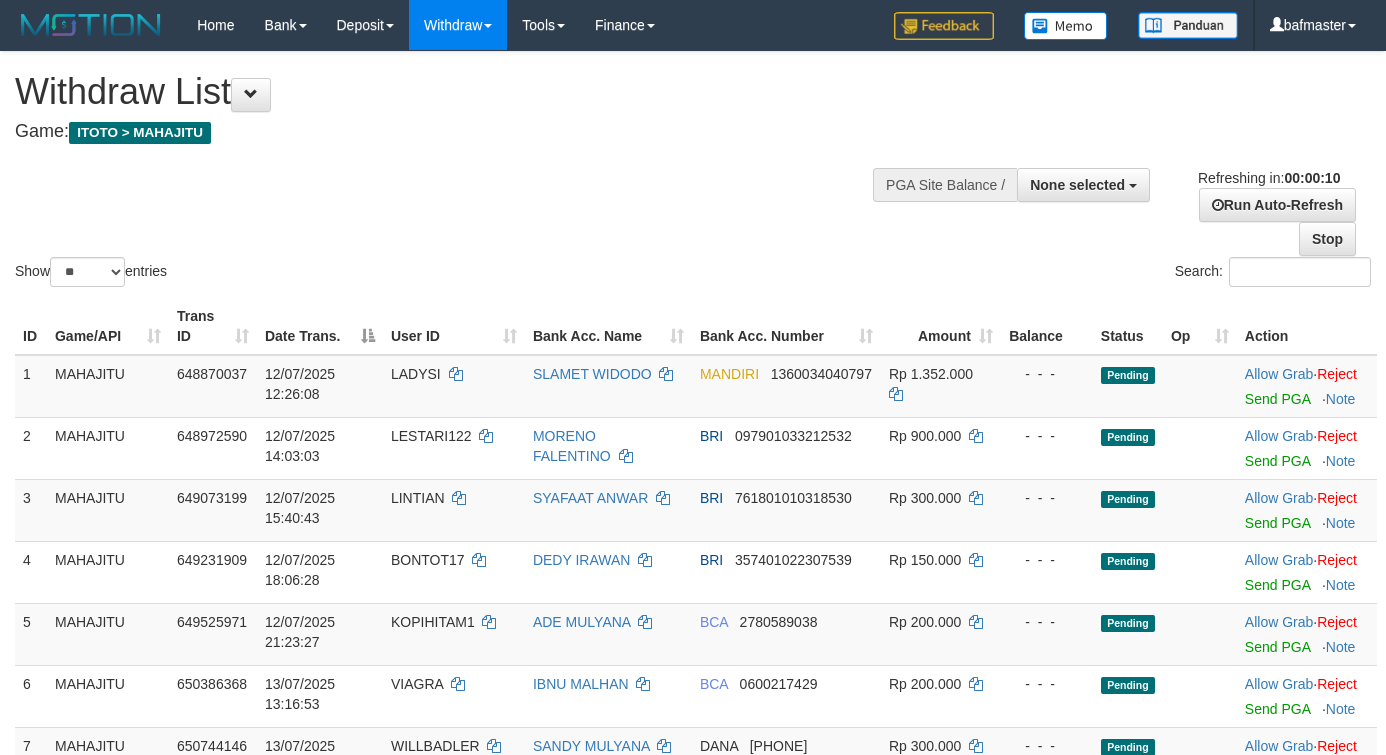 select 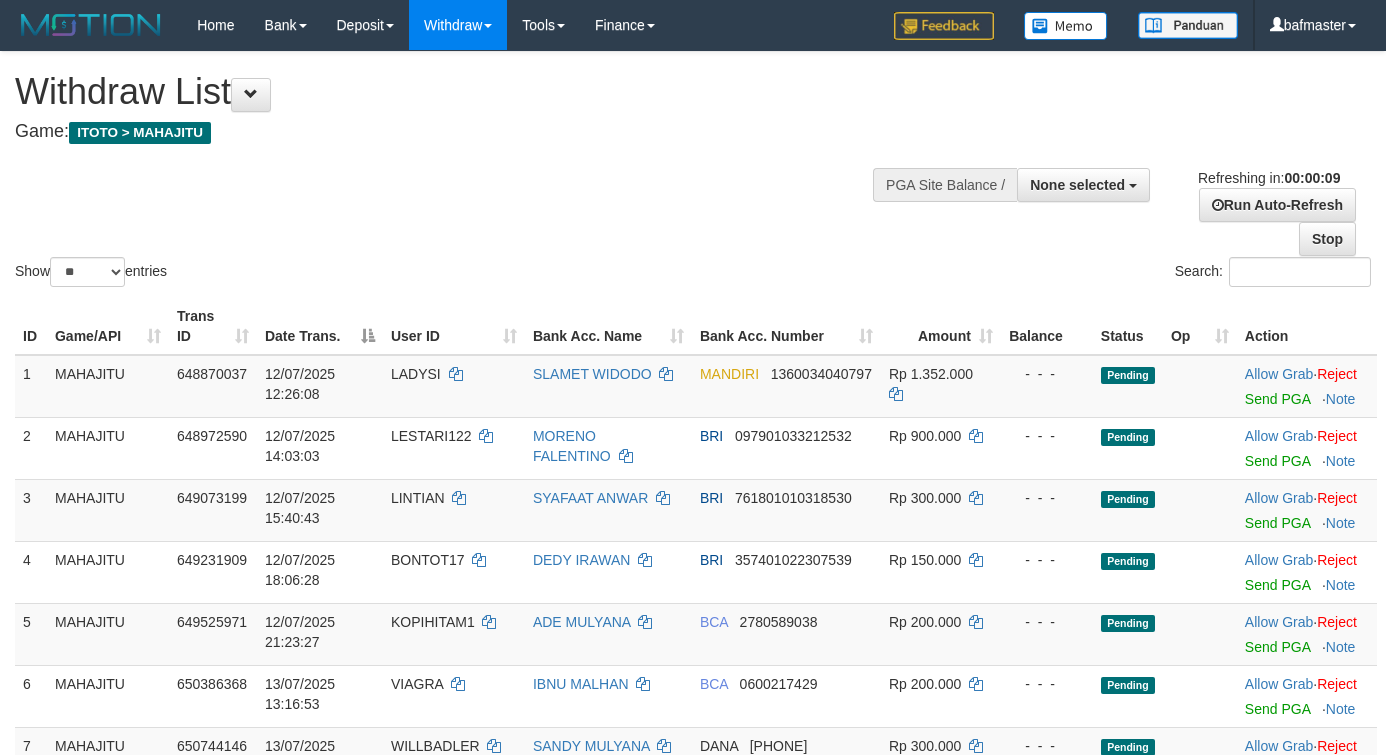 select 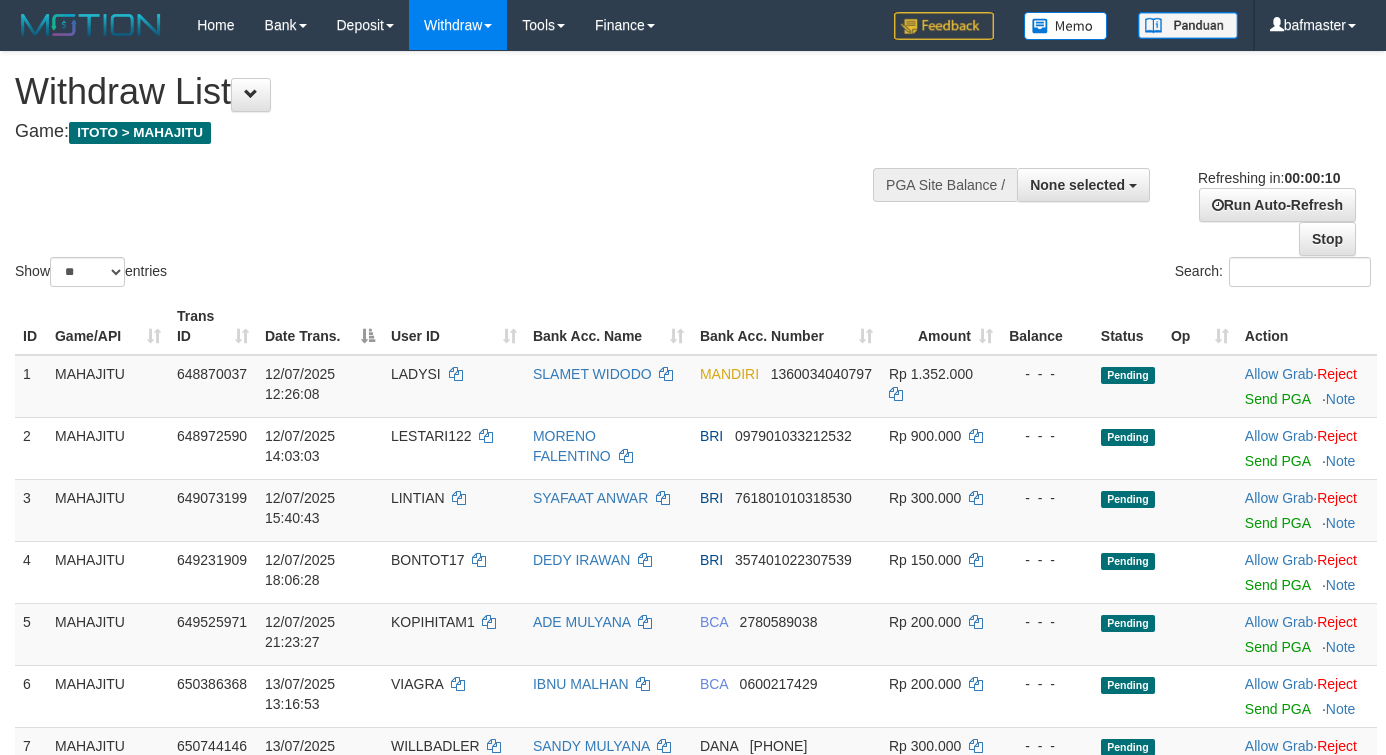 select 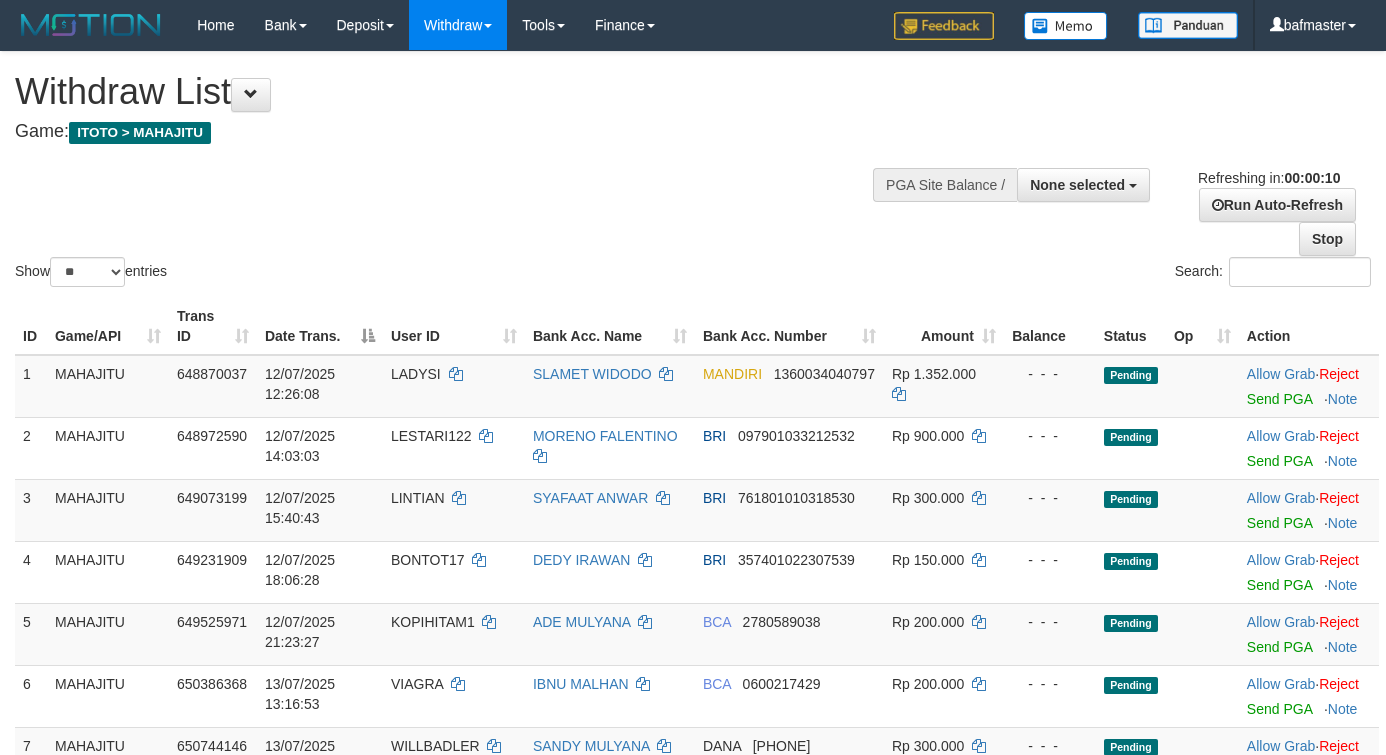 select 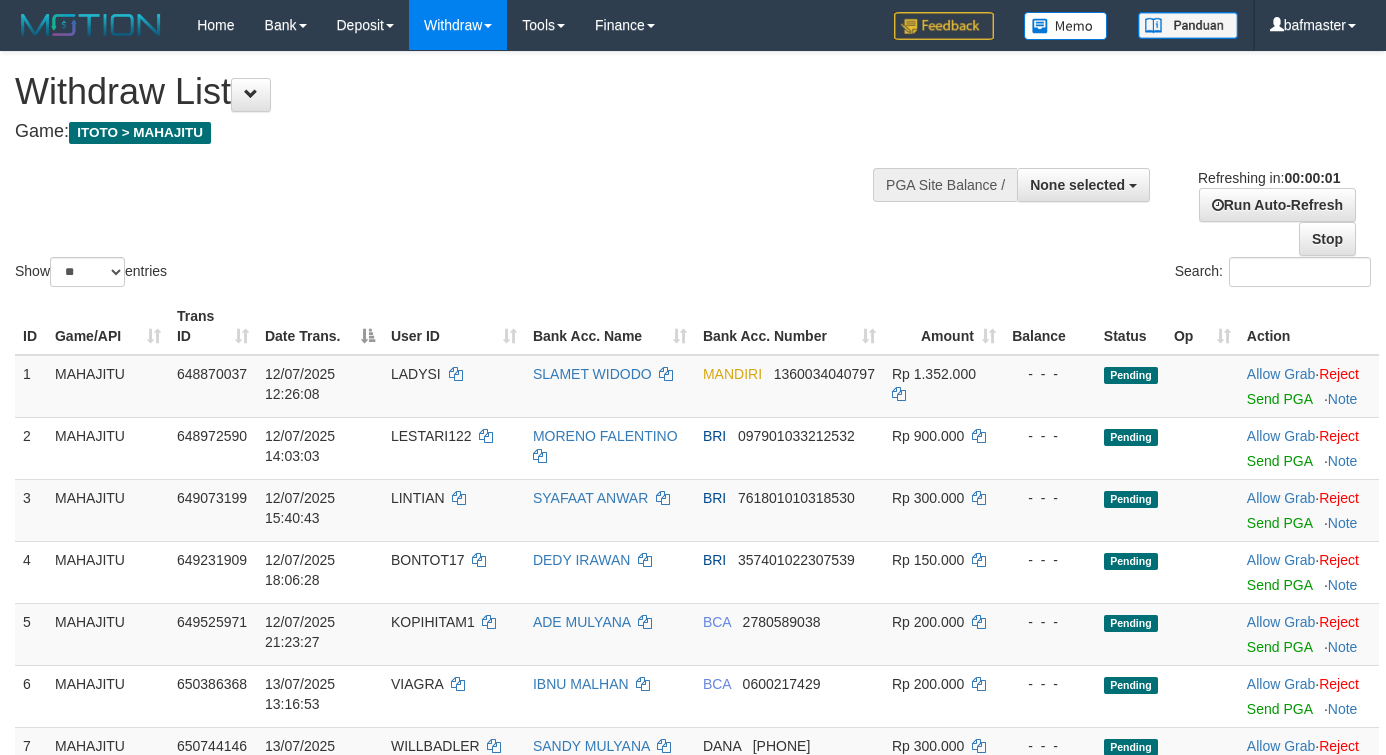 scroll, scrollTop: 0, scrollLeft: 0, axis: both 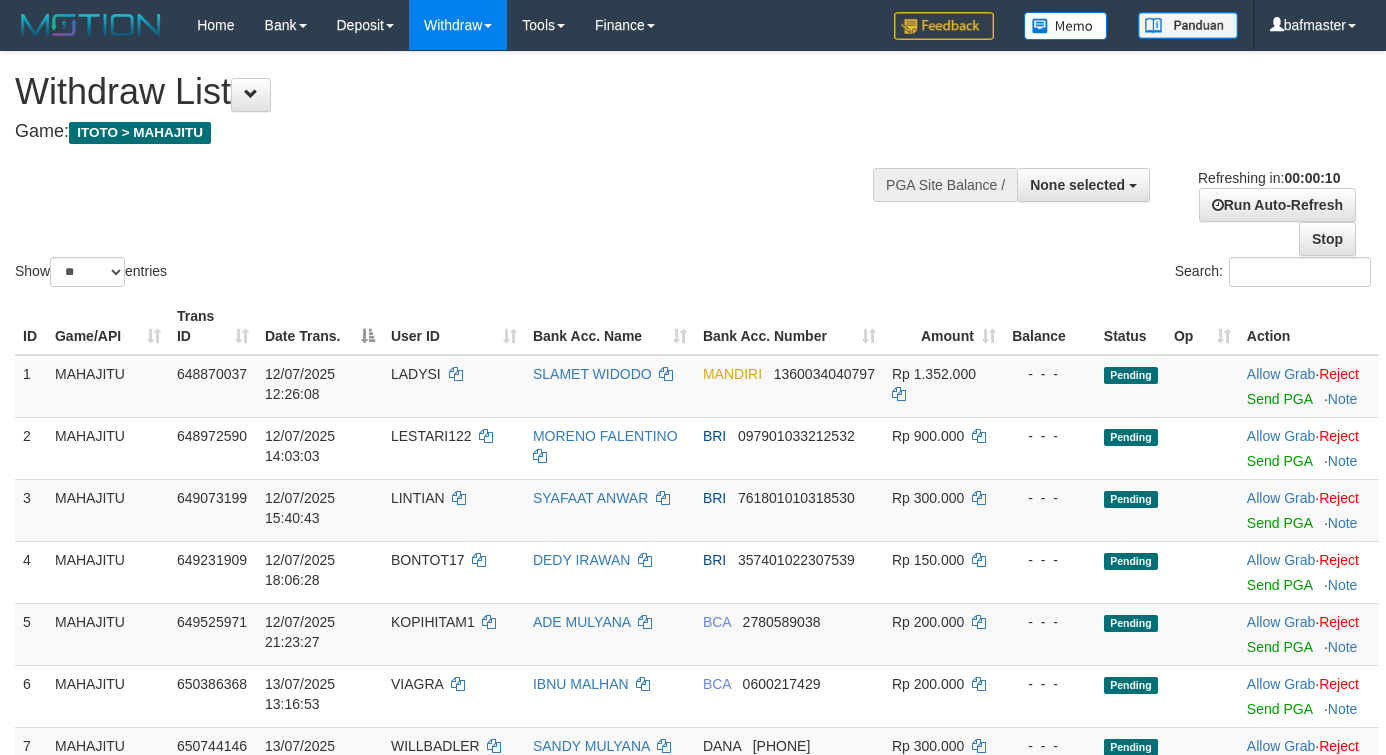select 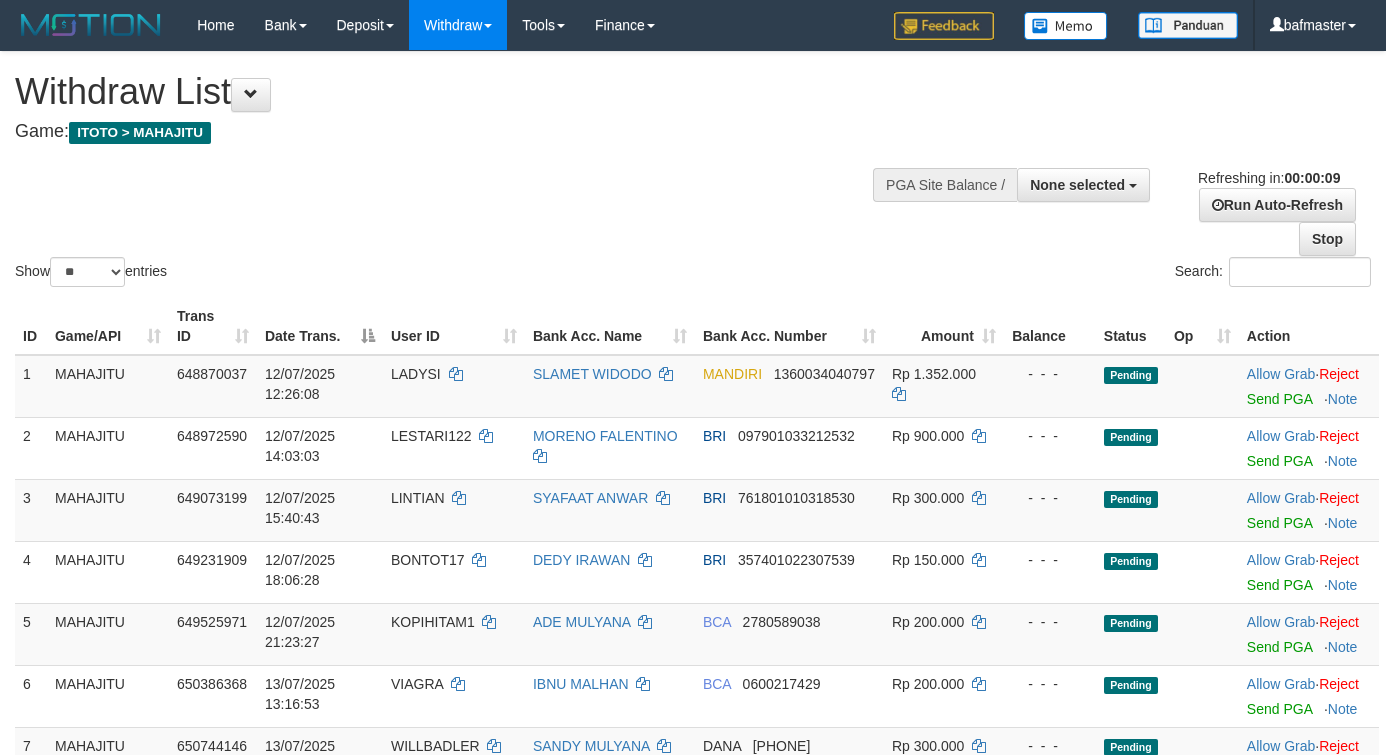 select 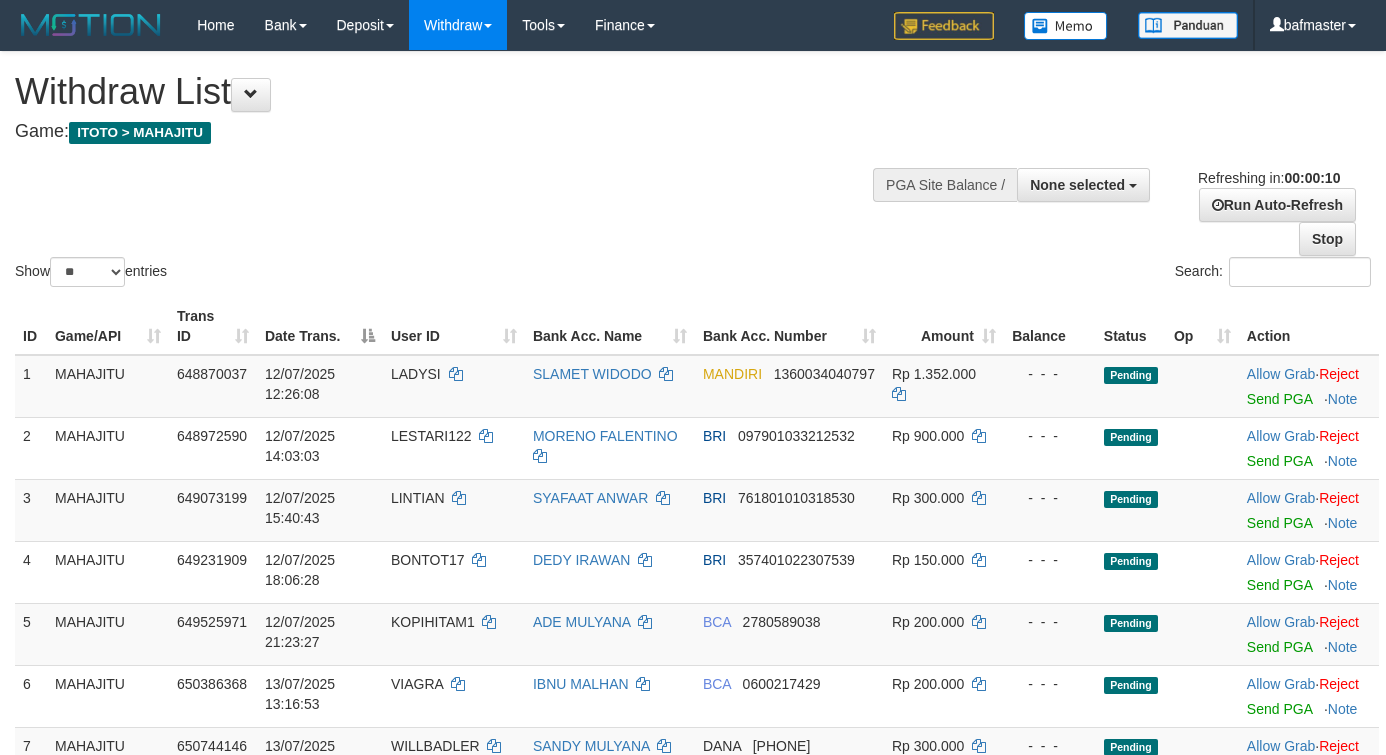 select 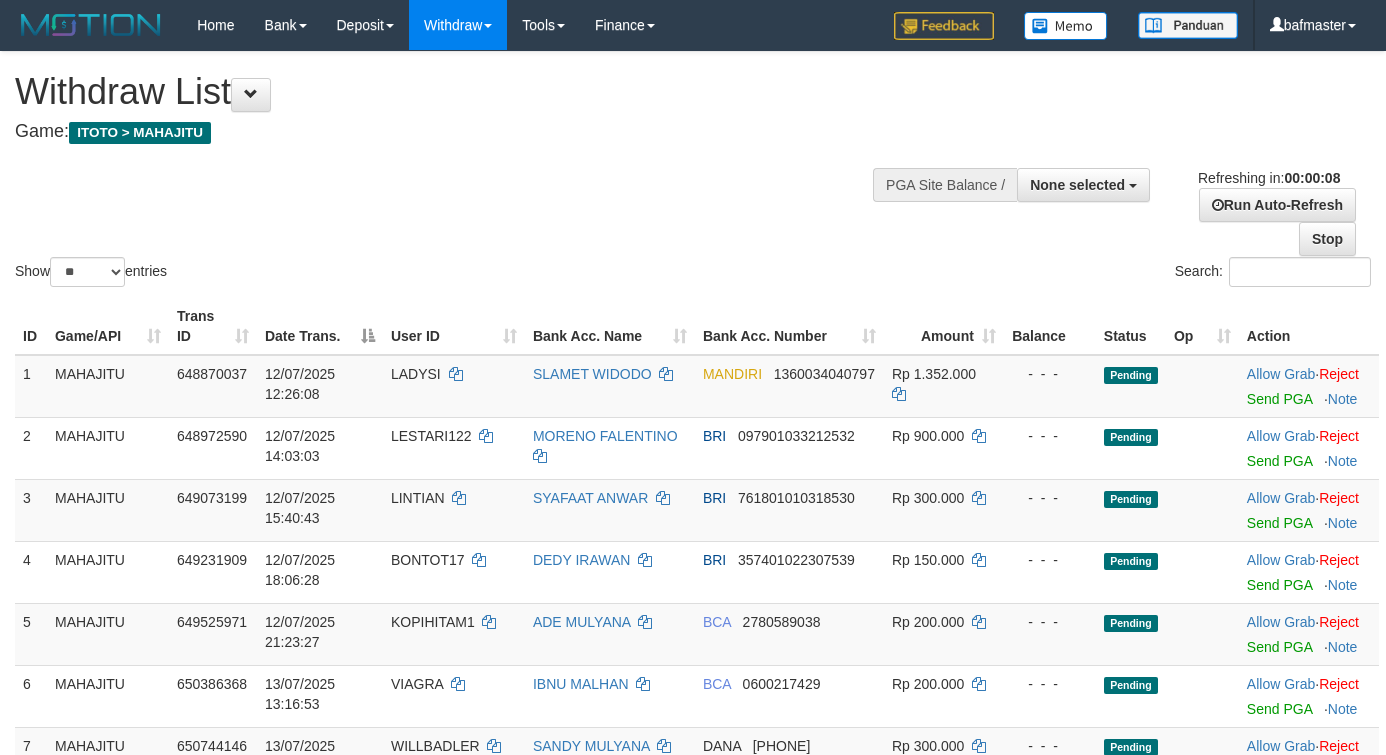 select 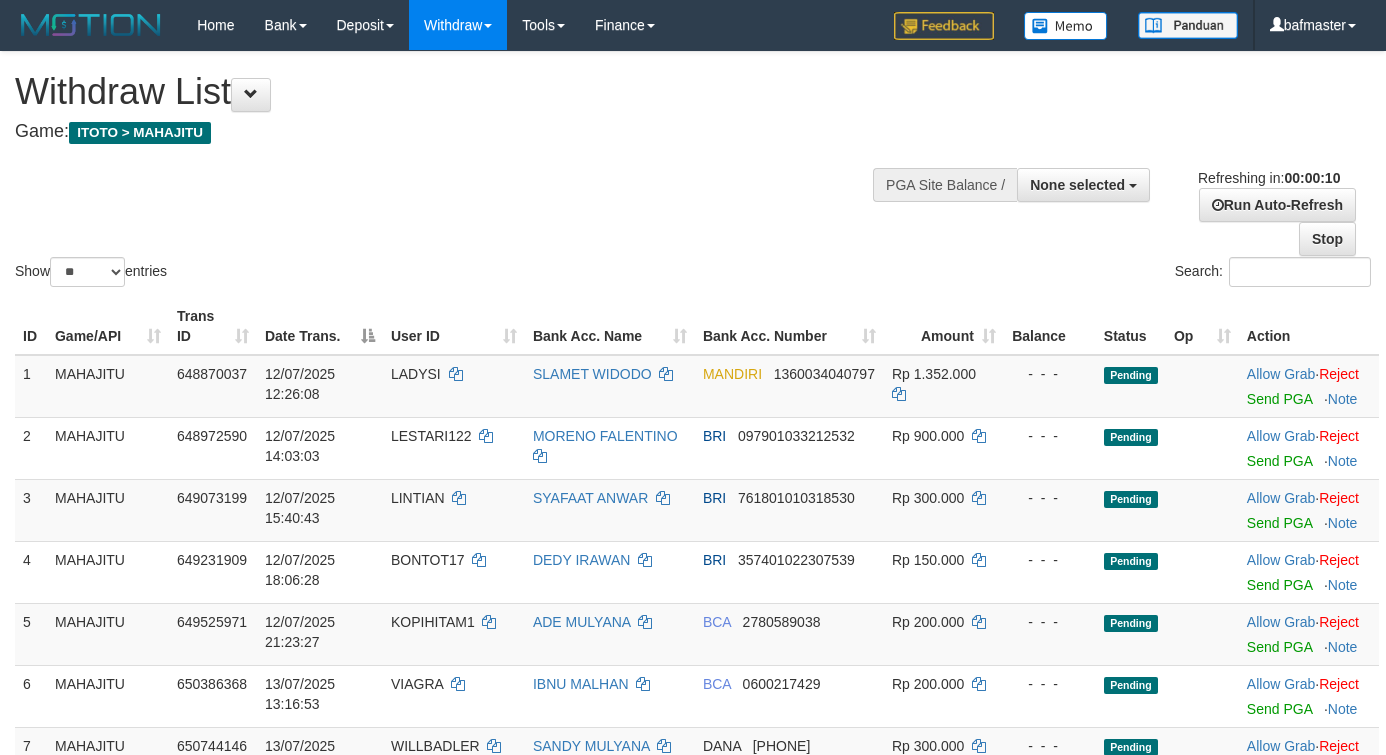 select 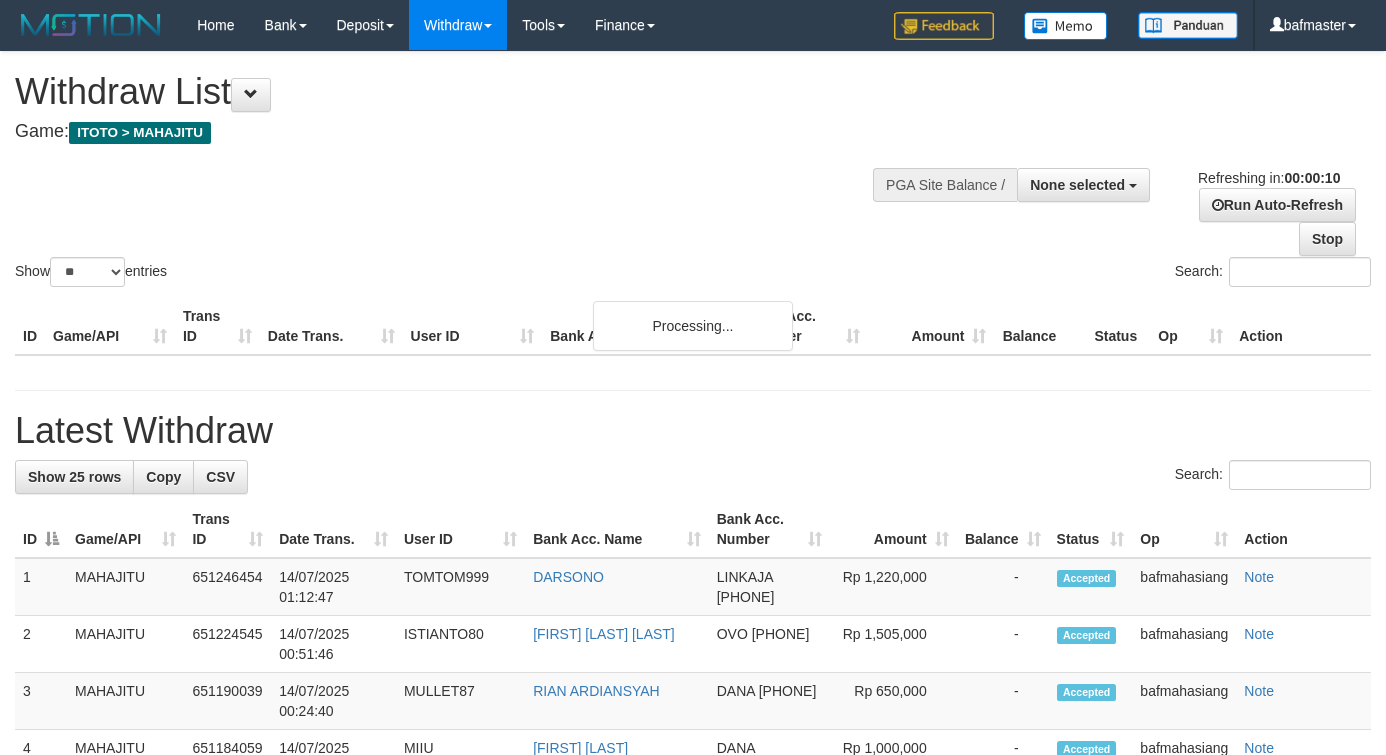 select 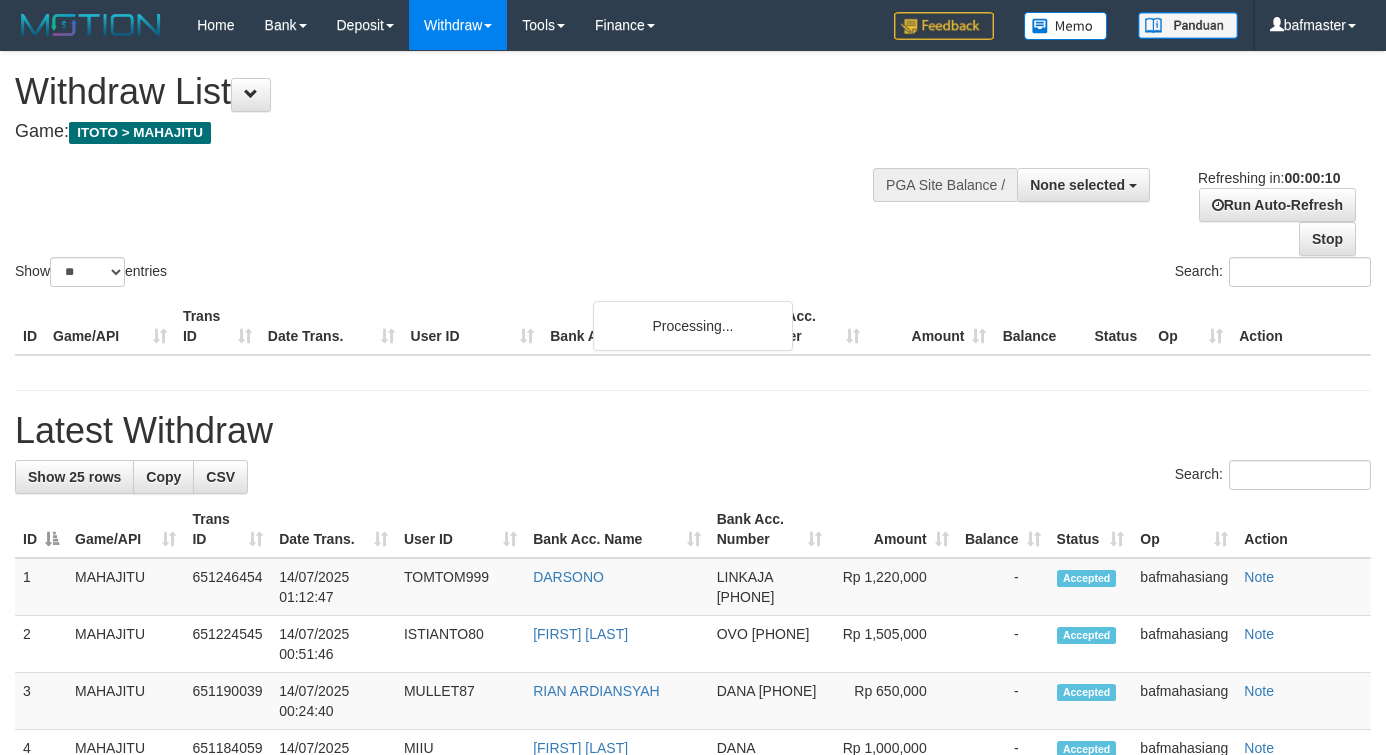 select 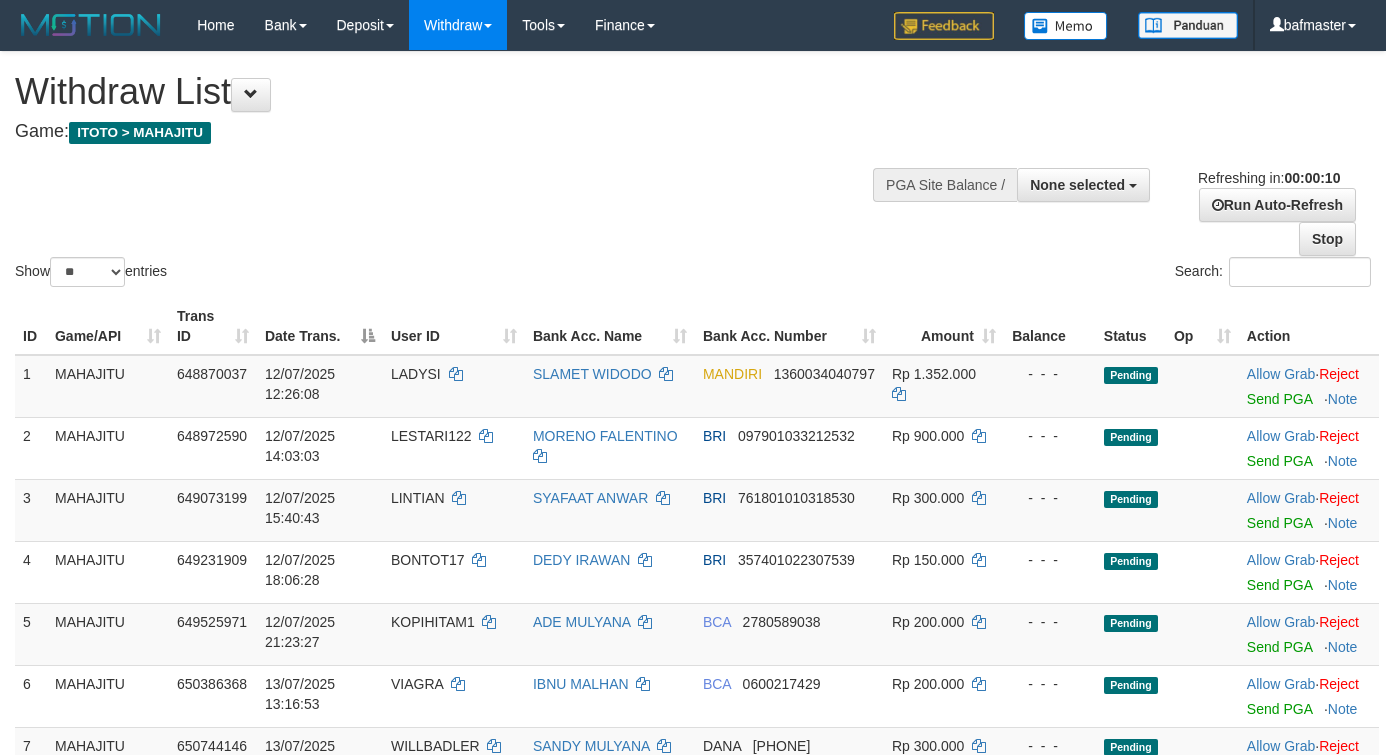 select 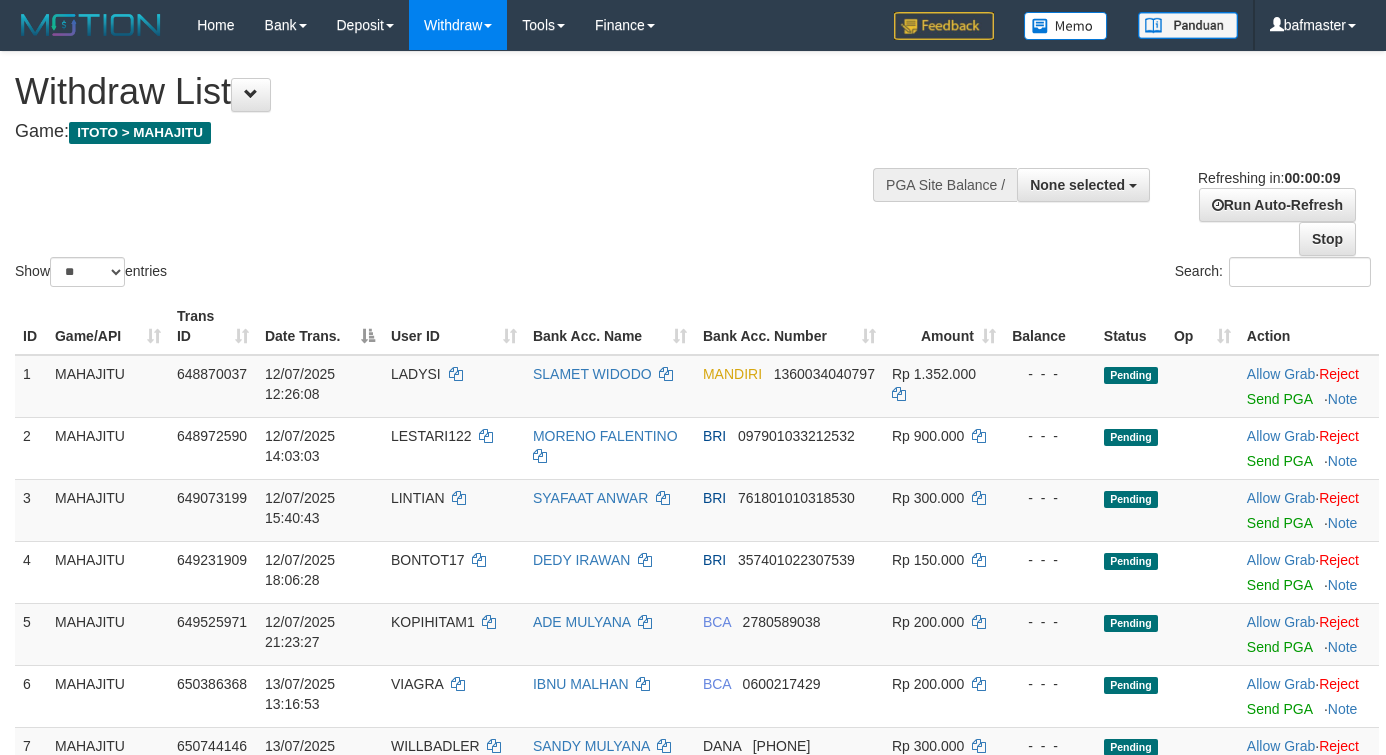 select 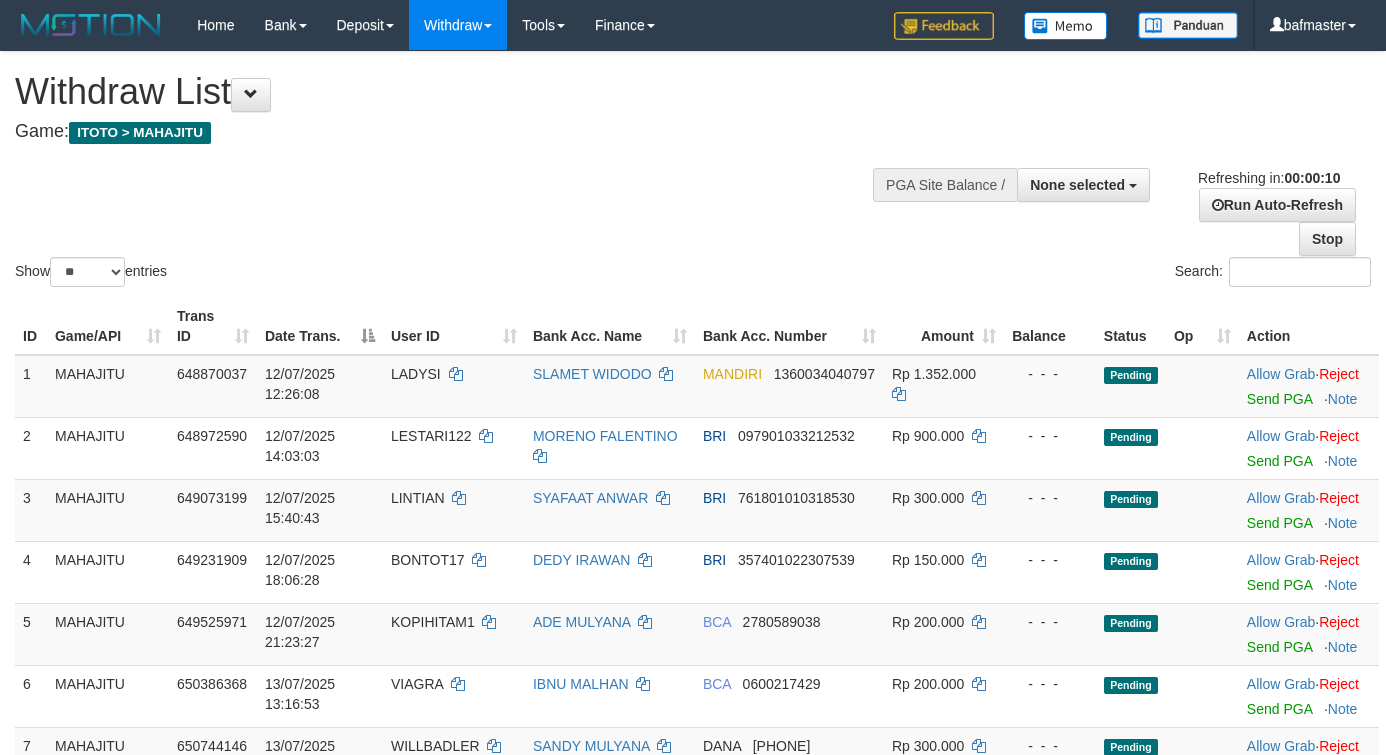 select 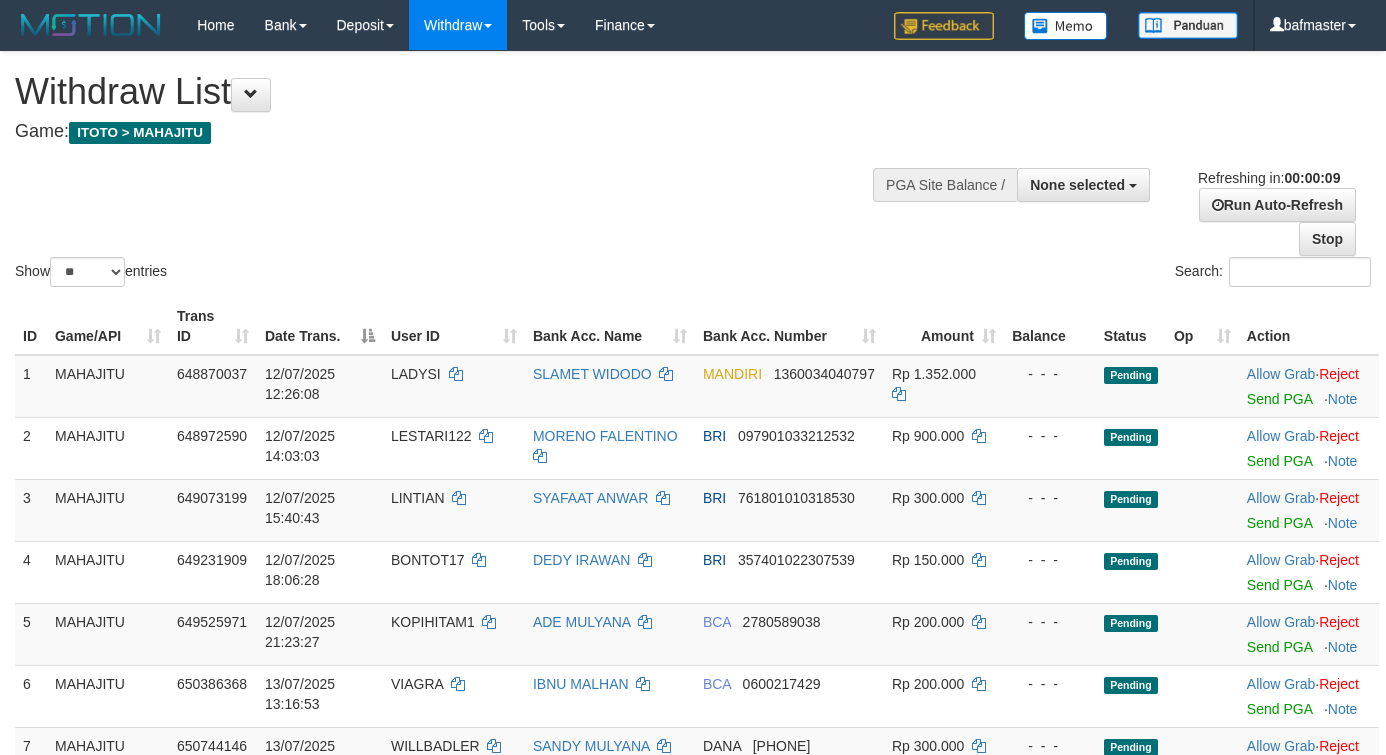 select 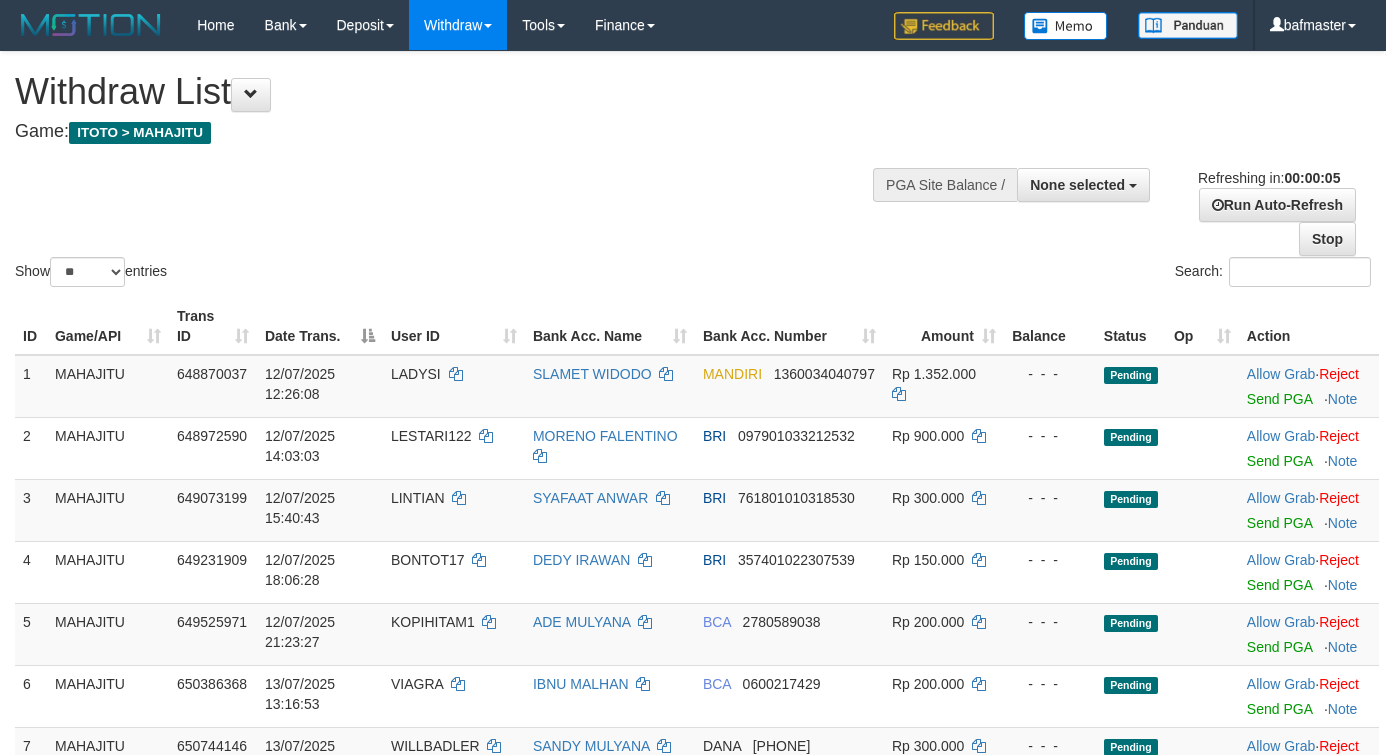 scroll, scrollTop: 0, scrollLeft: 0, axis: both 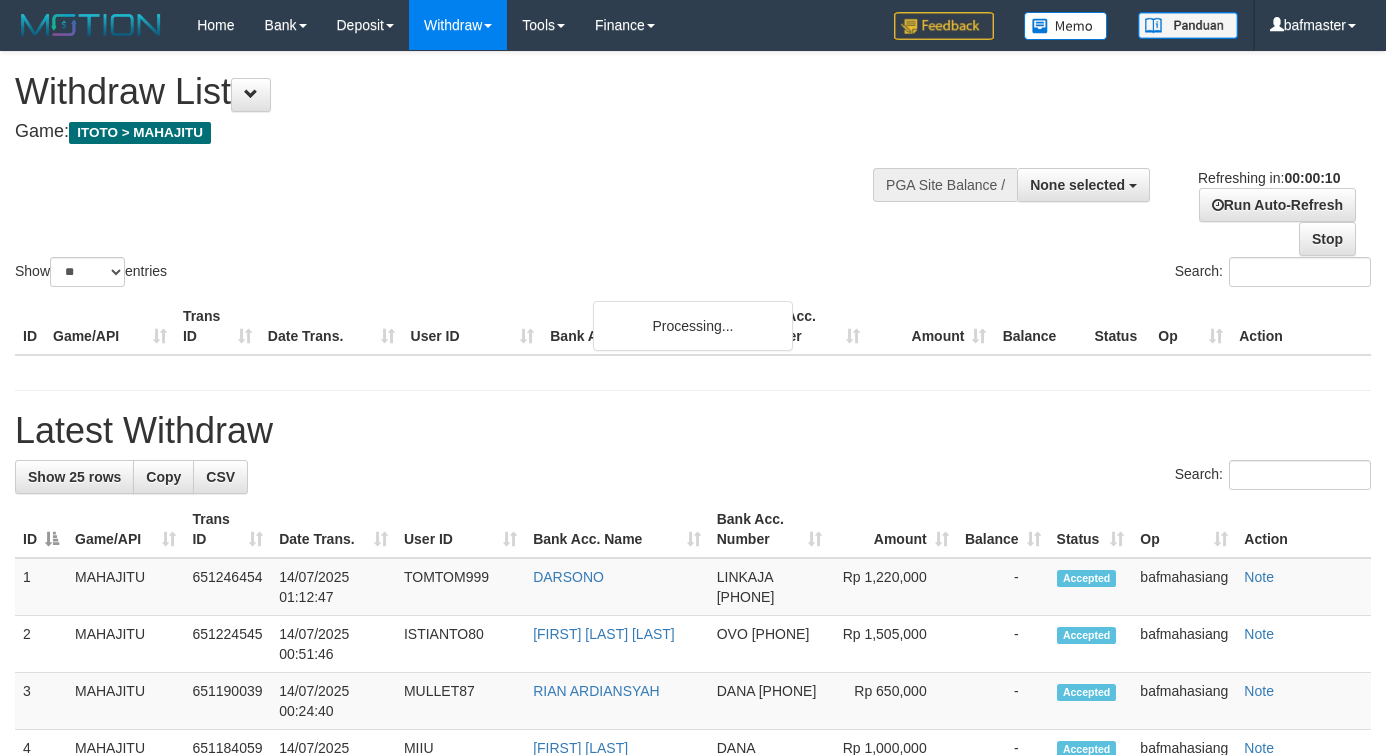 select 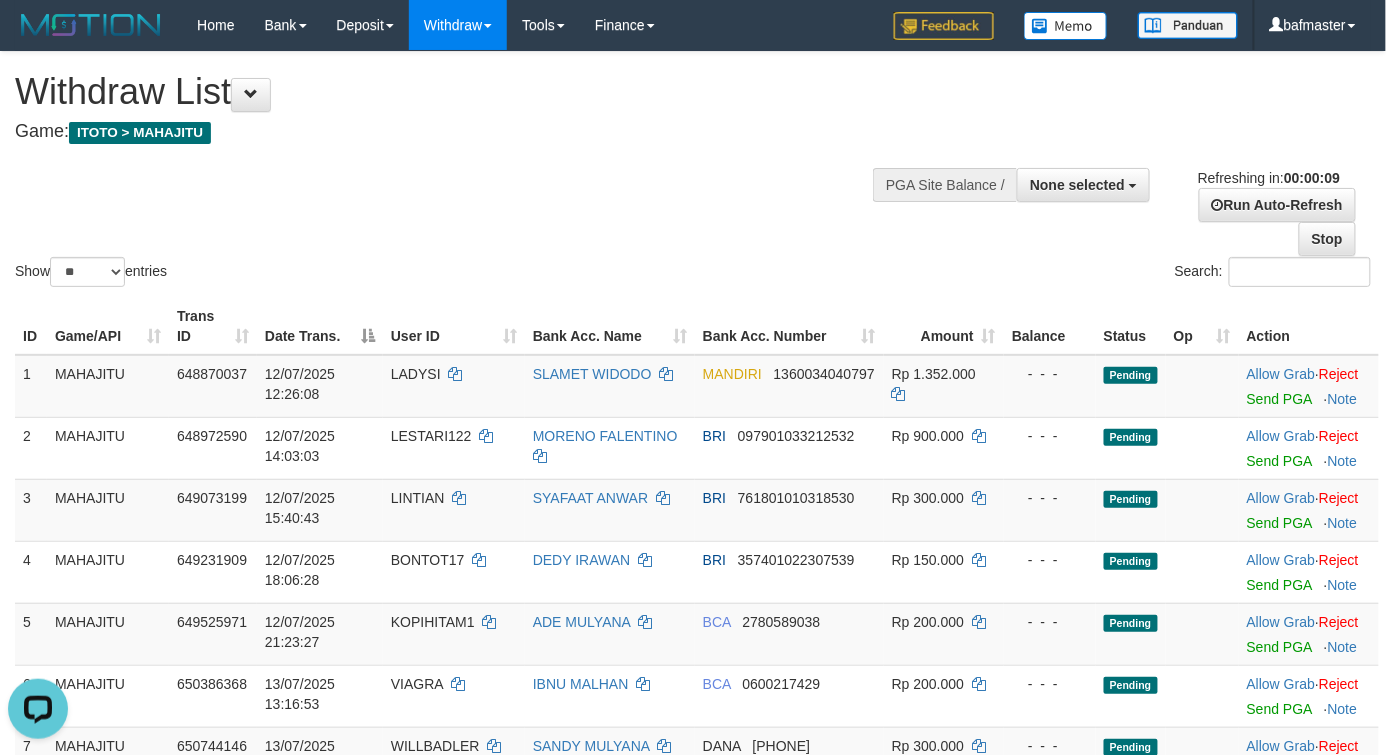 scroll, scrollTop: 0, scrollLeft: 0, axis: both 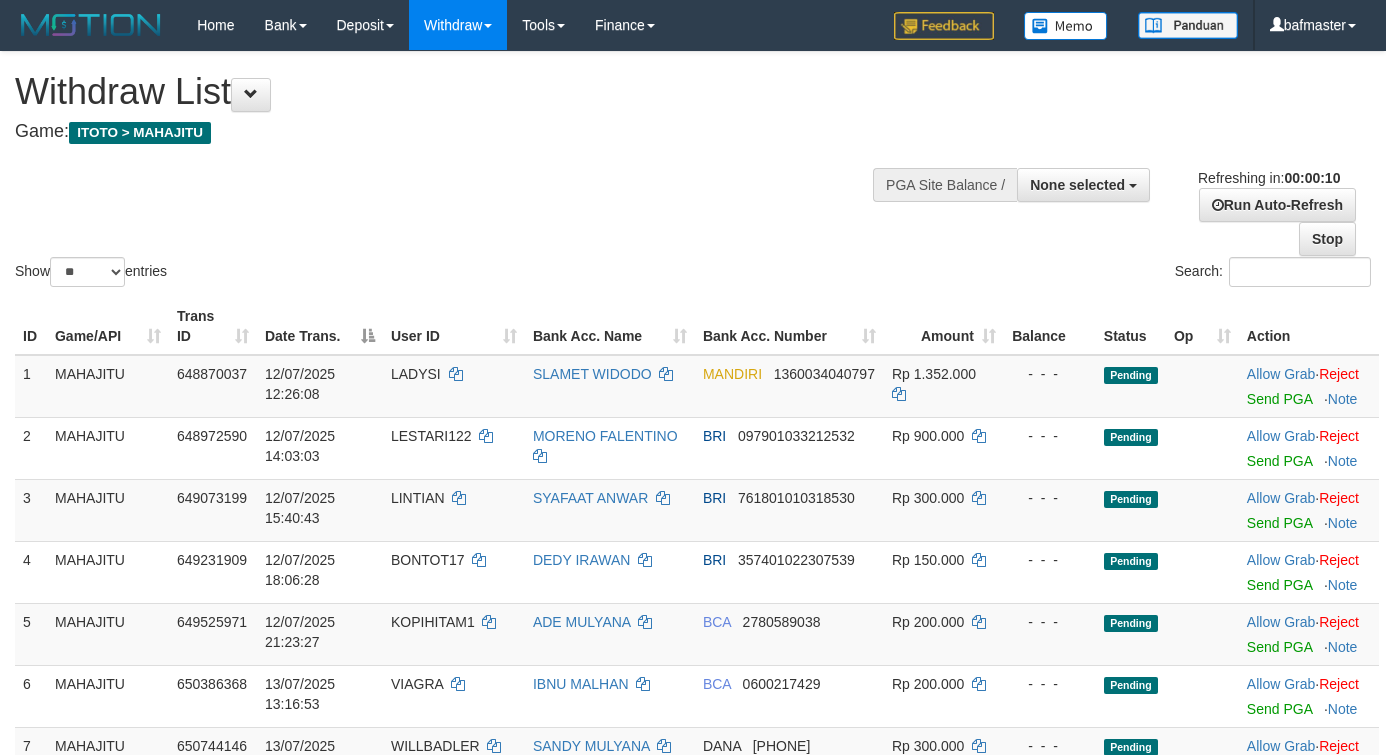 select 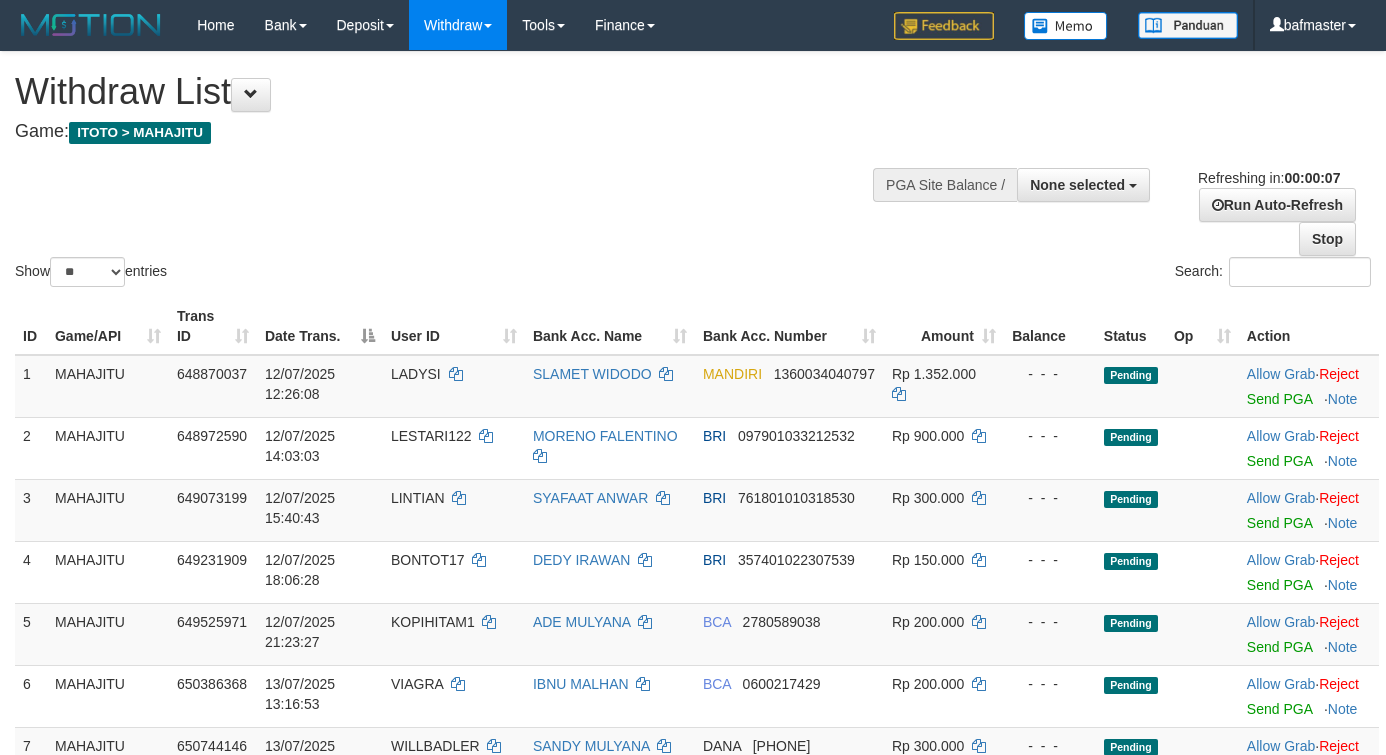 scroll, scrollTop: 0, scrollLeft: 0, axis: both 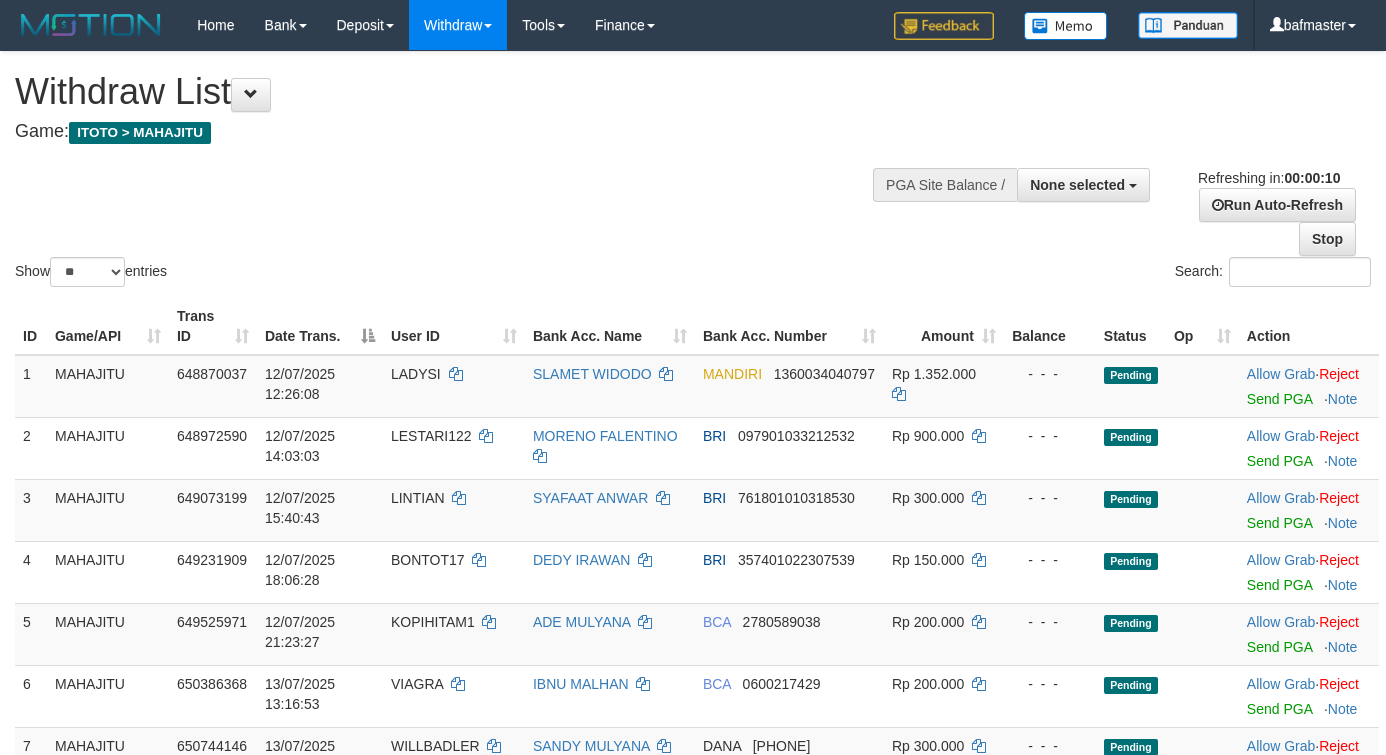 select 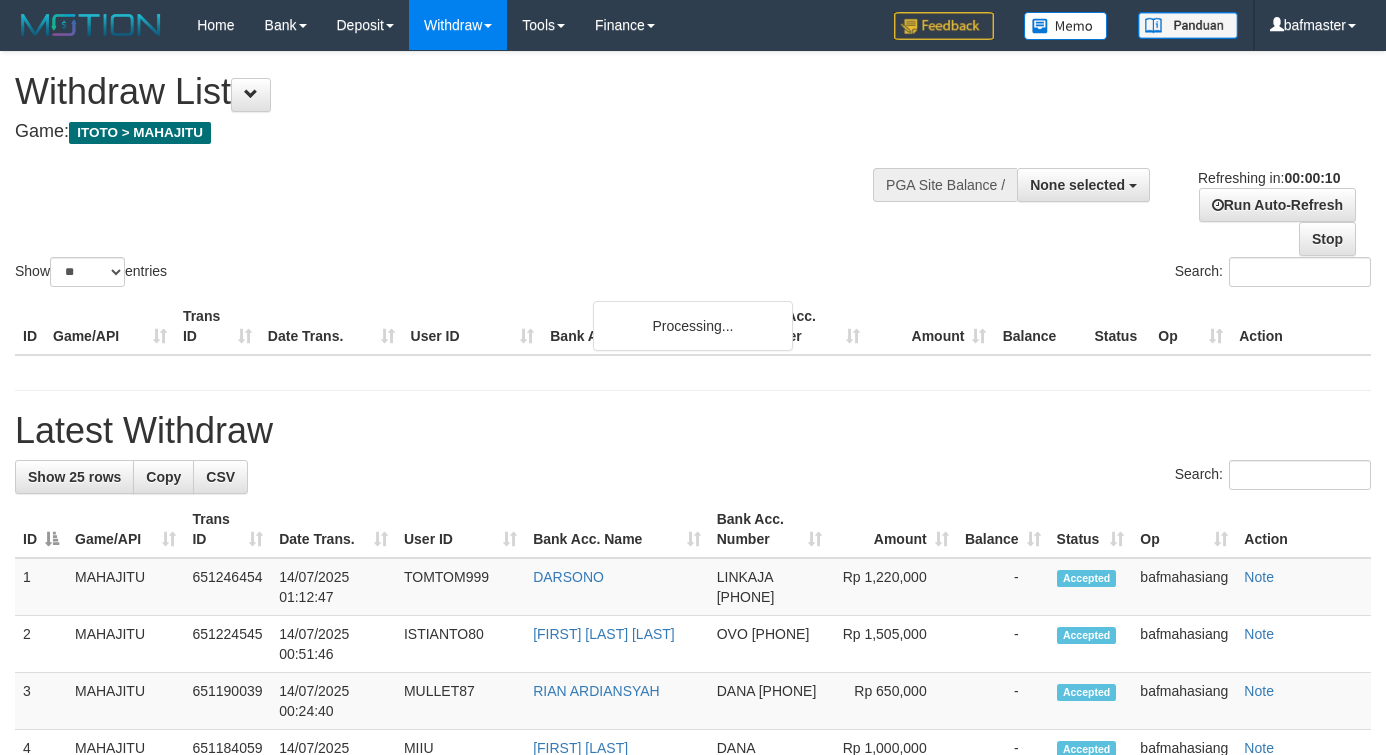 select 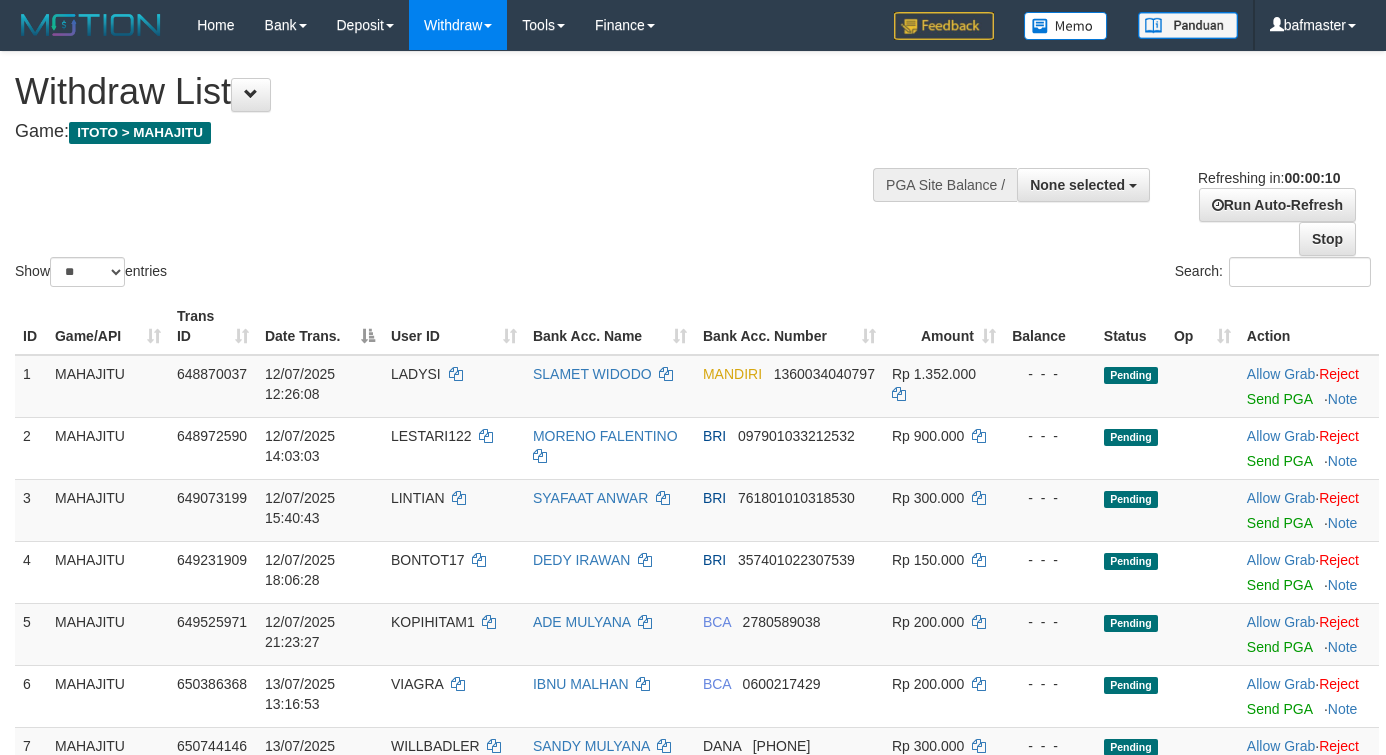 select 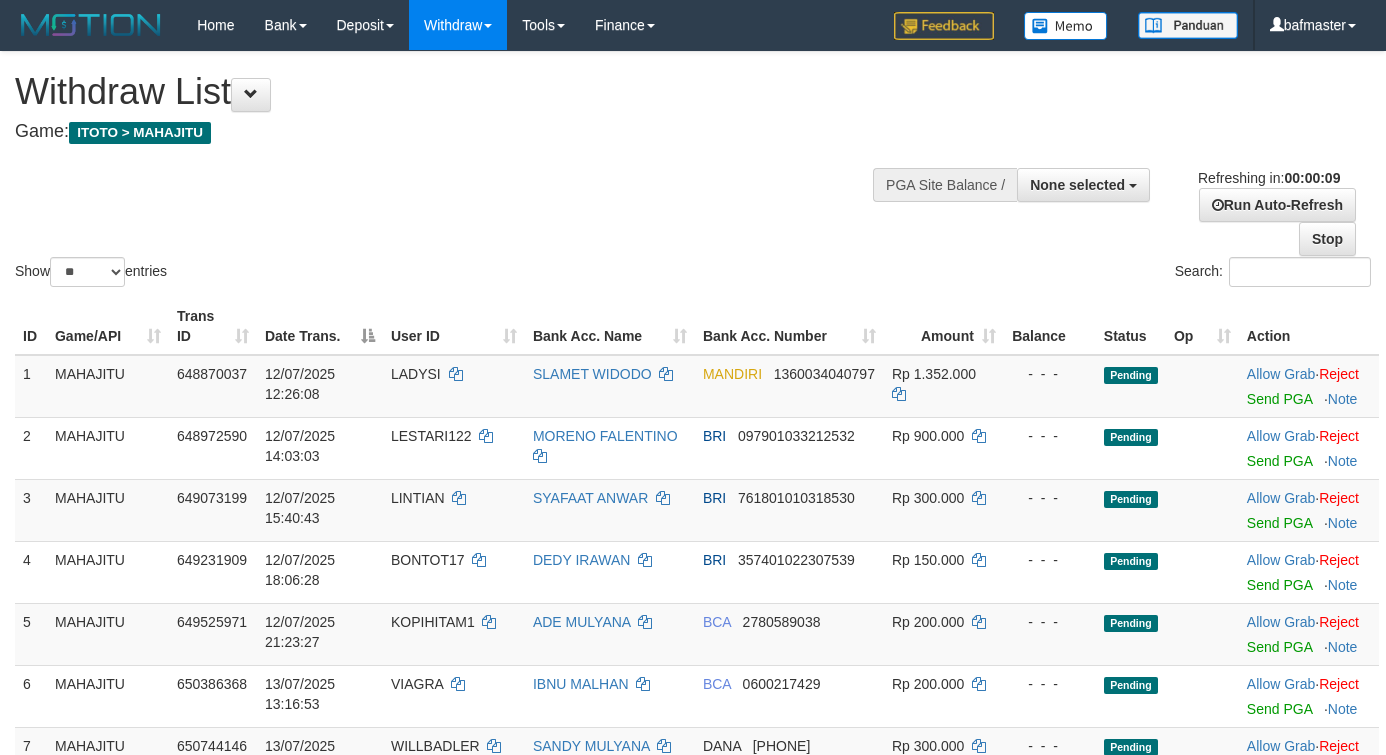 select 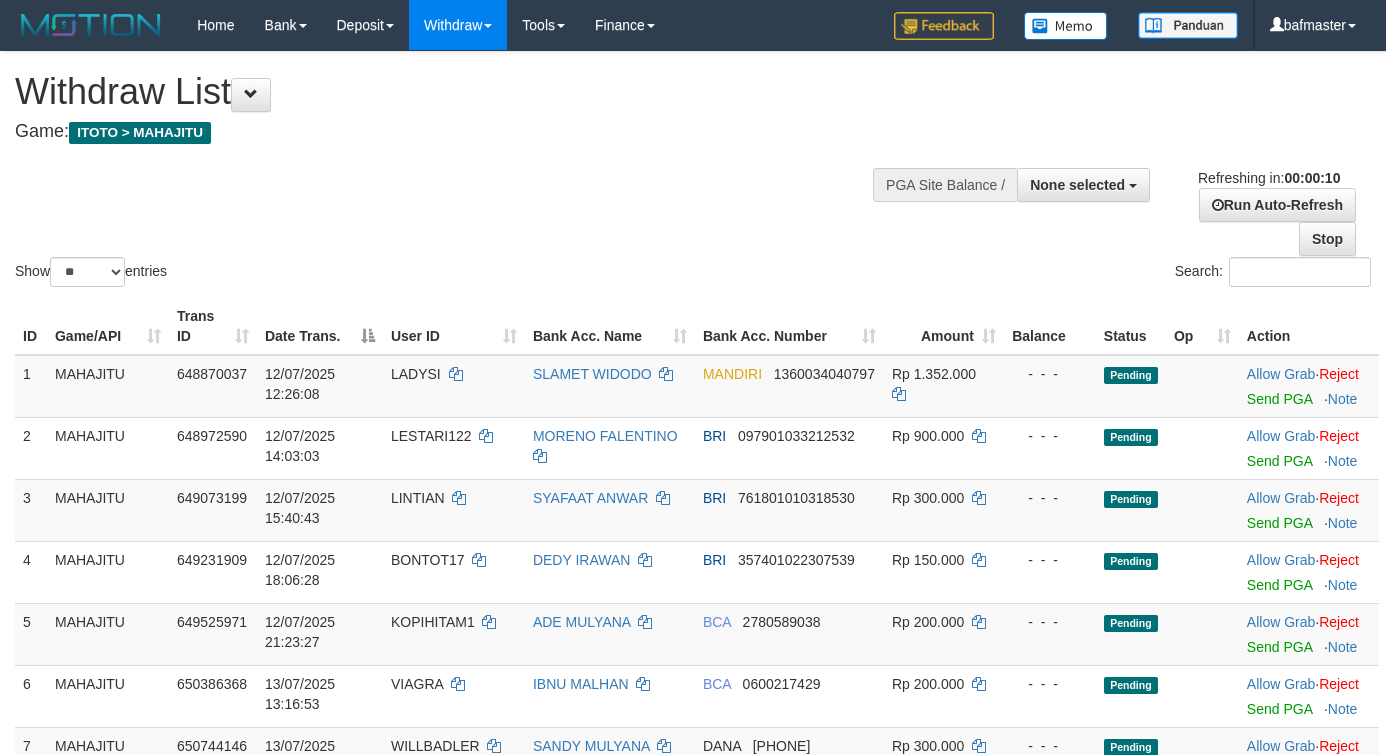 select 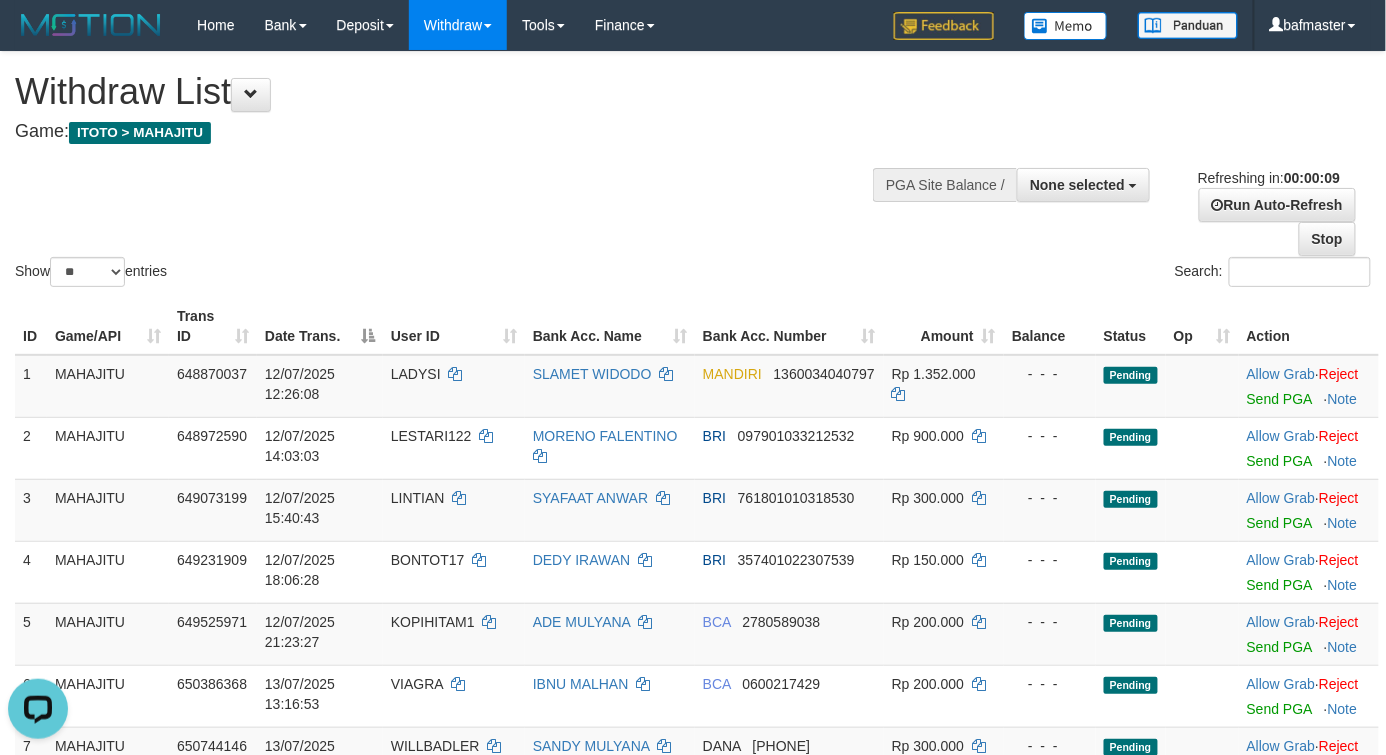 scroll, scrollTop: 0, scrollLeft: 0, axis: both 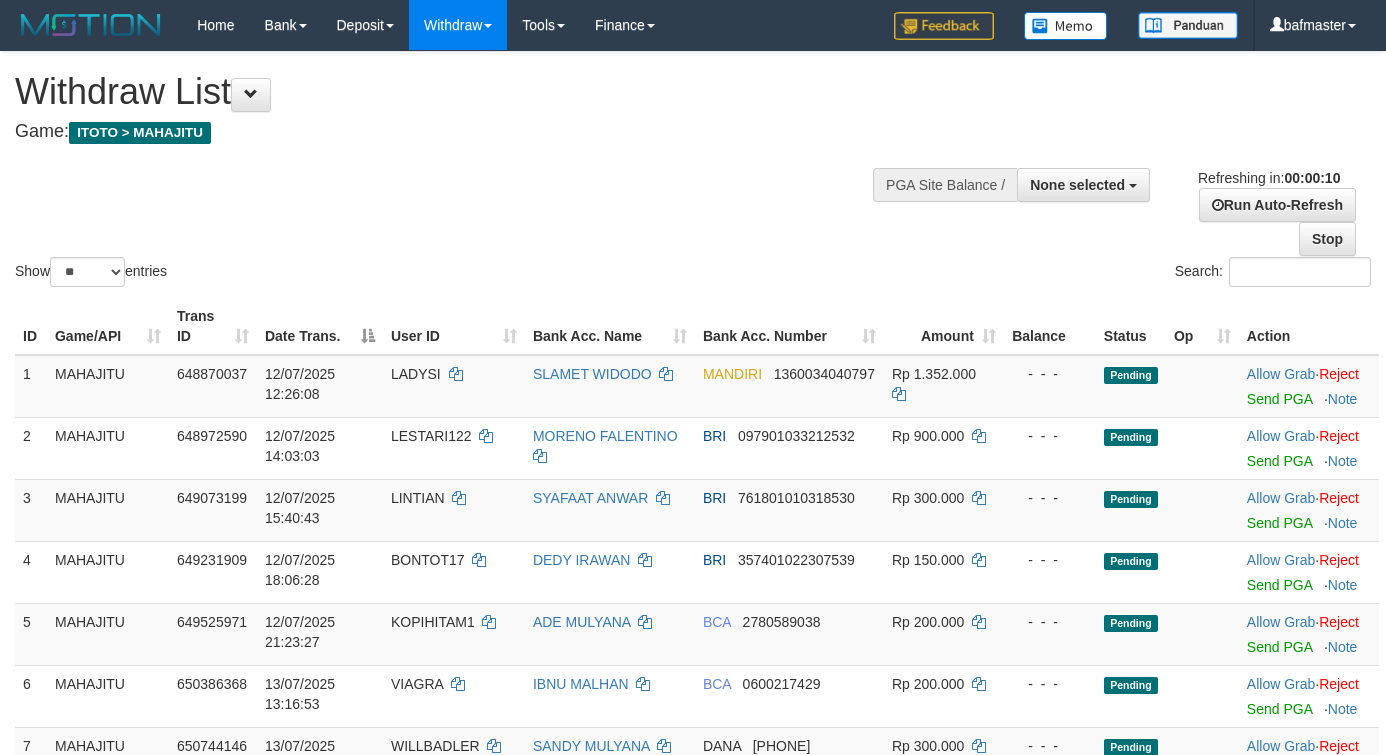 select 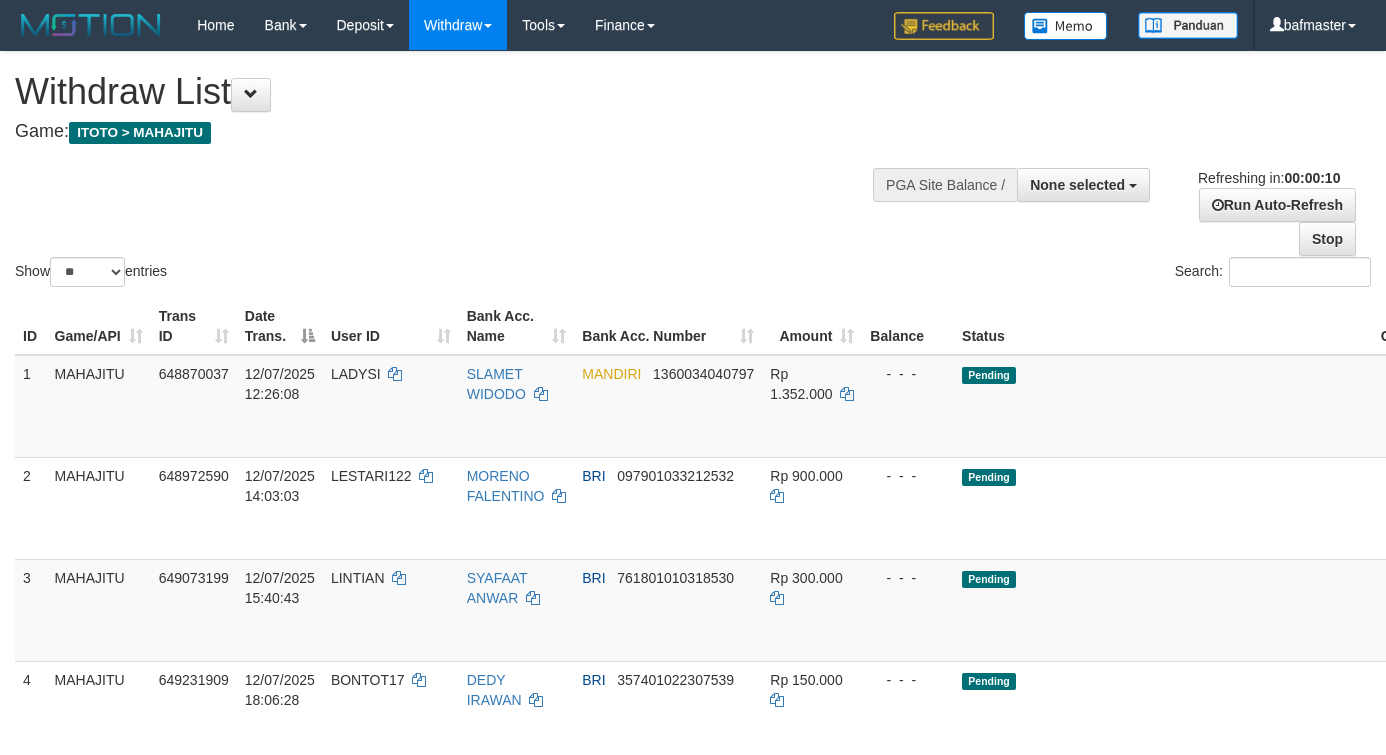 select 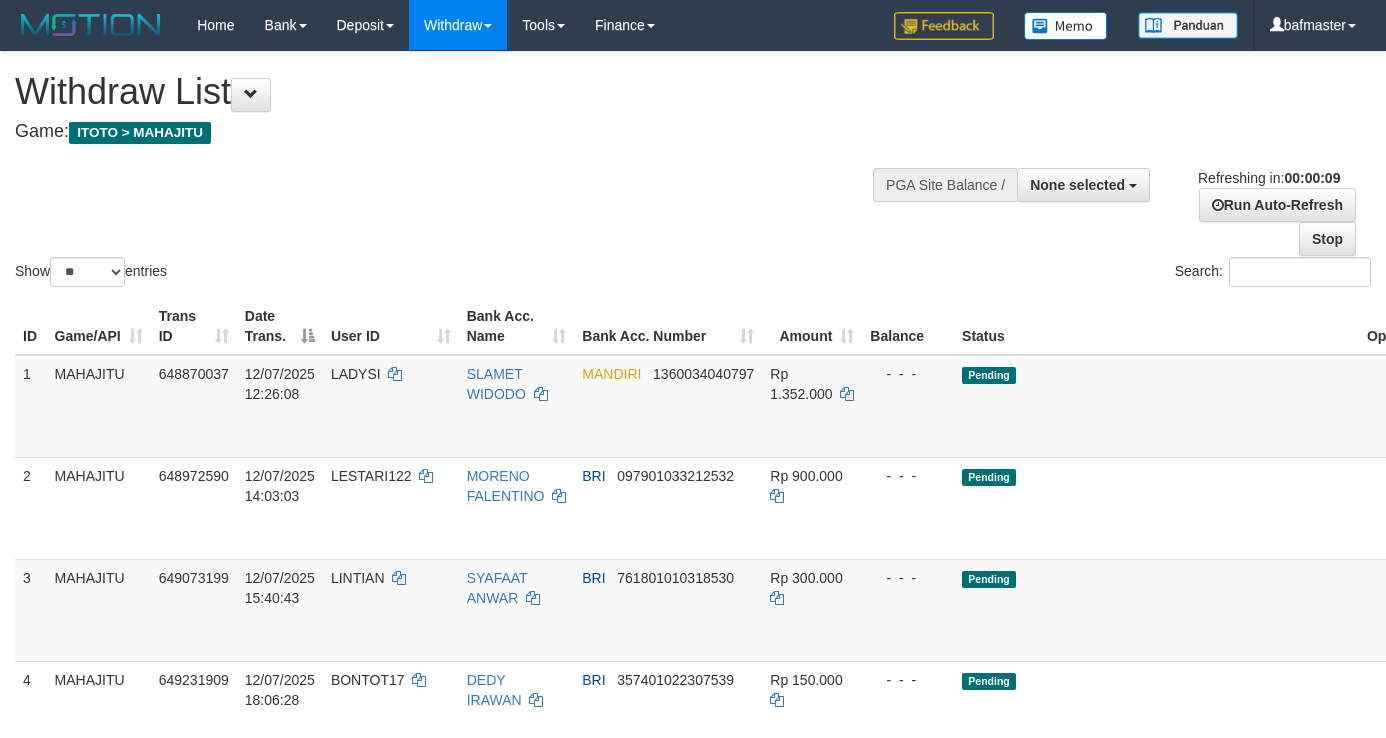 select 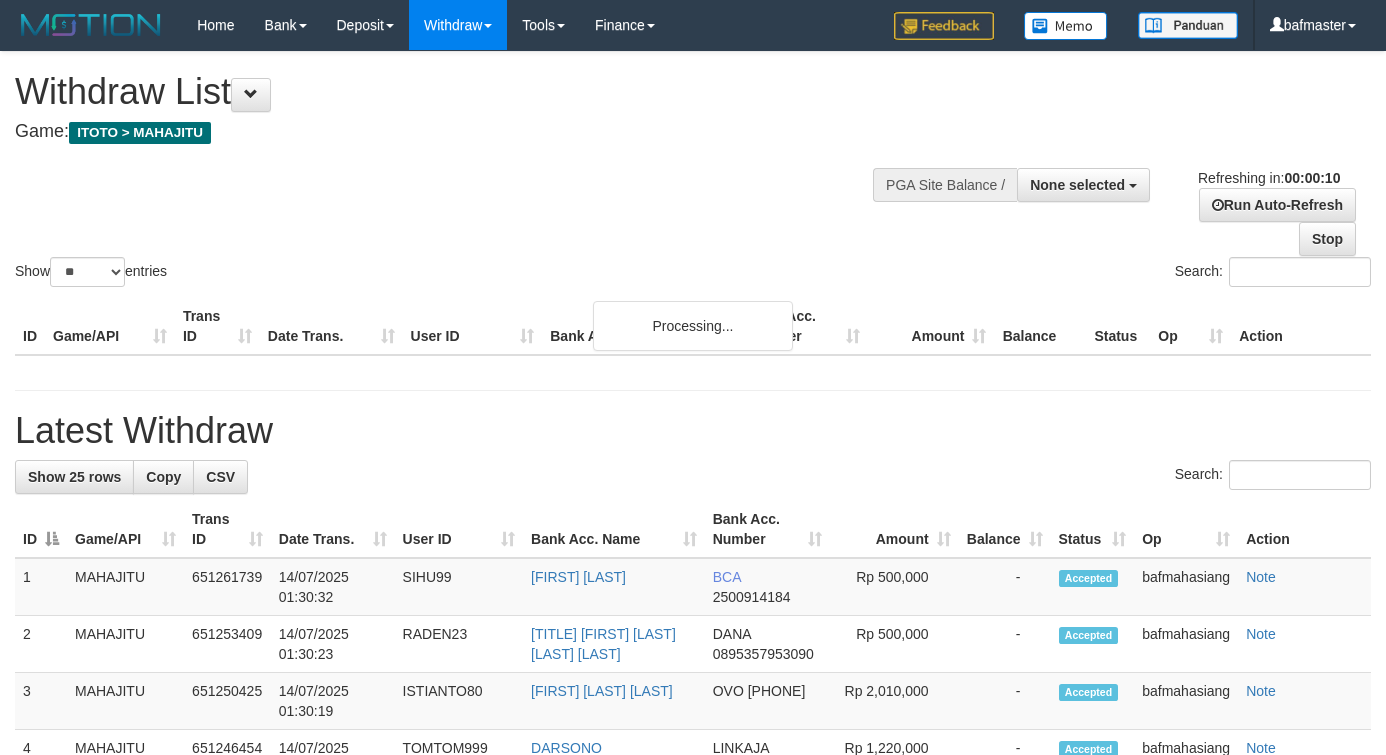 select 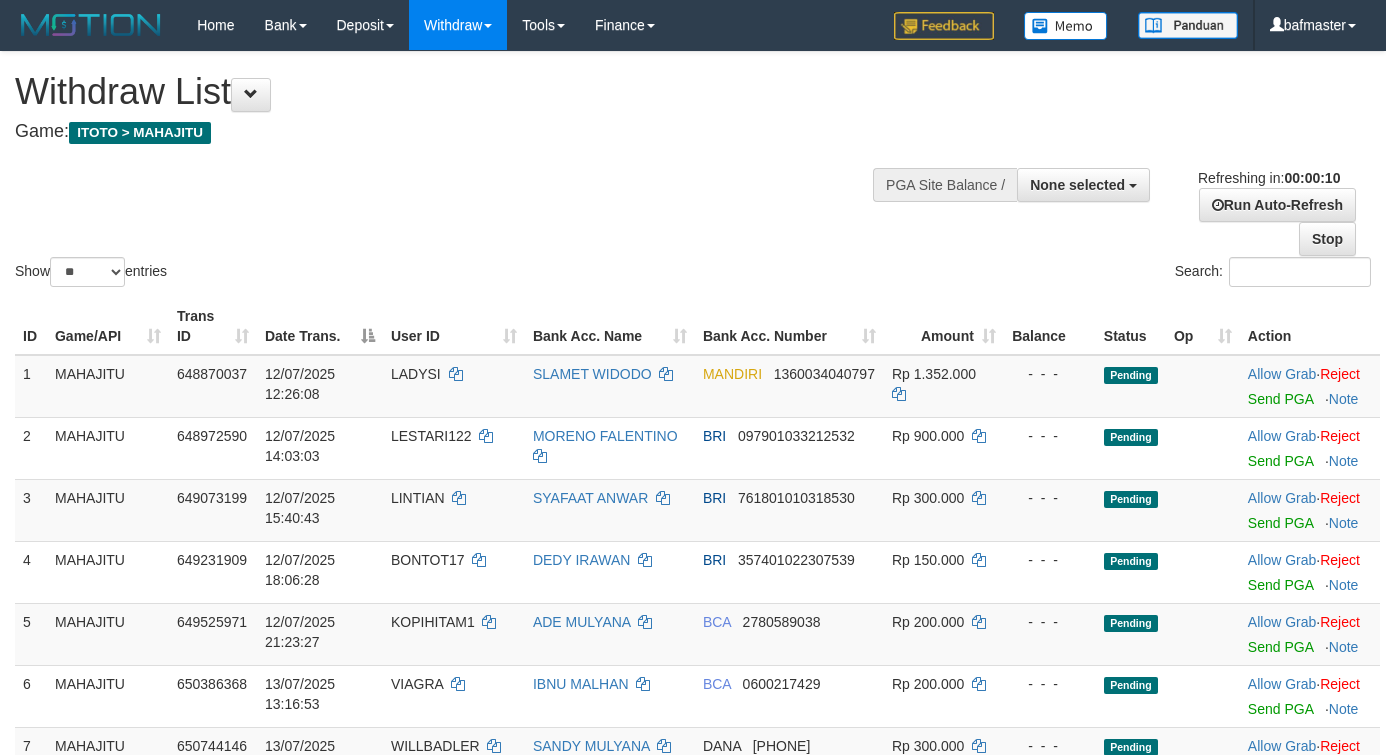 select 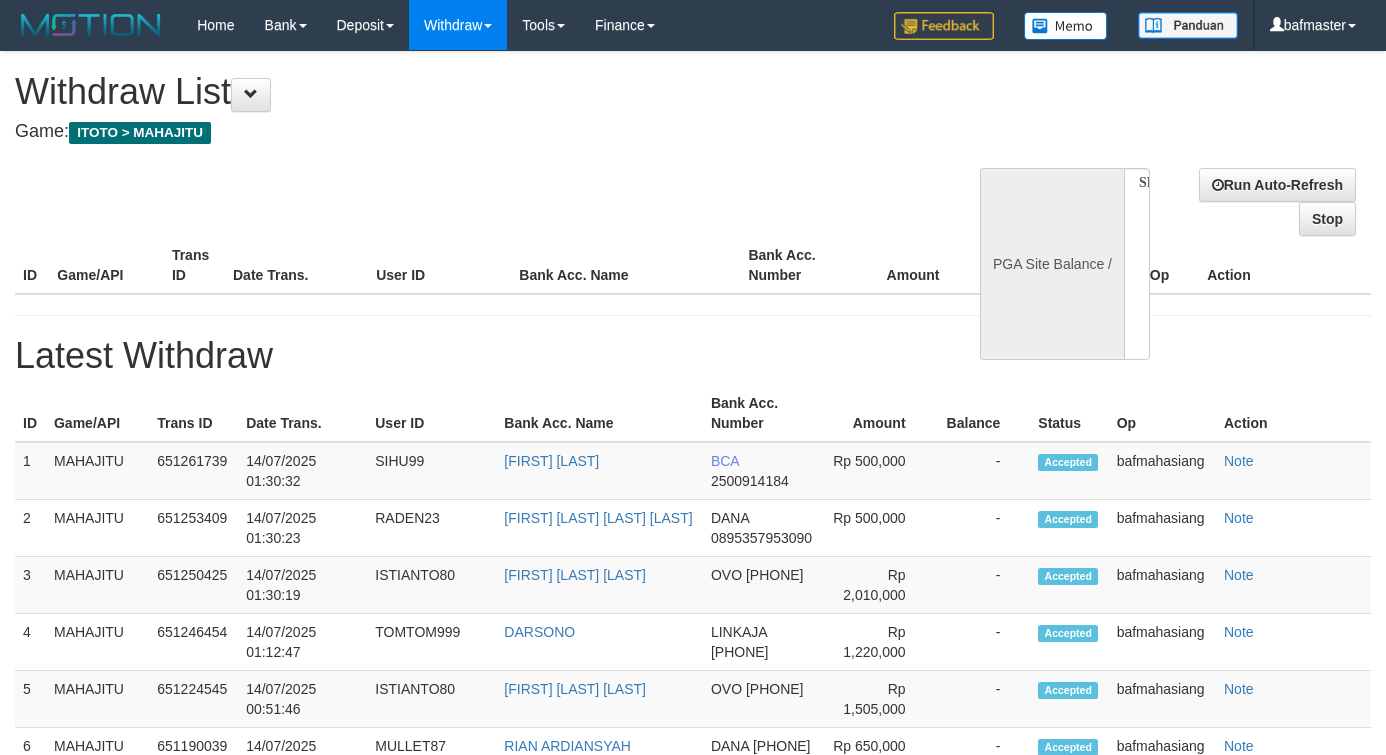 select 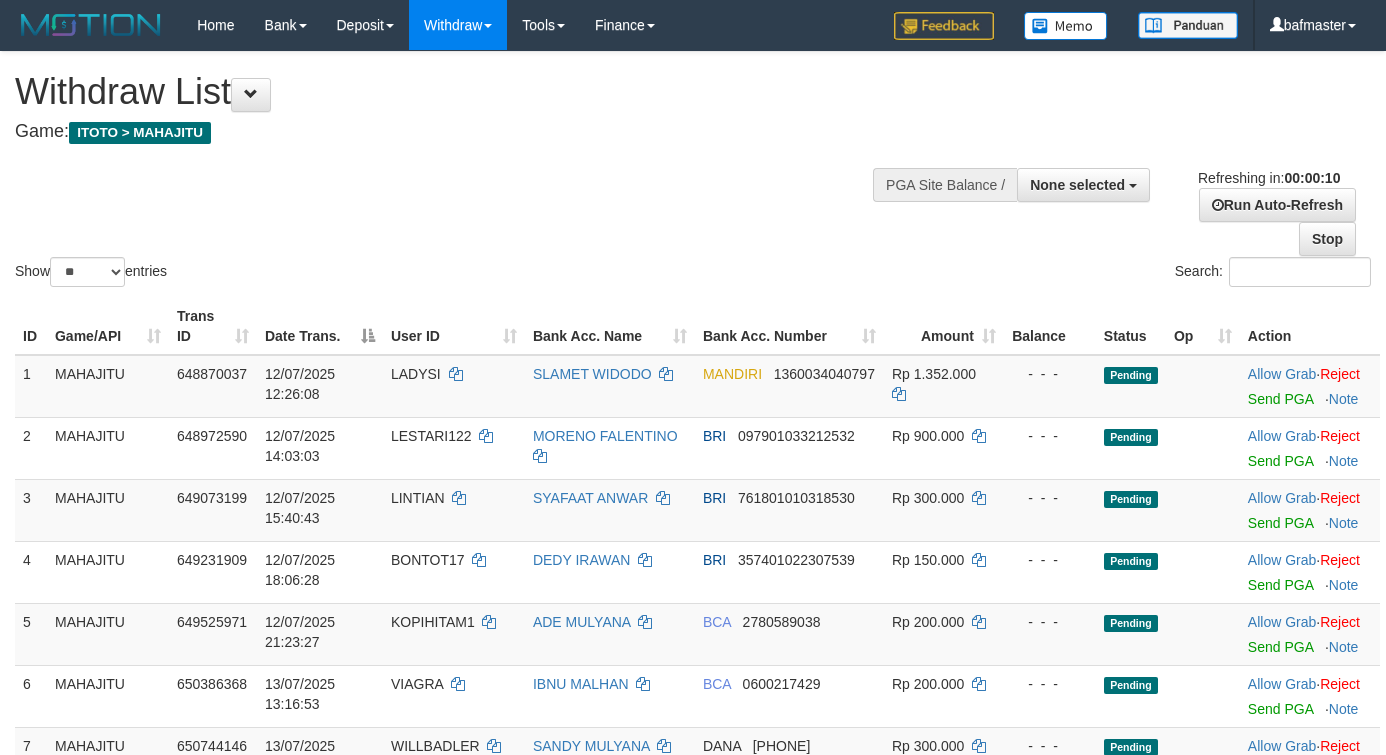 select 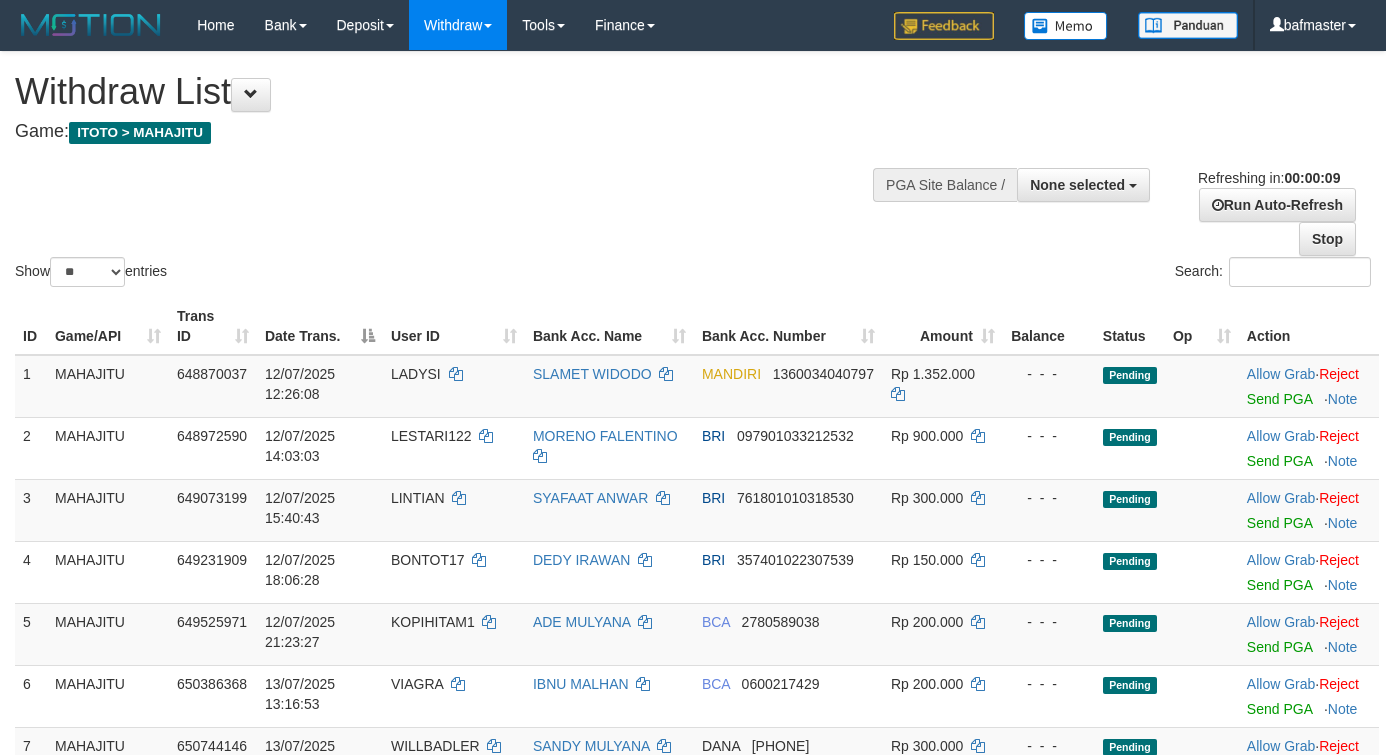 select 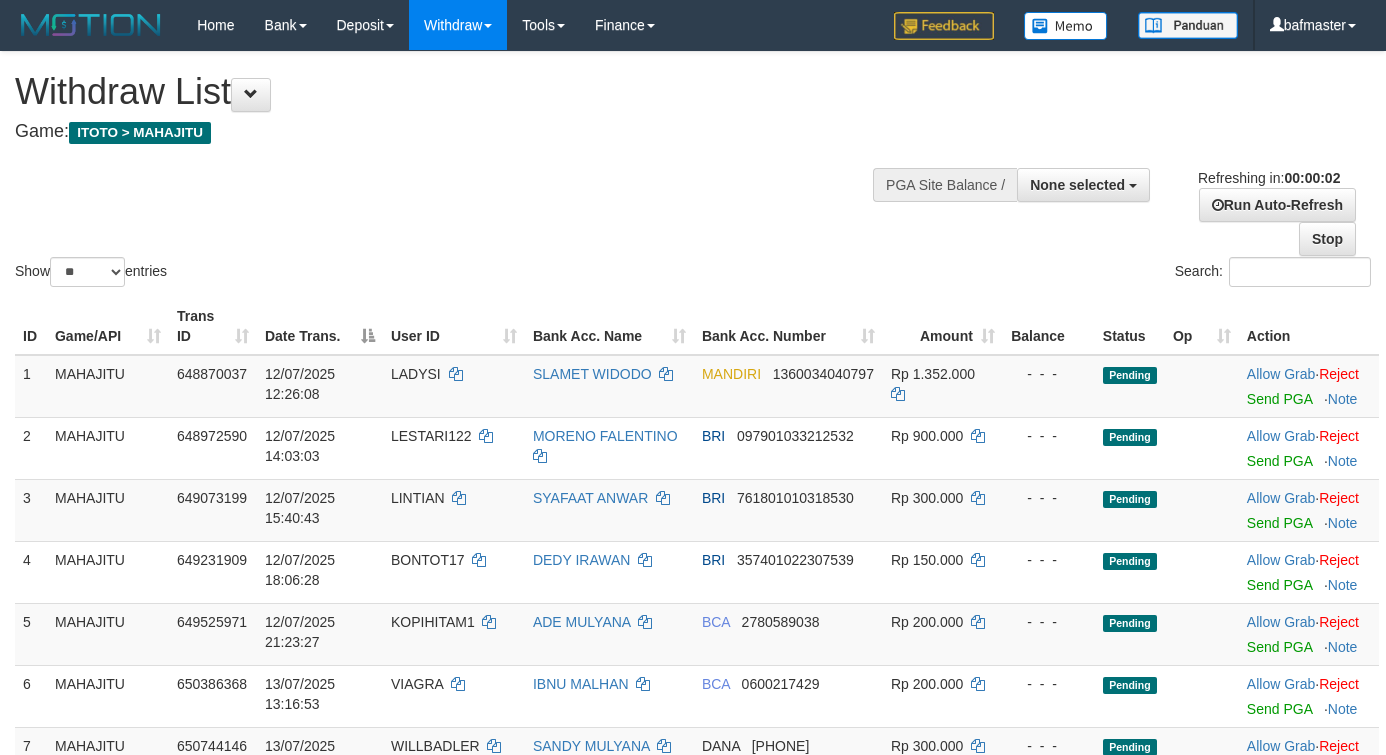 scroll, scrollTop: 0, scrollLeft: 0, axis: both 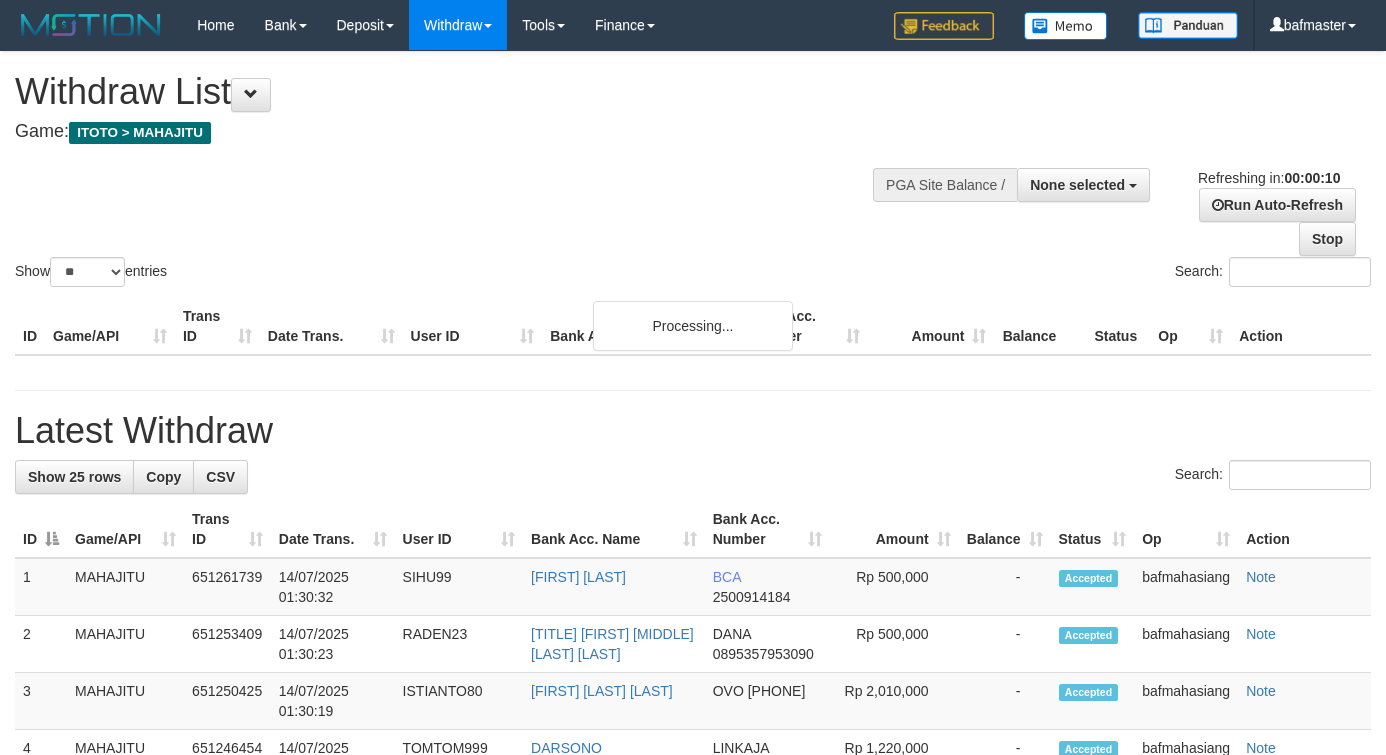 select 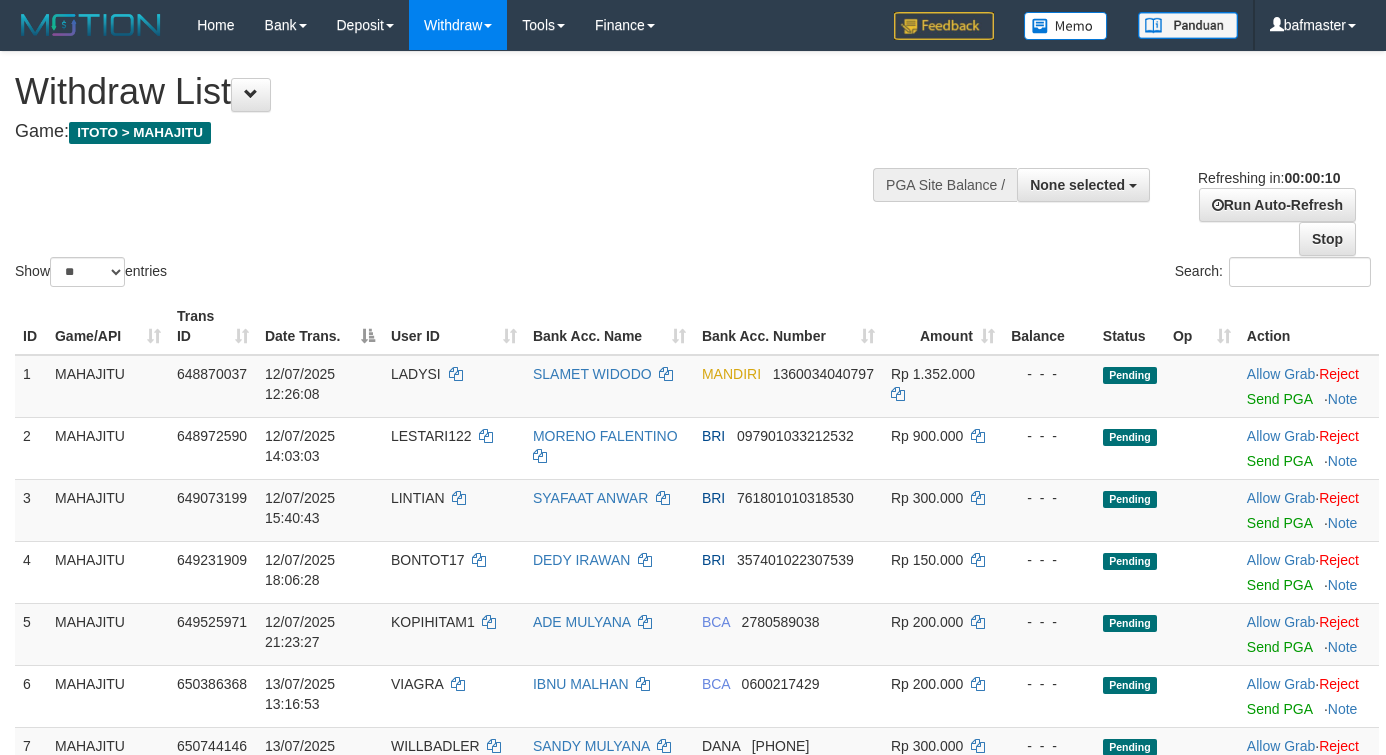 select 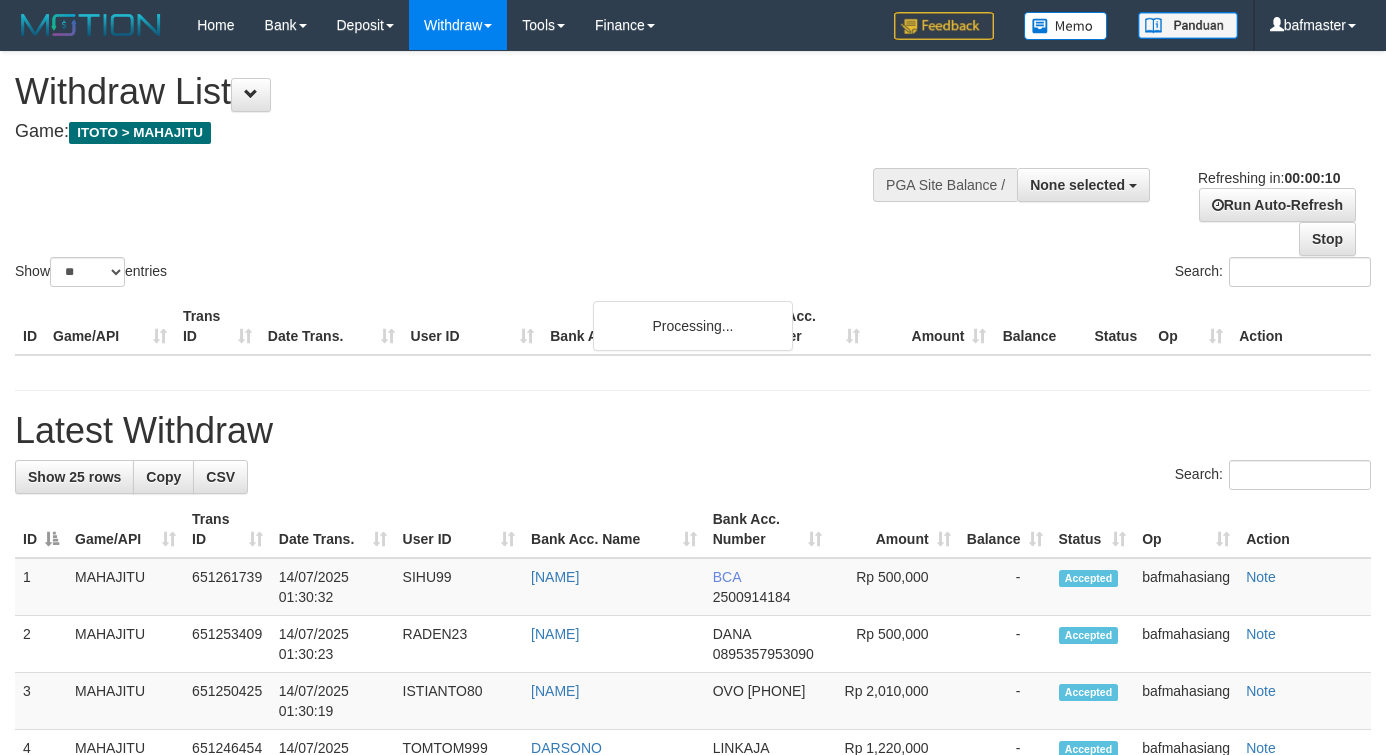 select 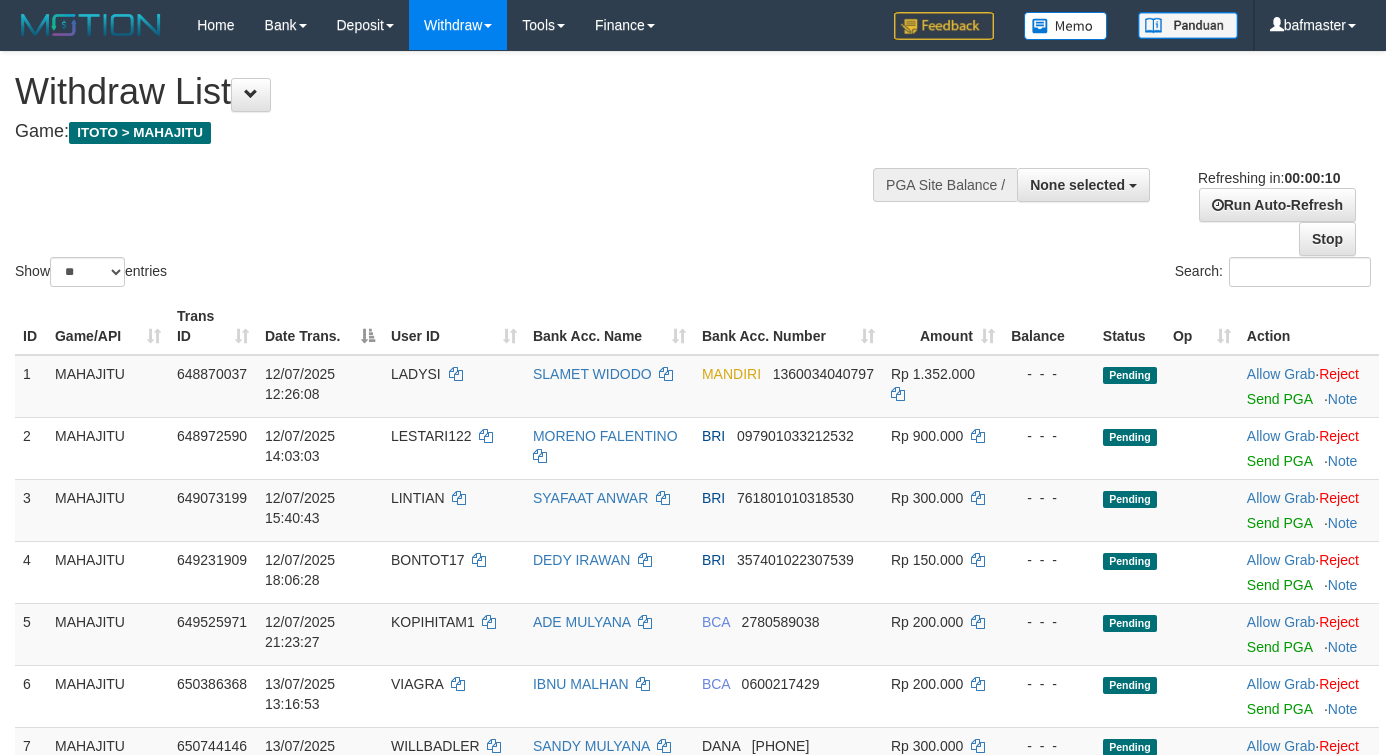 select 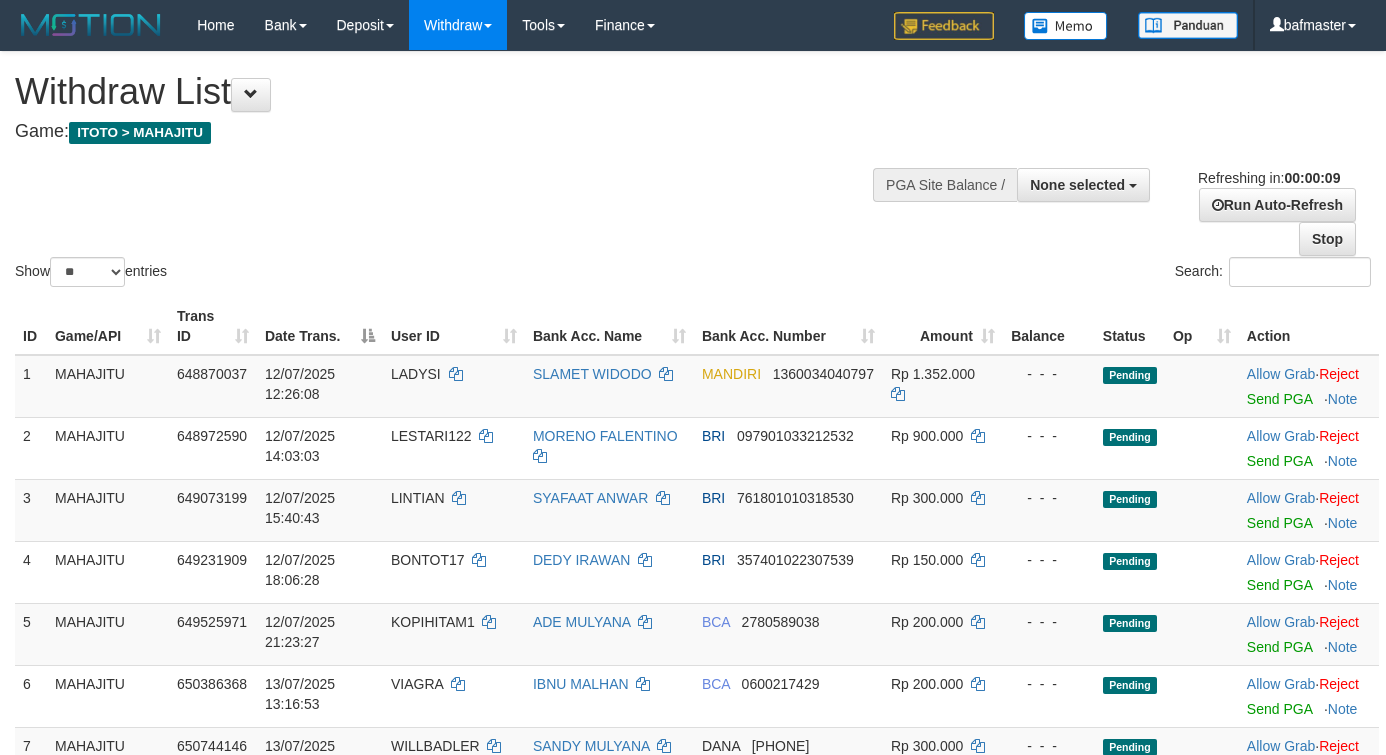 select 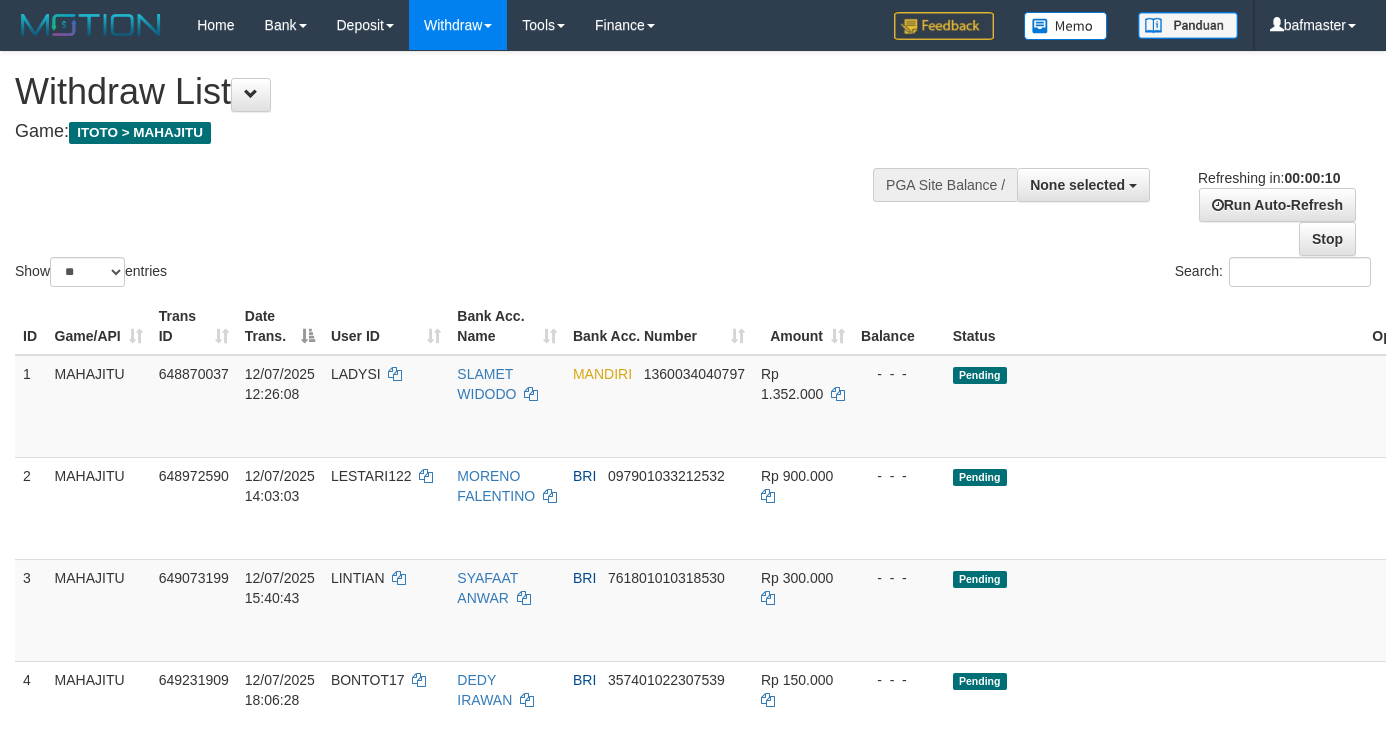 select 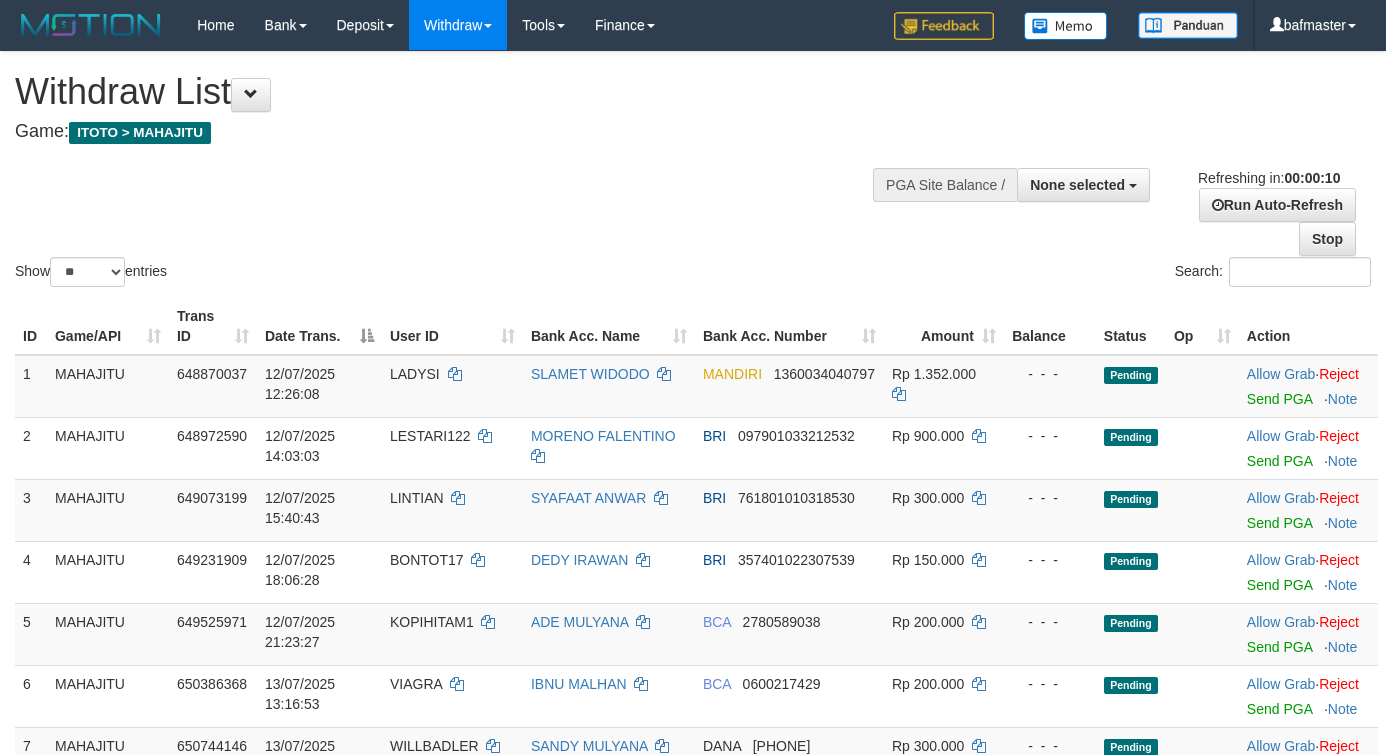 select 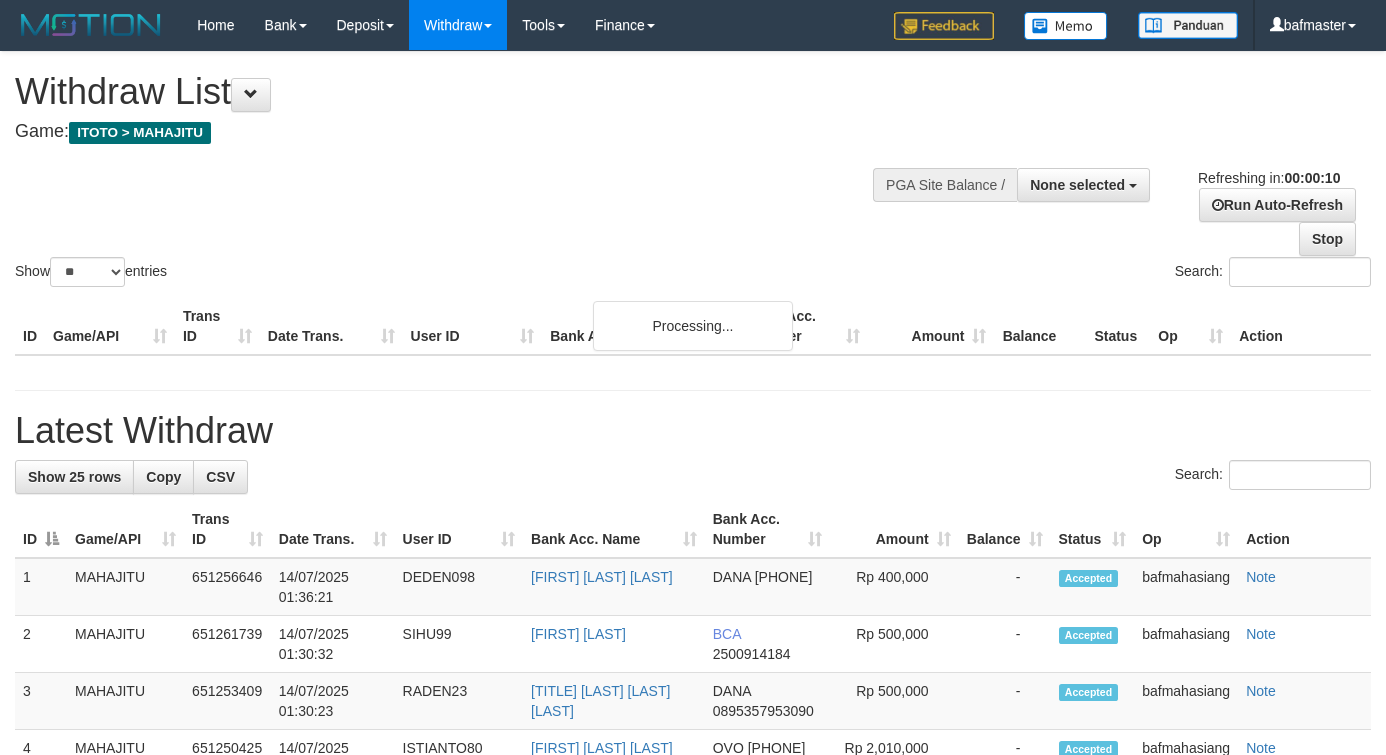 select 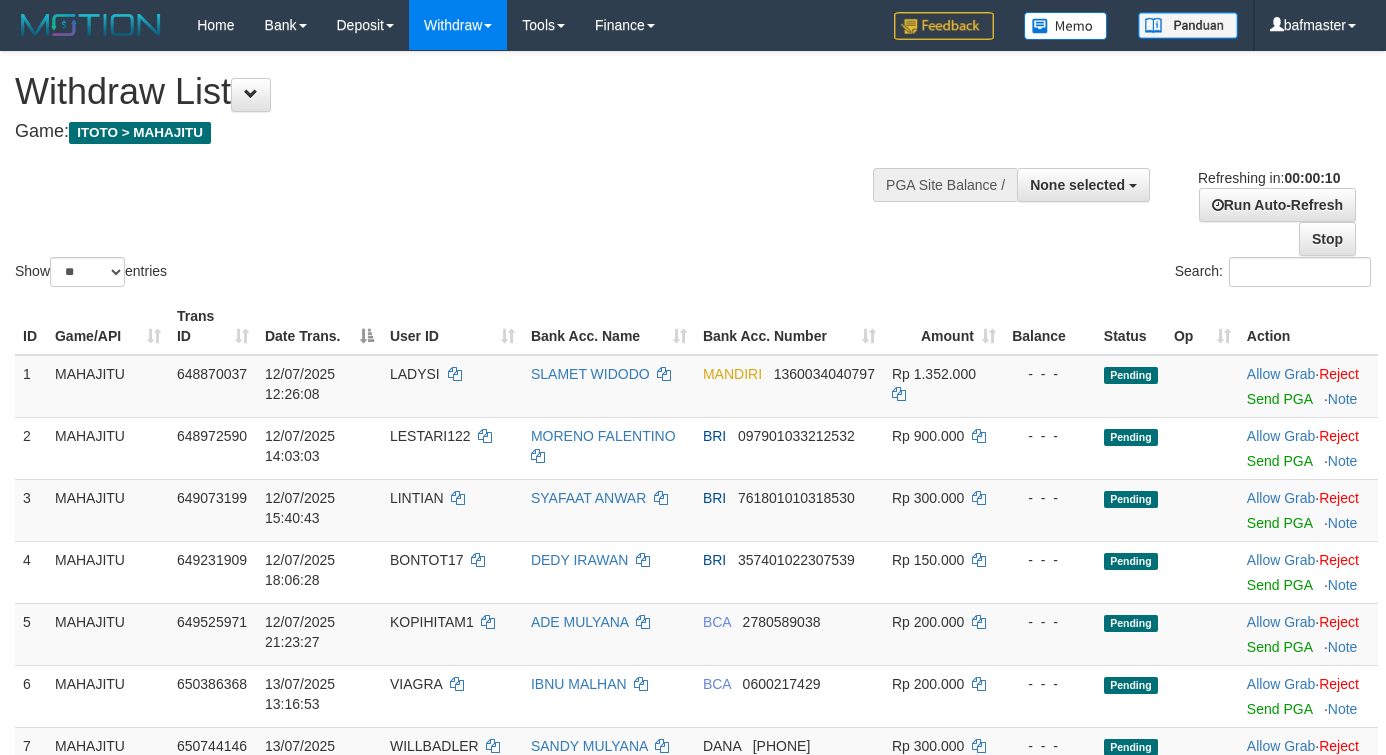 select 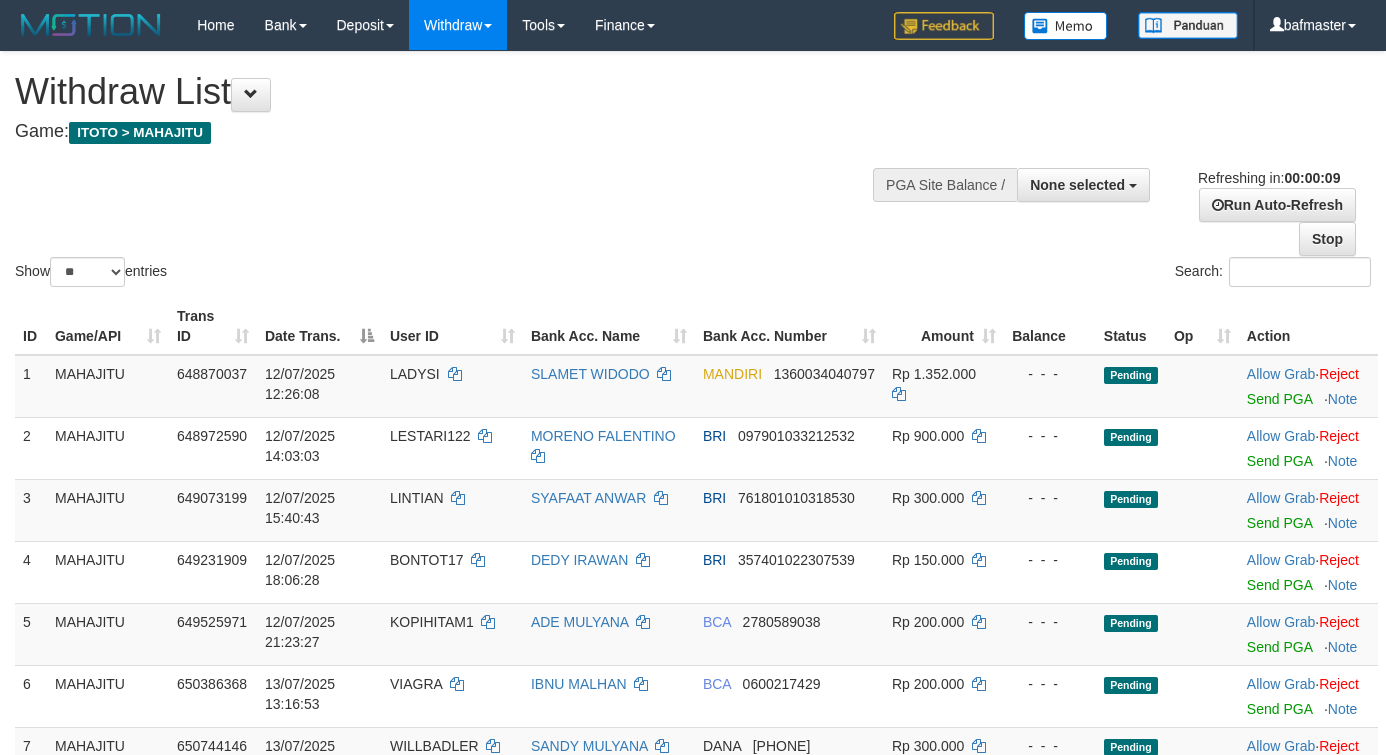 select 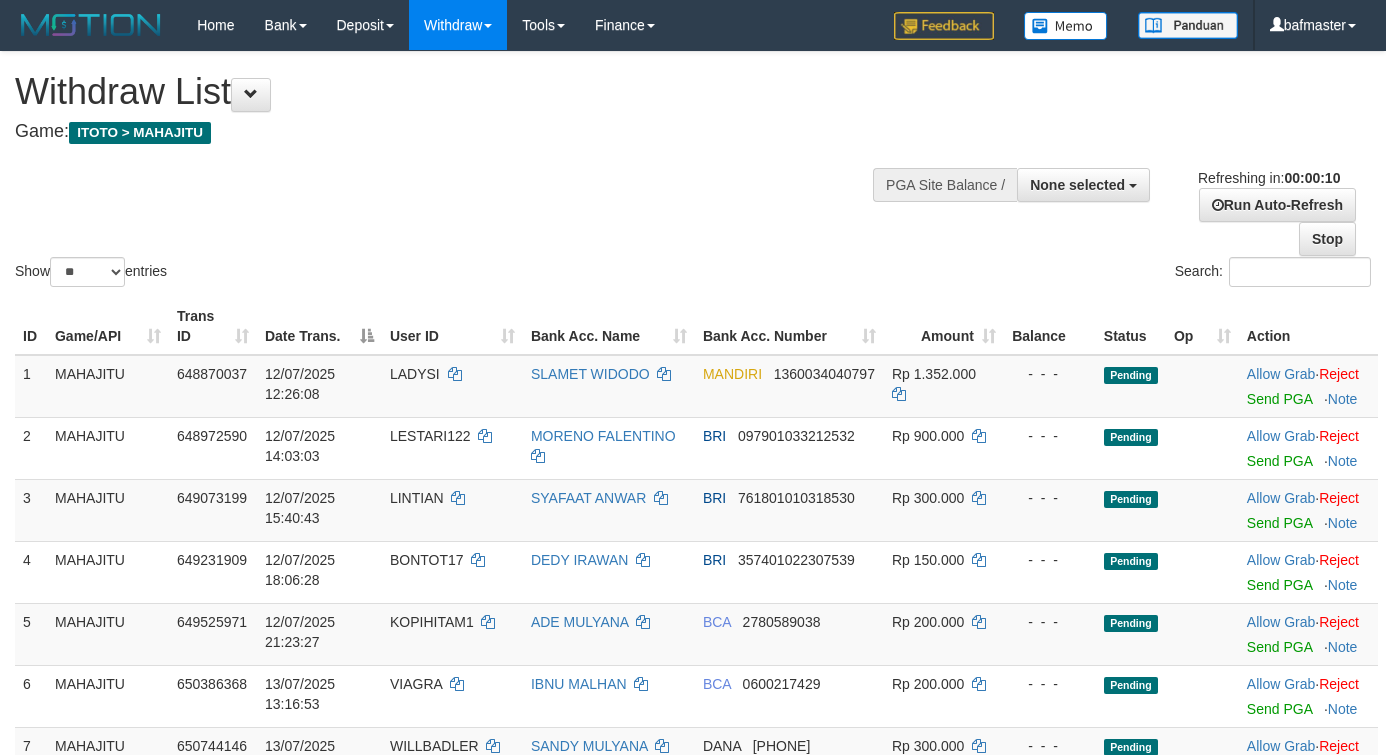 select 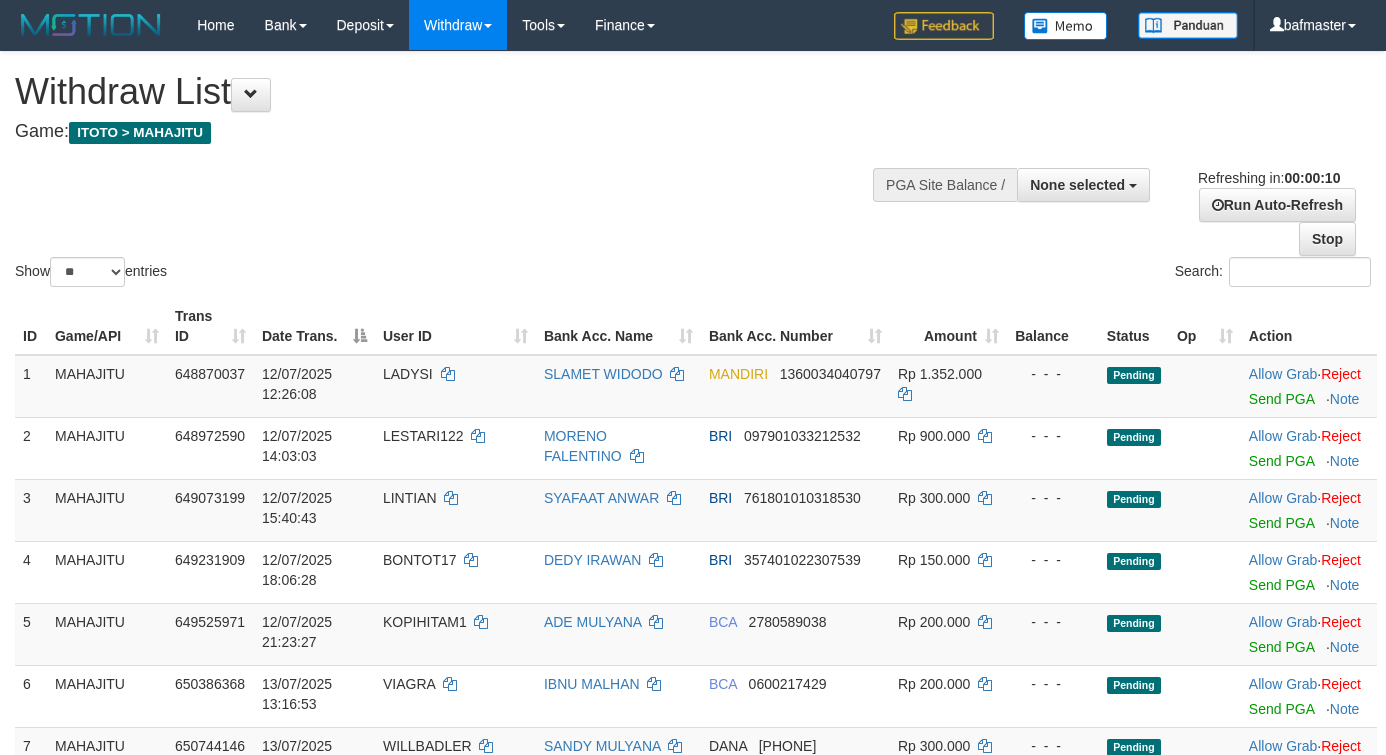 select 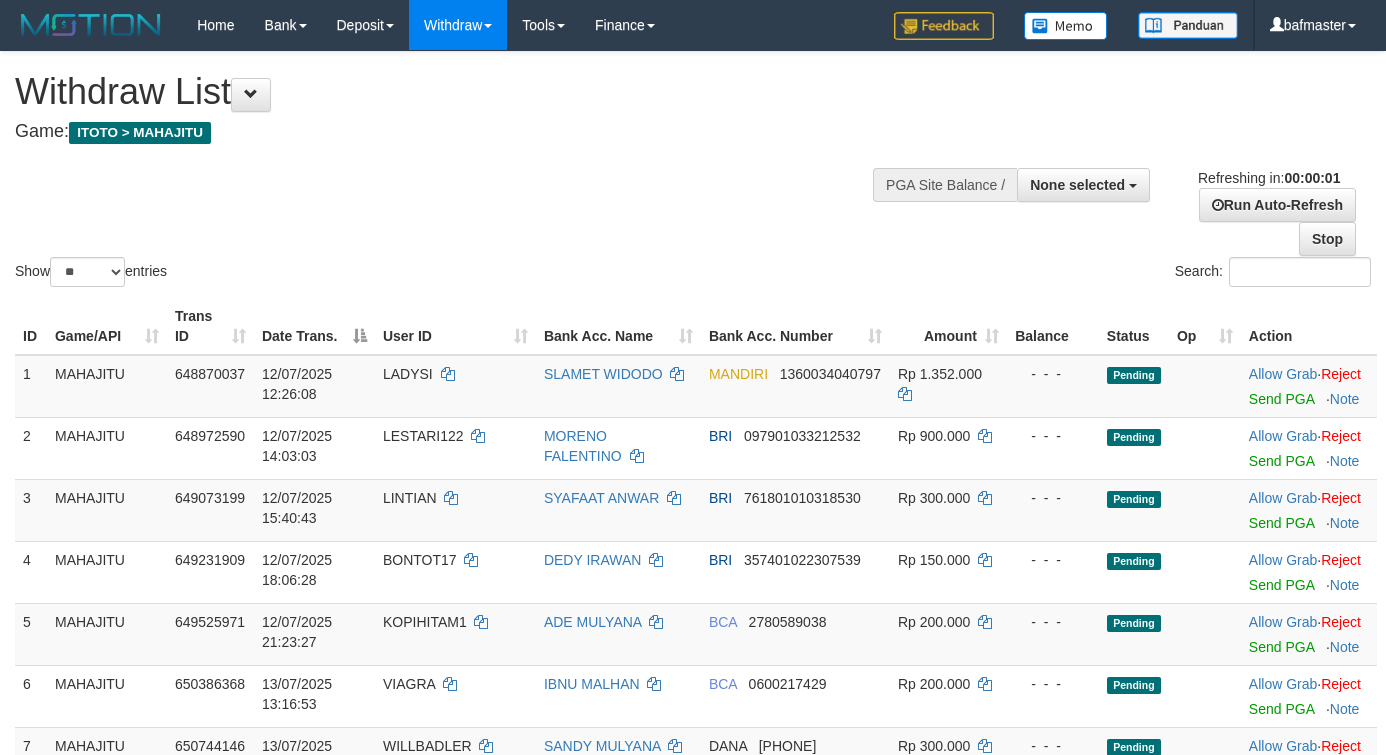 scroll, scrollTop: 0, scrollLeft: 0, axis: both 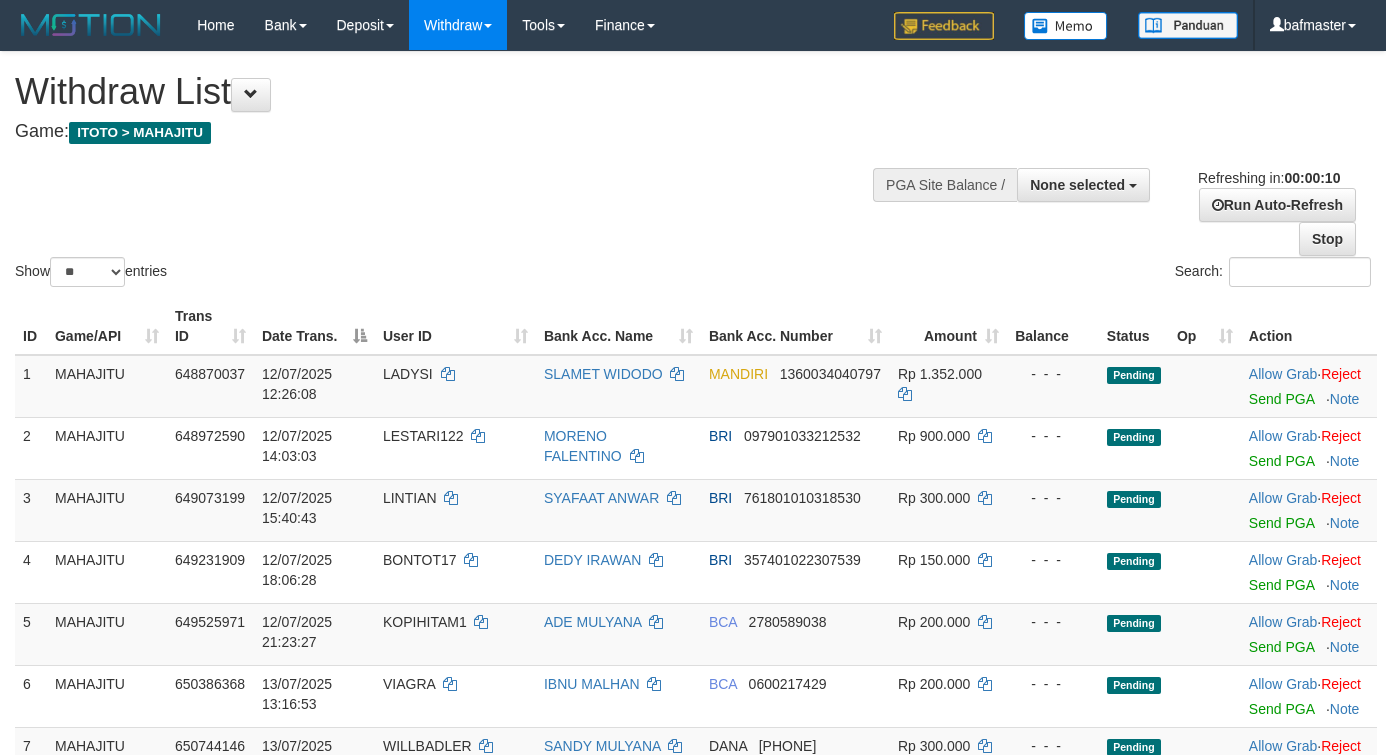 select 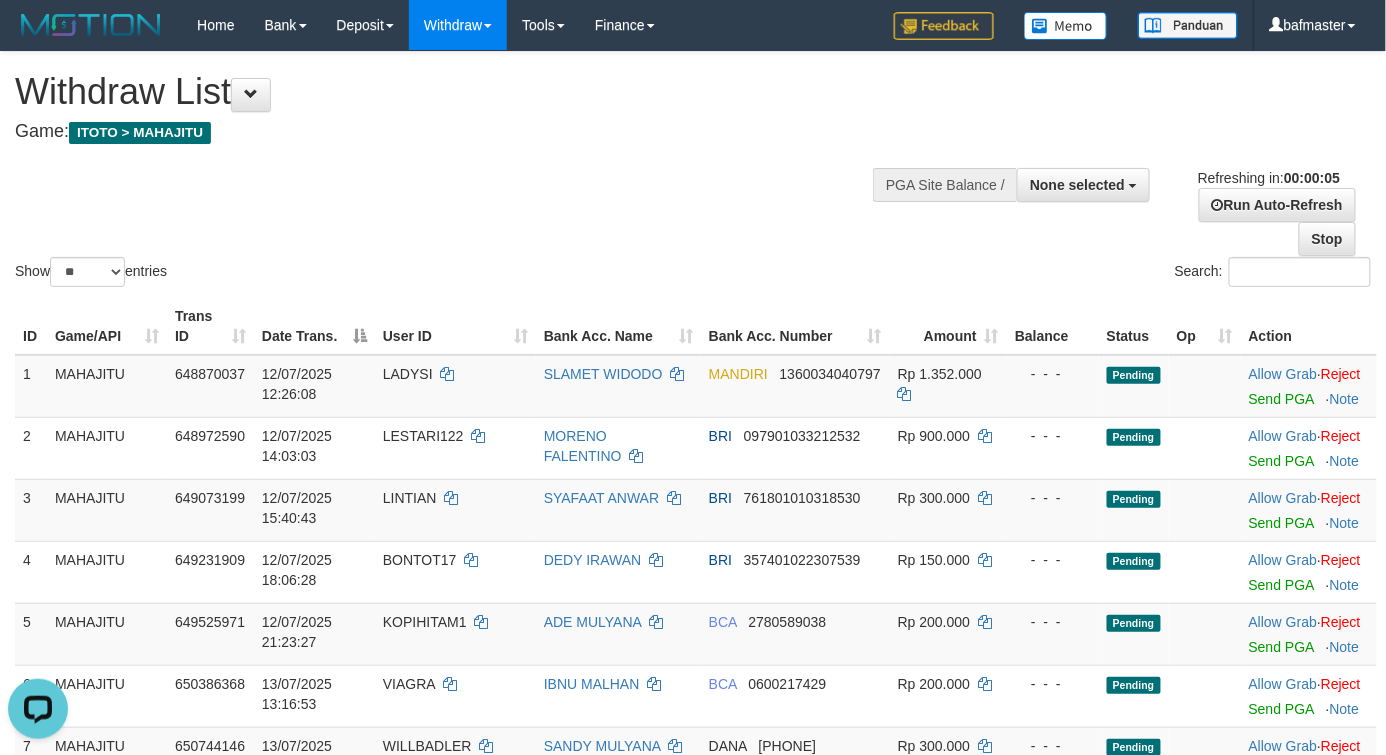 scroll, scrollTop: 0, scrollLeft: 0, axis: both 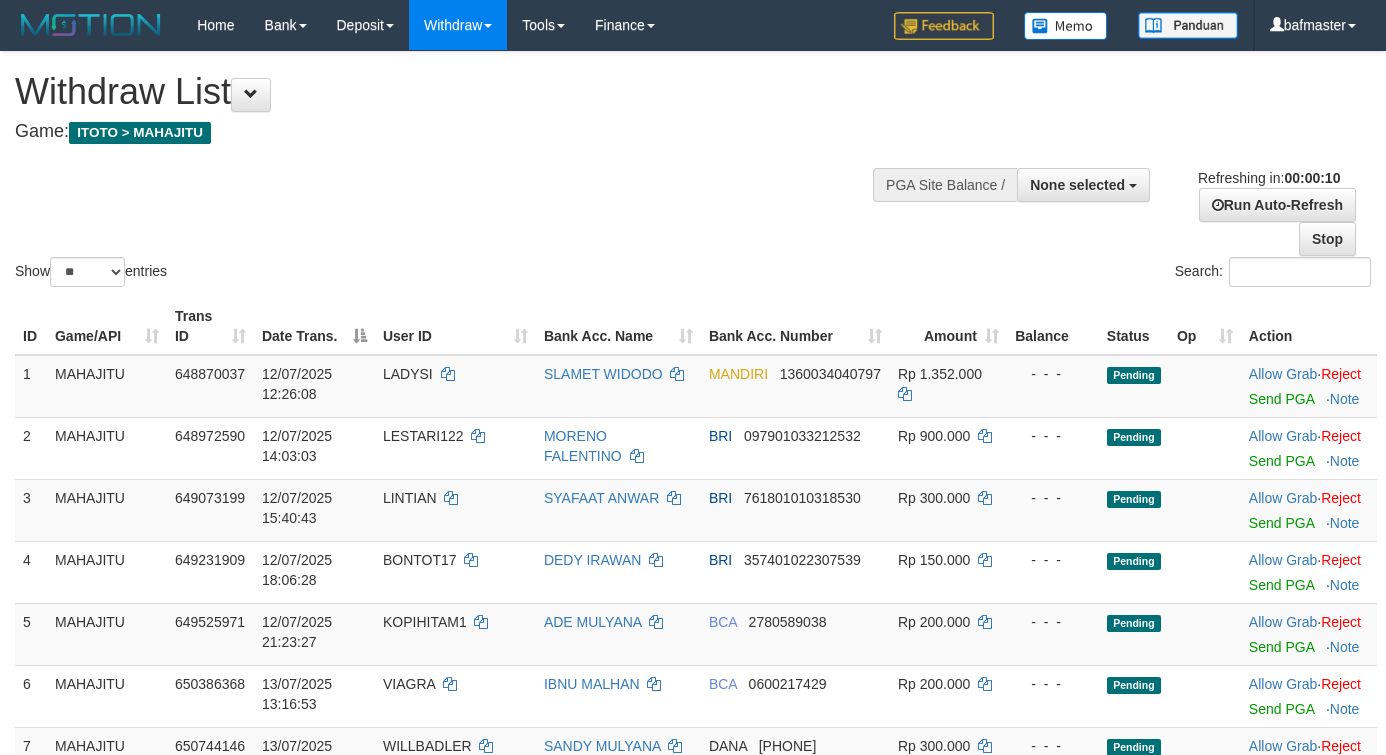 select 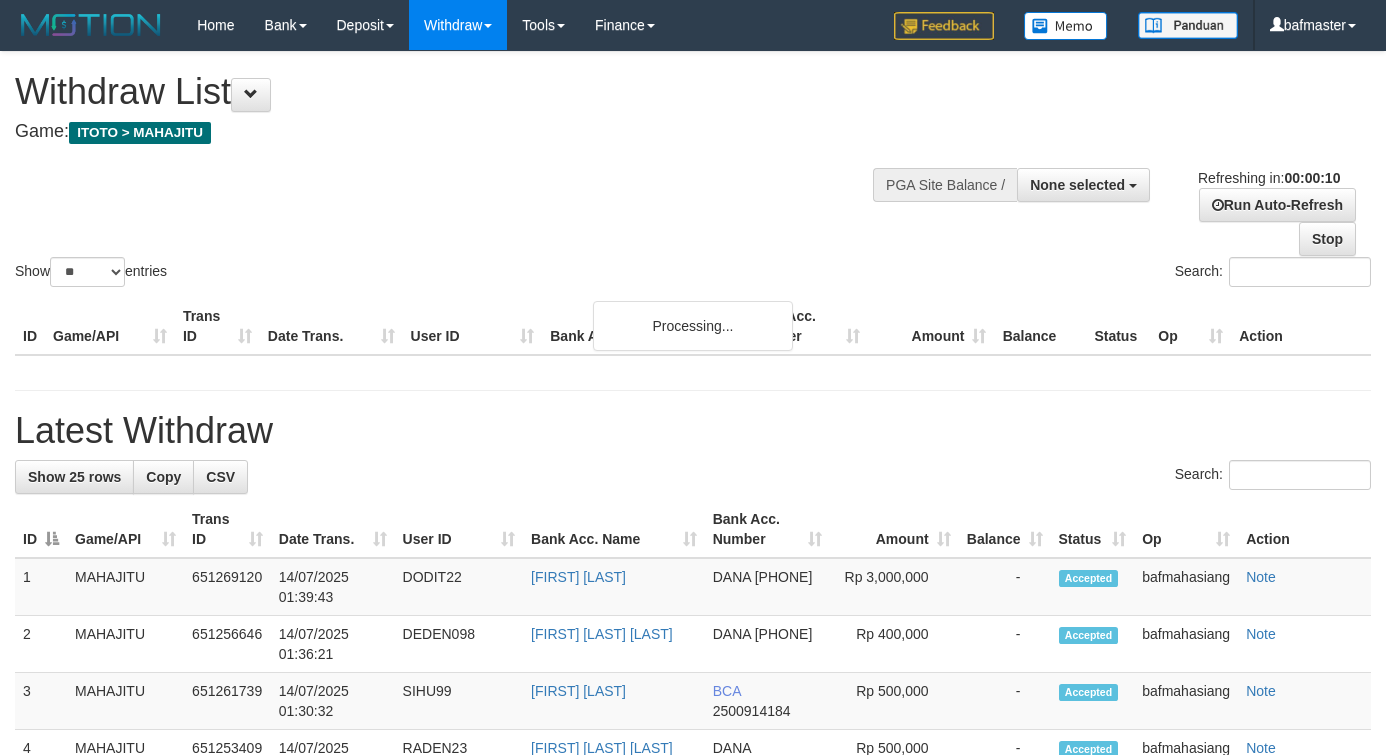 select 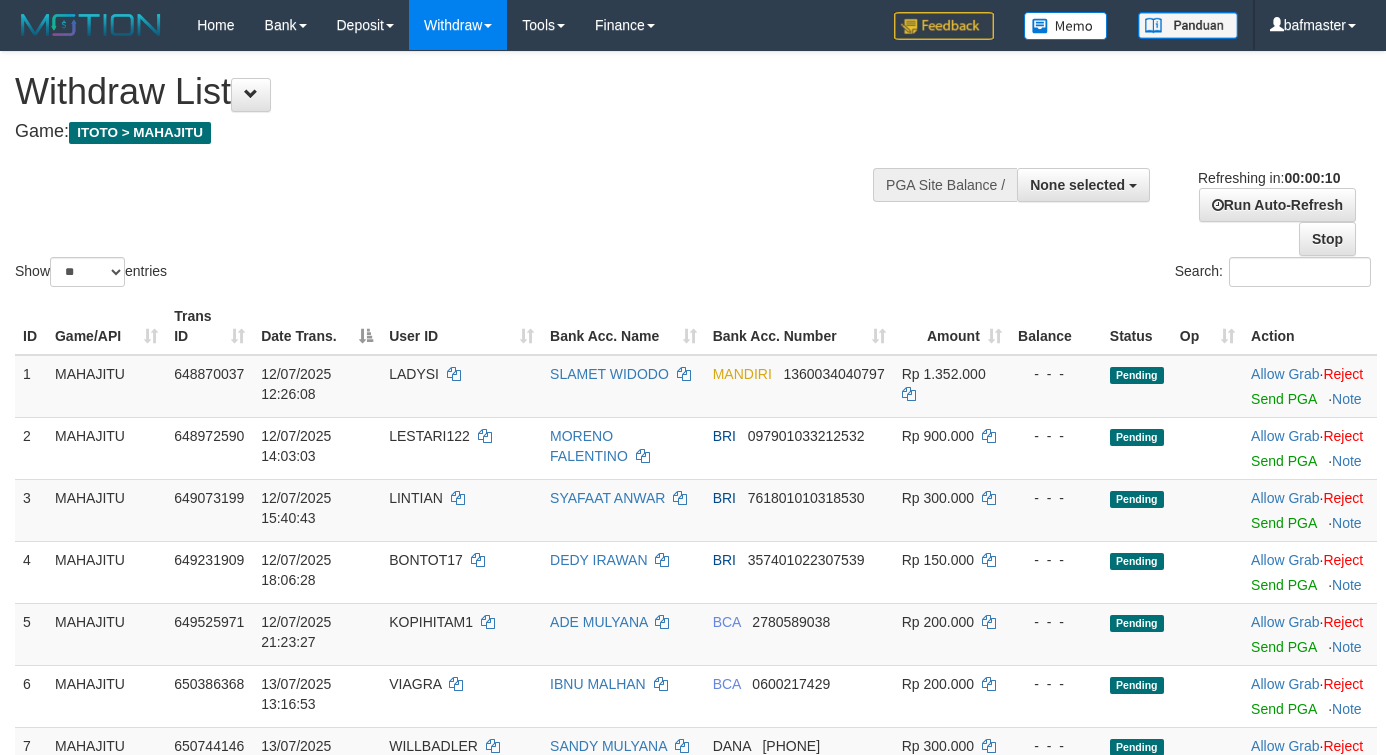 select 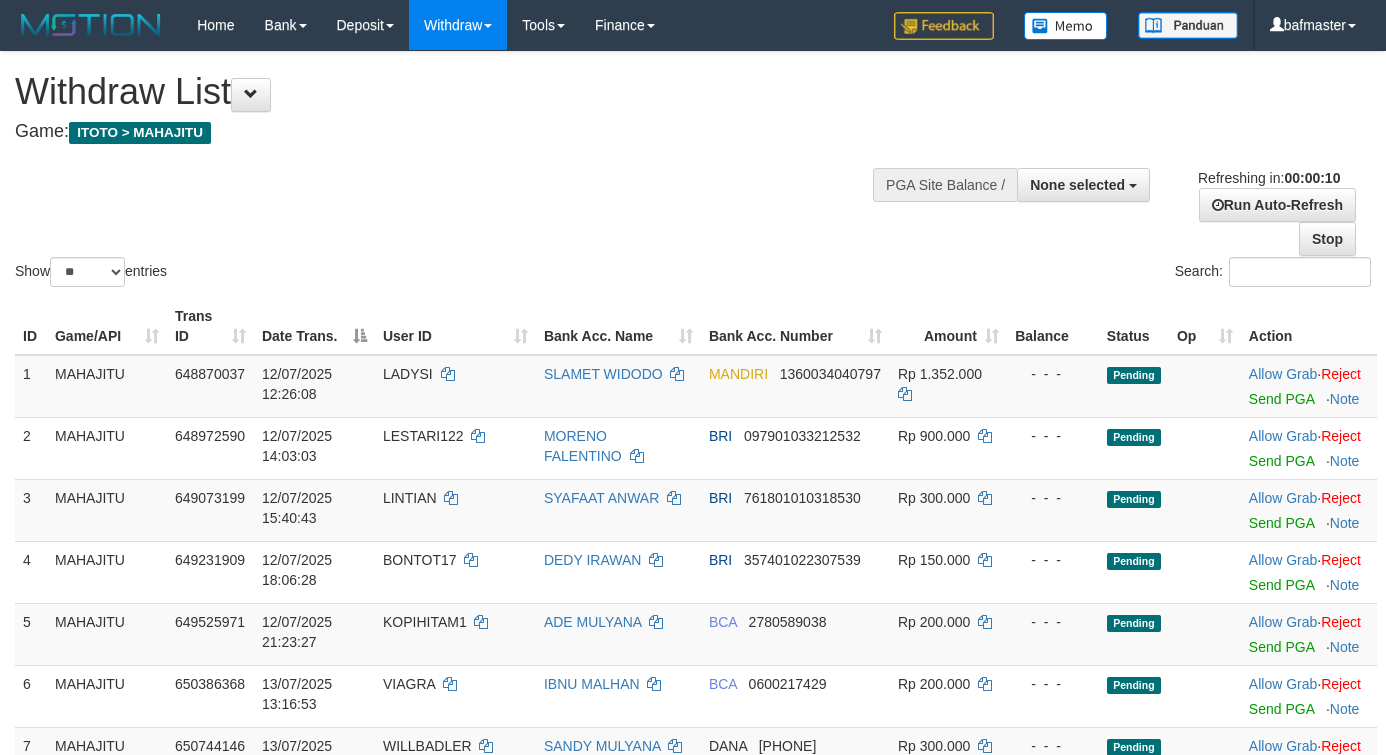 select 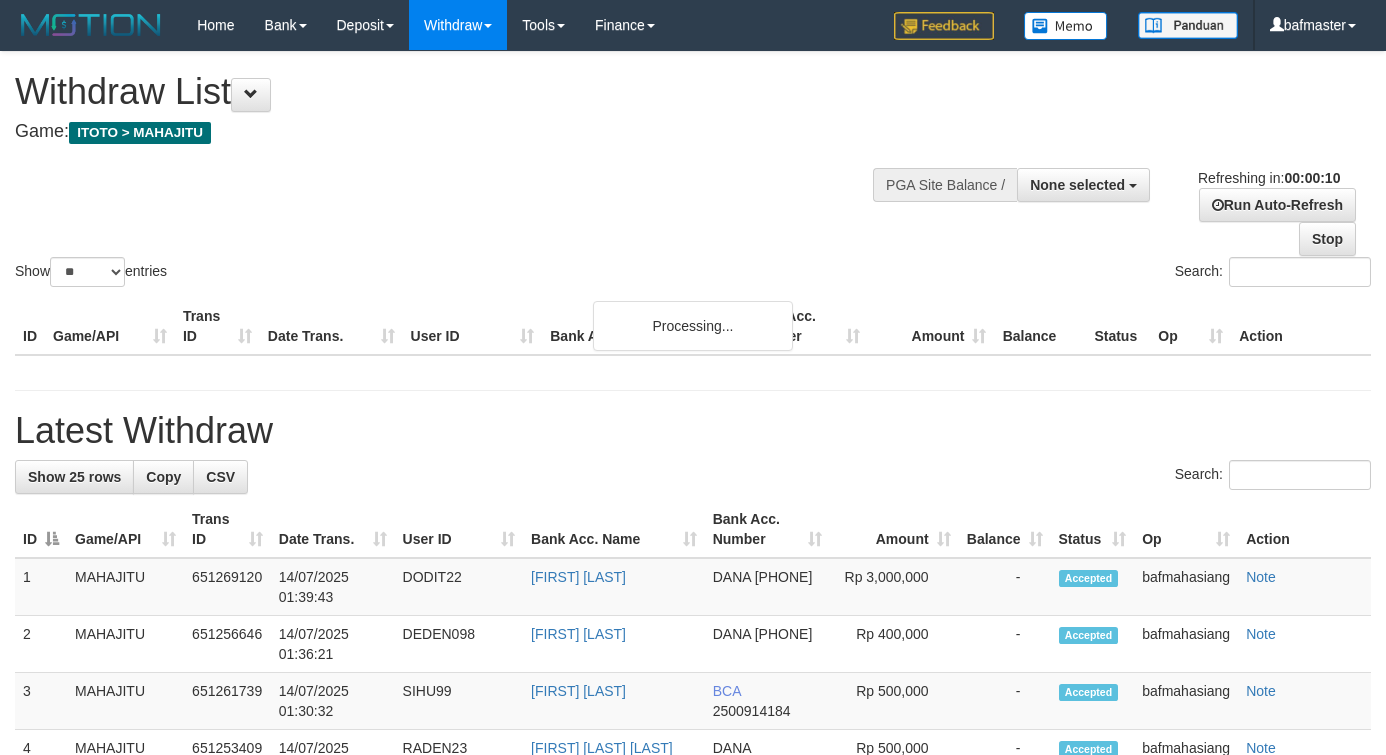 select 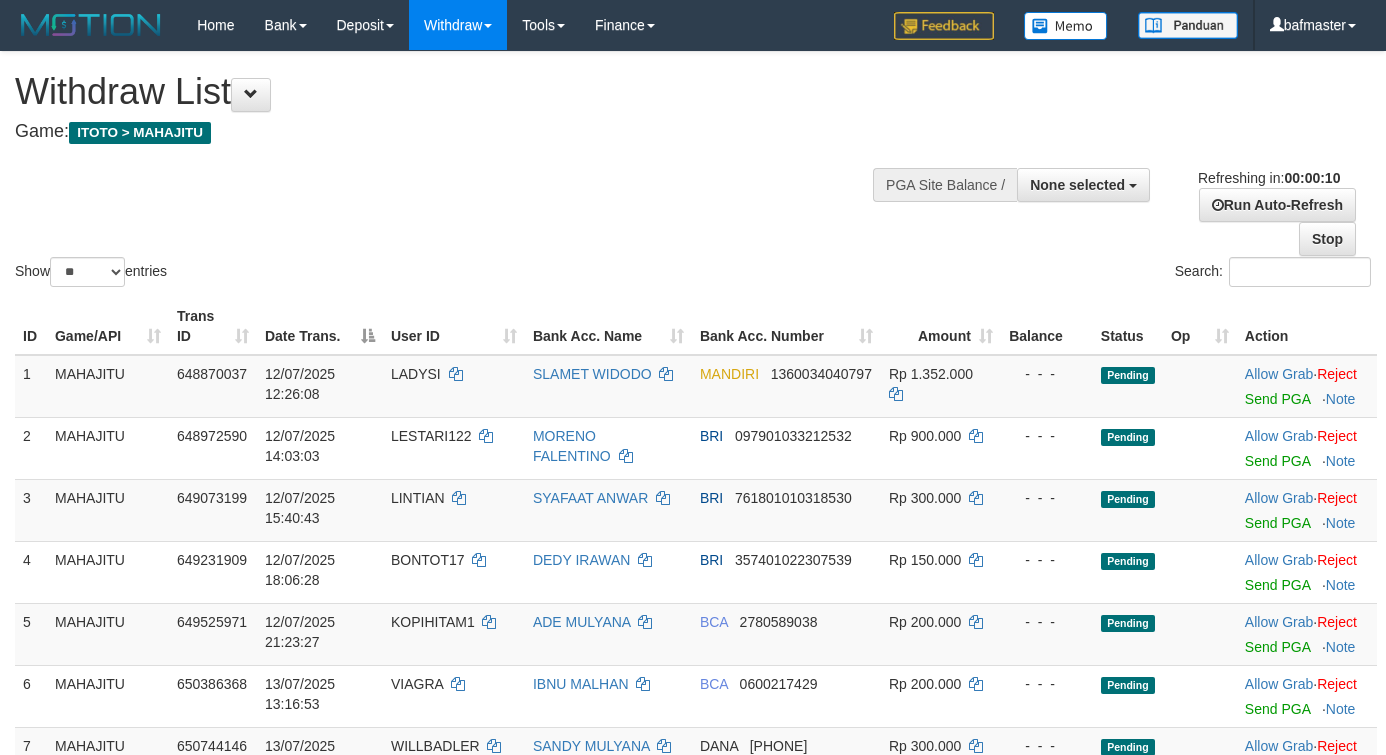 select 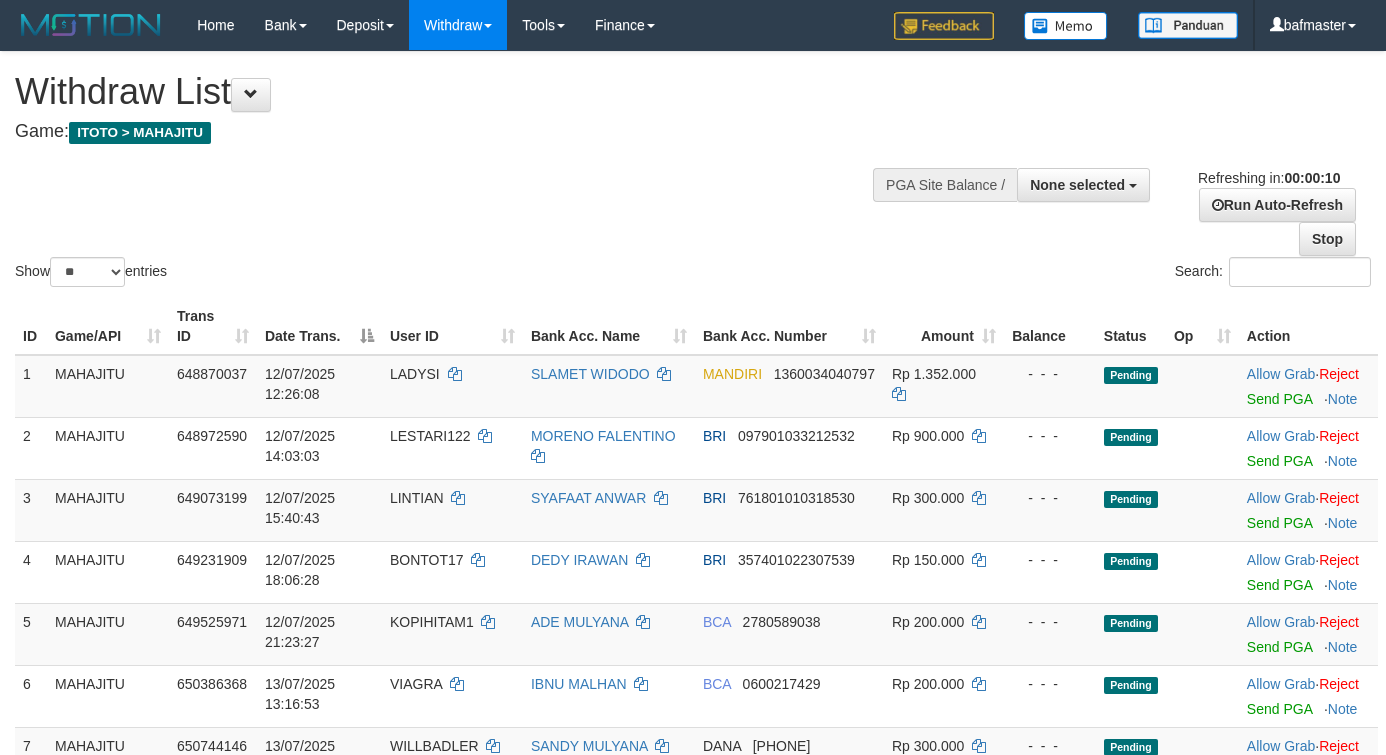 select 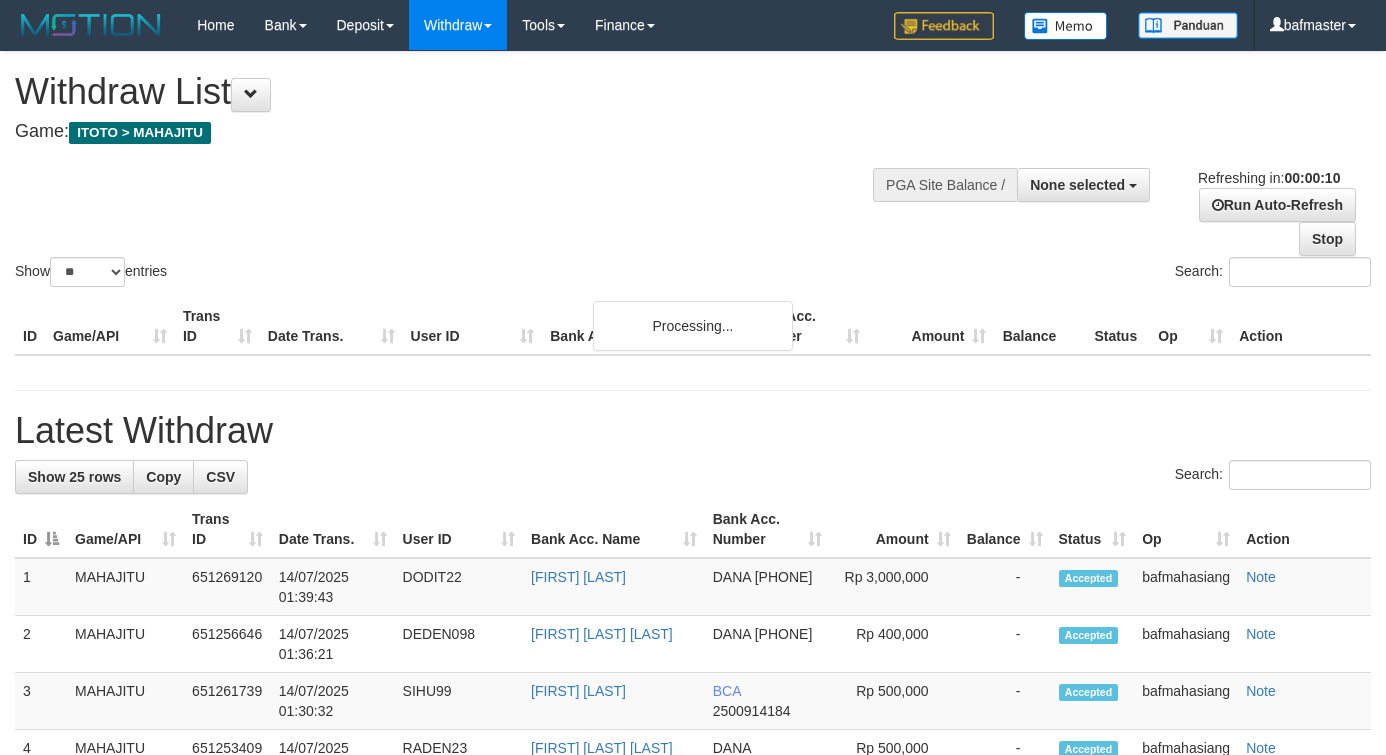 select 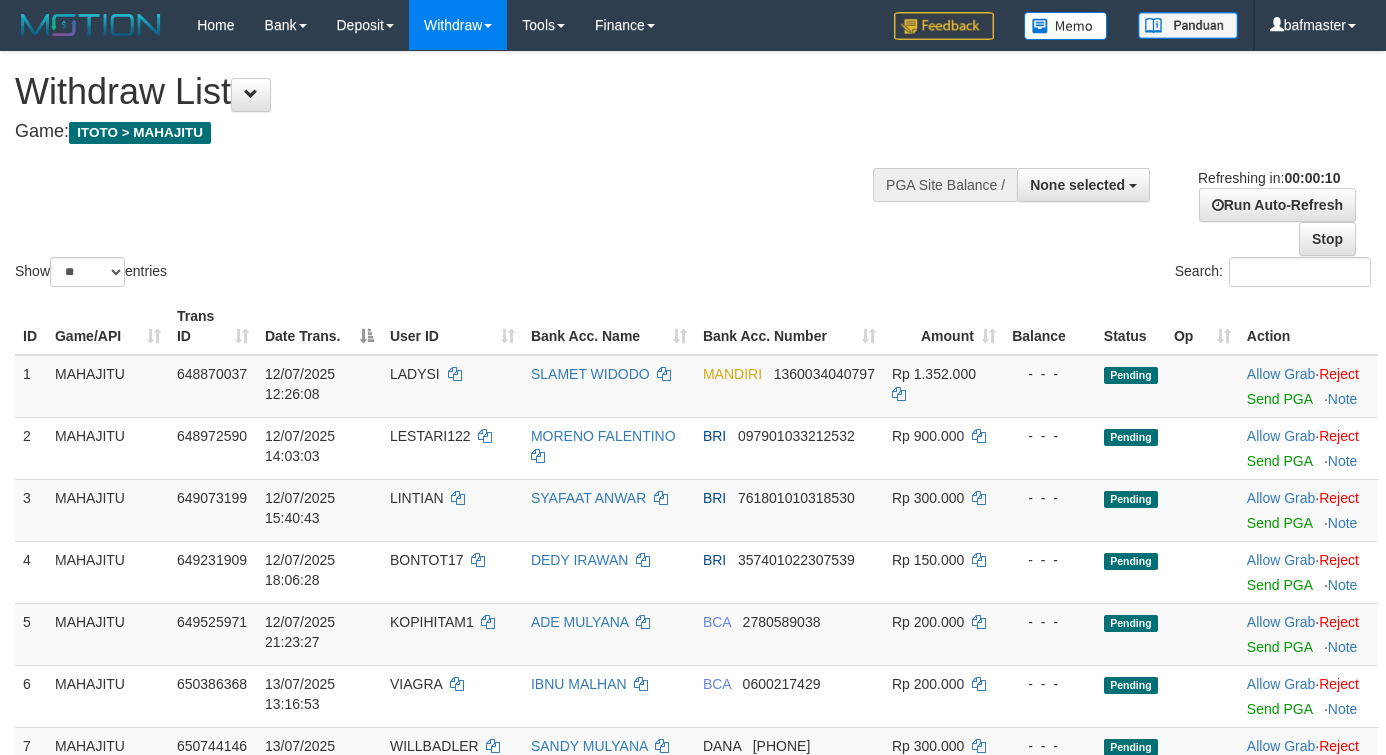 select 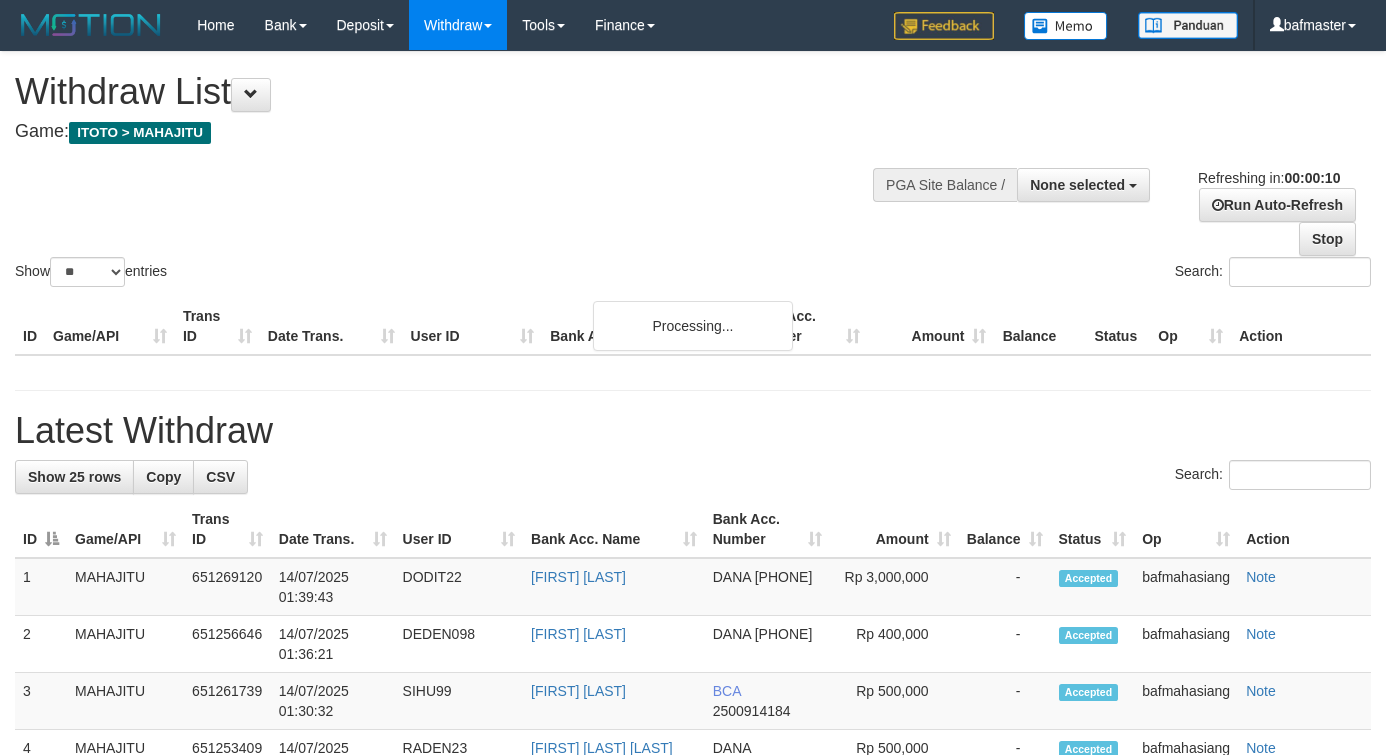 select 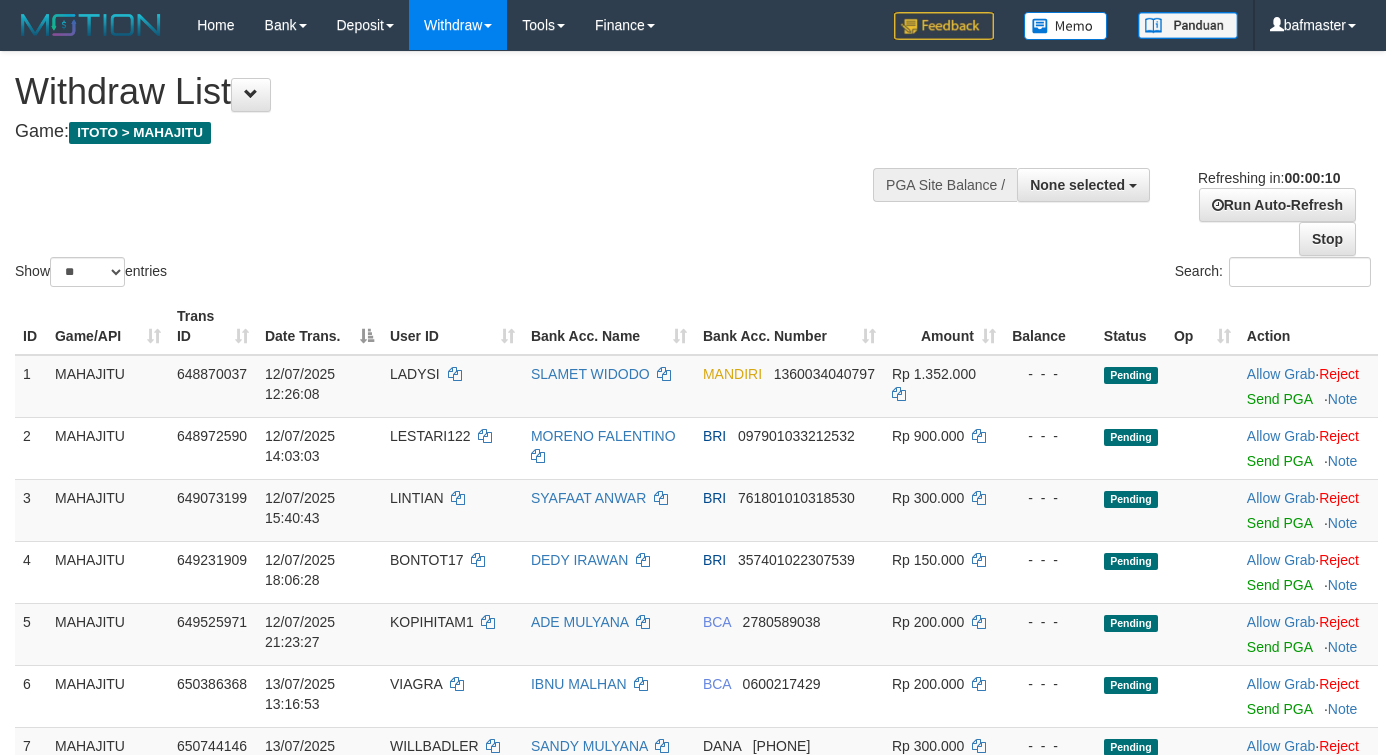 select 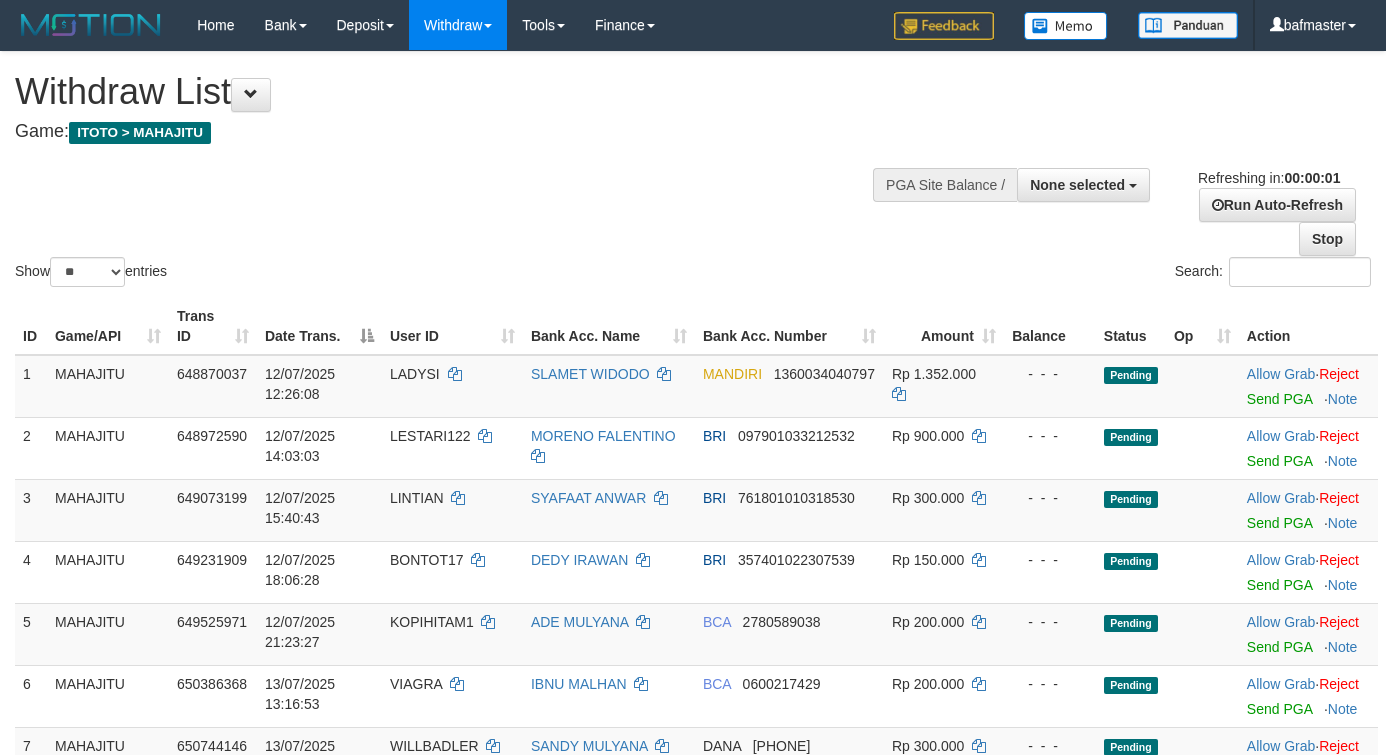 scroll, scrollTop: 0, scrollLeft: 0, axis: both 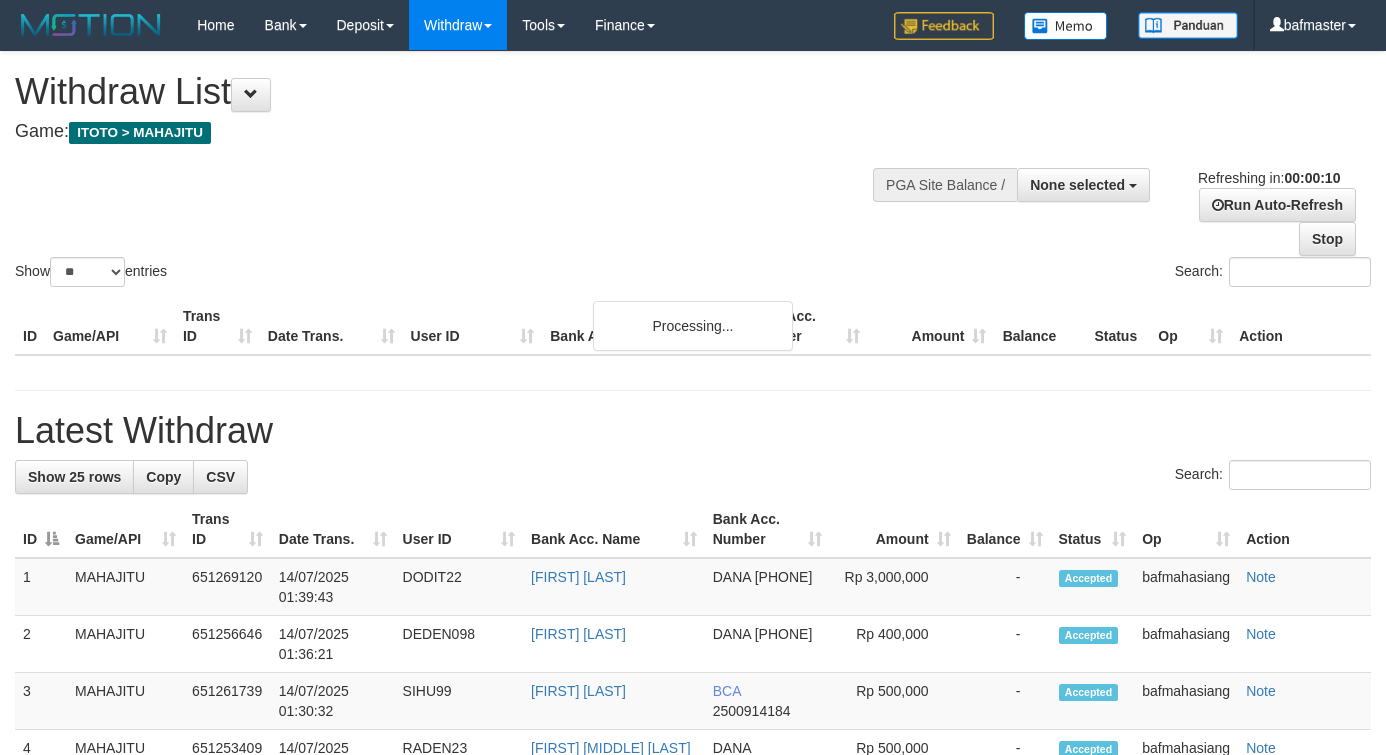 select 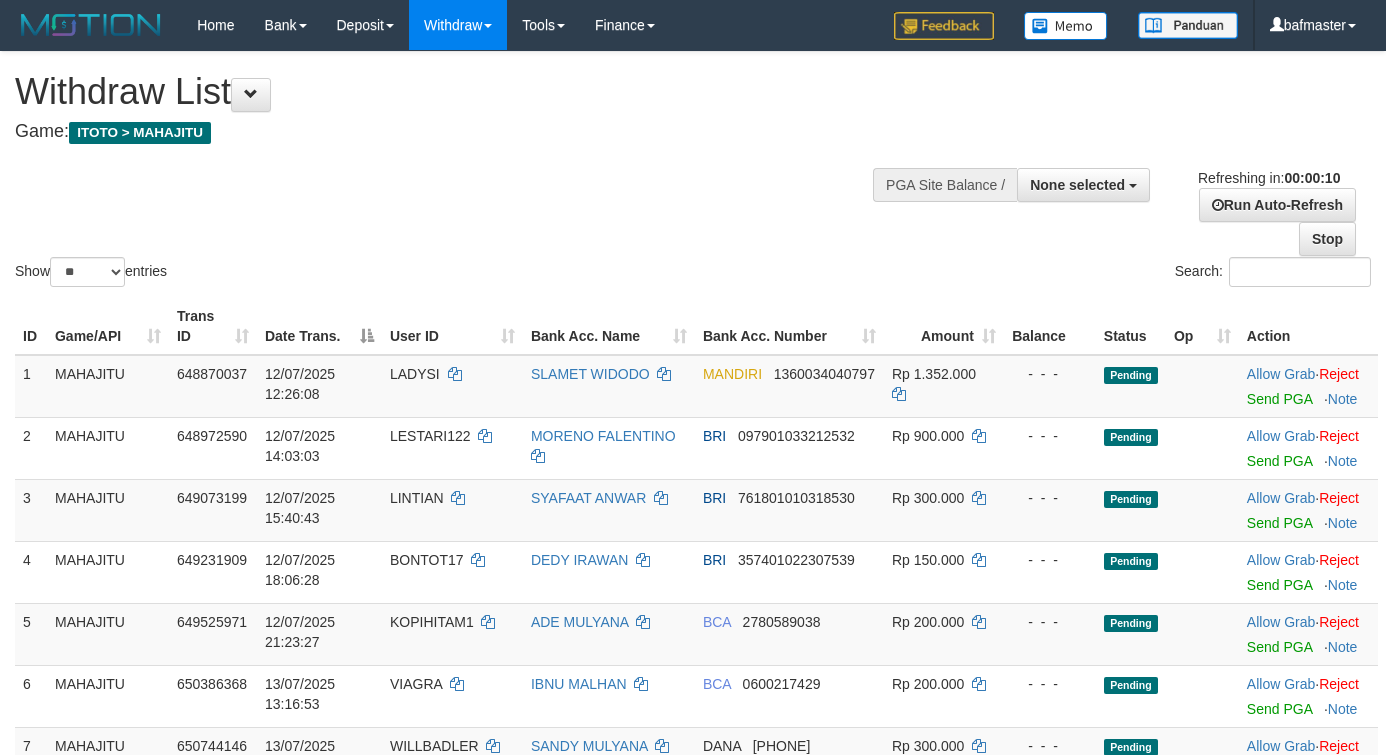select 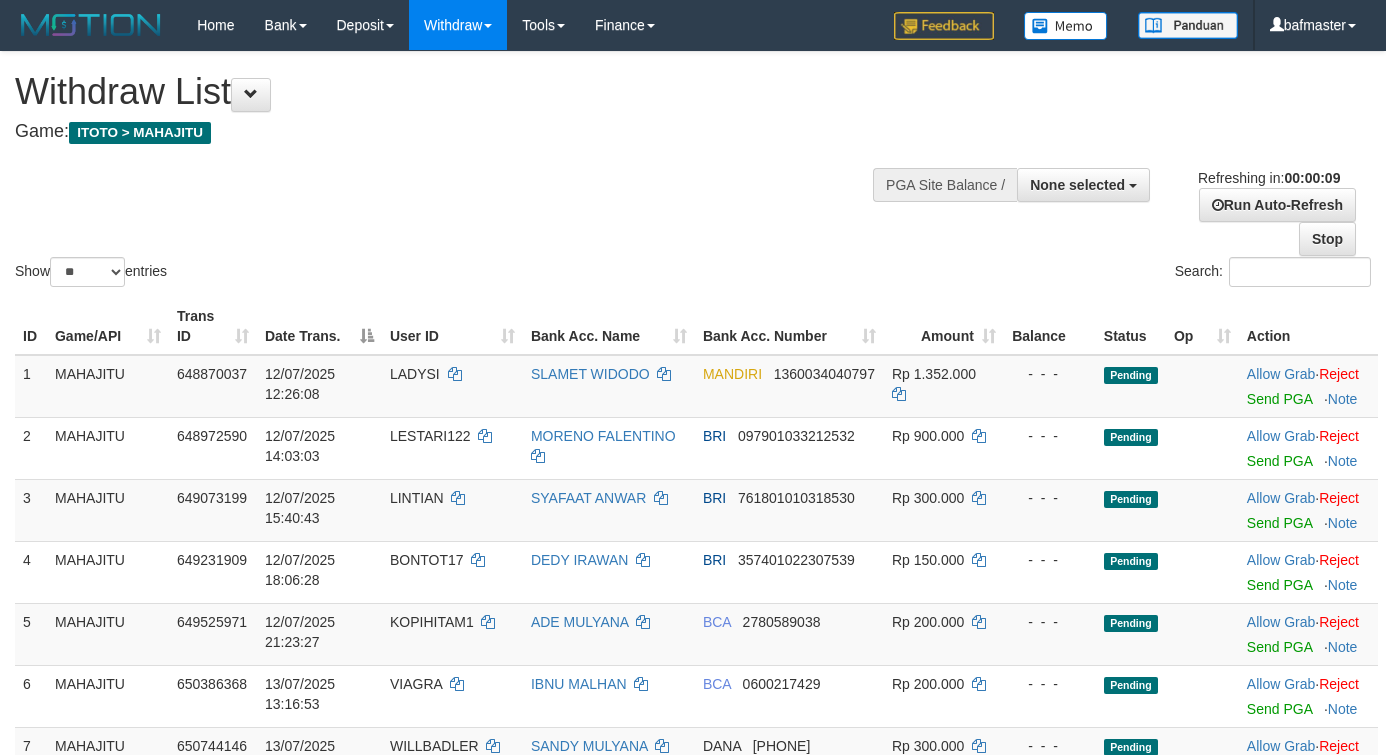 select 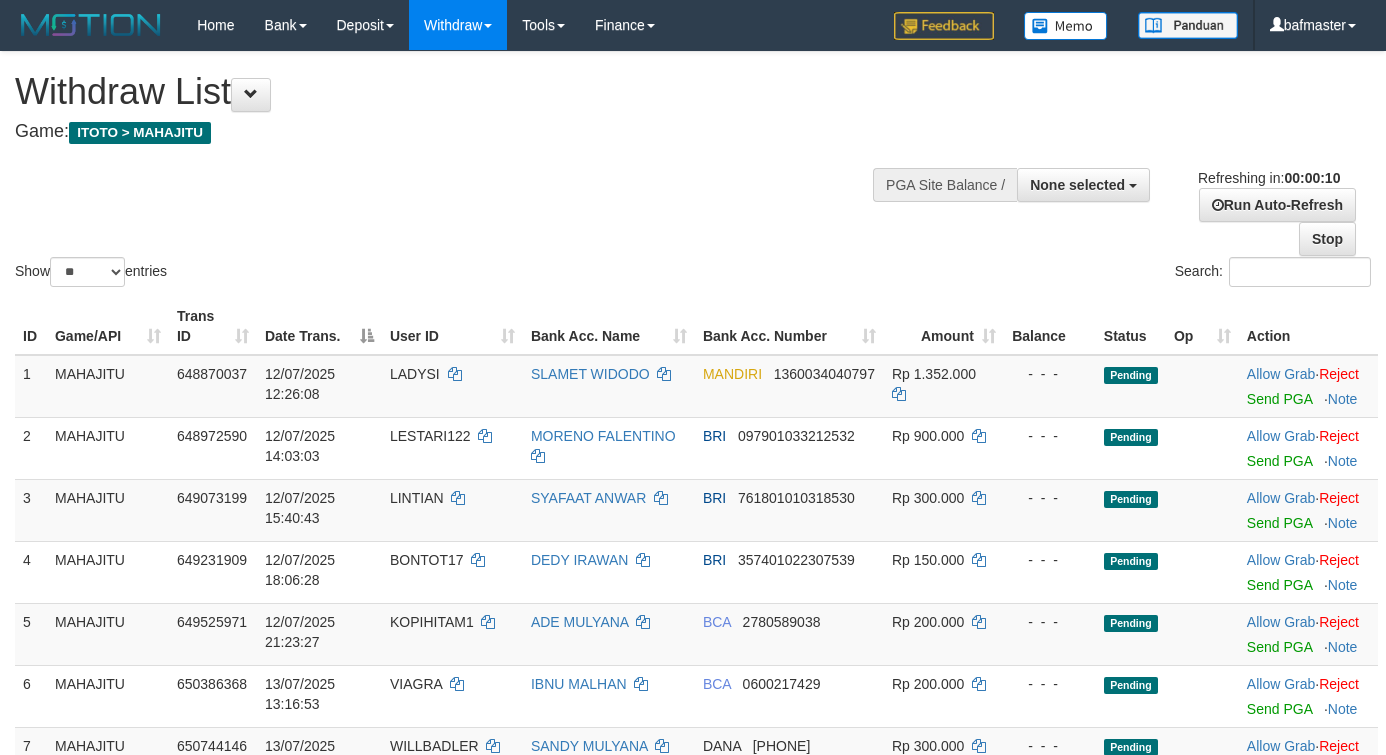 select 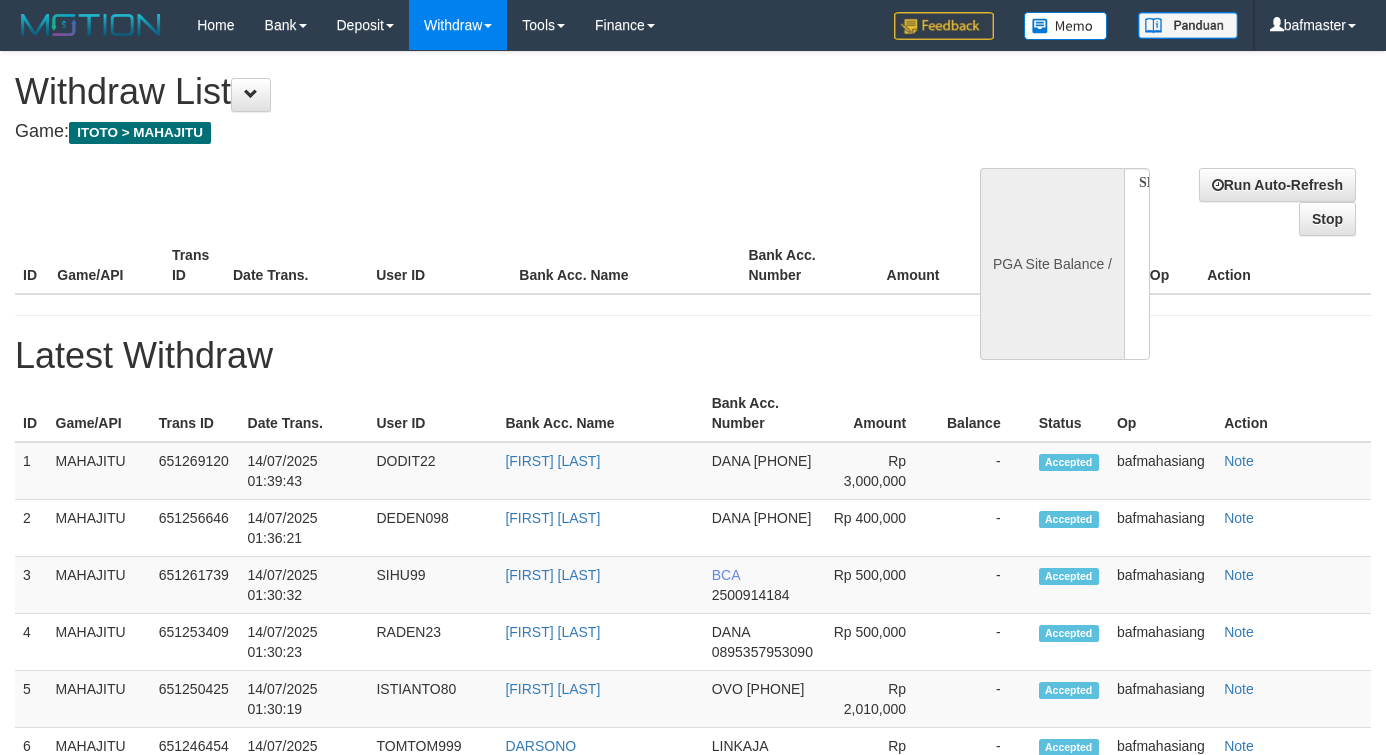 select 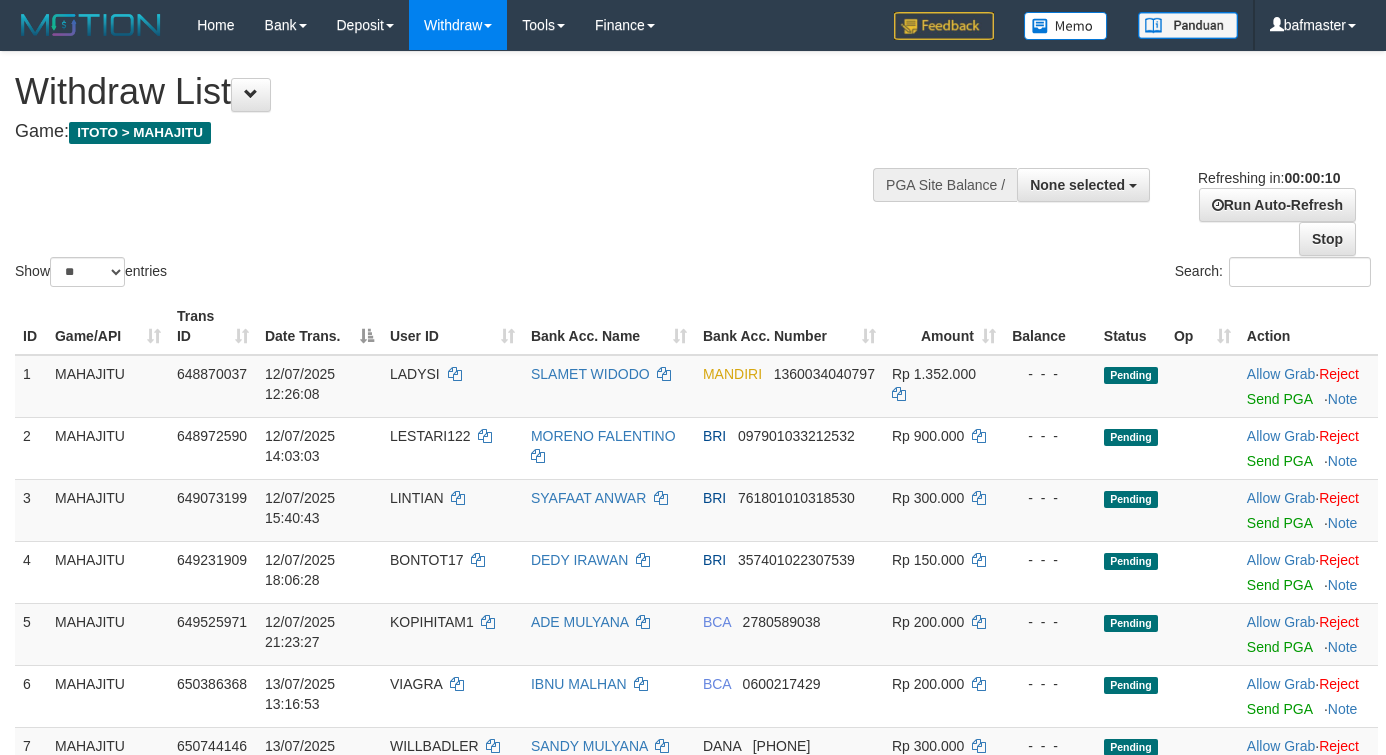 select 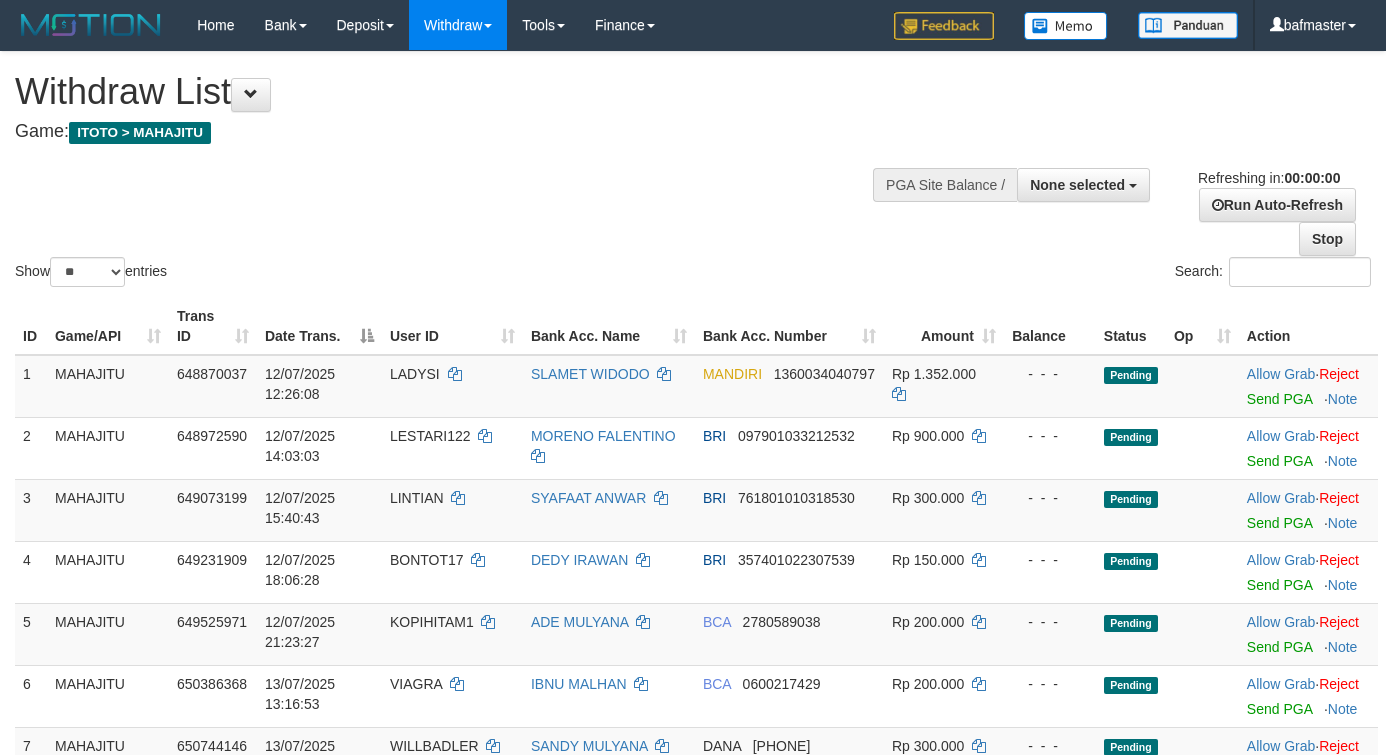 scroll, scrollTop: 0, scrollLeft: 0, axis: both 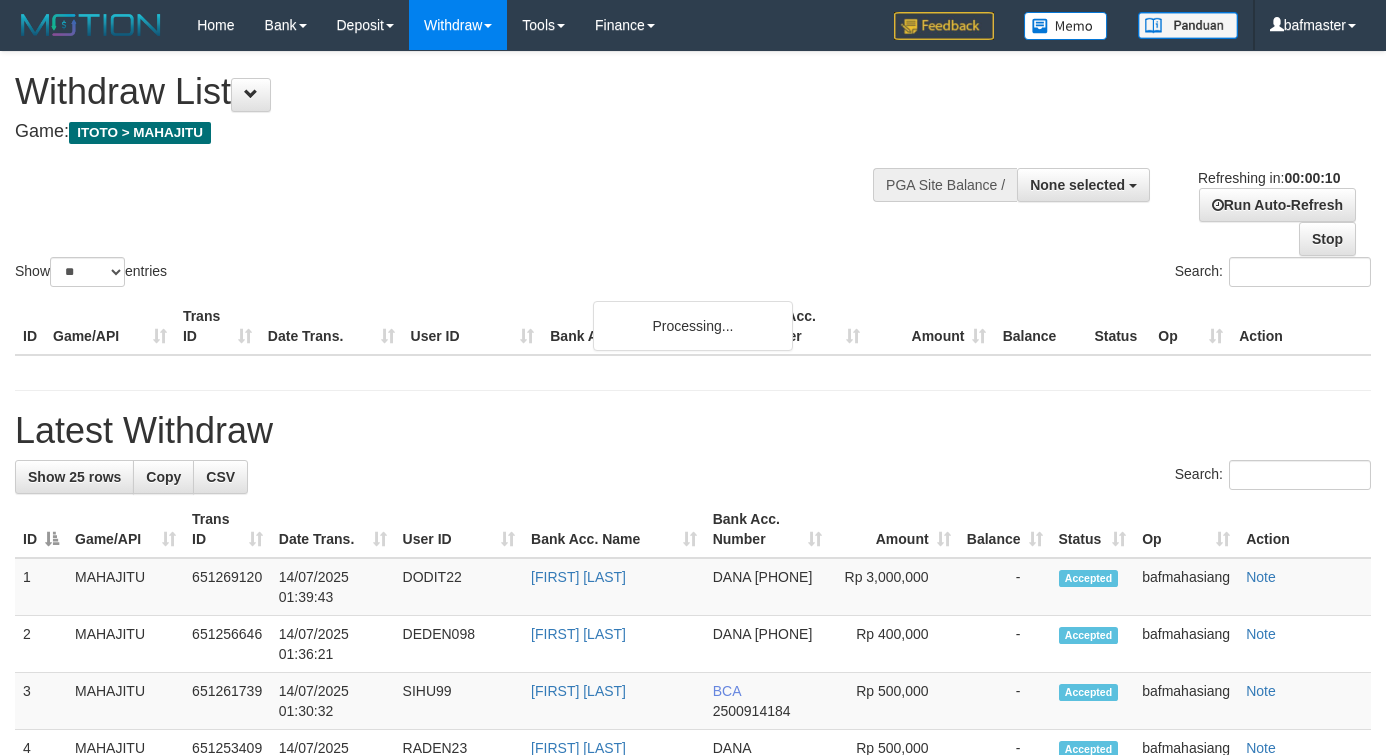 select 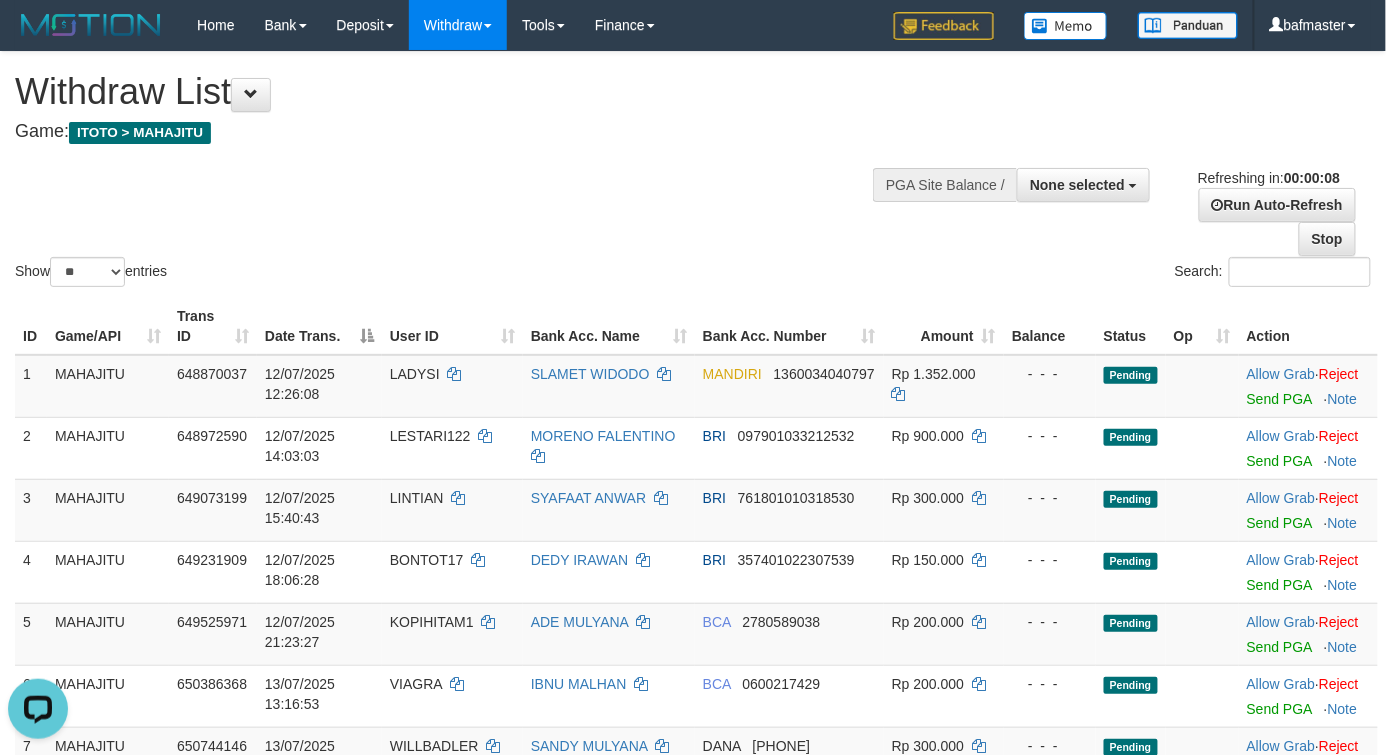 scroll, scrollTop: 0, scrollLeft: 0, axis: both 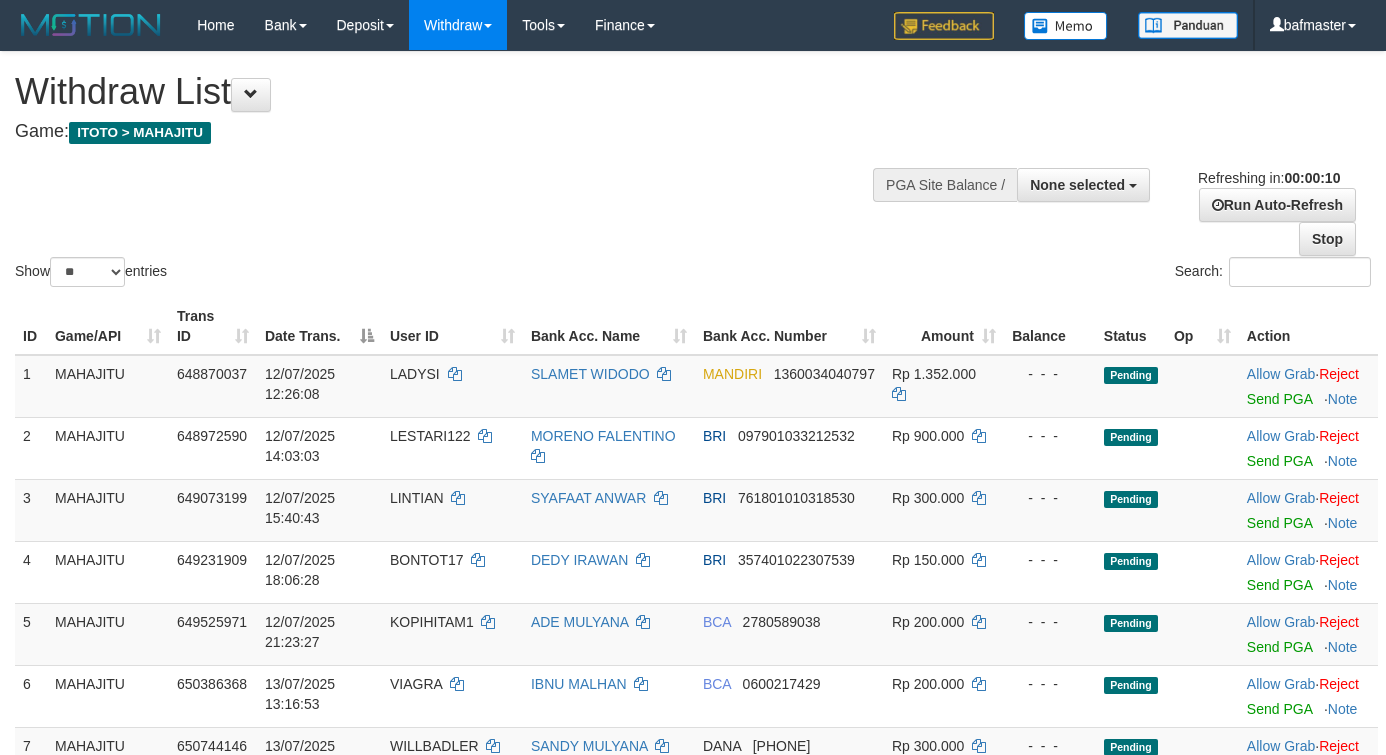 select 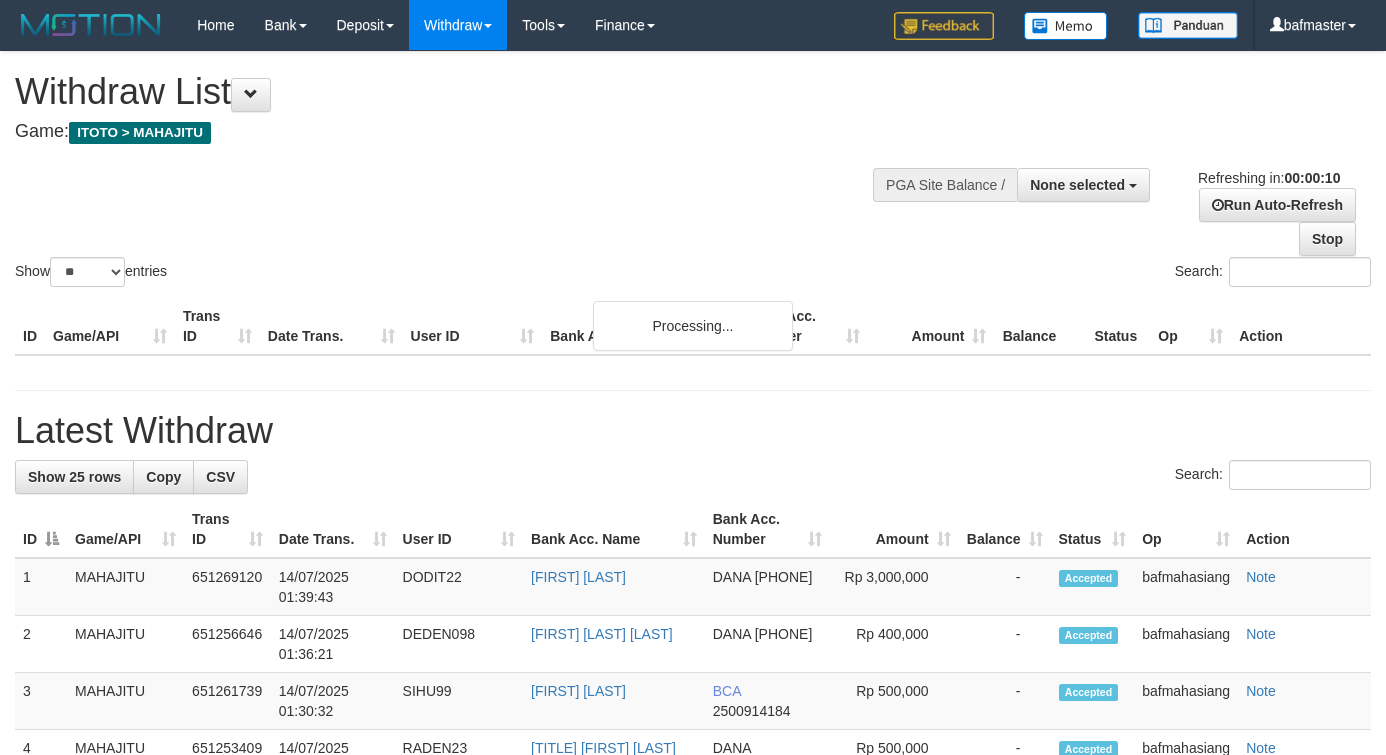 select 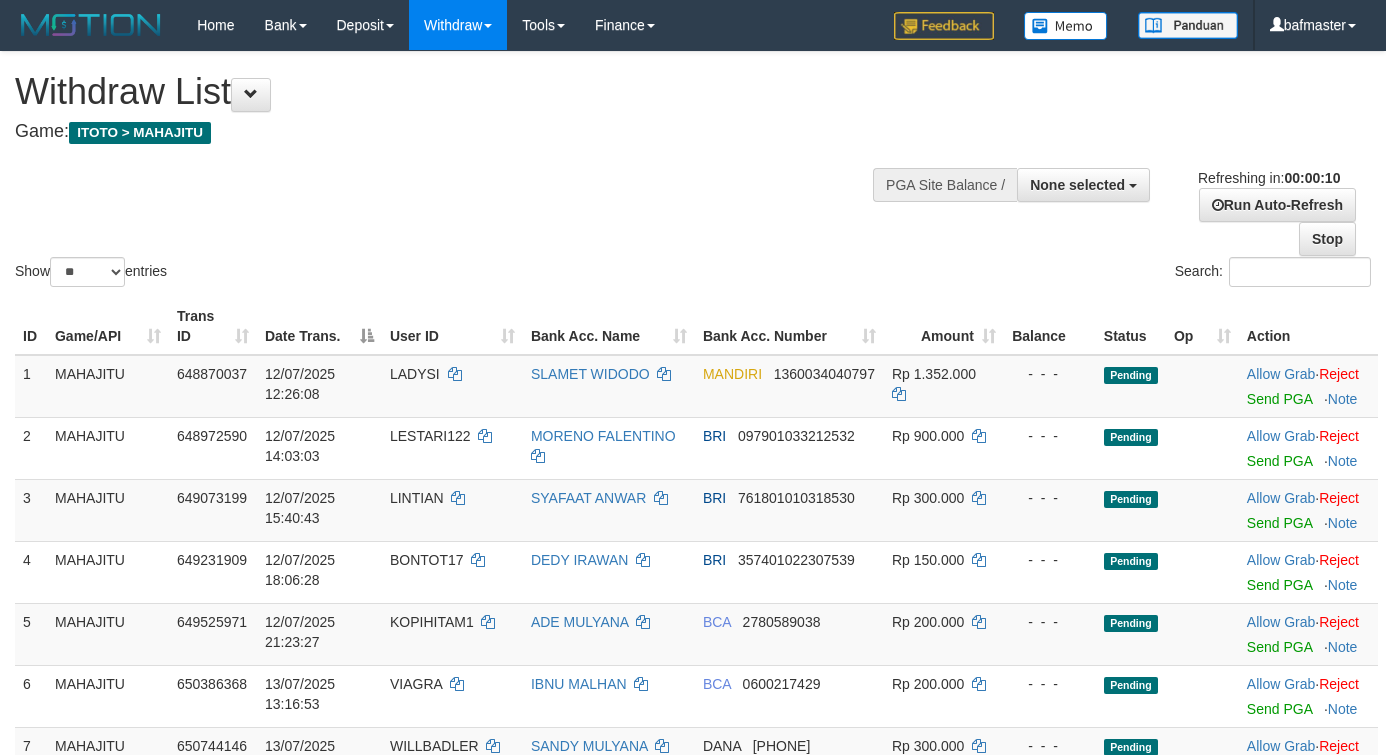 select 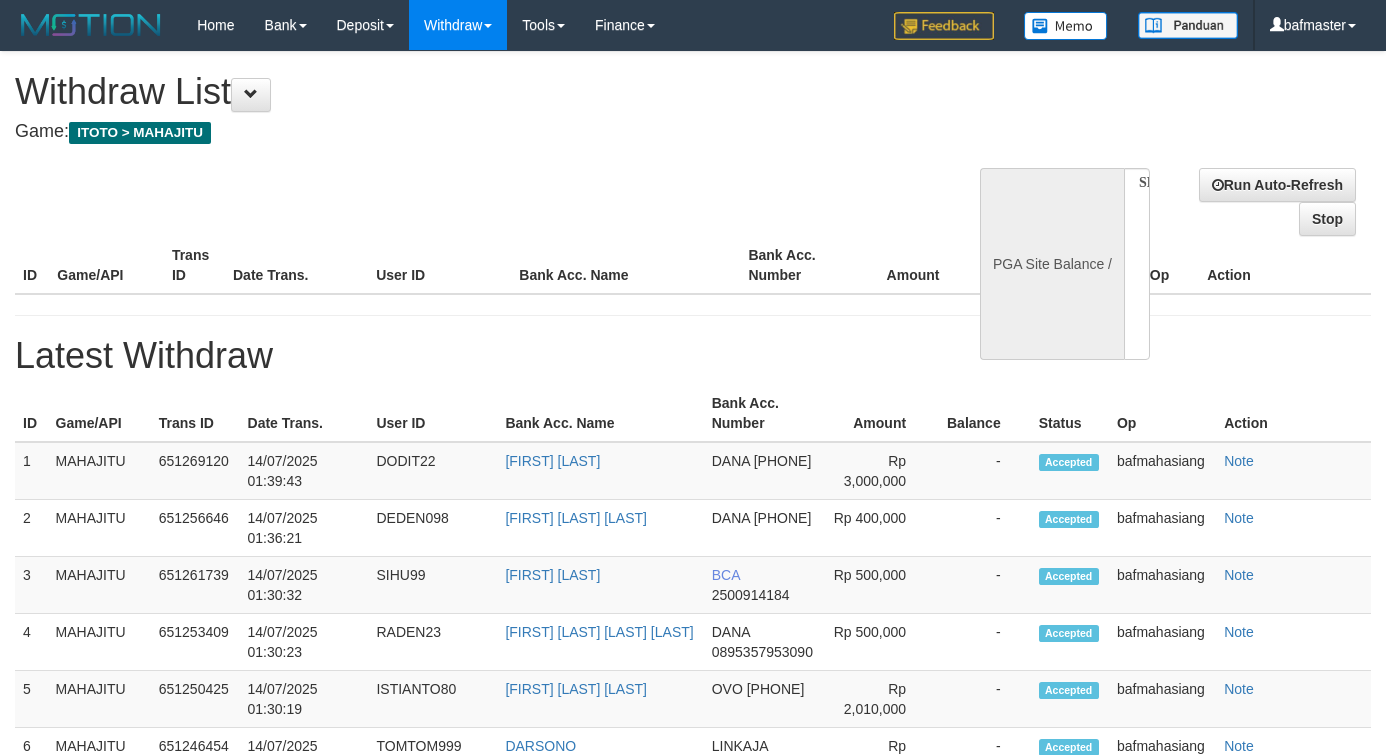 select 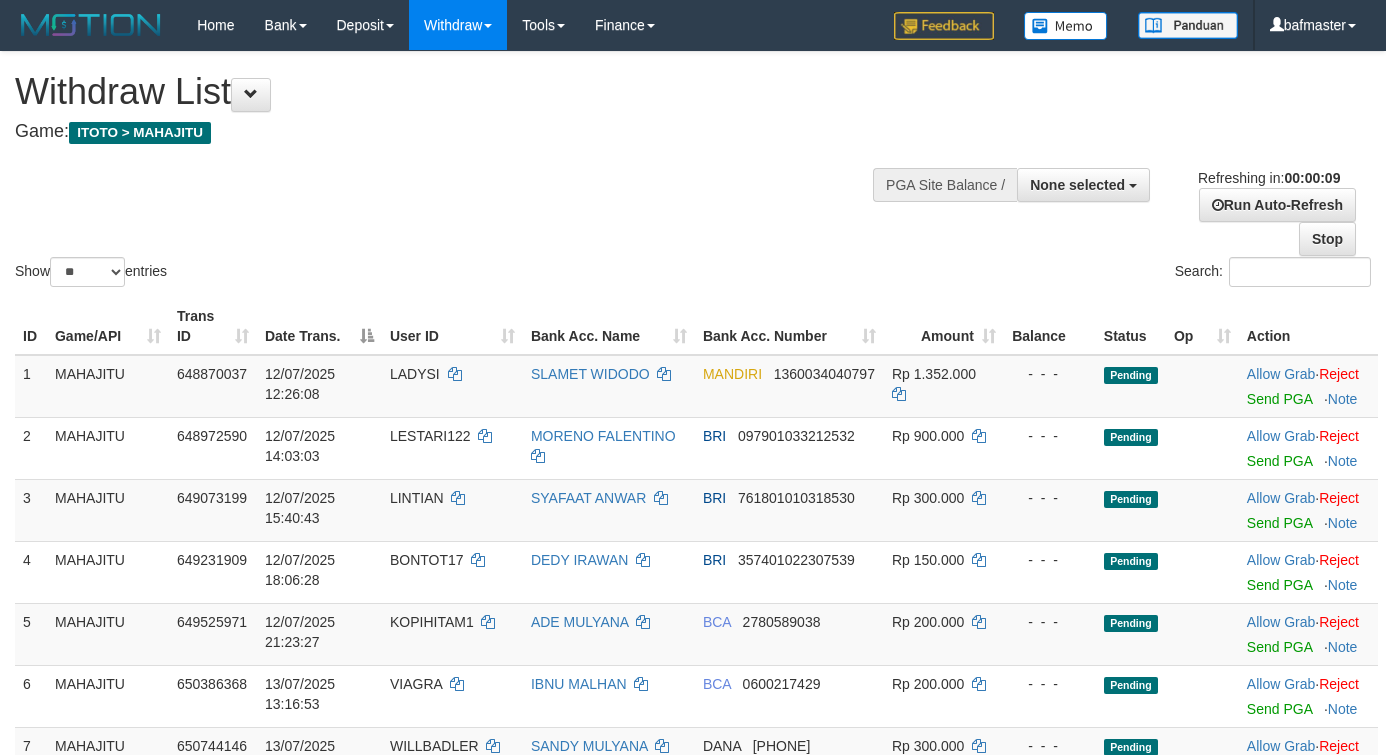 select 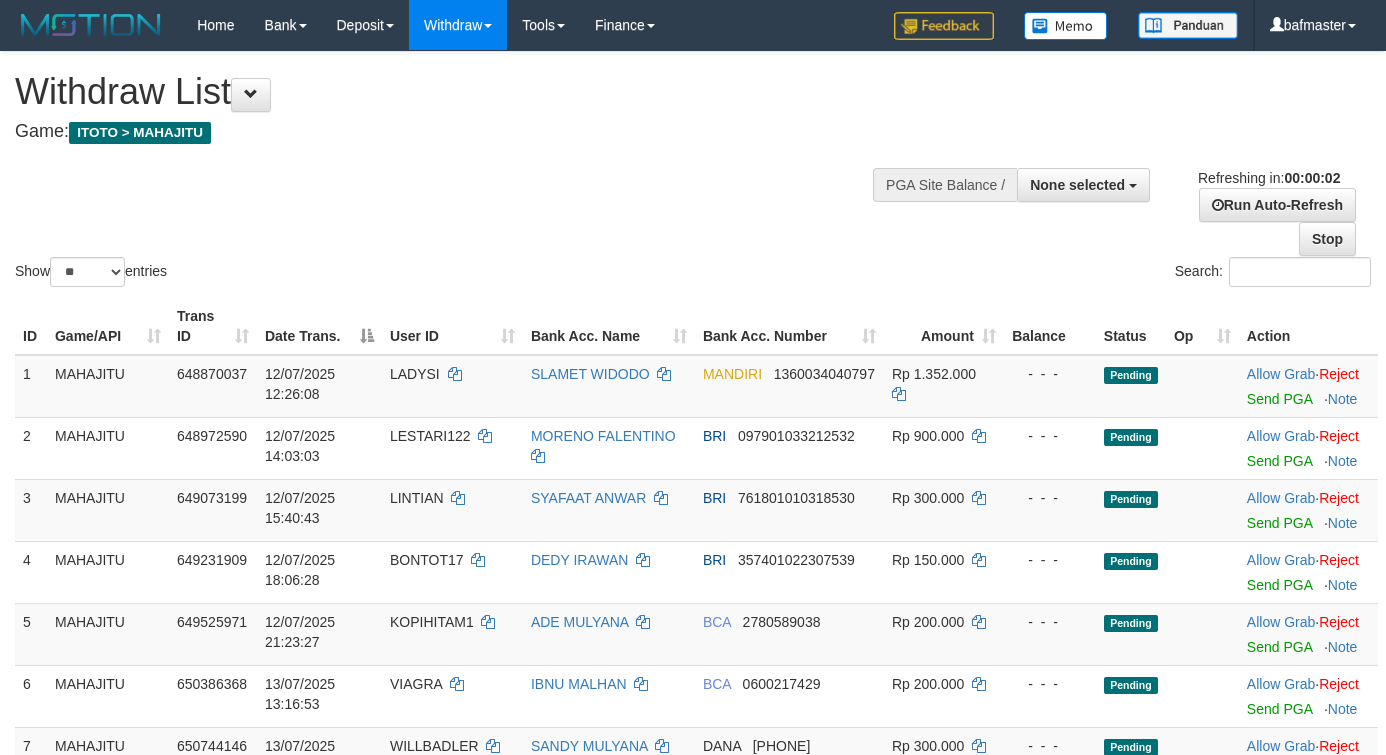 scroll, scrollTop: 0, scrollLeft: 0, axis: both 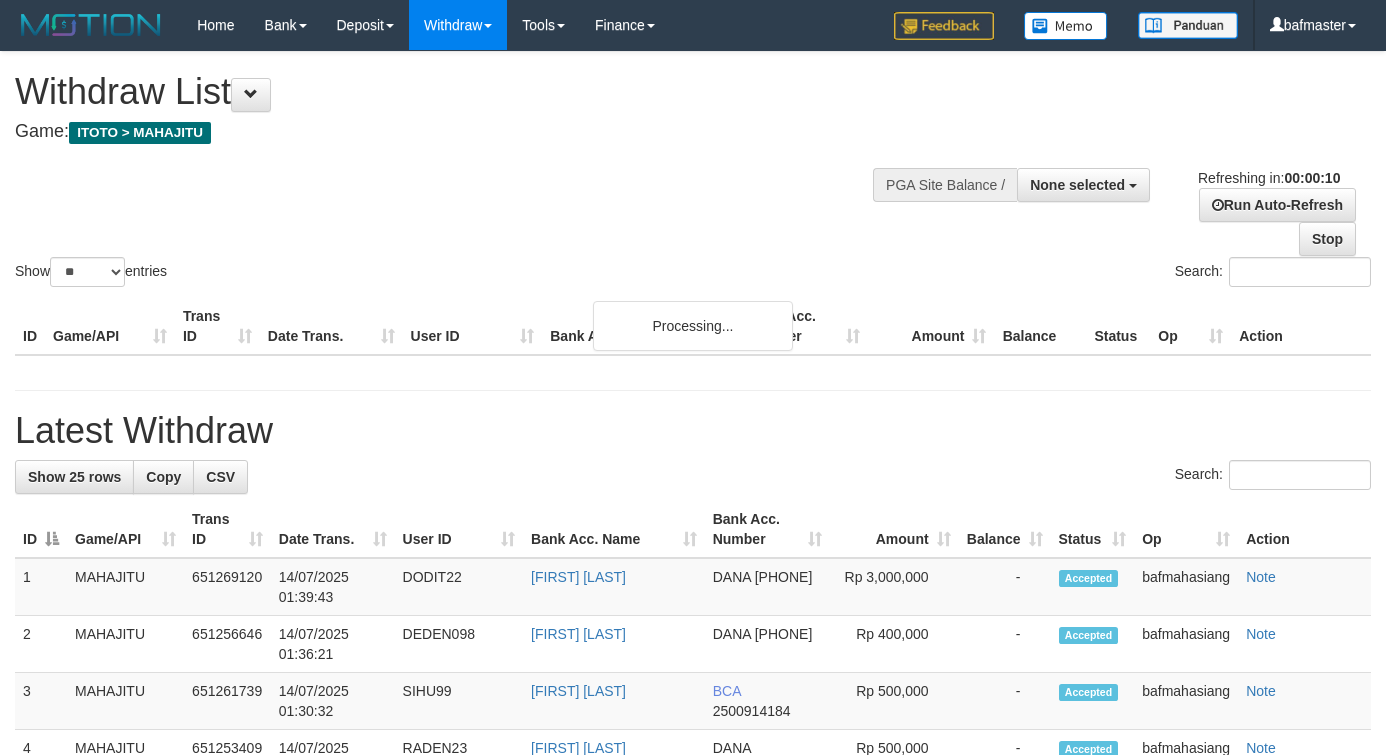 select 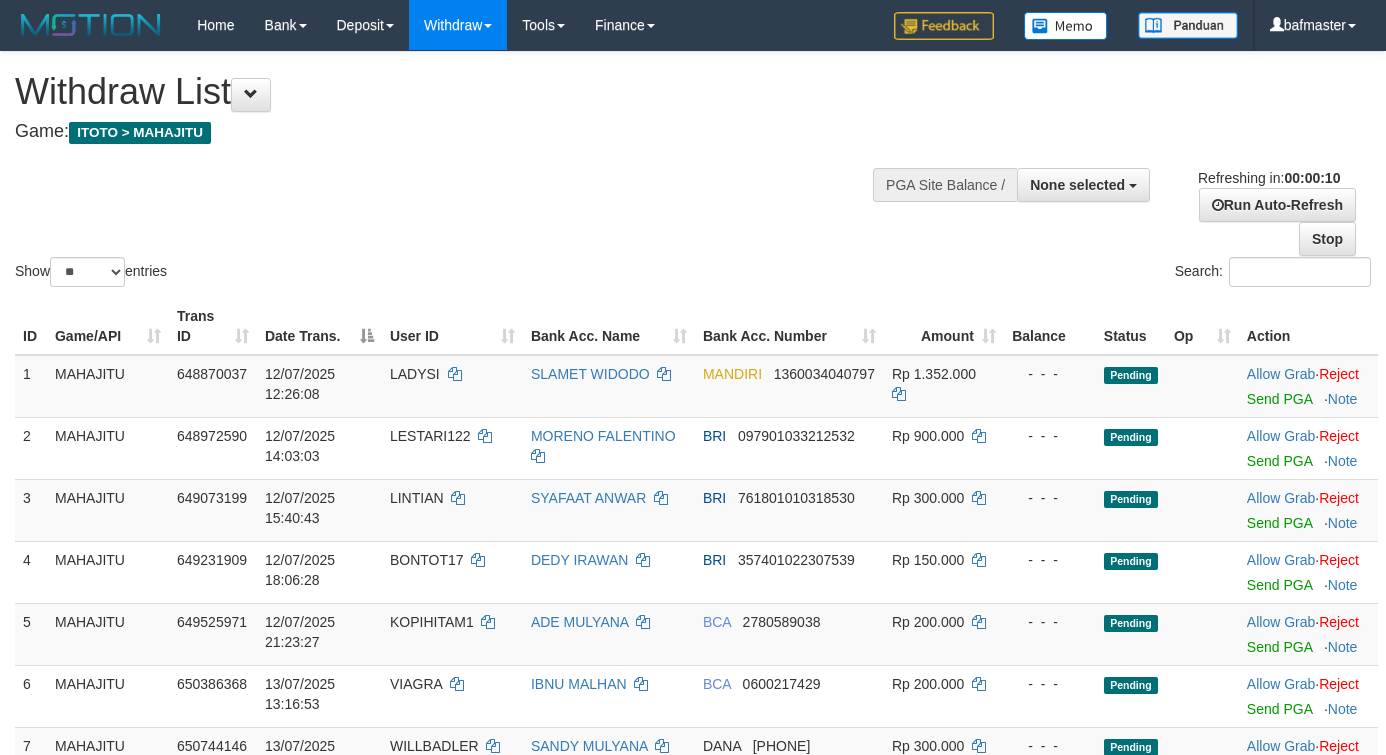 select 